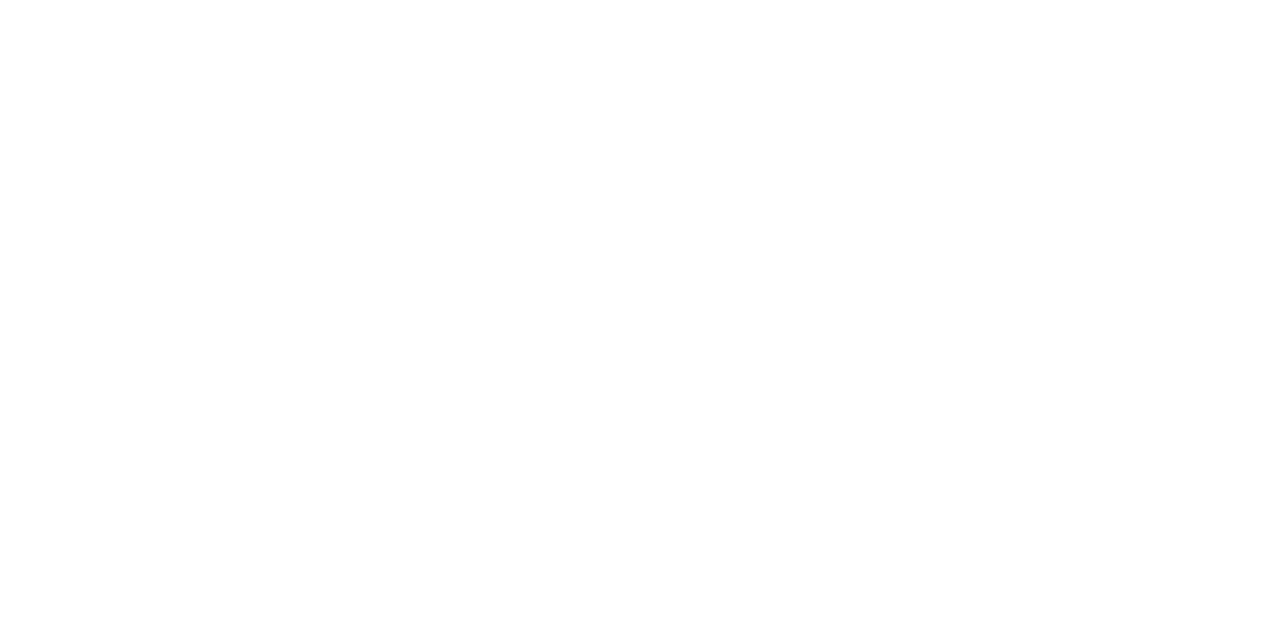 scroll, scrollTop: 0, scrollLeft: 0, axis: both 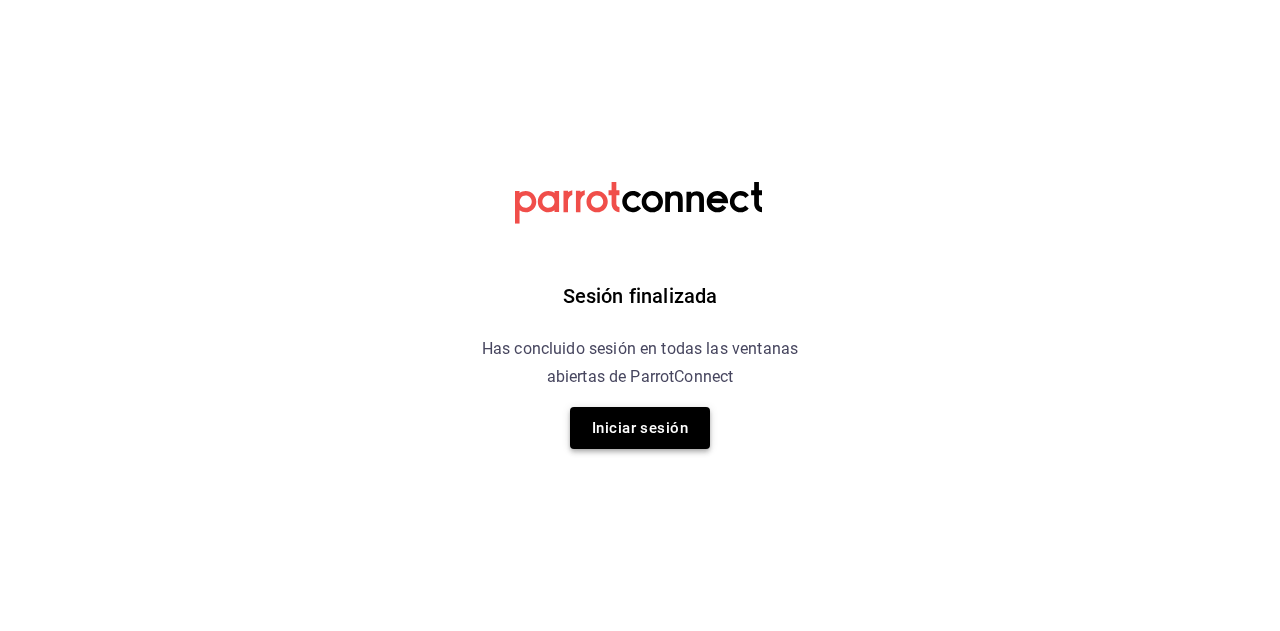 click on "Iniciar sesión" at bounding box center [640, 428] 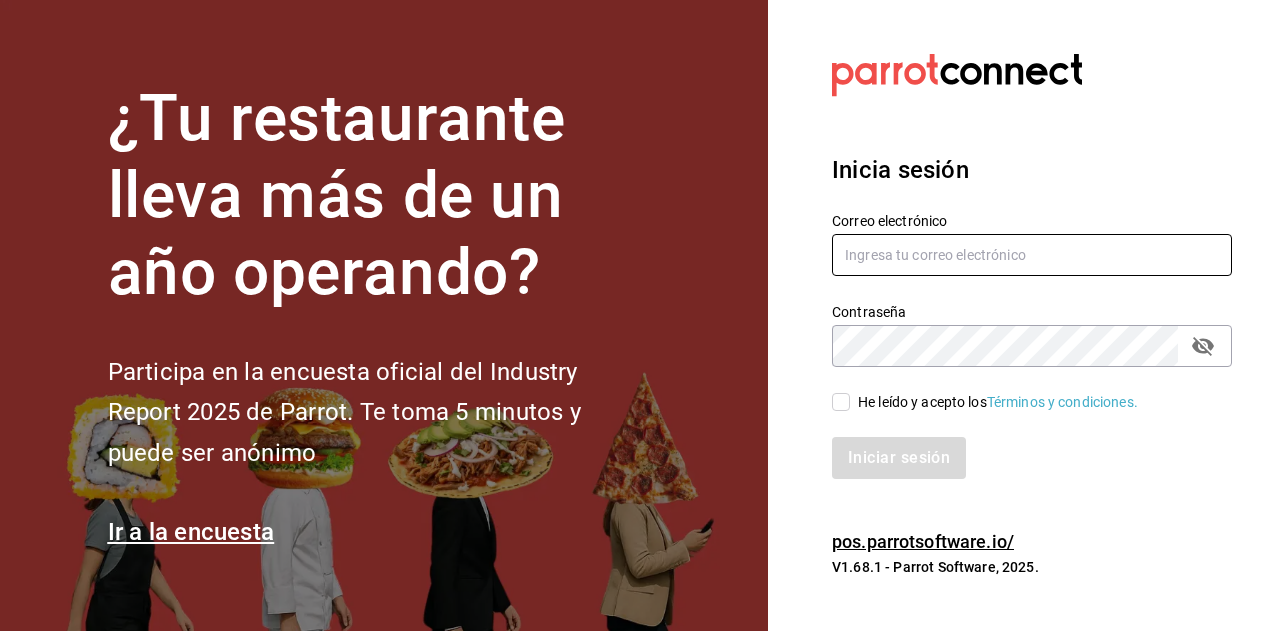 type on "[USERNAME]@example.com" 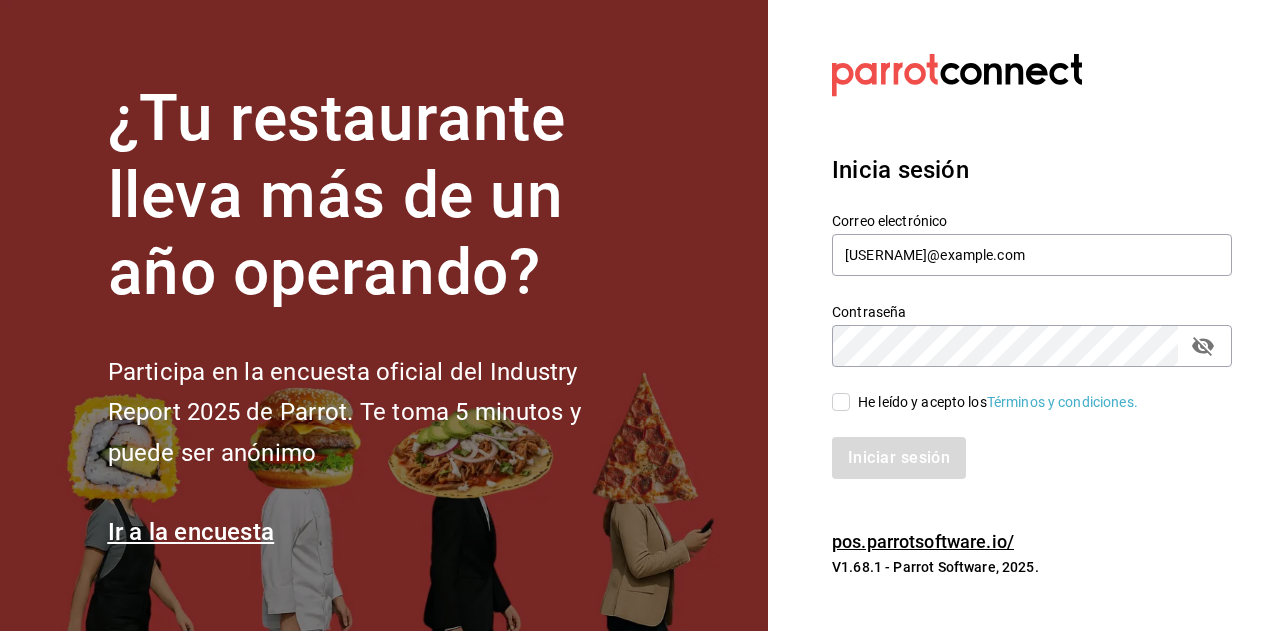 click on "He leído y acepto los  Términos y condiciones." at bounding box center [841, 402] 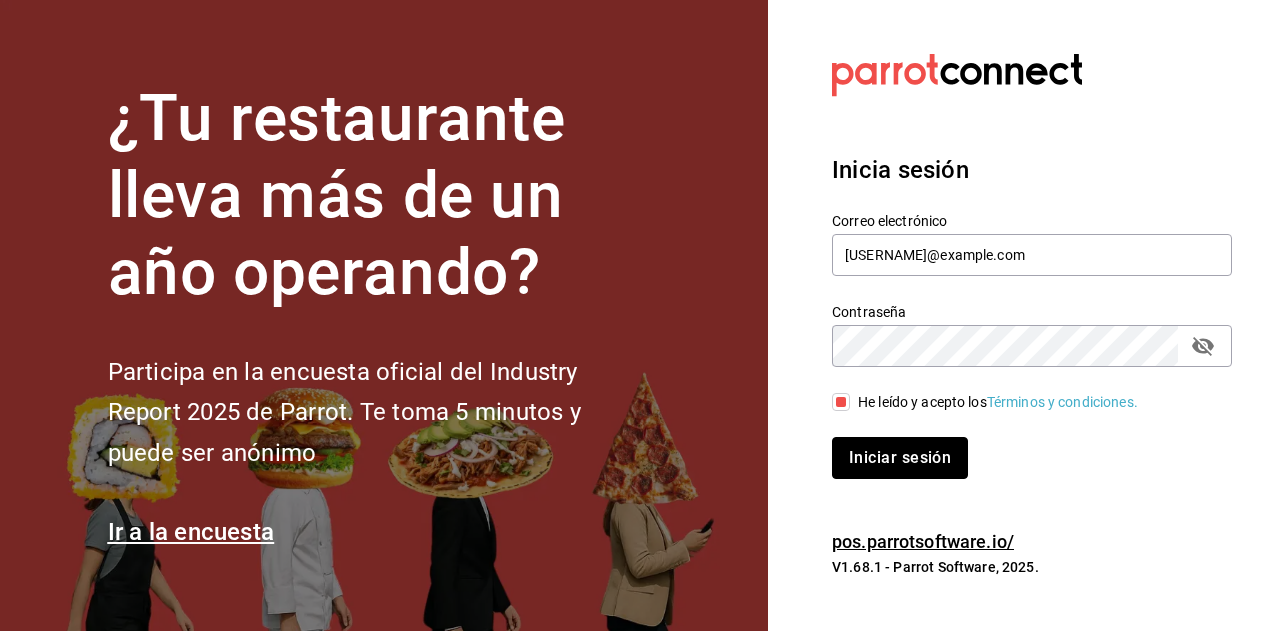 click on "Iniciar sesión" at bounding box center (900, 458) 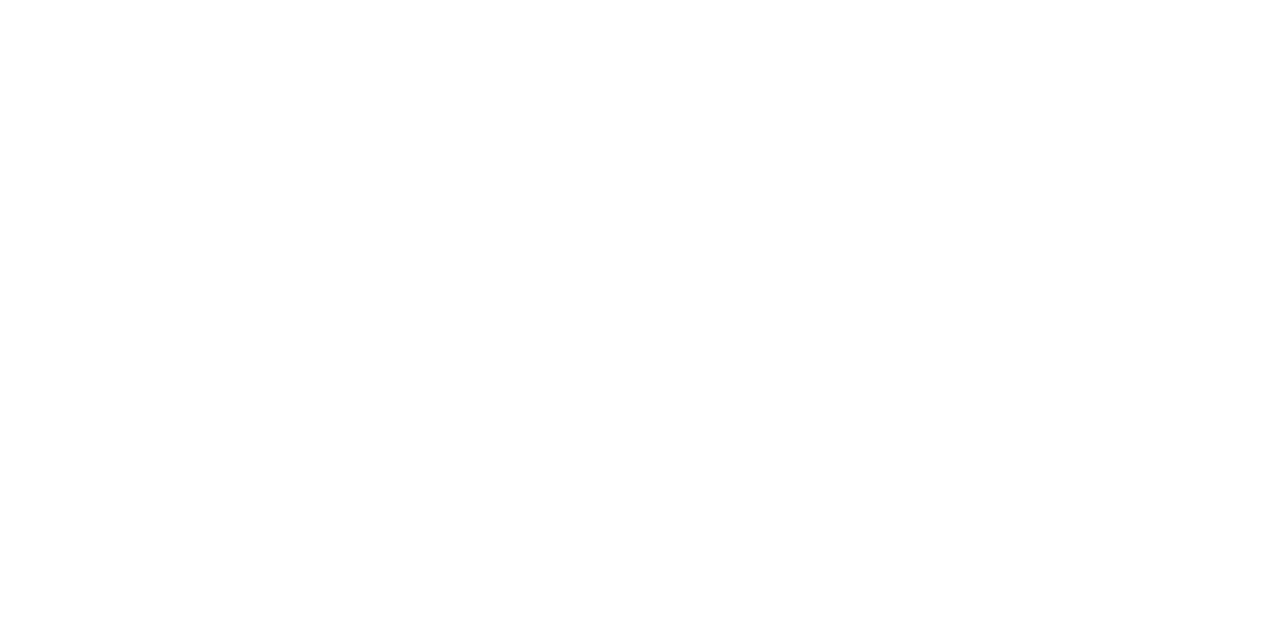 scroll, scrollTop: 0, scrollLeft: 0, axis: both 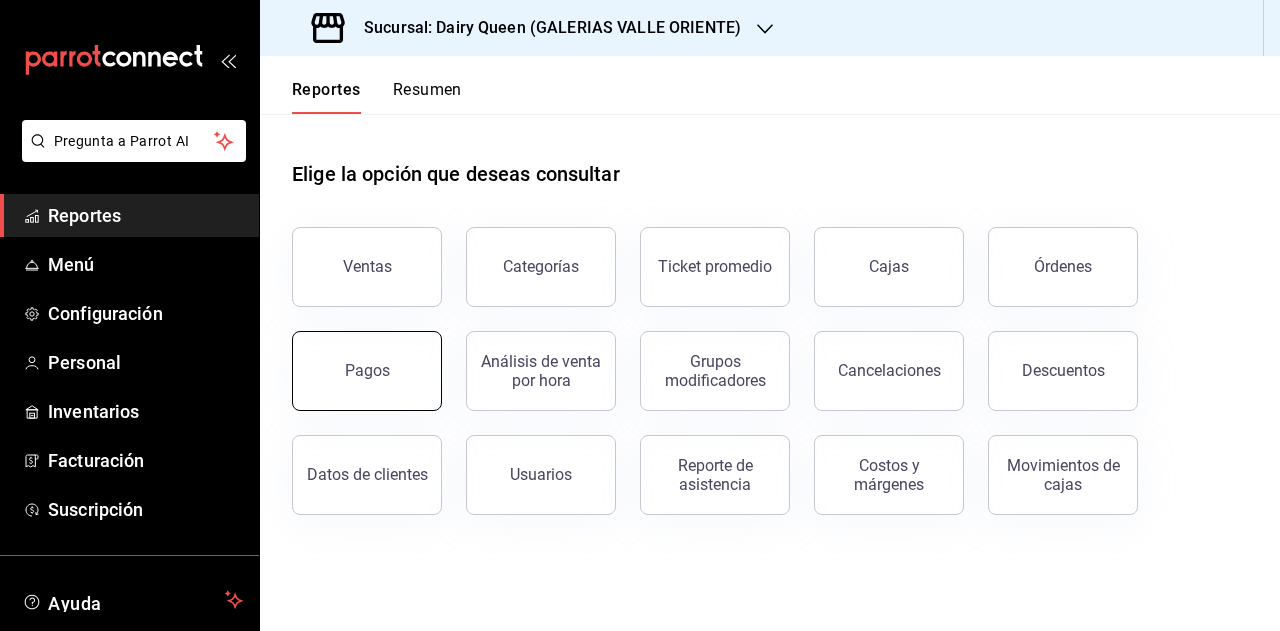 click on "Pagos" at bounding box center [367, 371] 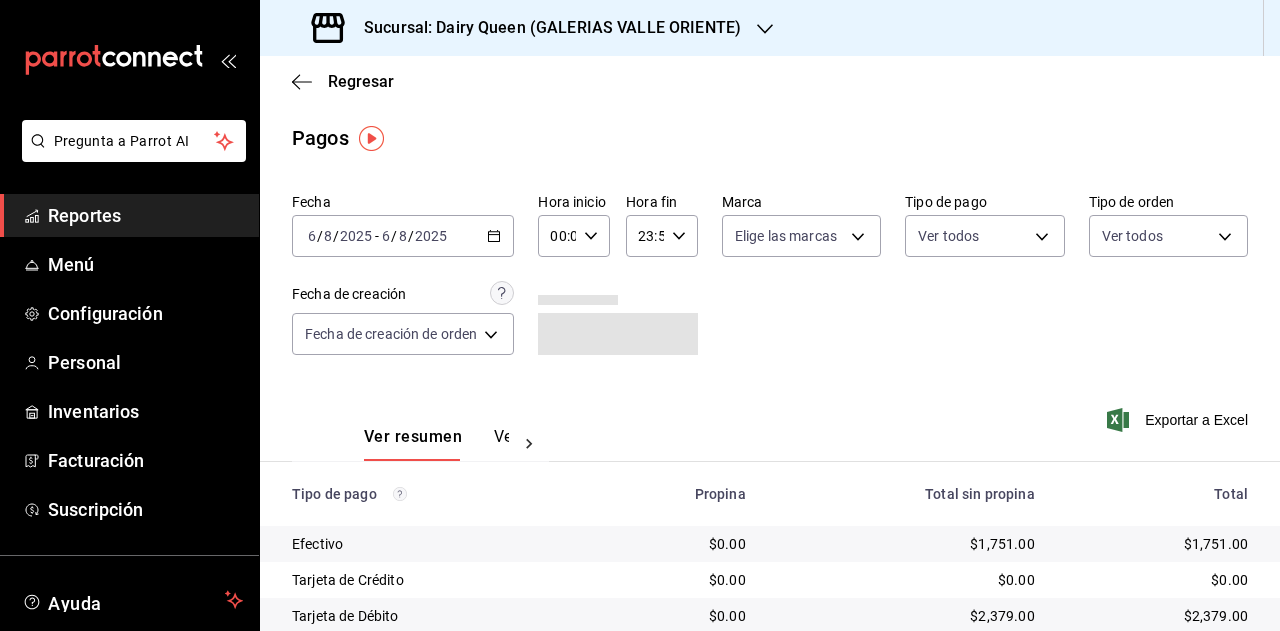 click on "2025-08-06 6 / 8 / 2025 - 2025-08-06 6 / 8 / 2025" at bounding box center [403, 236] 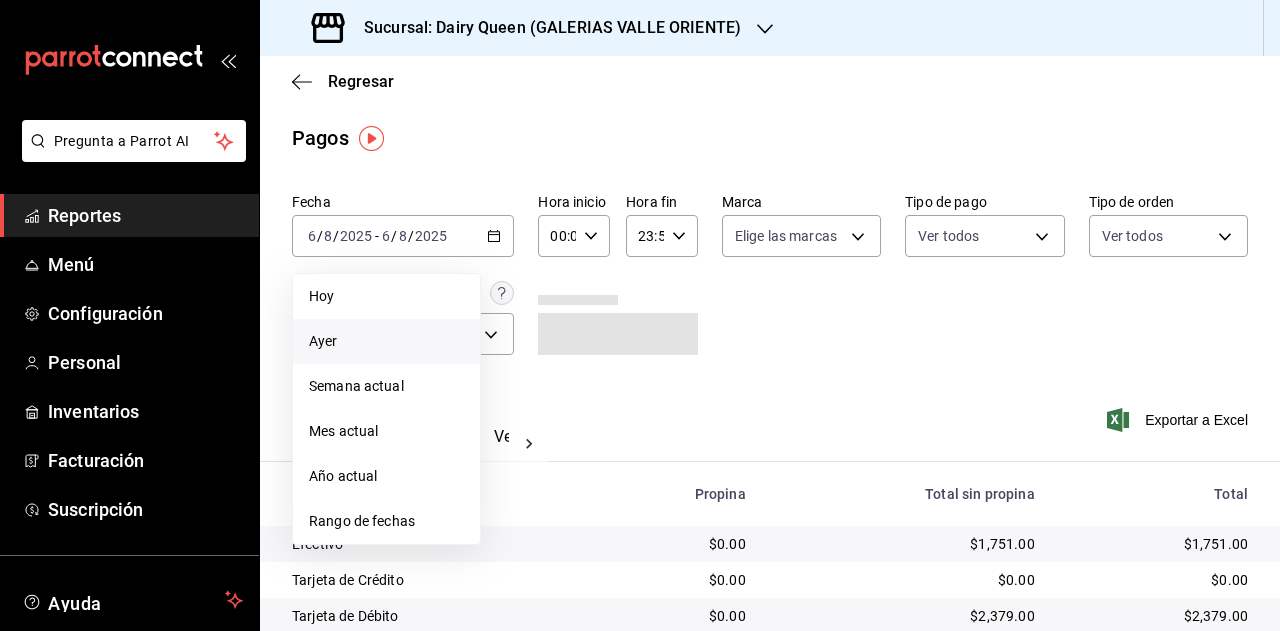 click on "Ayer" at bounding box center (386, 341) 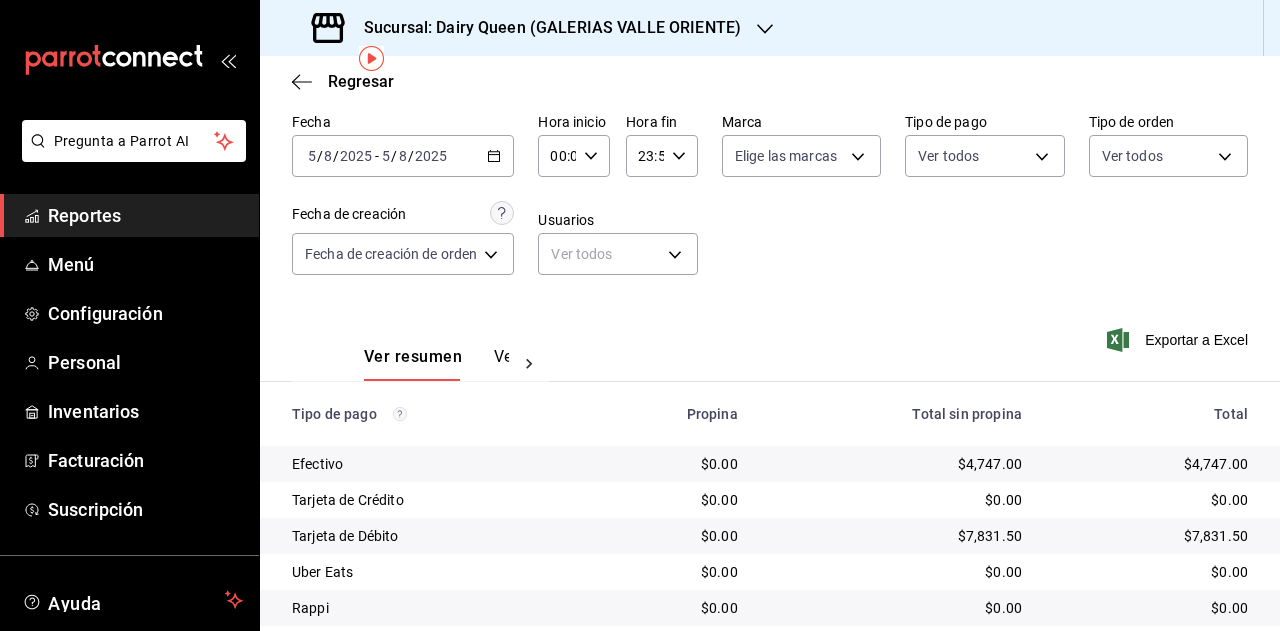 scroll, scrollTop: 179, scrollLeft: 0, axis: vertical 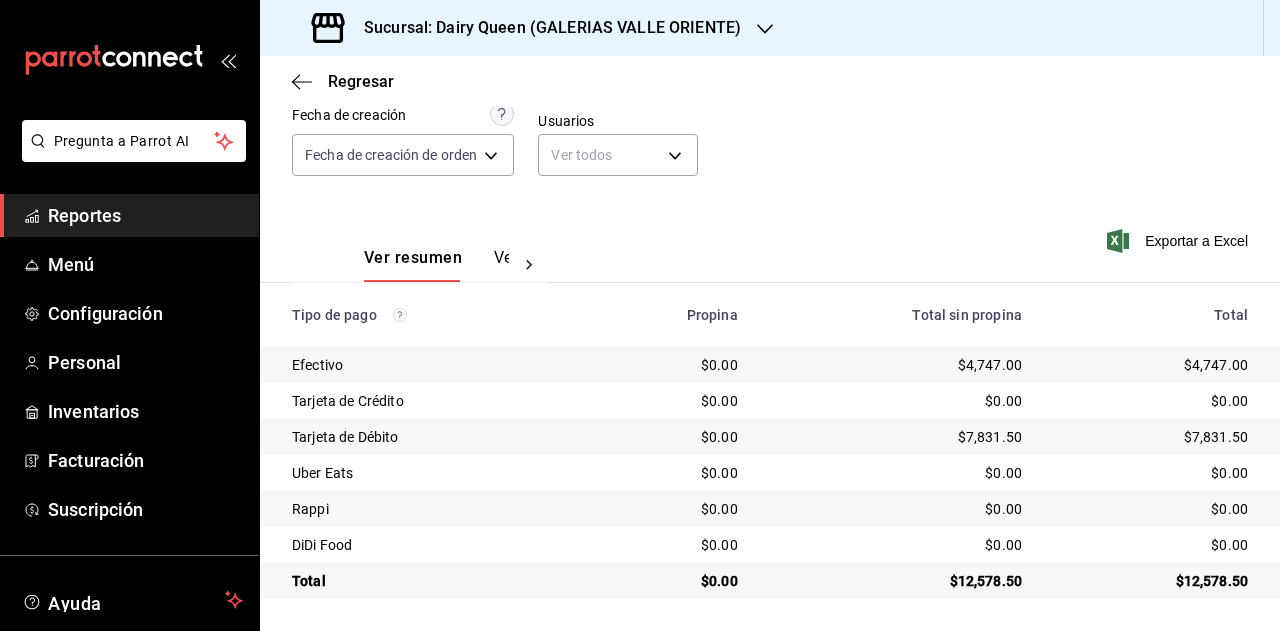 click on "$12,578.50" at bounding box center (1151, 581) 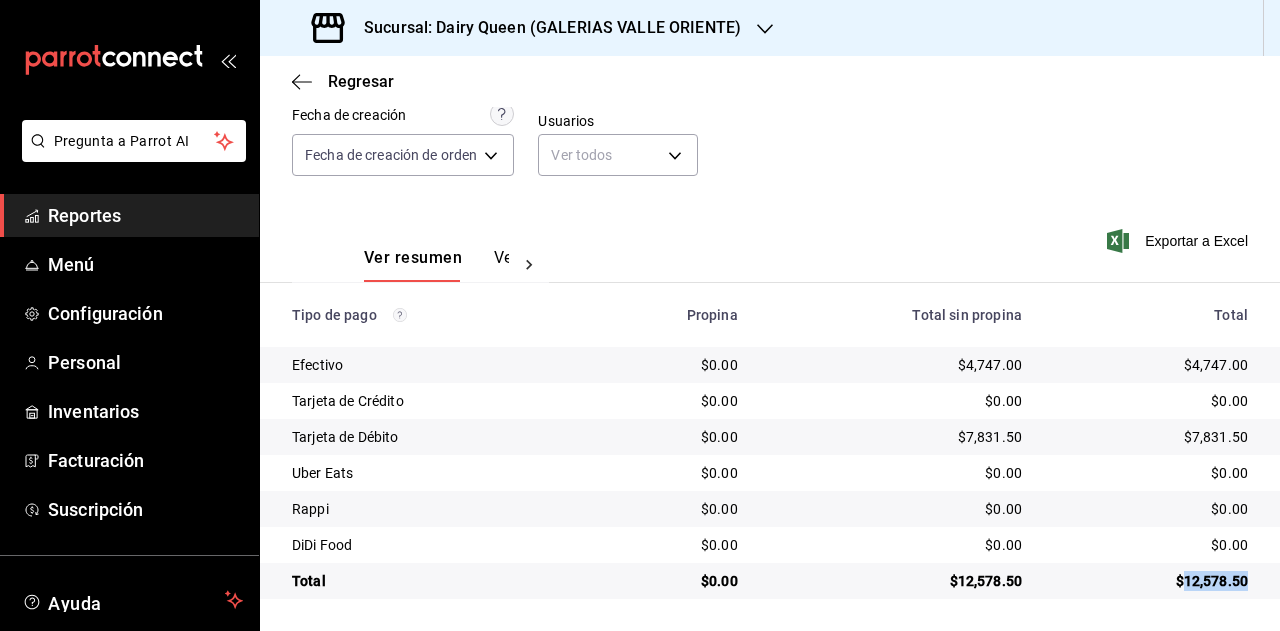click on "$12,578.50" at bounding box center (1151, 581) 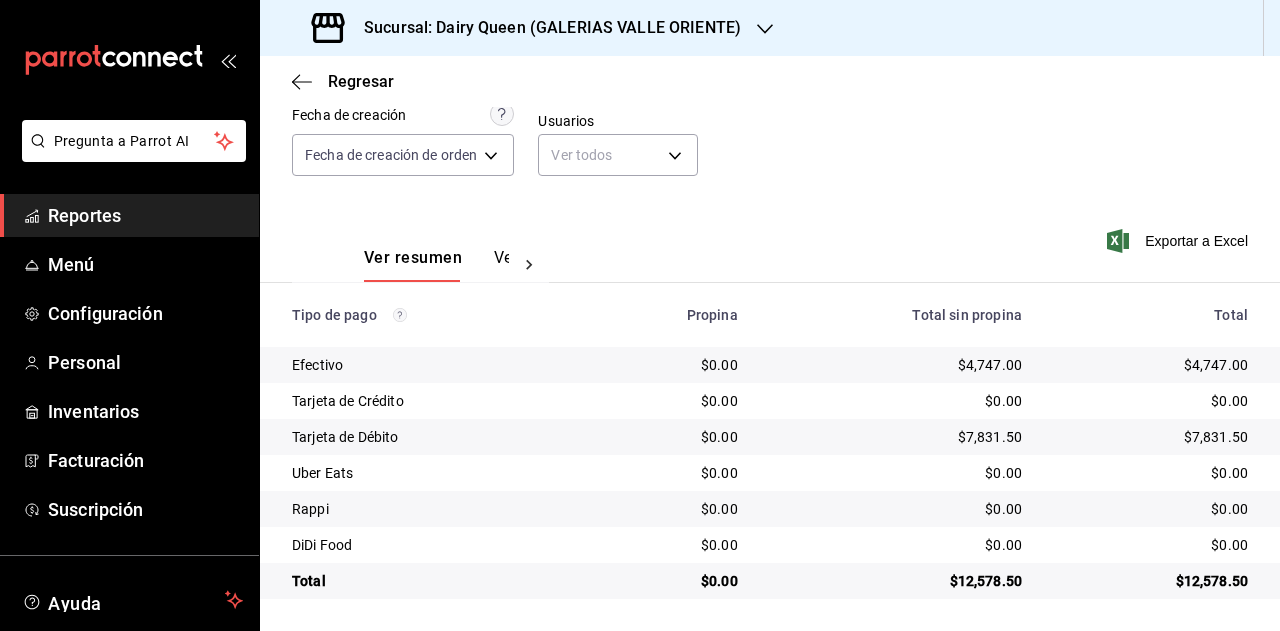 click on "Sucursal: Dairy Queen (GALERIAS VALLE ORIENTE)" at bounding box center (544, 28) 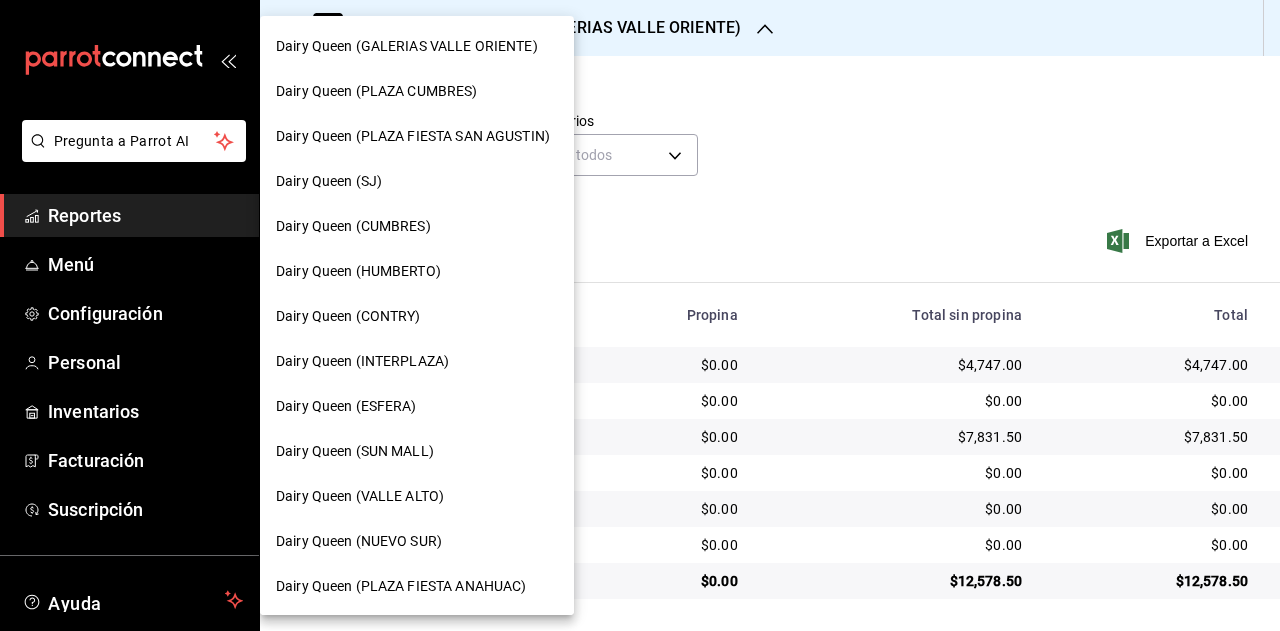 click on "Dairy Queen (PLAZA CUMBRES)" at bounding box center [377, 91] 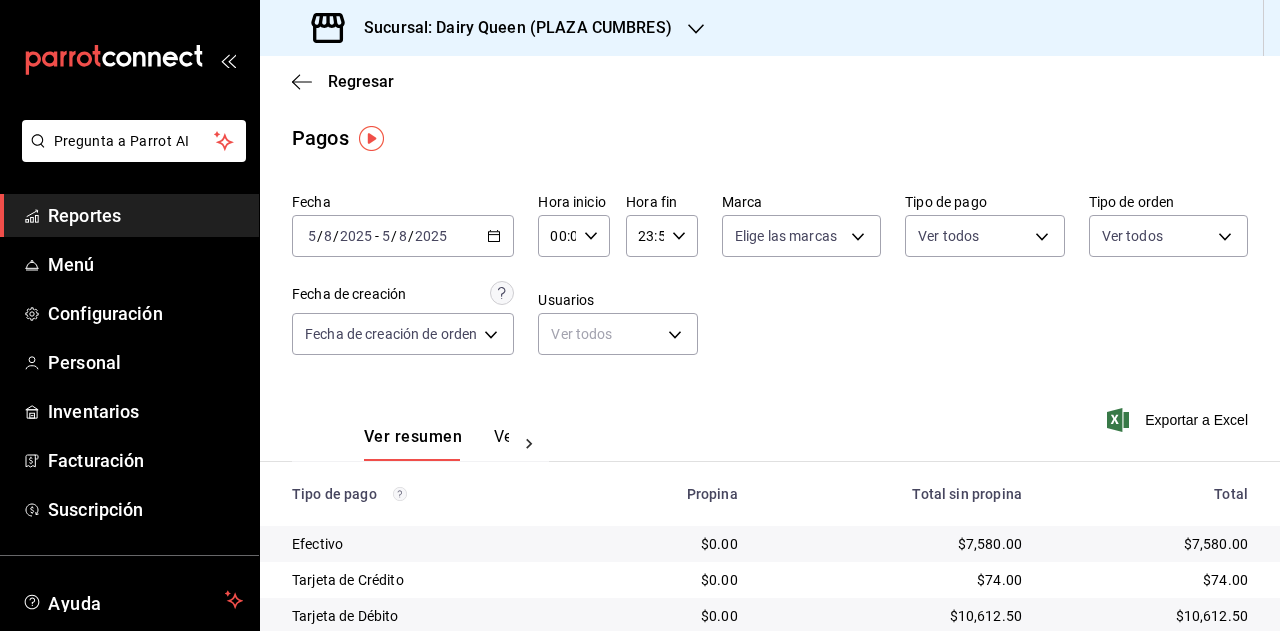 scroll, scrollTop: 179, scrollLeft: 0, axis: vertical 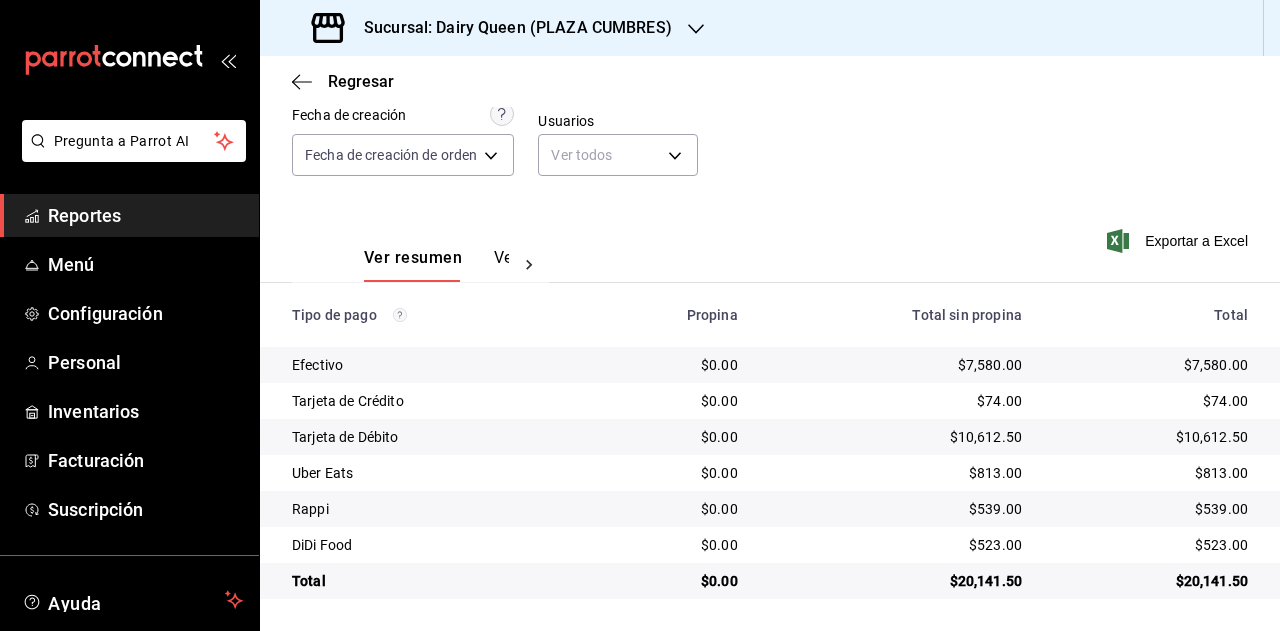 click on "$20,141.50" at bounding box center [1159, 581] 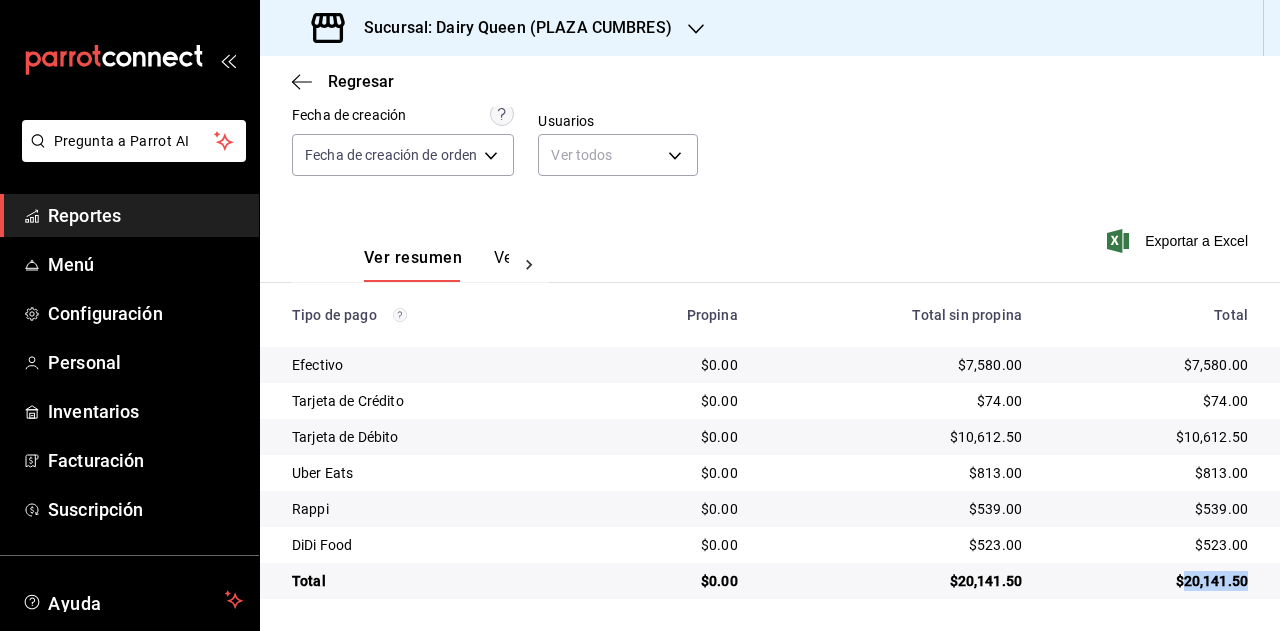 click on "$20,141.50" at bounding box center [1159, 581] 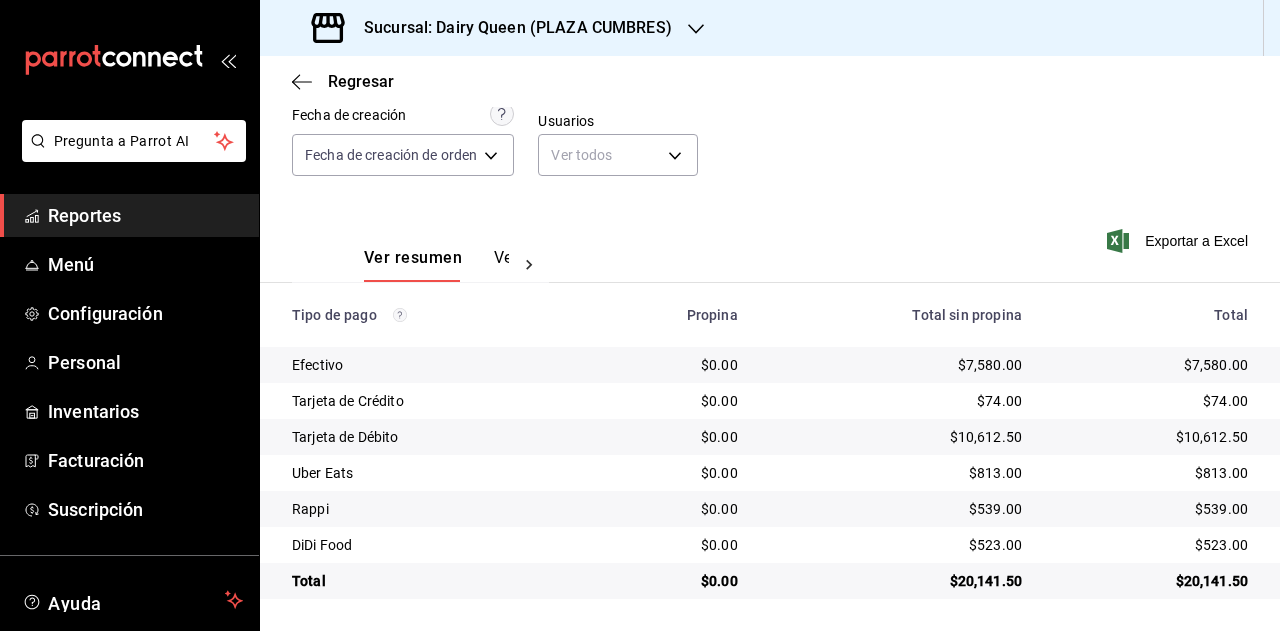 click on "$813.00" at bounding box center [1151, 473] 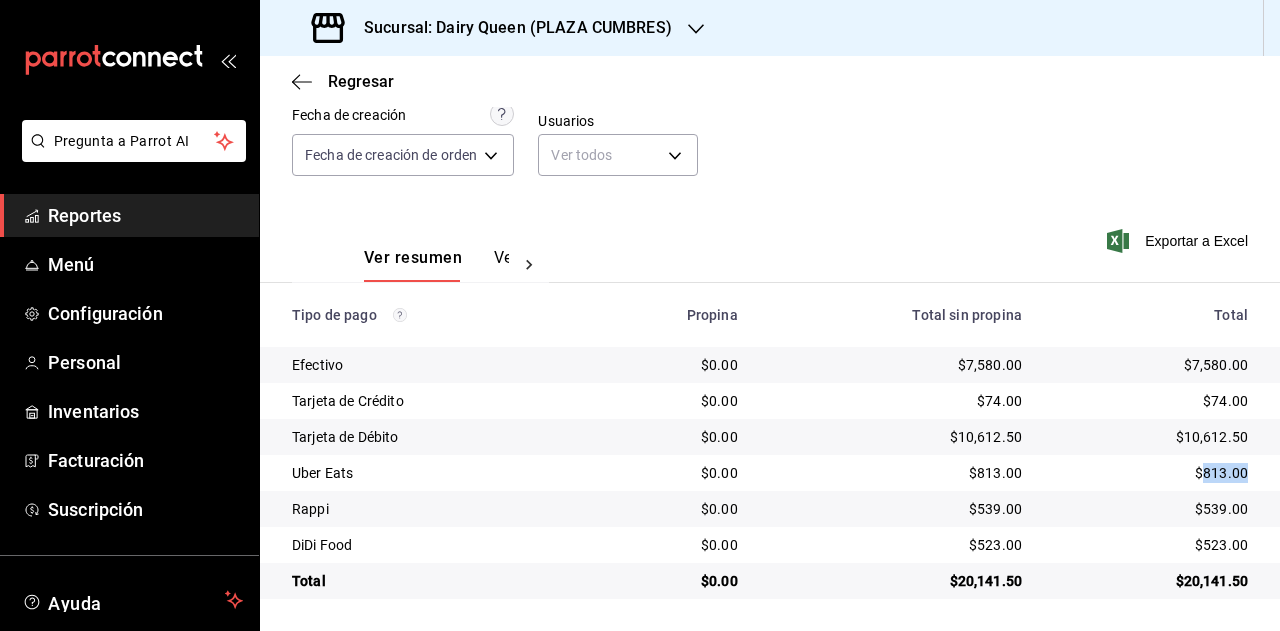 click on "$813.00" at bounding box center [1151, 473] 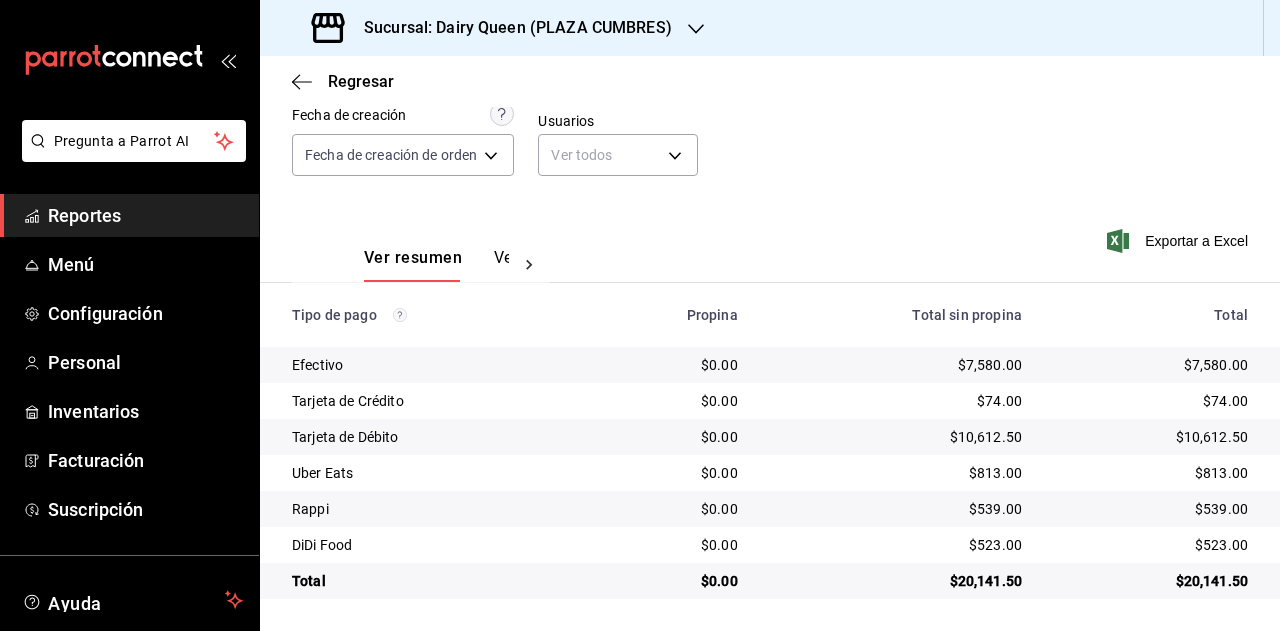 click on "$539.00" at bounding box center [1151, 509] 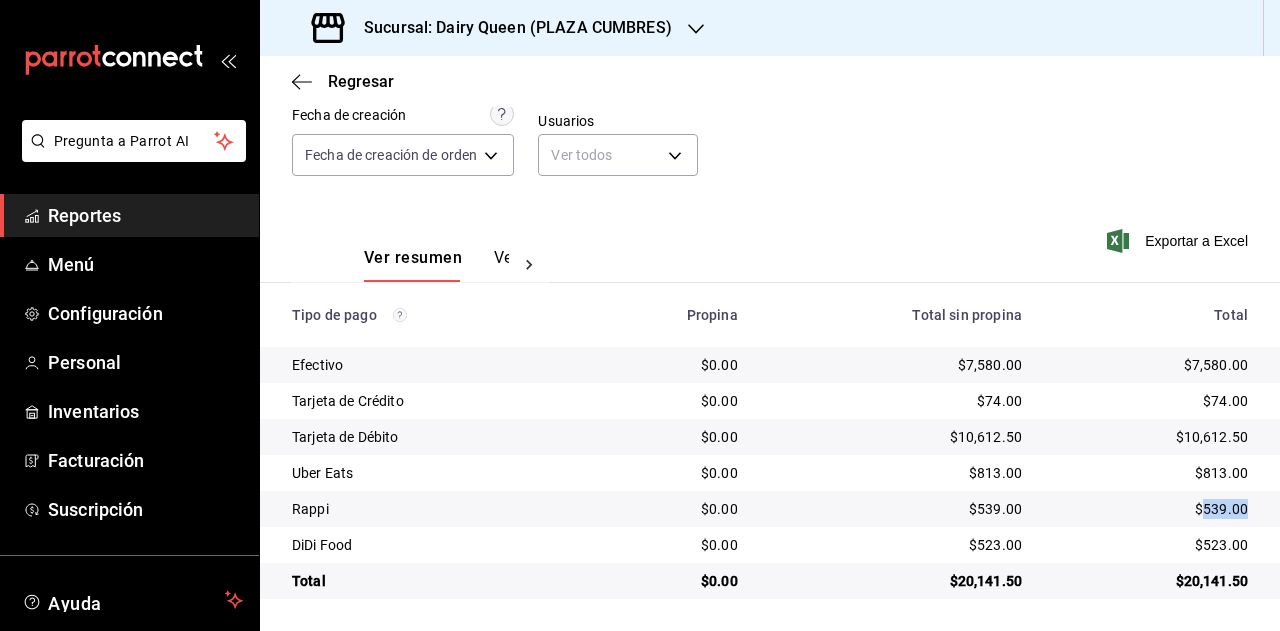click on "$539.00" at bounding box center (1151, 509) 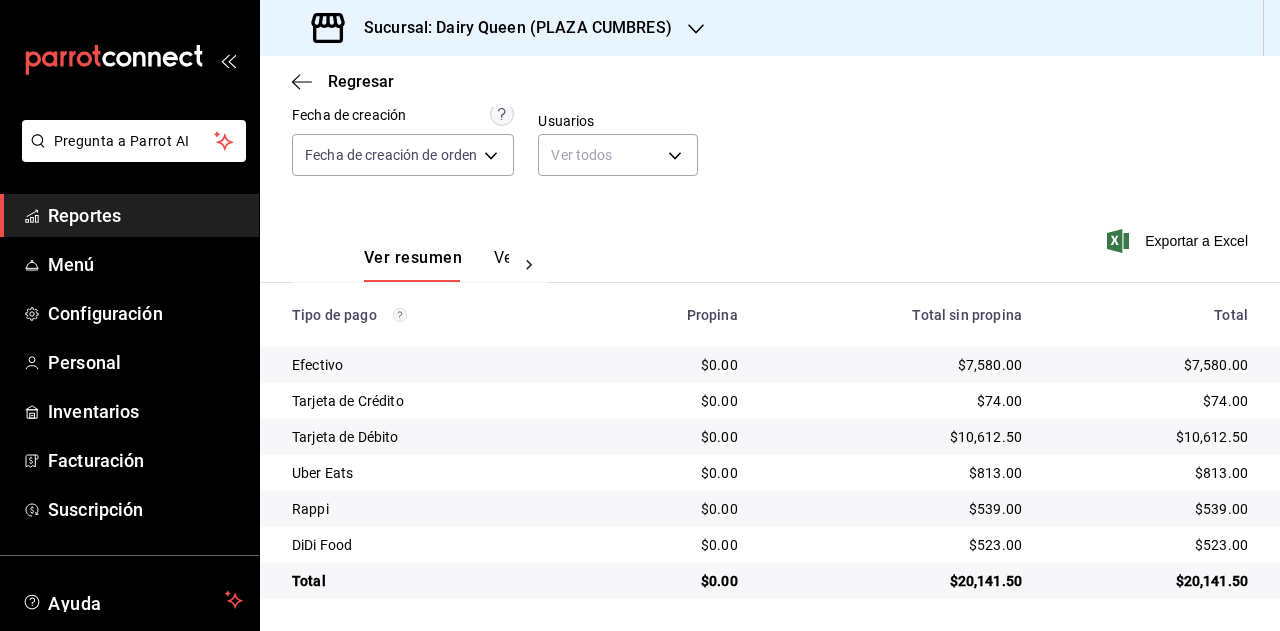 click on "$523.00" at bounding box center (1151, 545) 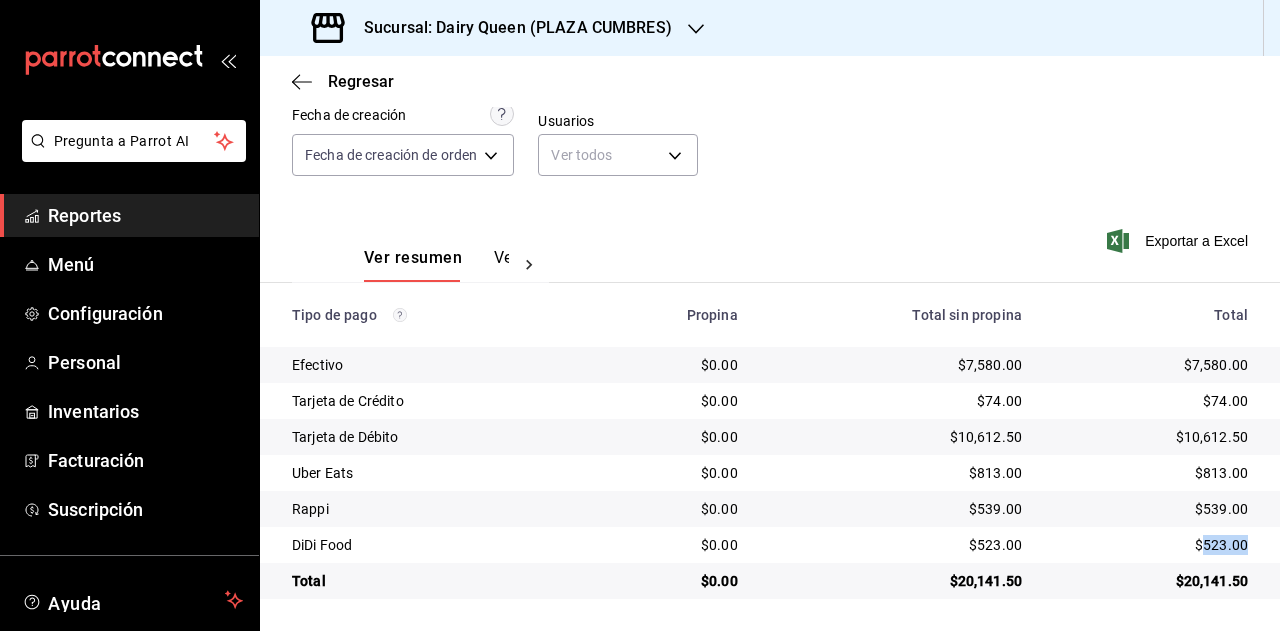 click on "$523.00" at bounding box center (1151, 545) 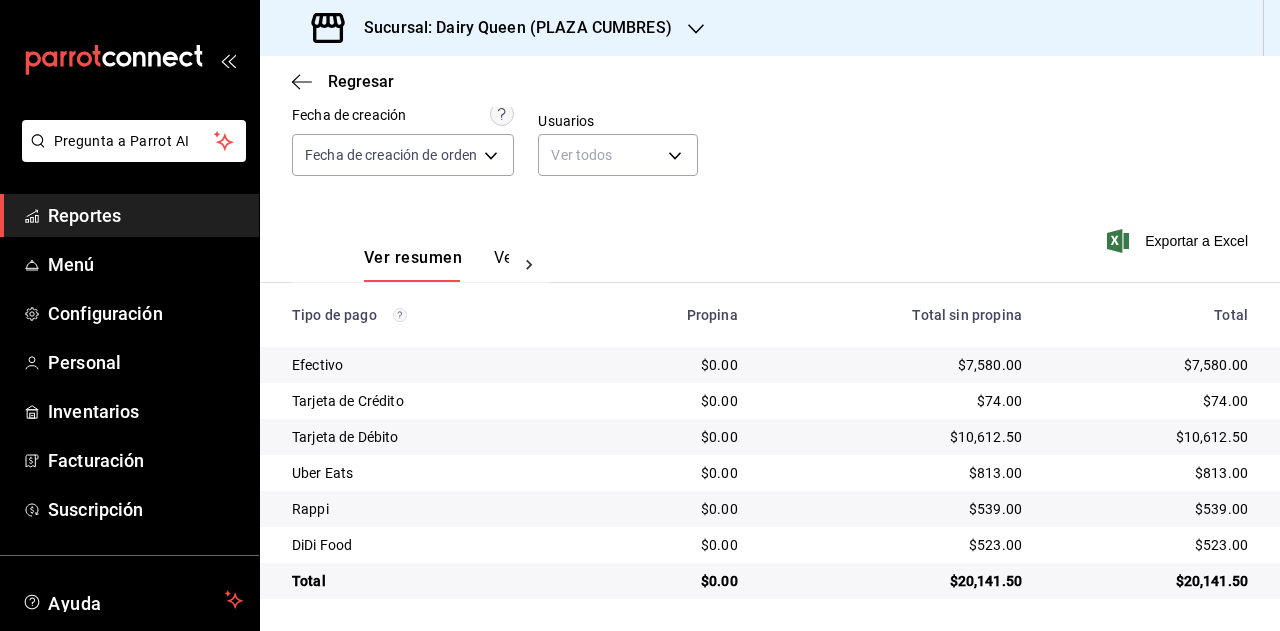 click on "Sucursal: Dairy Queen (PLAZA CUMBRES)" at bounding box center [510, 28] 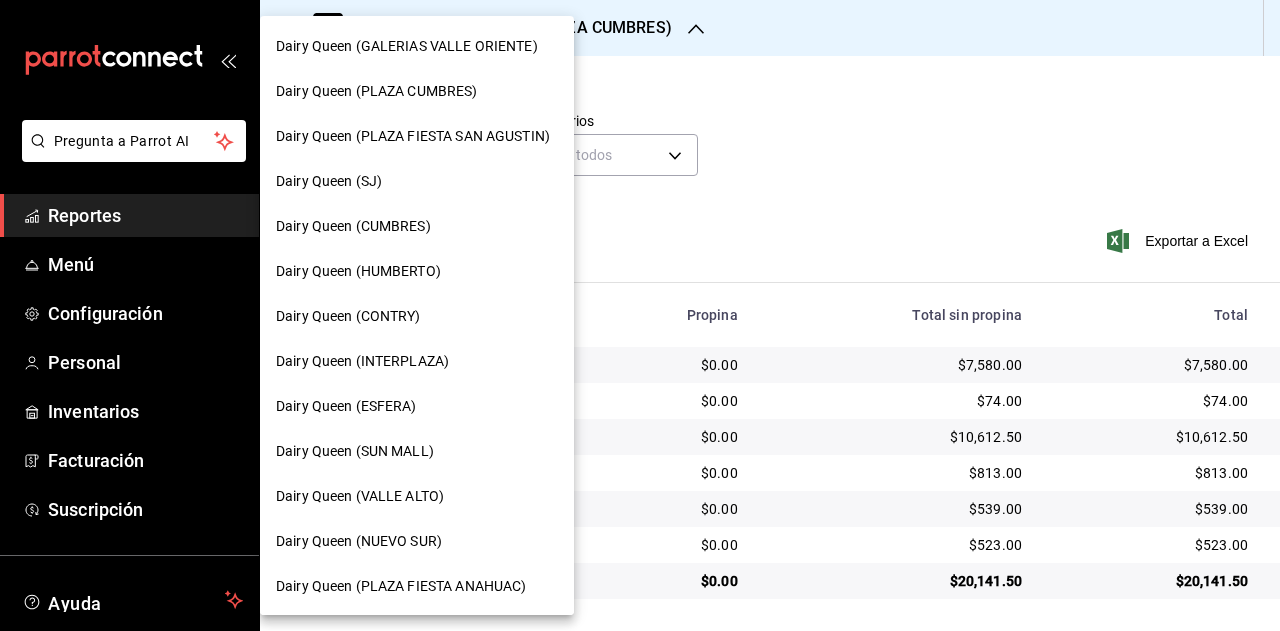 click on "Dairy Queen (PLAZA FIESTA SAN AGUSTIN)" at bounding box center (413, 136) 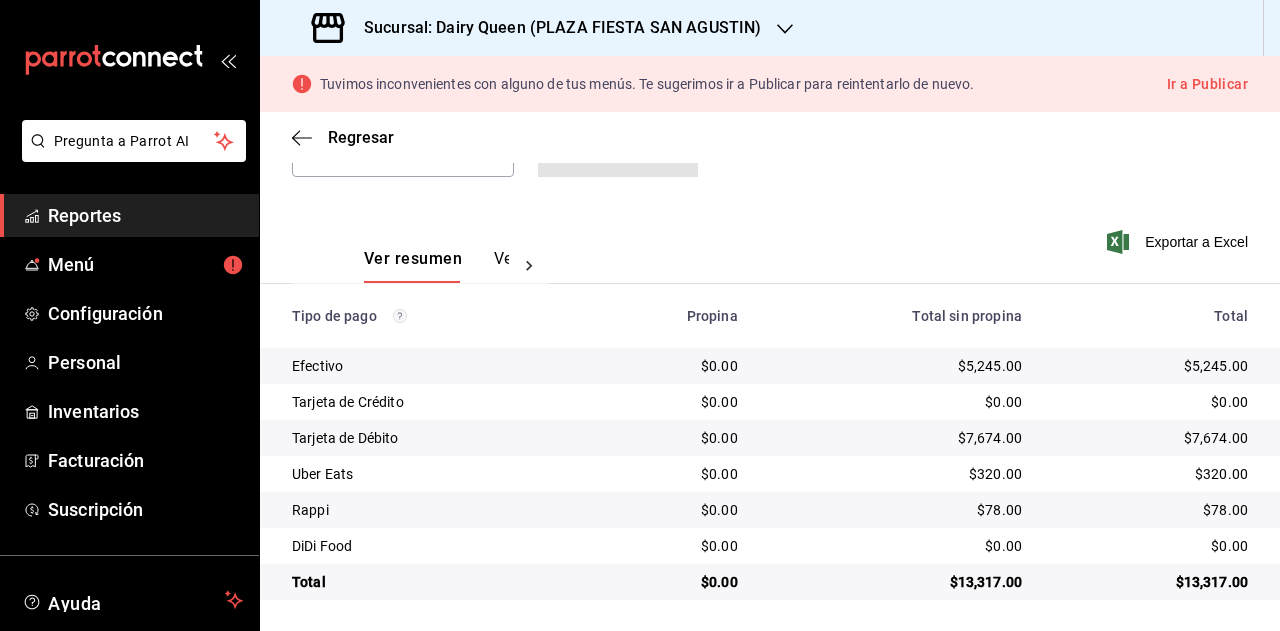 scroll, scrollTop: 235, scrollLeft: 0, axis: vertical 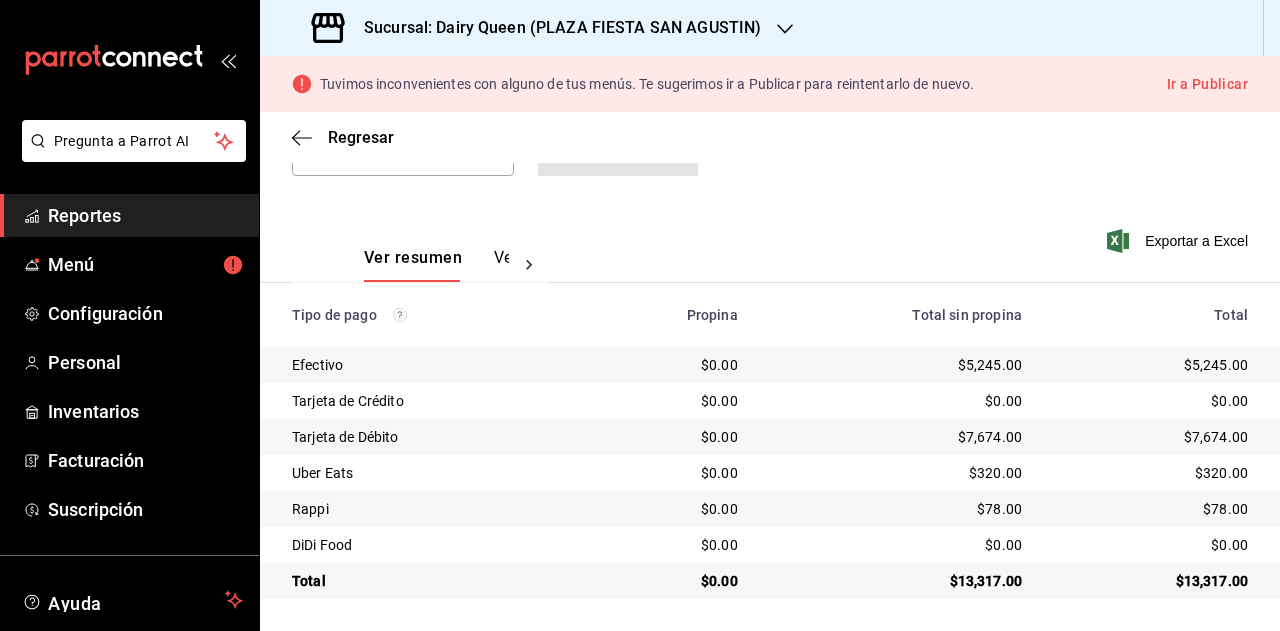 click on "$13,317.00" at bounding box center (1151, 581) 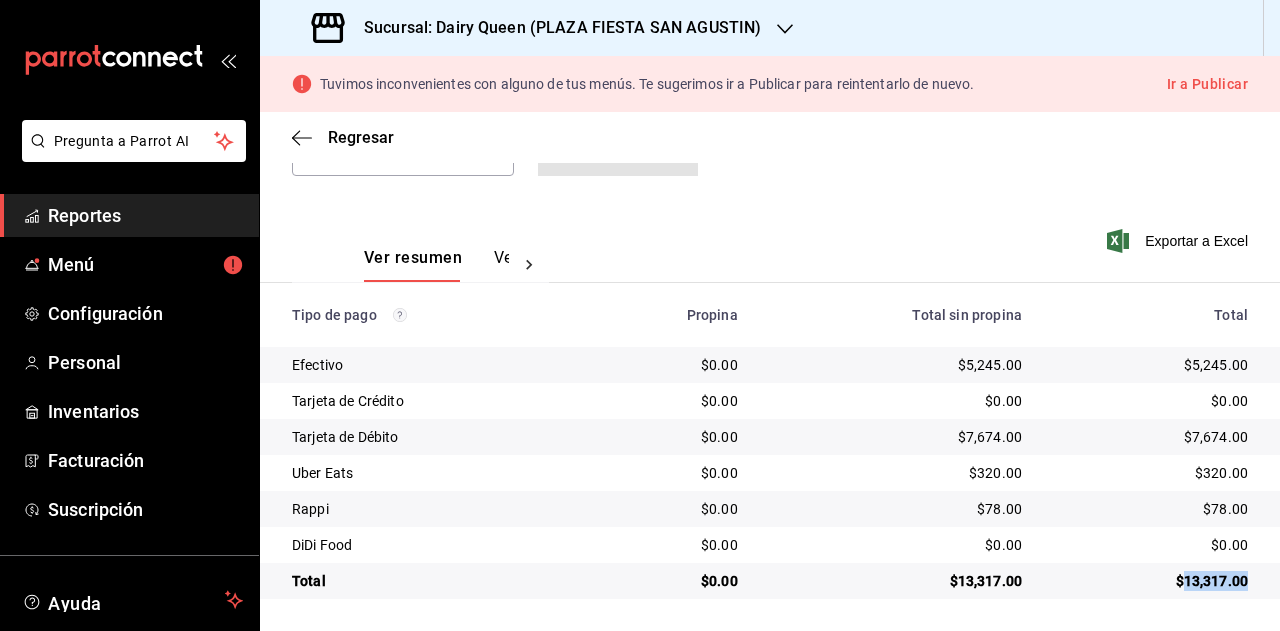 click on "$13,317.00" at bounding box center (1151, 581) 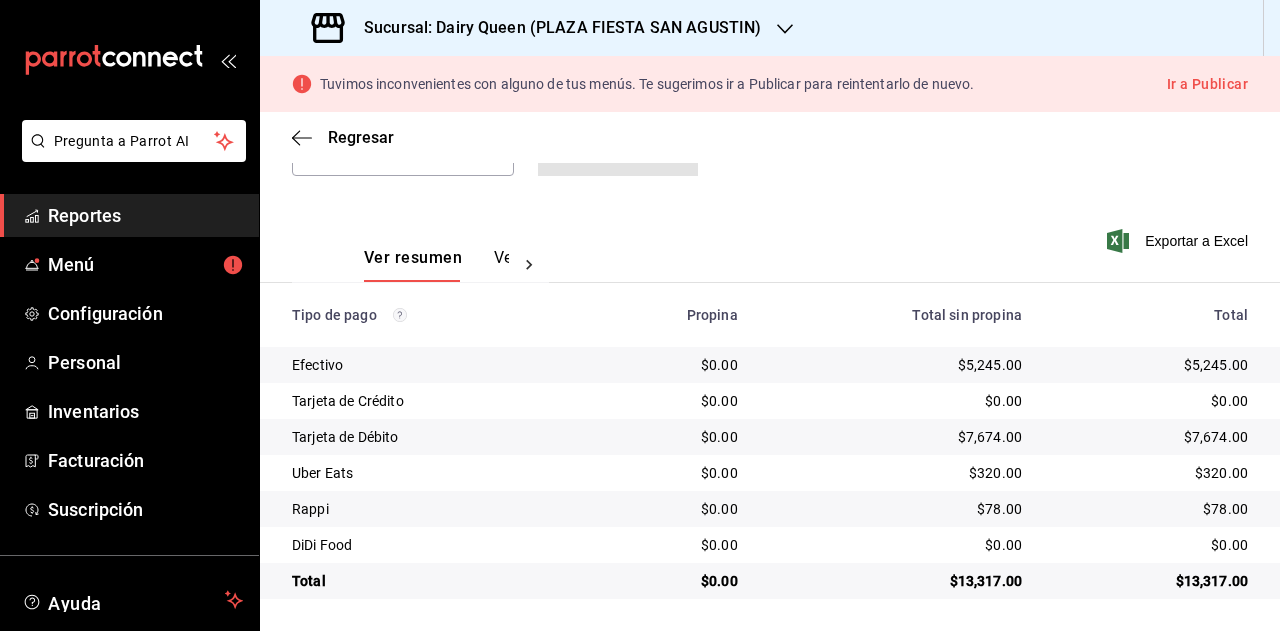 click on "$320.00" at bounding box center [1151, 473] 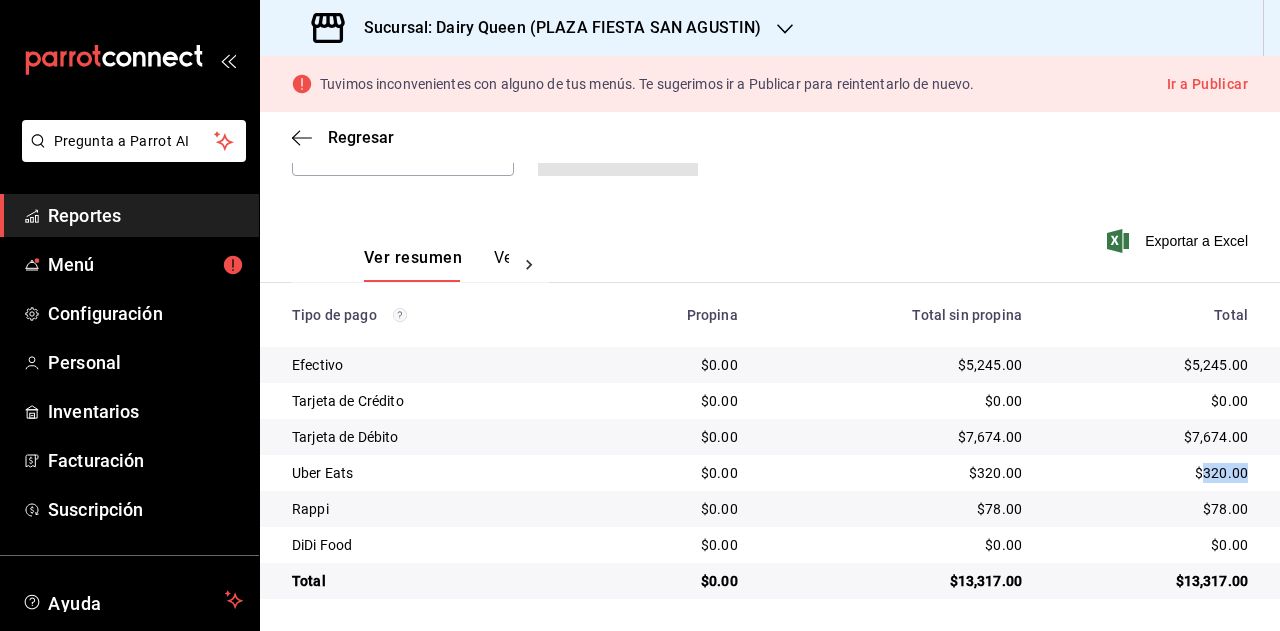 click on "$320.00" at bounding box center (1151, 473) 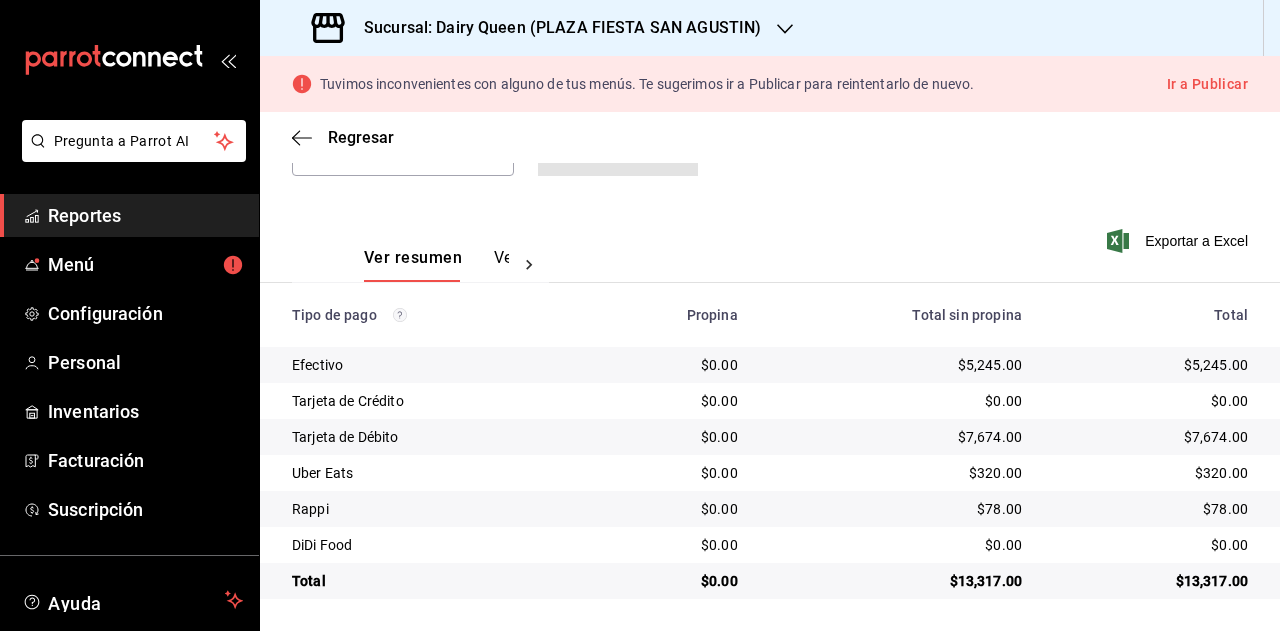 drag, startPoint x: 1216, startPoint y: 514, endPoint x: 1272, endPoint y: 466, distance: 73.756355 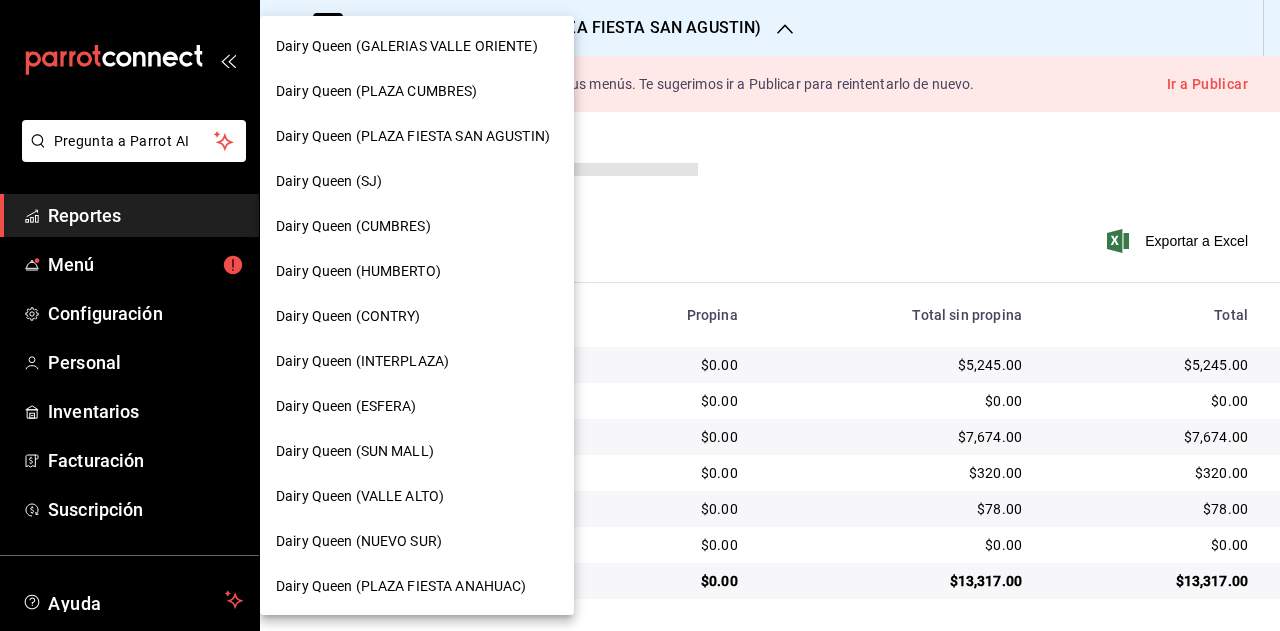 click on "Dairy Queen (SJ)" at bounding box center (417, 181) 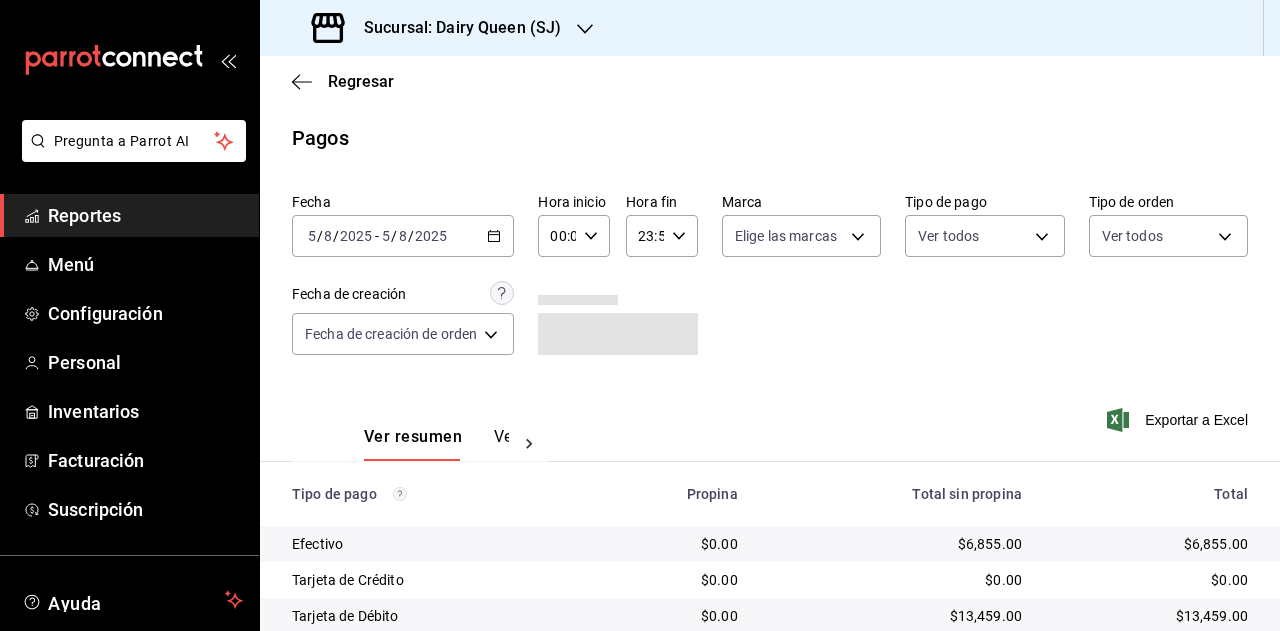 scroll, scrollTop: 179, scrollLeft: 0, axis: vertical 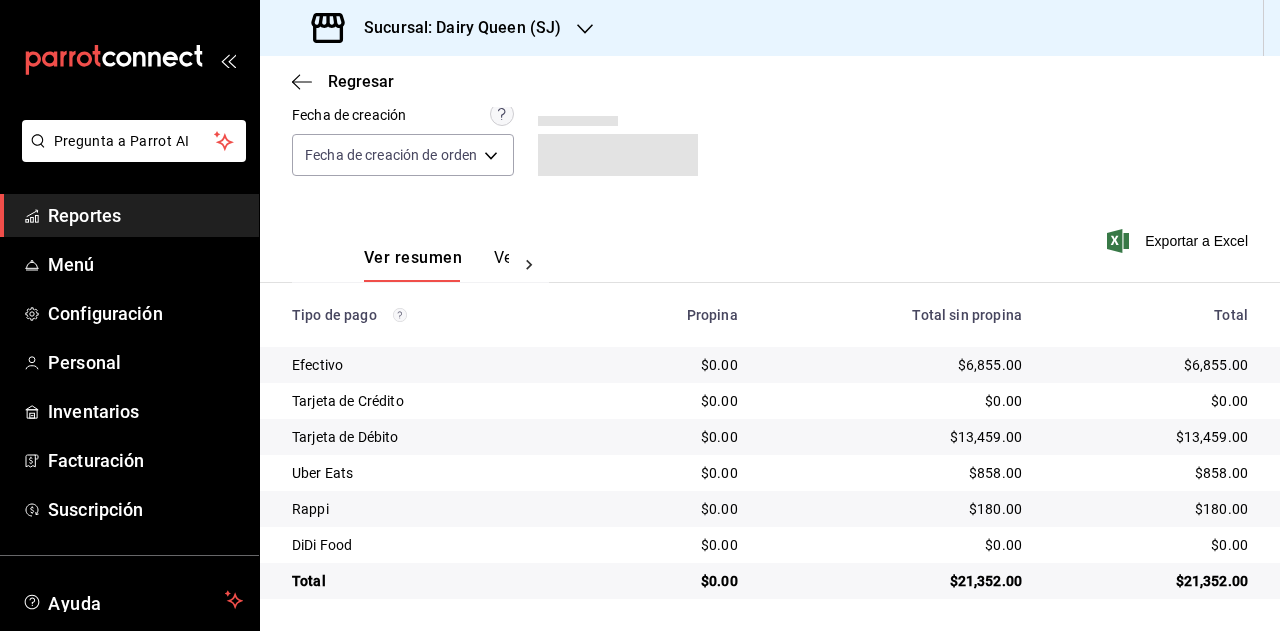 click on "$21,352.00" at bounding box center [1151, 581] 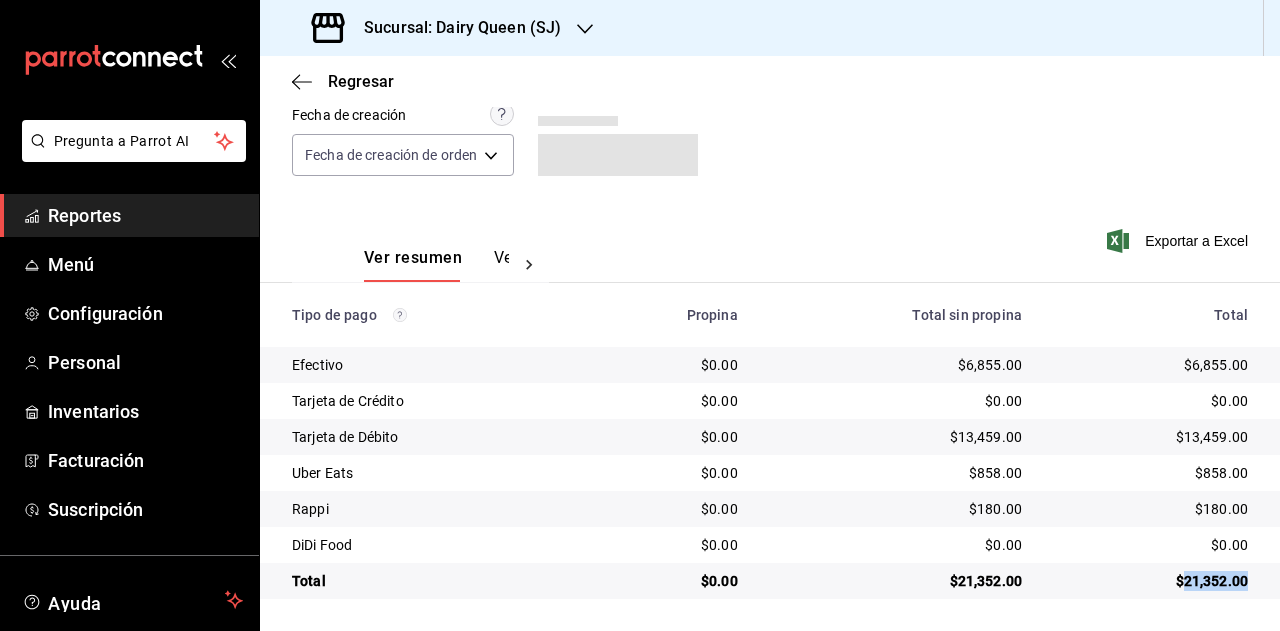 click on "$21,352.00" at bounding box center (1151, 581) 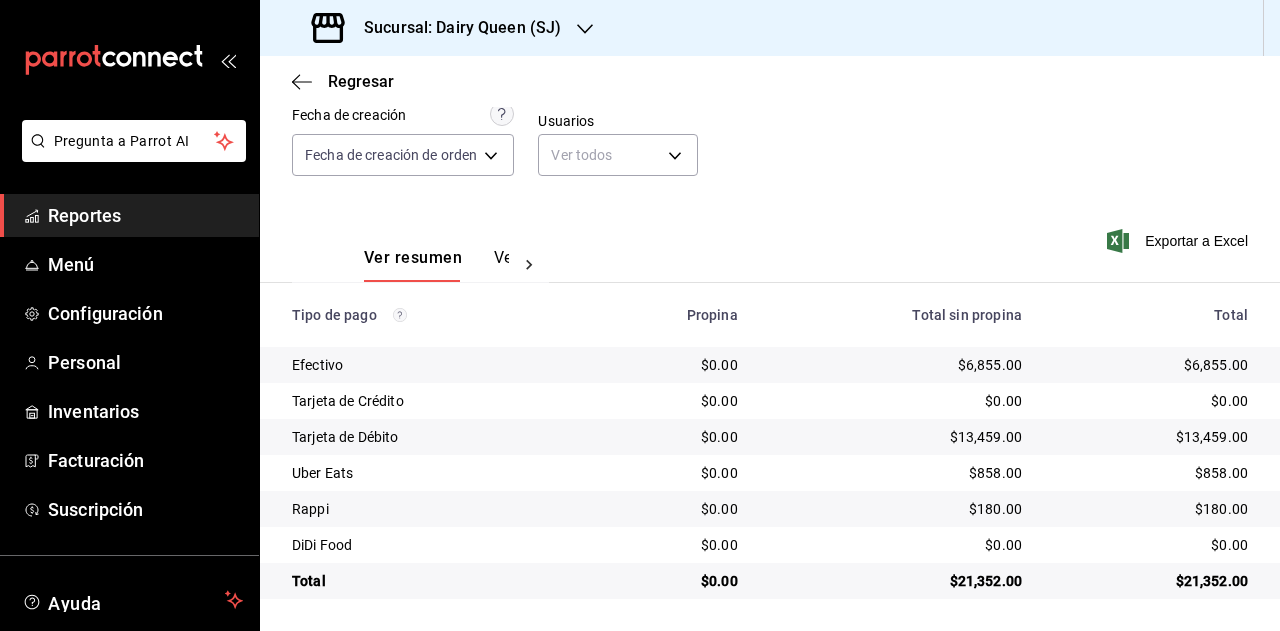 click on "$858.00" at bounding box center [1151, 473] 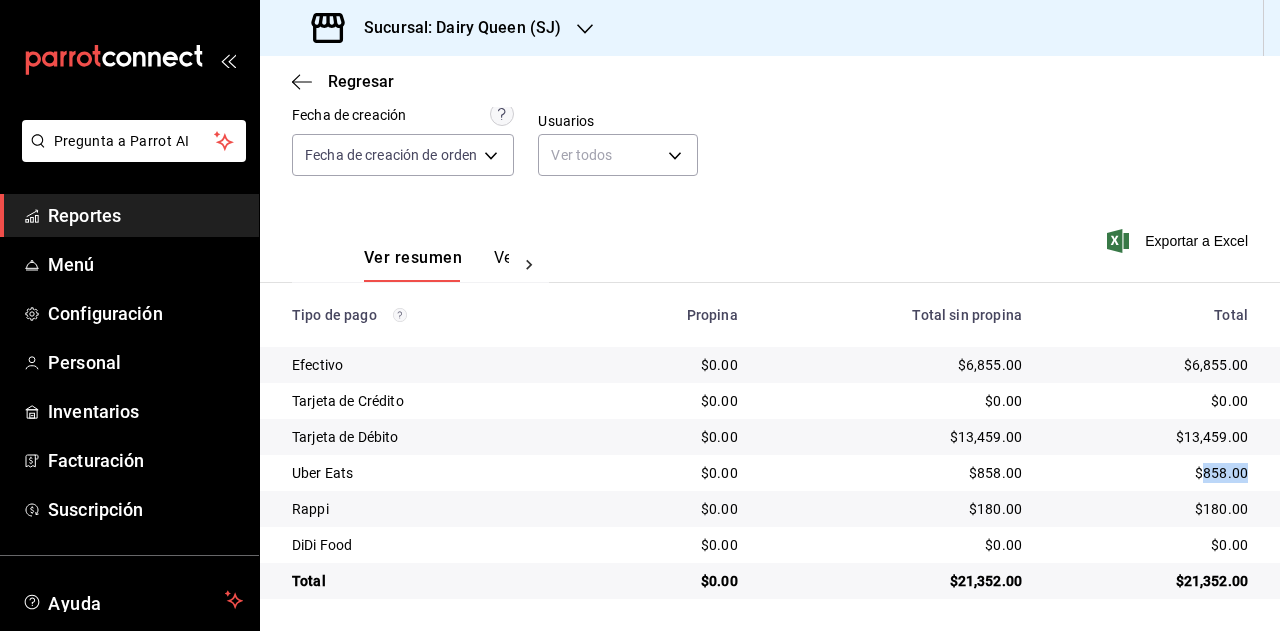 click on "$858.00" at bounding box center (1151, 473) 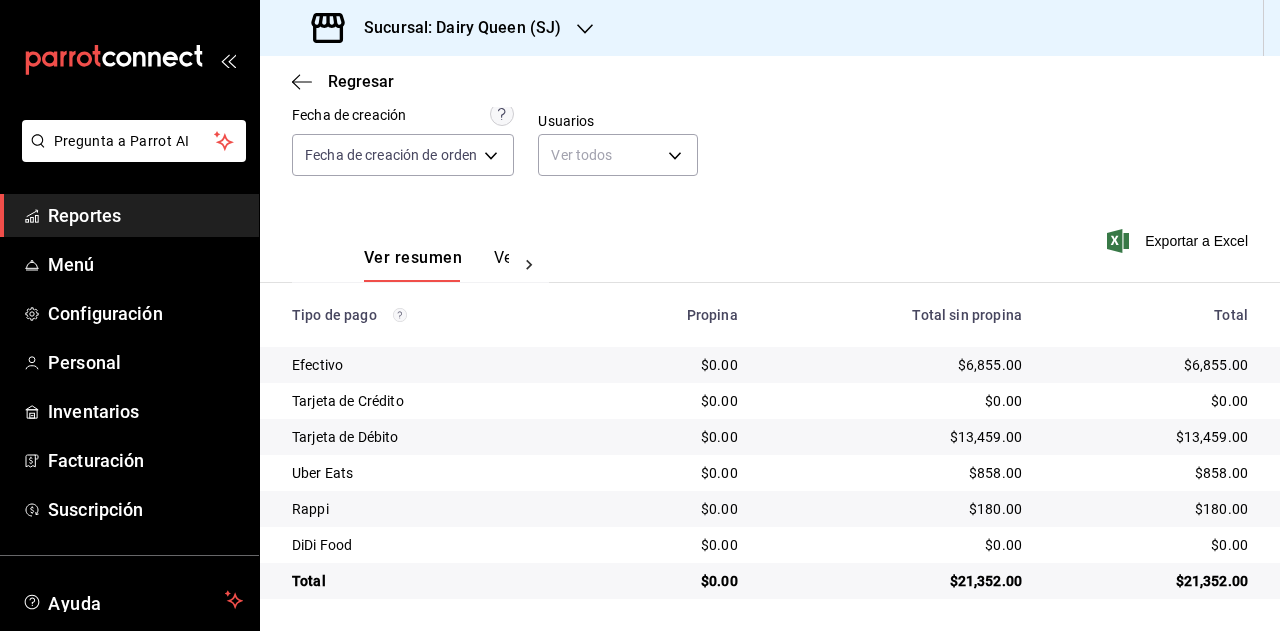 click on "$180.00" at bounding box center (1151, 509) 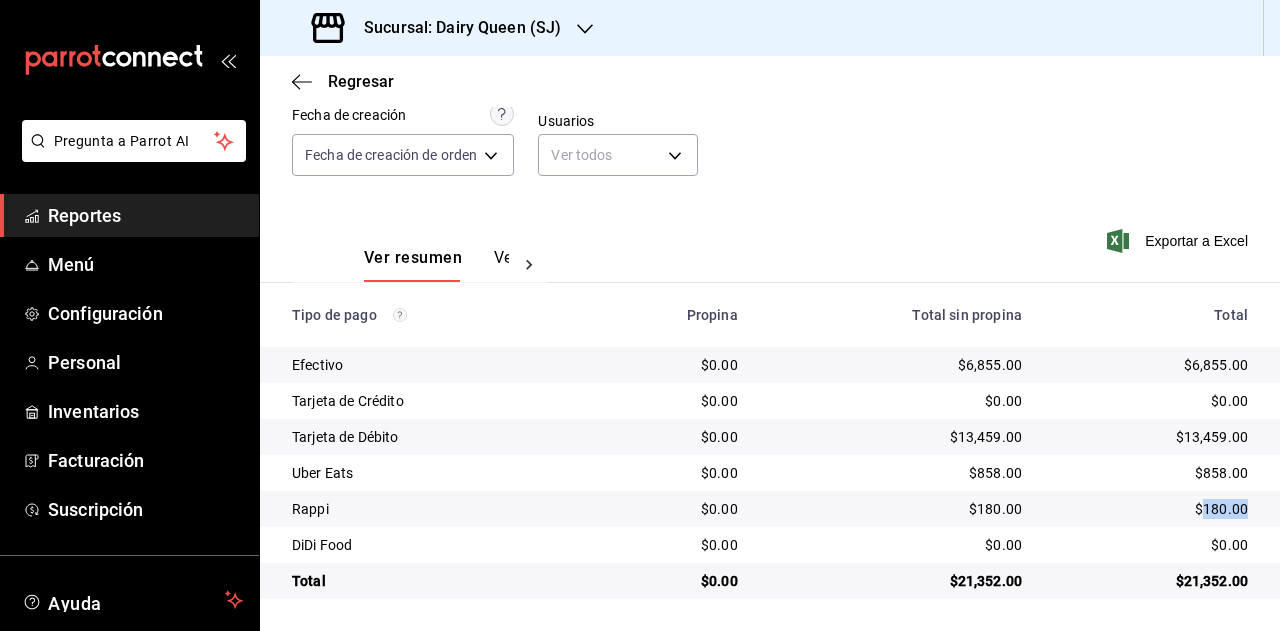 drag, startPoint x: 1211, startPoint y: 512, endPoint x: 1278, endPoint y: 469, distance: 79.61156 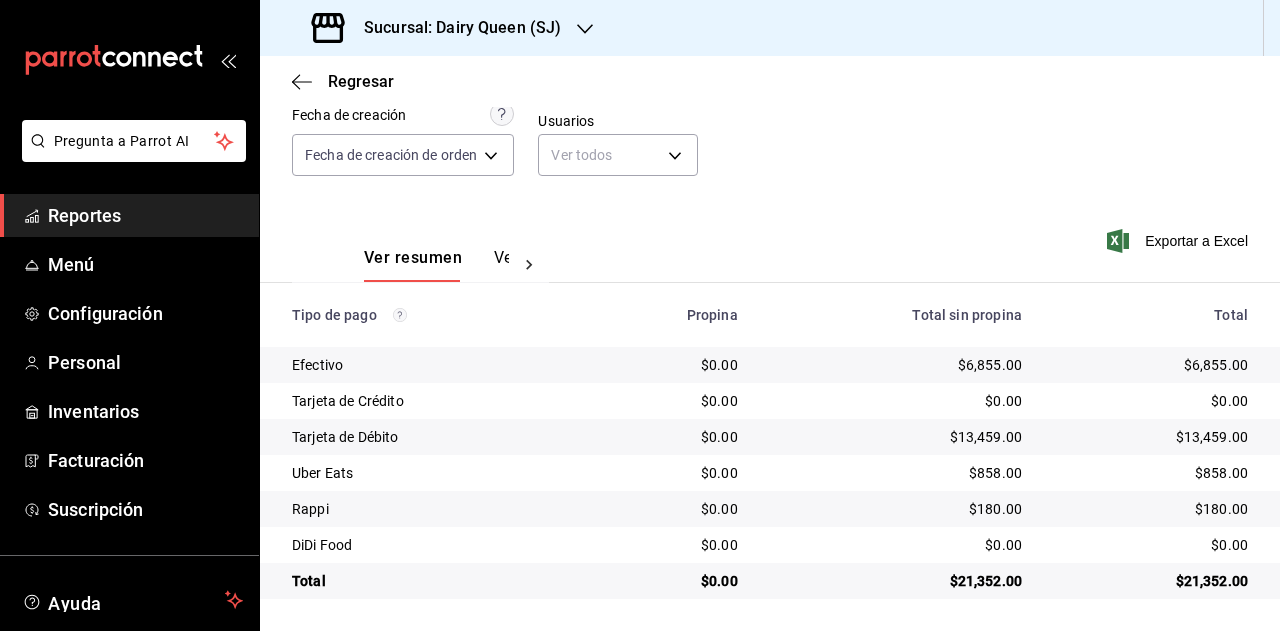 click on "$0.00" at bounding box center (1151, 545) 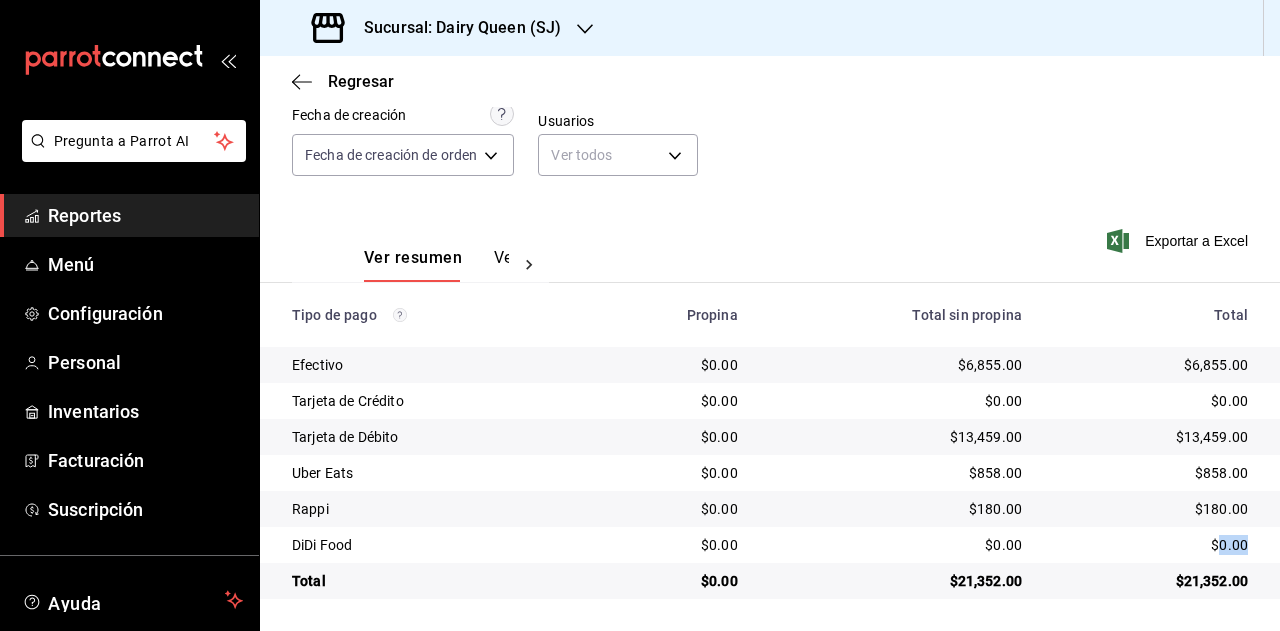 click on "$0.00" at bounding box center [1151, 545] 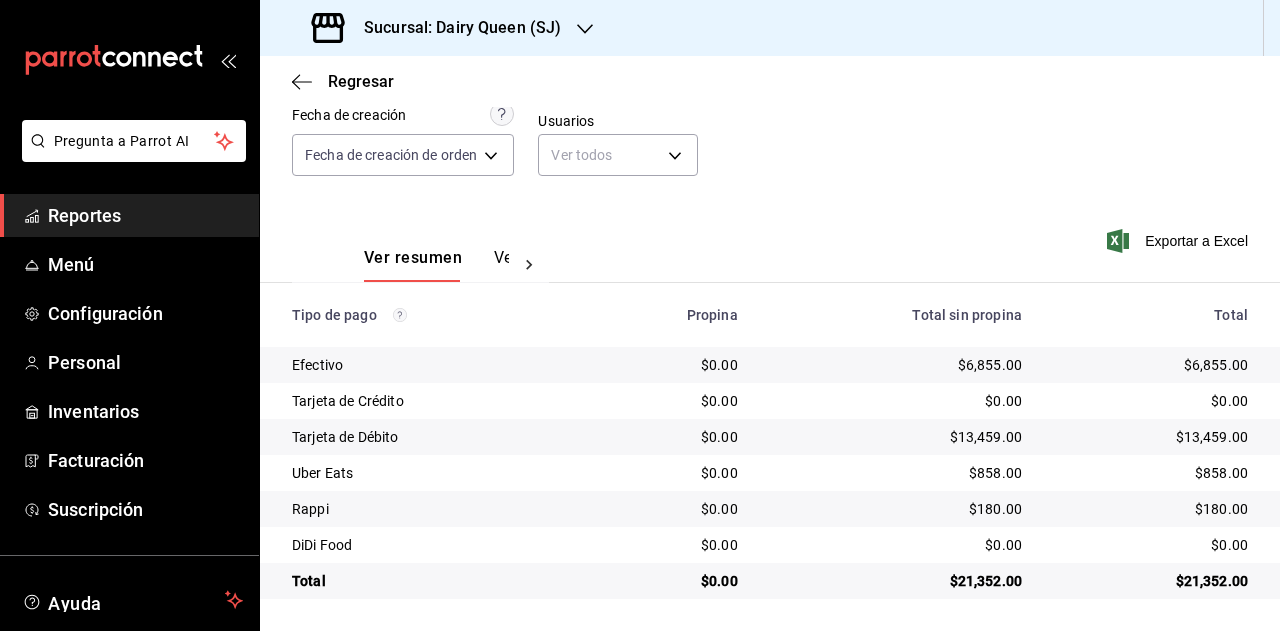 click on "Sucursal: Dairy Queen (SJ)" at bounding box center [454, 28] 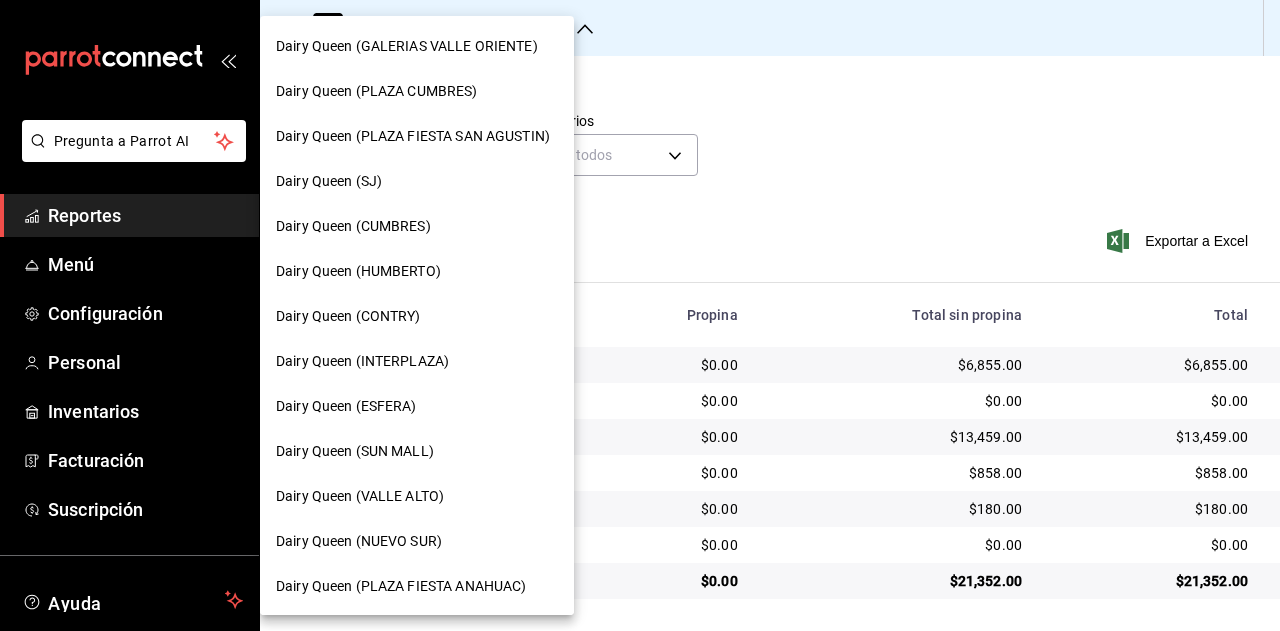 click on "Dairy Queen (CUMBRES)" at bounding box center [353, 226] 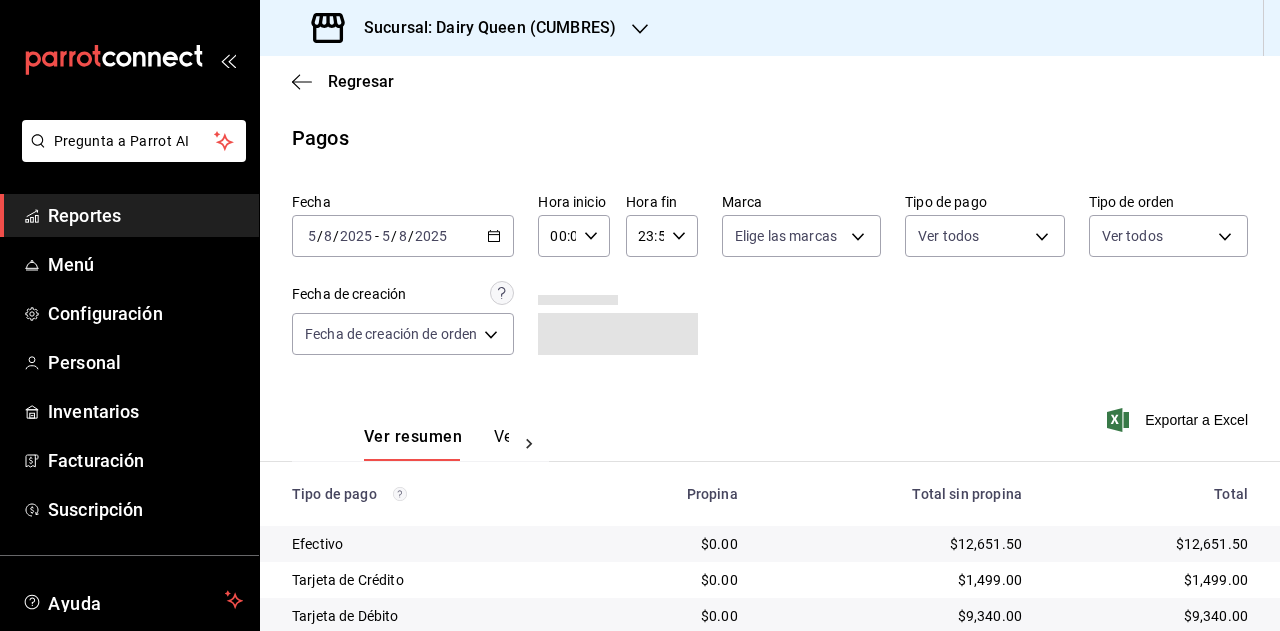 scroll, scrollTop: 179, scrollLeft: 0, axis: vertical 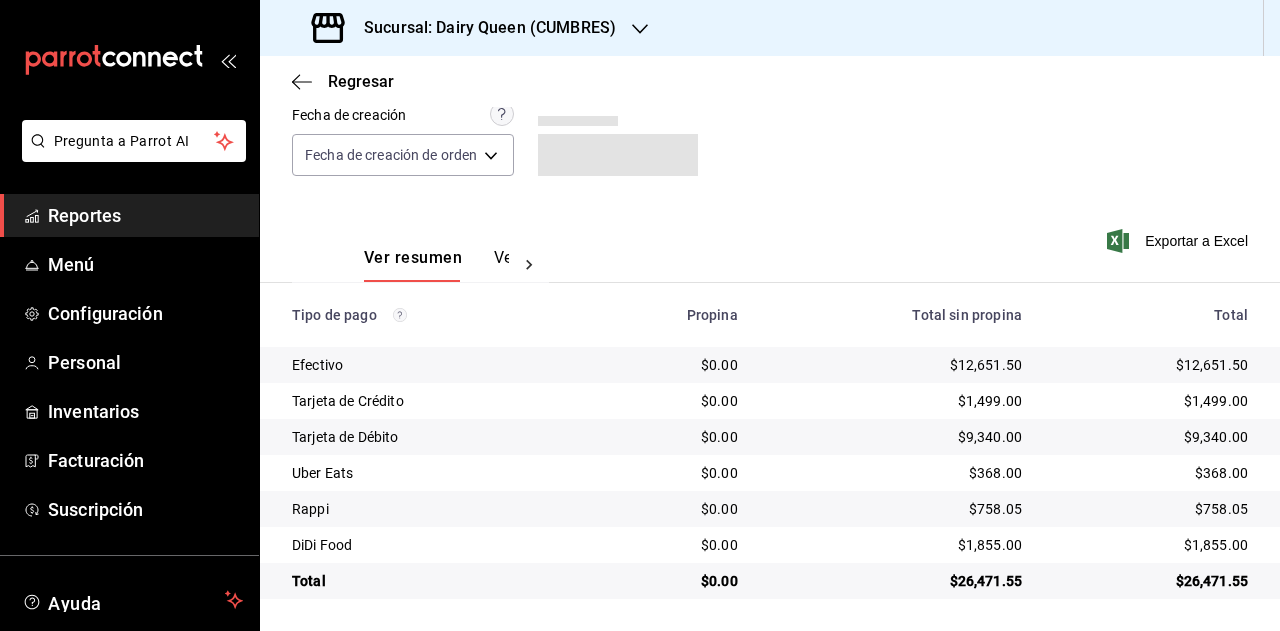 click on "$26,471.55" at bounding box center [1151, 581] 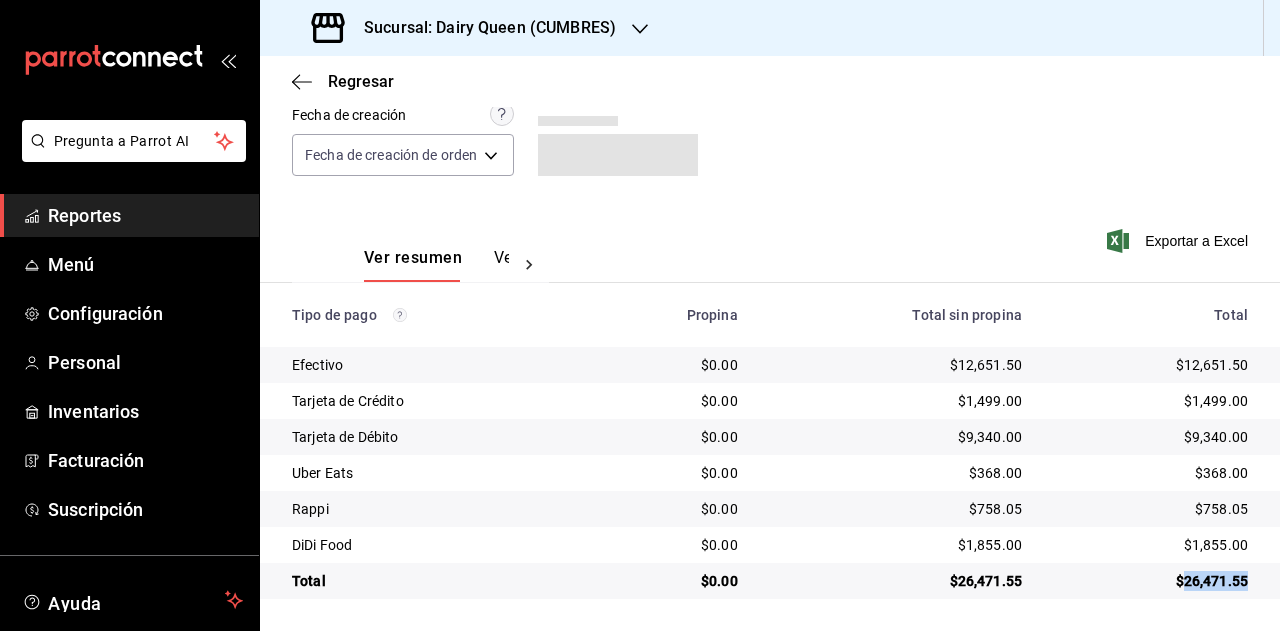 click on "$368.00" at bounding box center [1151, 473] 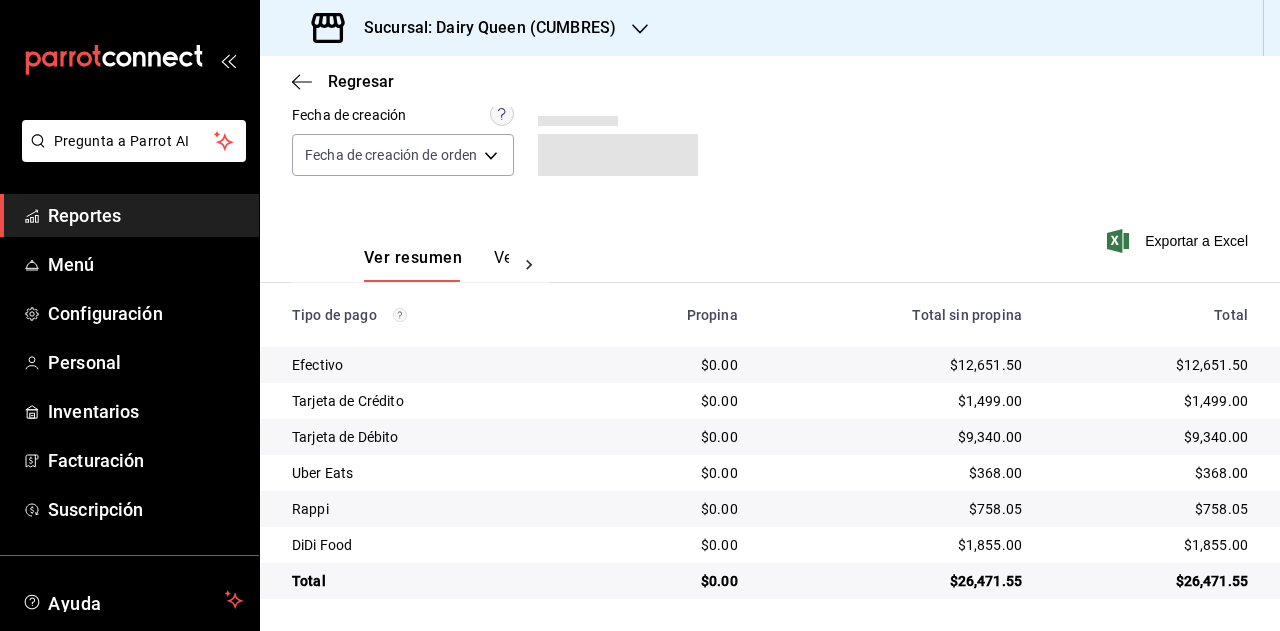 click on "$758.05" at bounding box center [1151, 509] 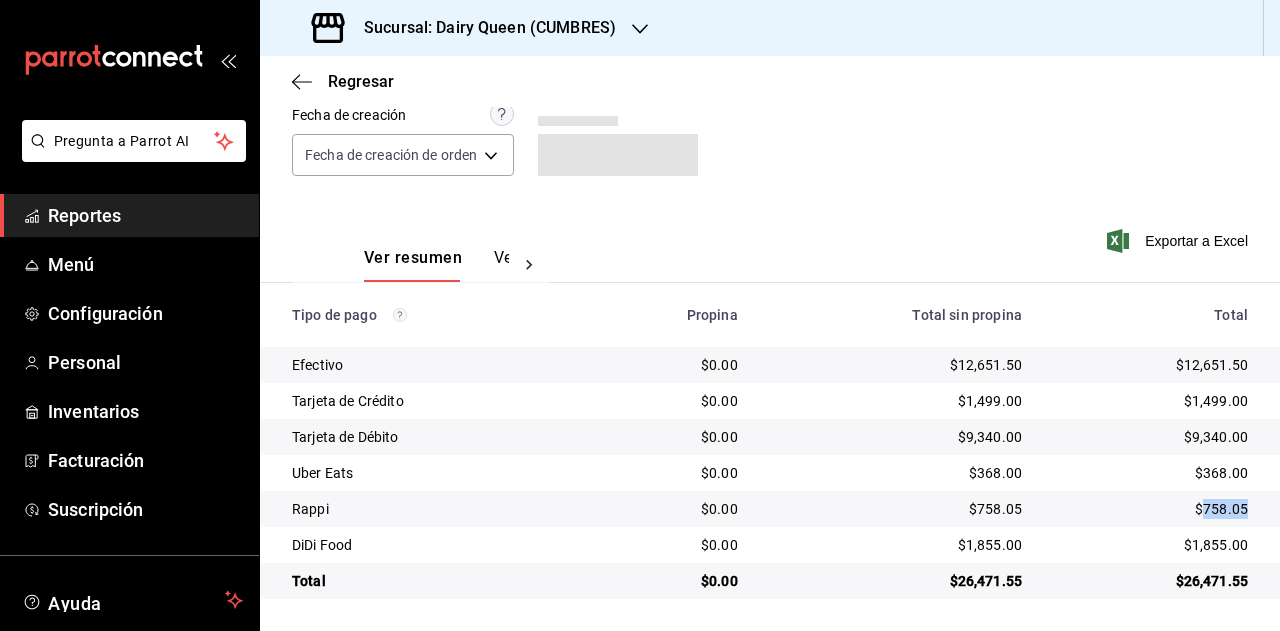 click on "$758.05" at bounding box center [1151, 509] 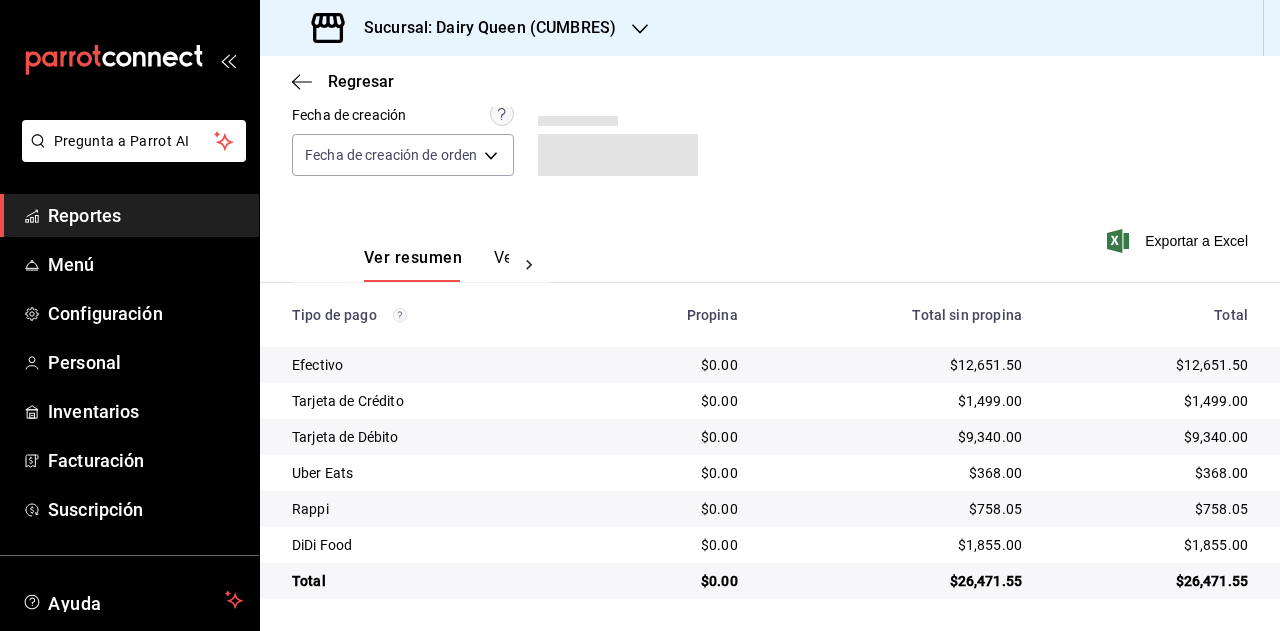 click on "$1,855.00" at bounding box center [1151, 545] 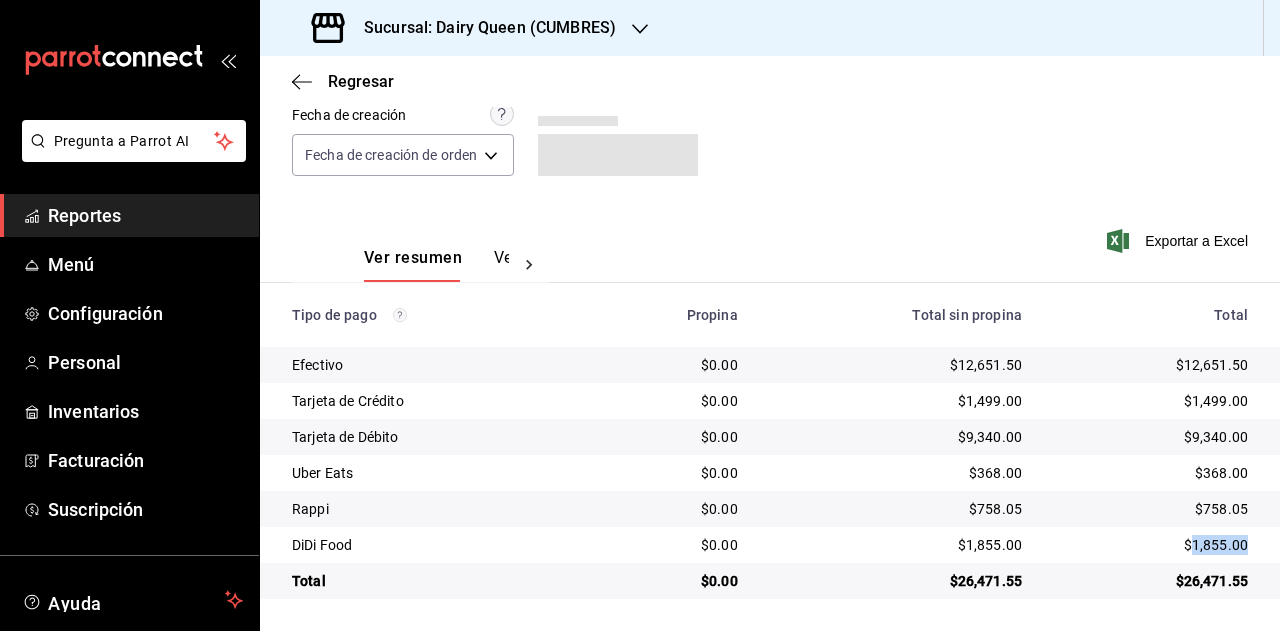 click on "$1,855.00" at bounding box center [1151, 545] 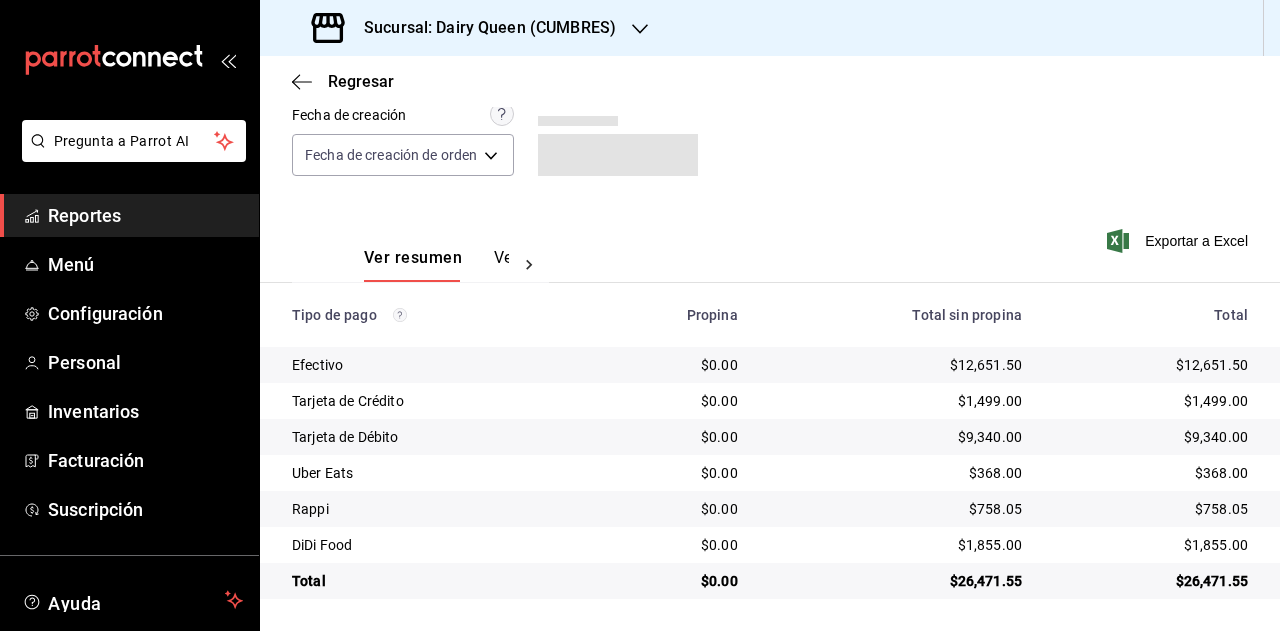 click on "Sucursal: Dairy Queen (CUMBRES)" at bounding box center [466, 28] 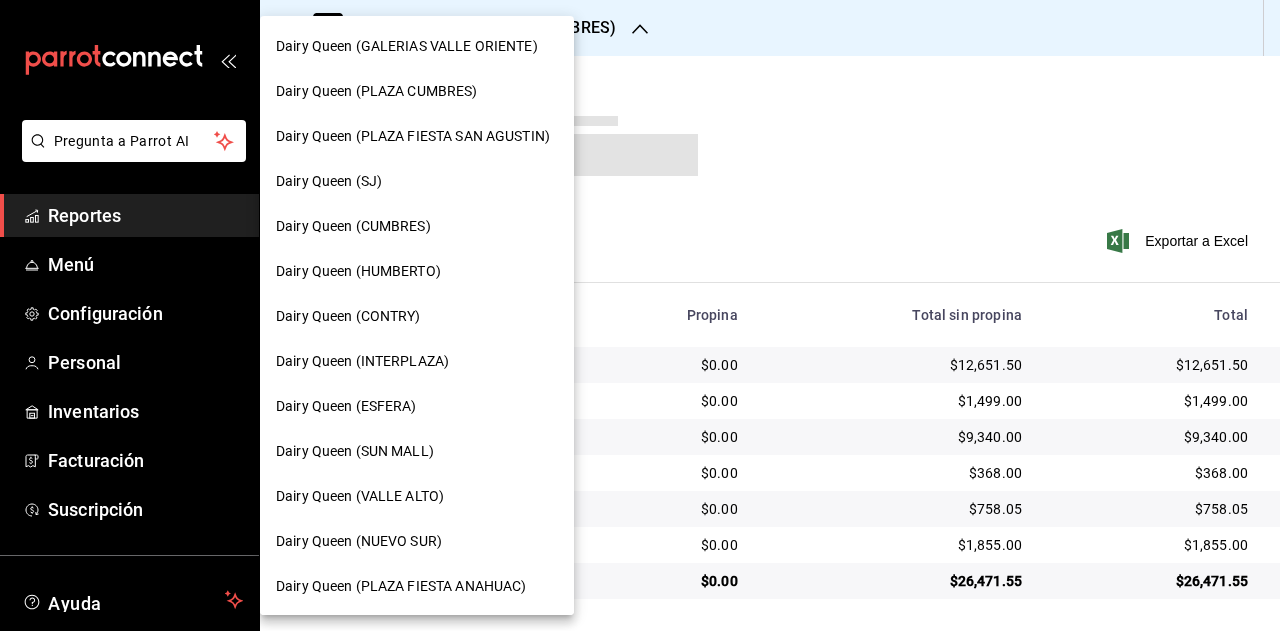 click on "Dairy Queen (HUMBERTO)" at bounding box center (358, 271) 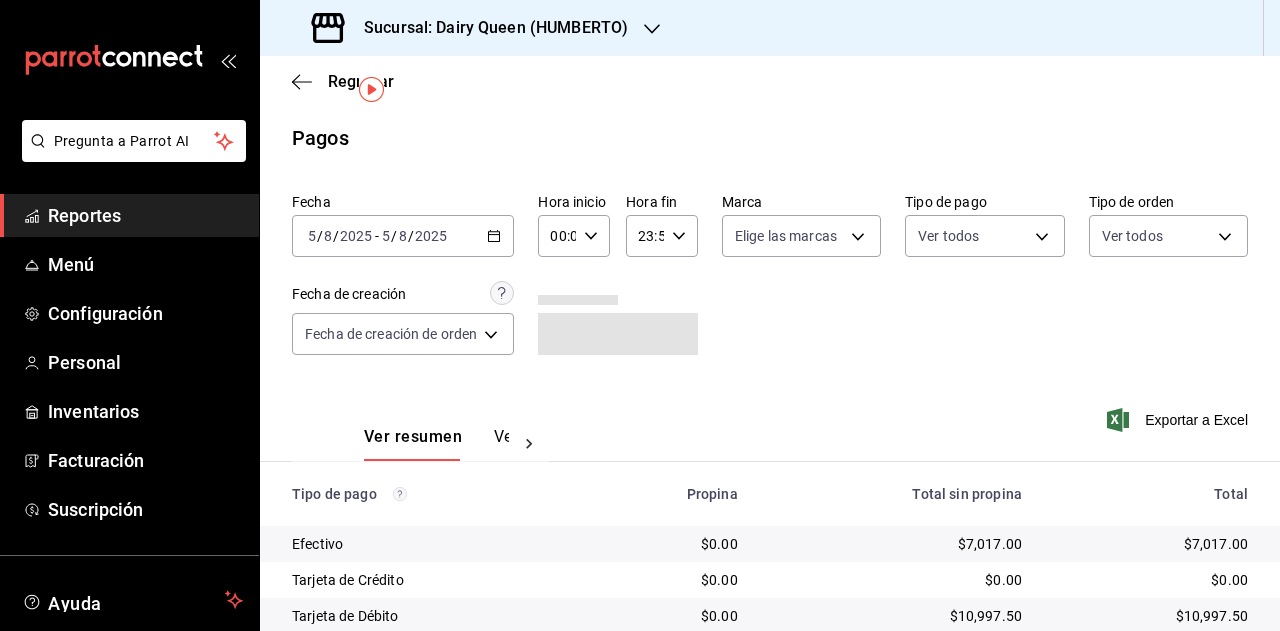 scroll, scrollTop: 215, scrollLeft: 0, axis: vertical 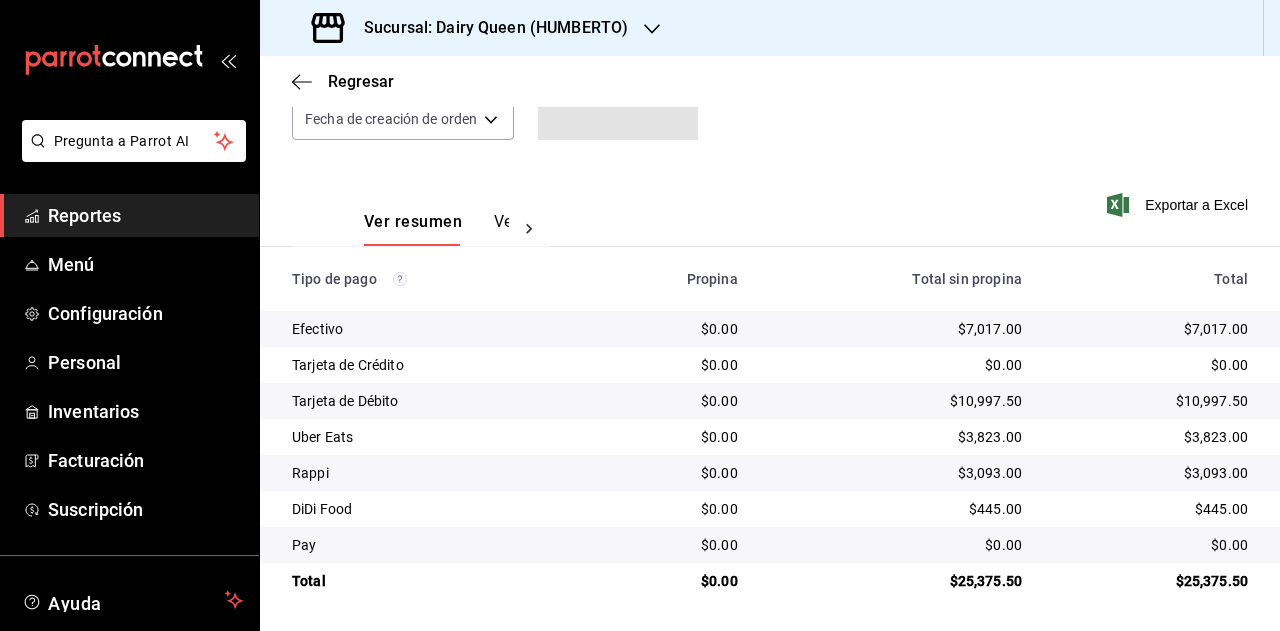 click on "$25,375.50" at bounding box center (1151, 581) 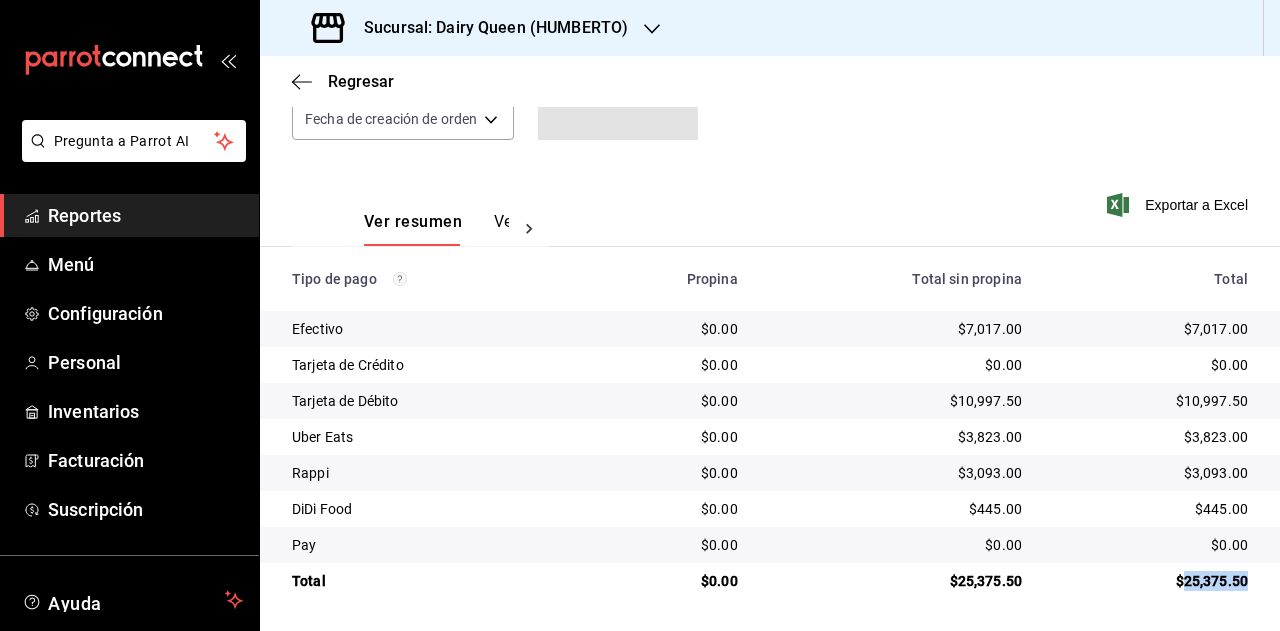 click on "$25,375.50" at bounding box center [1151, 581] 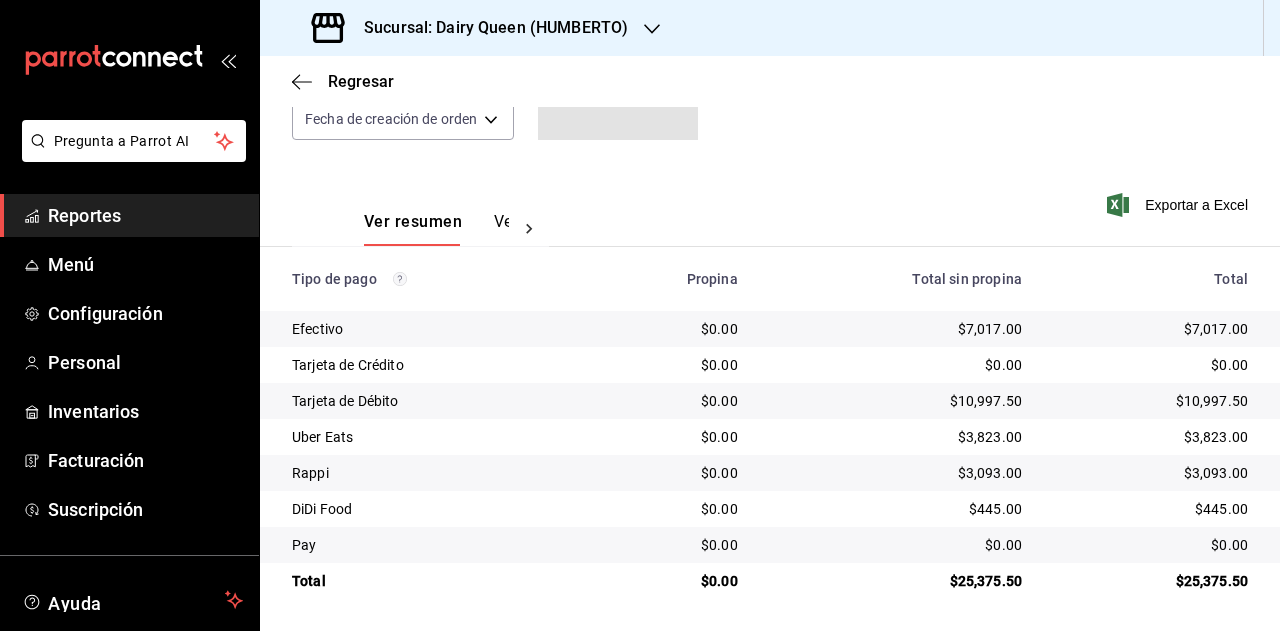 click on "$3,093.00" at bounding box center (1151, 473) 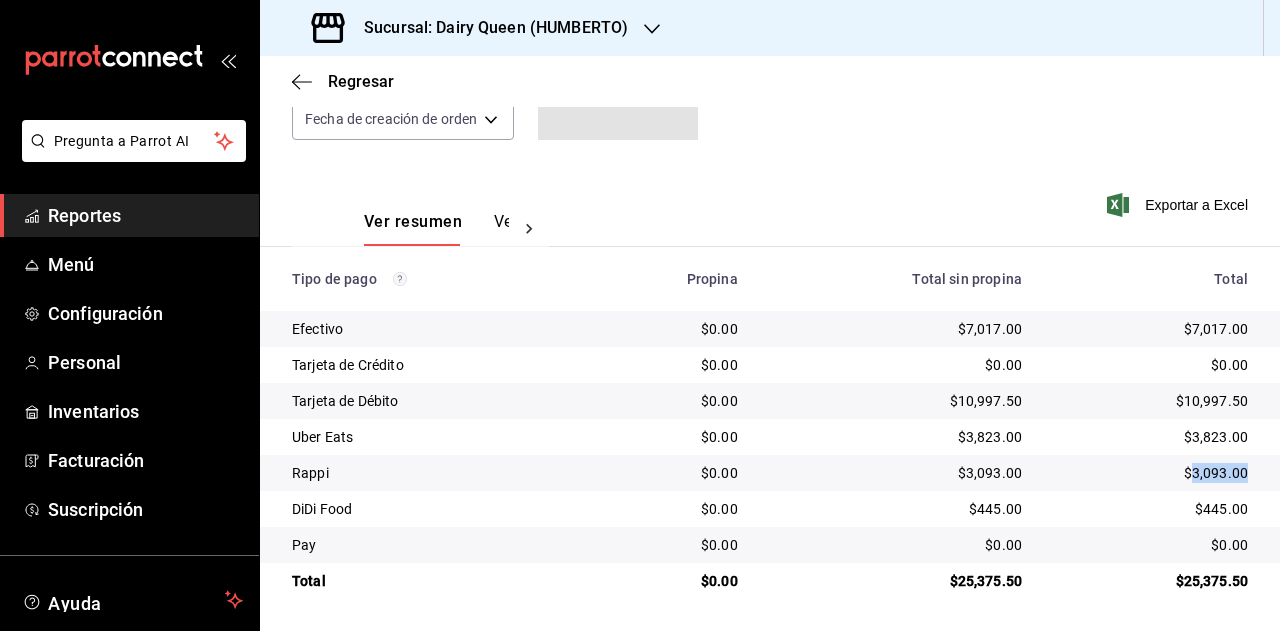 click on "$3,093.00" at bounding box center [1151, 473] 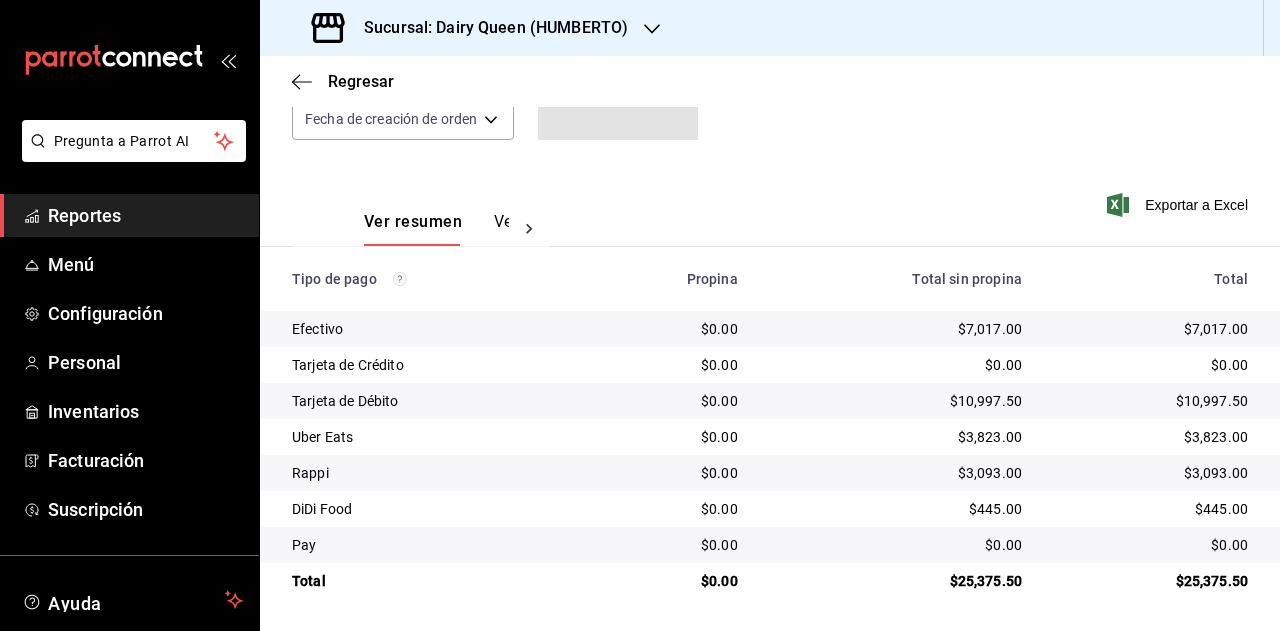 click on "$445.00" at bounding box center [1151, 509] 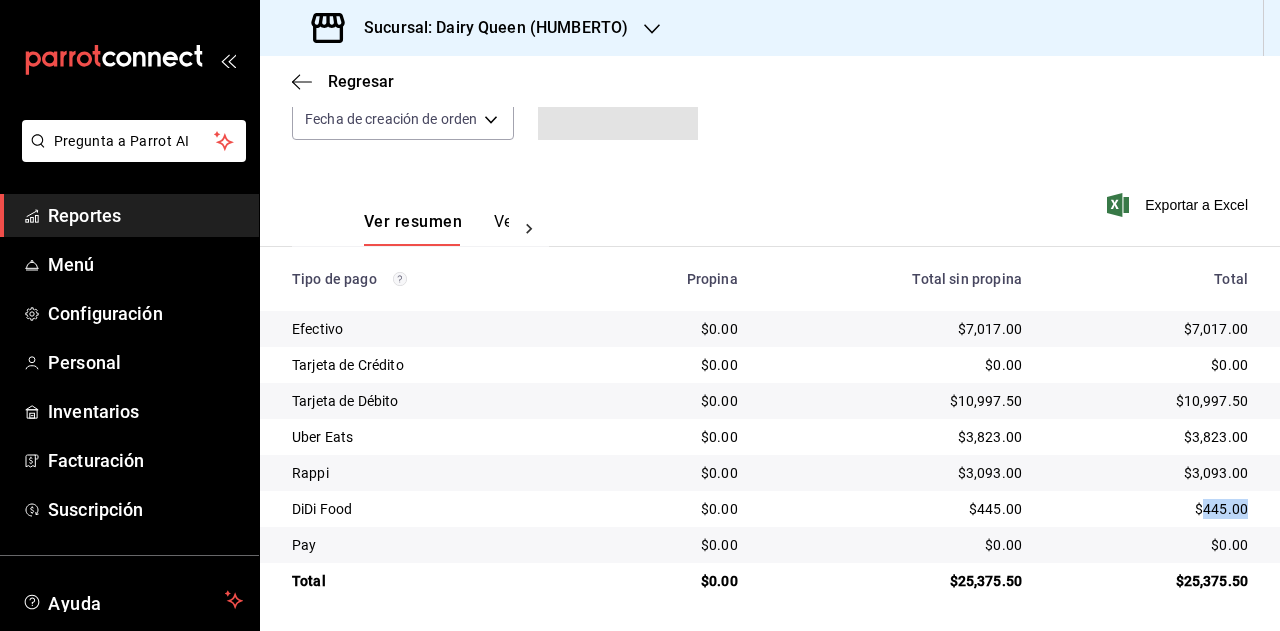 click on "$445.00" at bounding box center (1151, 509) 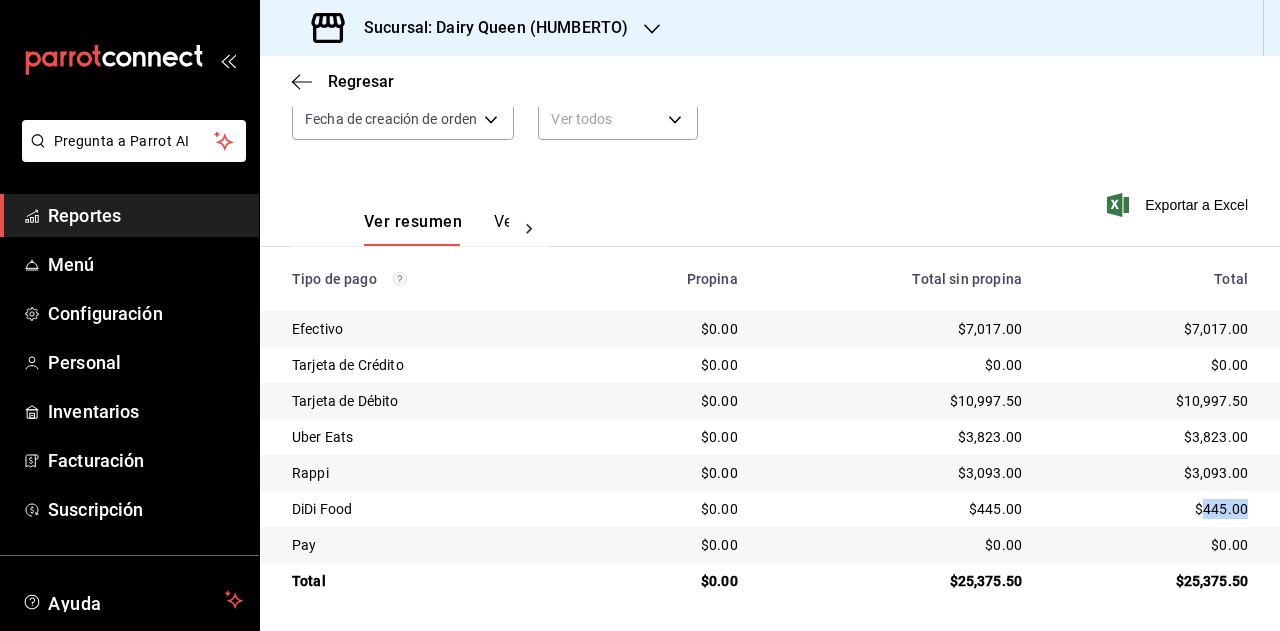 click on "Sucursal: Dairy Queen (HUMBERTO)" at bounding box center (488, 28) 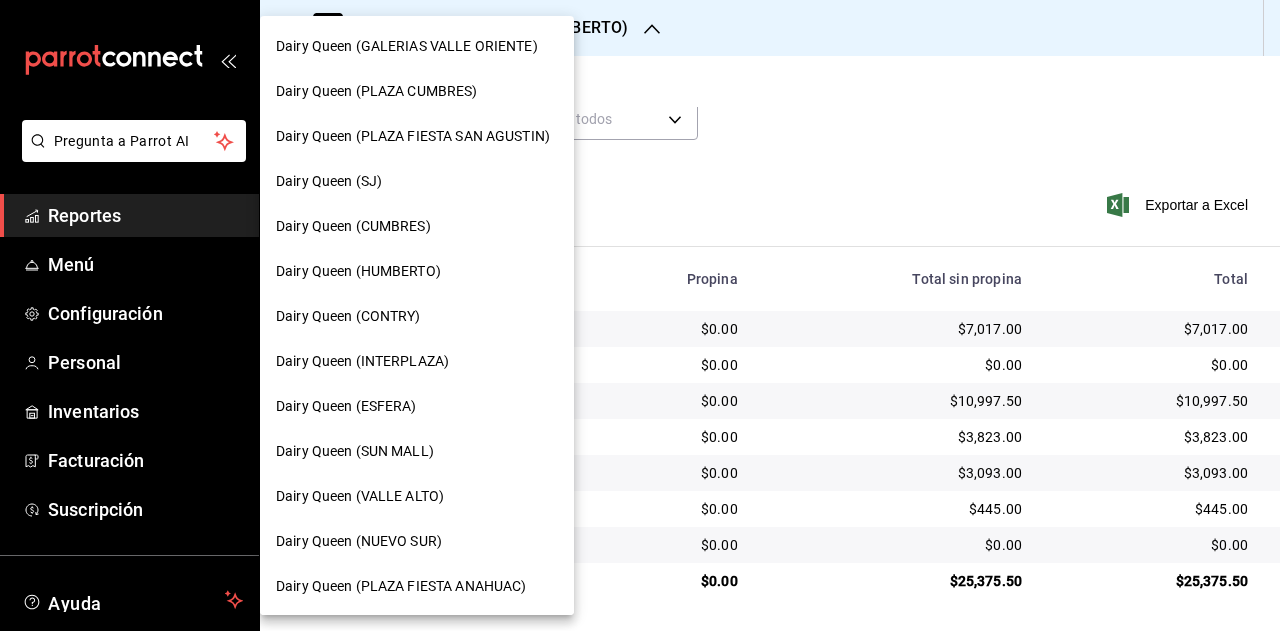 click at bounding box center [640, 315] 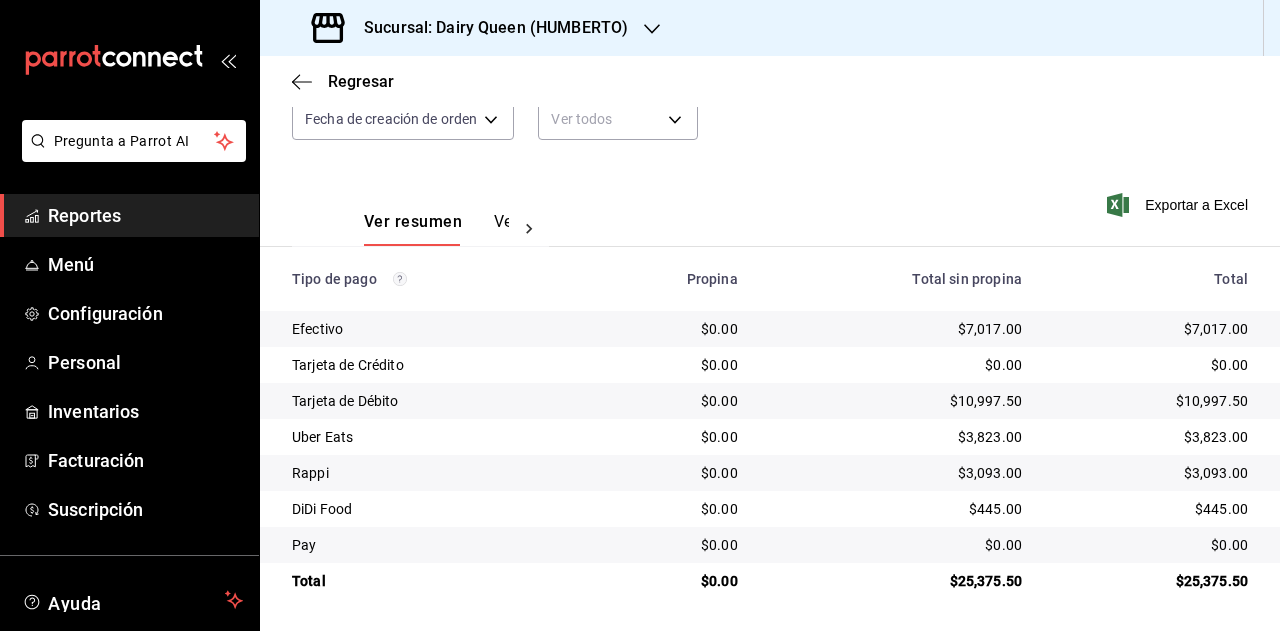 click at bounding box center (640, 315) 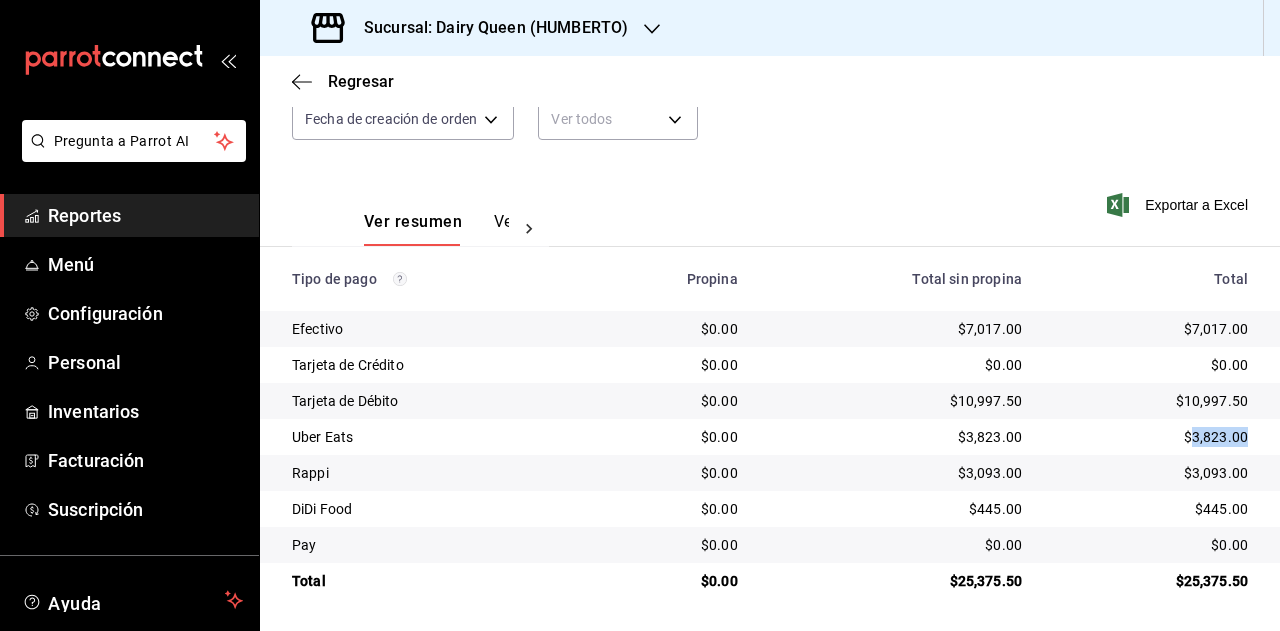 click on "$3,823.00" at bounding box center (1151, 437) 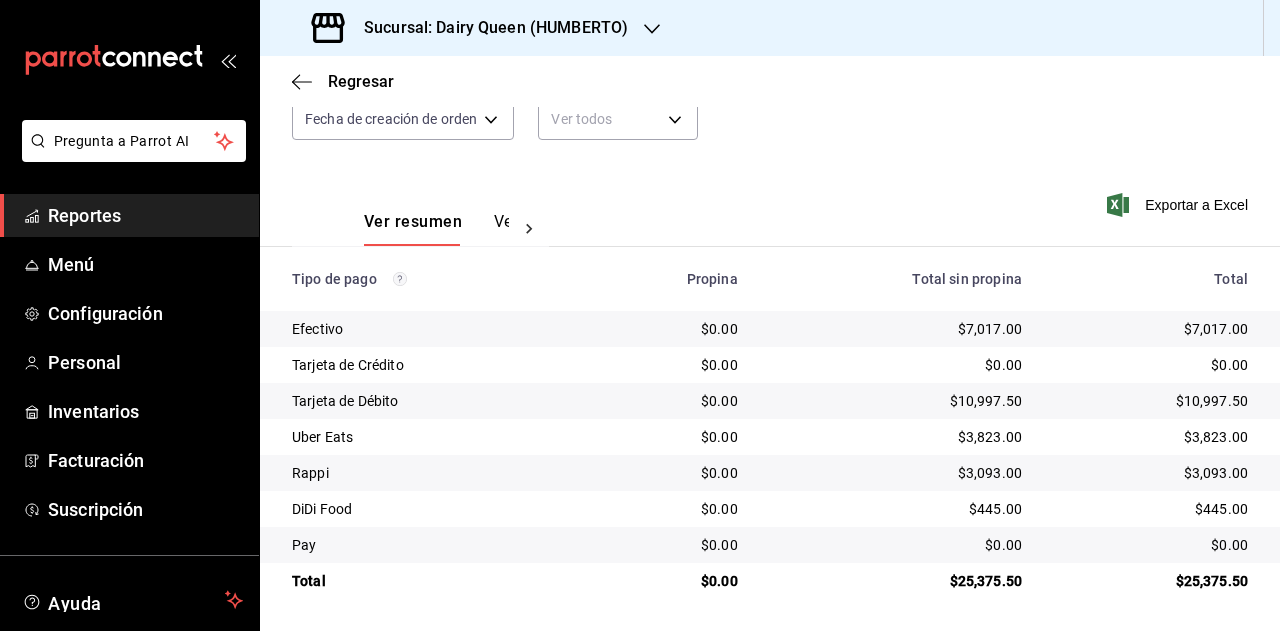 click on "$3,093.00" at bounding box center (1151, 473) 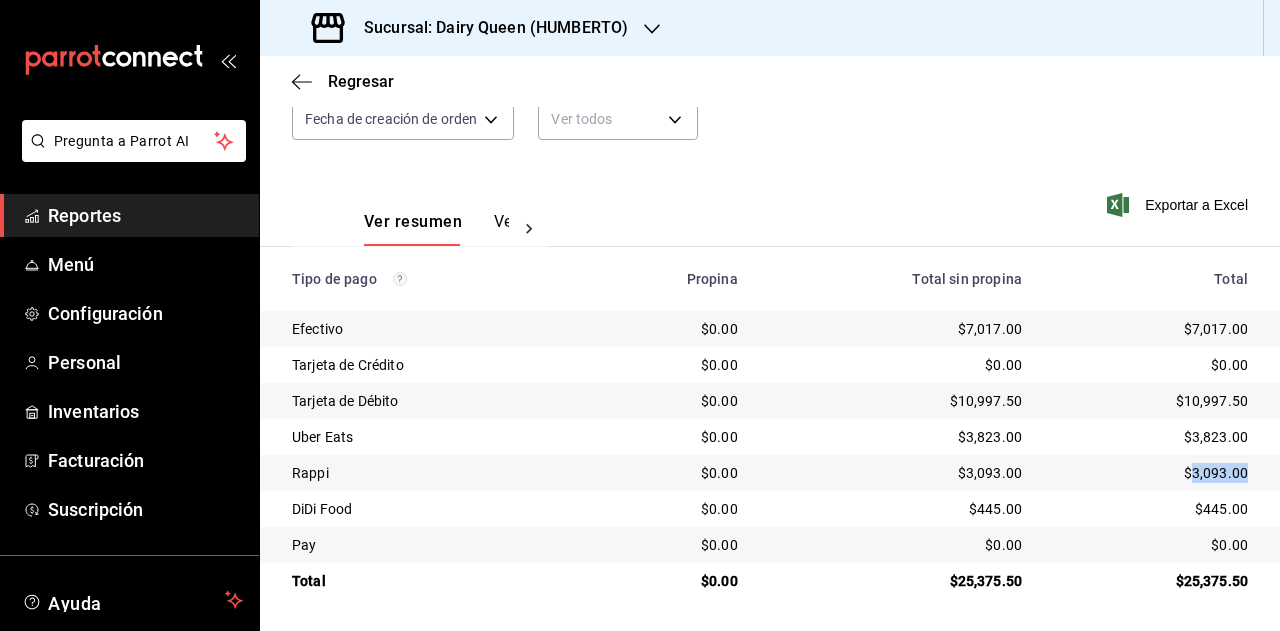 click on "$3,093.00" at bounding box center (1151, 473) 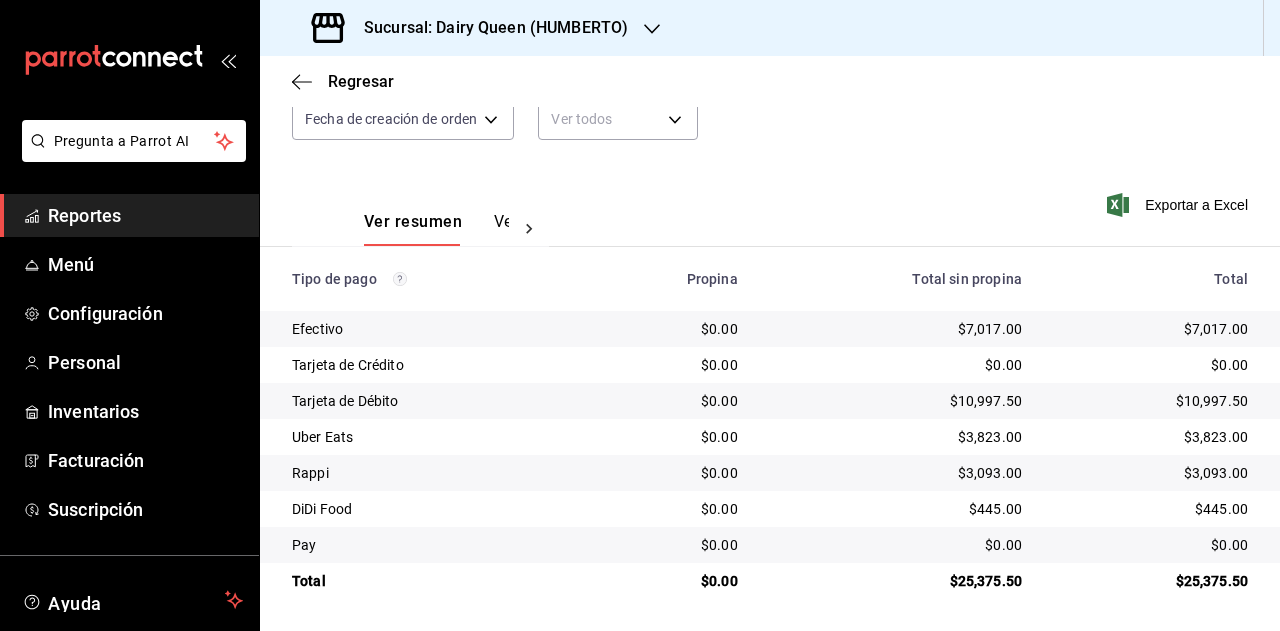 click on "$445.00" at bounding box center (1151, 509) 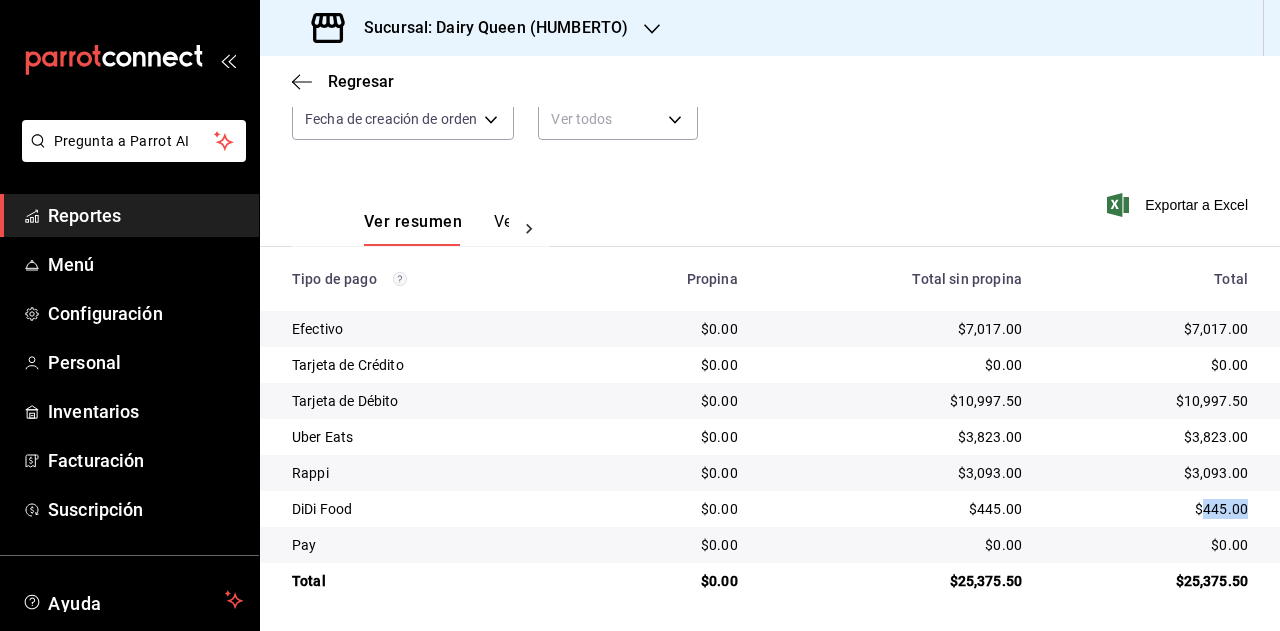 click on "$445.00" at bounding box center (1151, 509) 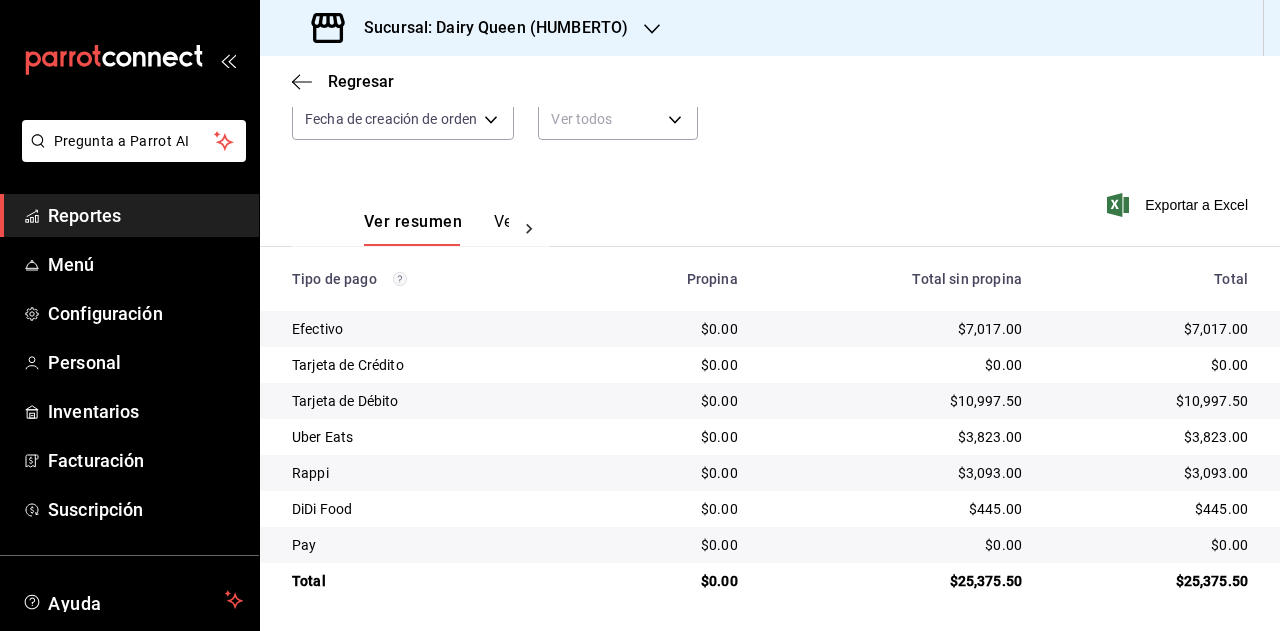 click on "Sucursal: Dairy Queen (HUMBERTO)" at bounding box center [472, 28] 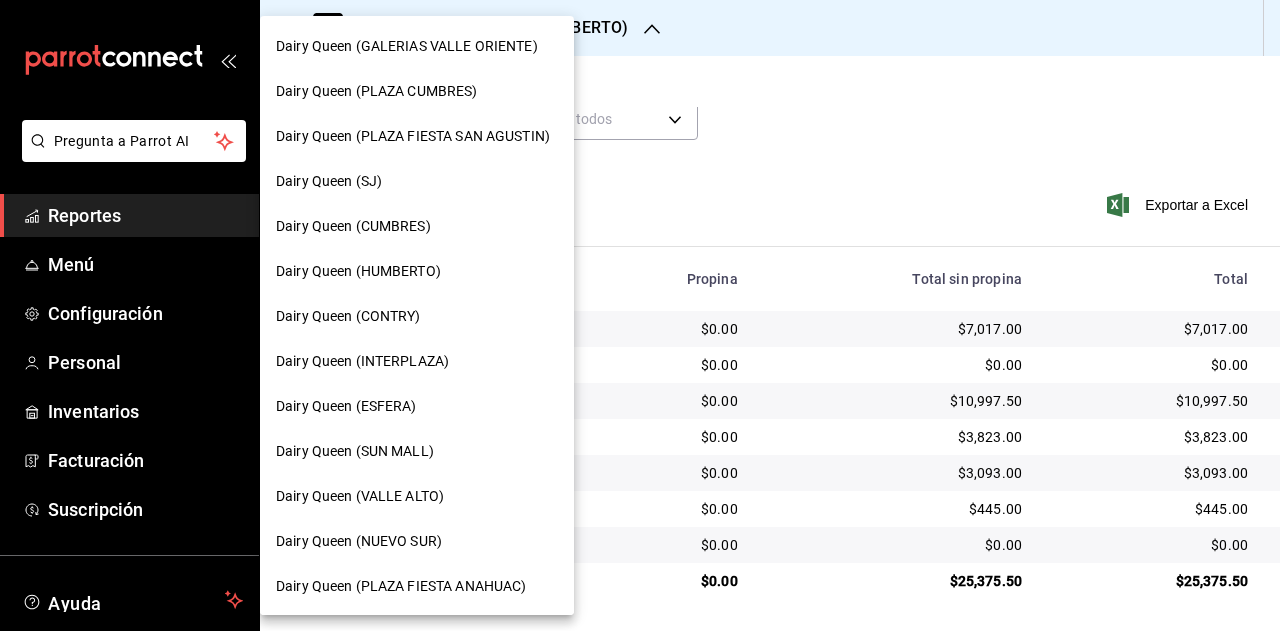 click on "Dairy Queen (CONTRY)" at bounding box center (417, 316) 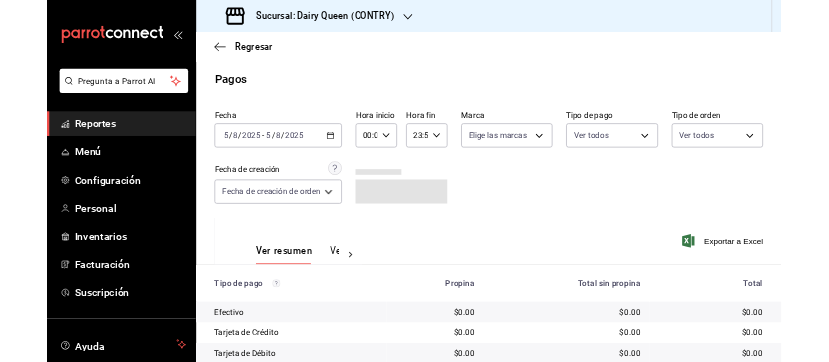 scroll, scrollTop: 215, scrollLeft: 0, axis: vertical 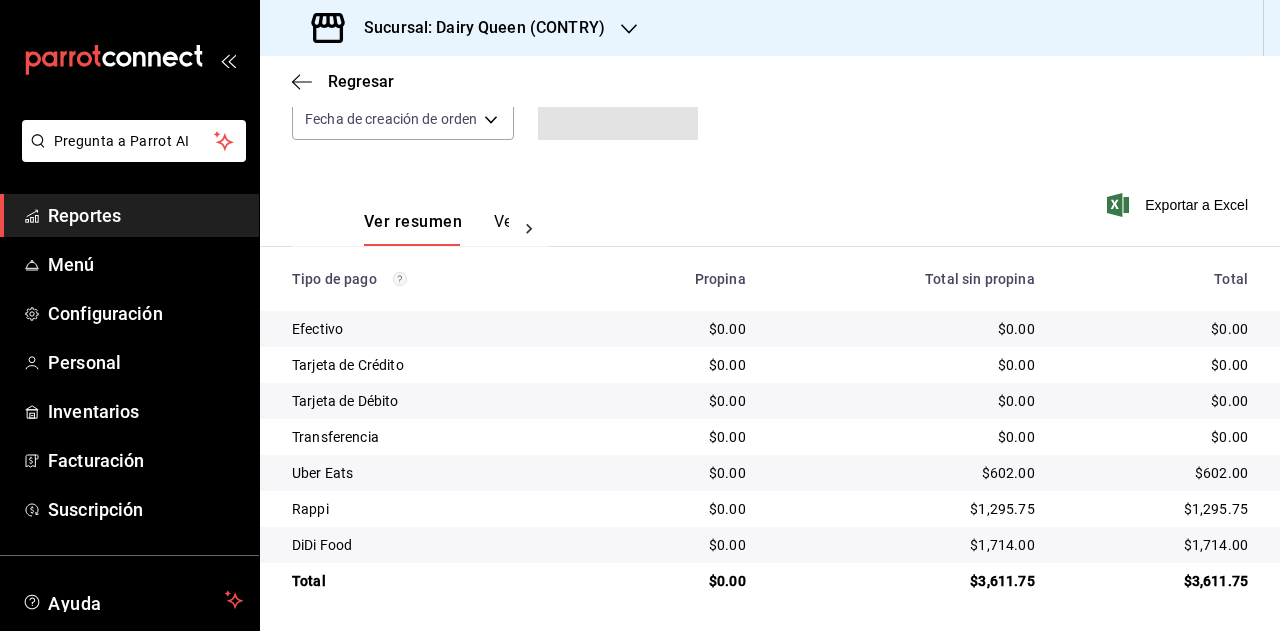 click on "$602.00" at bounding box center (1157, 473) 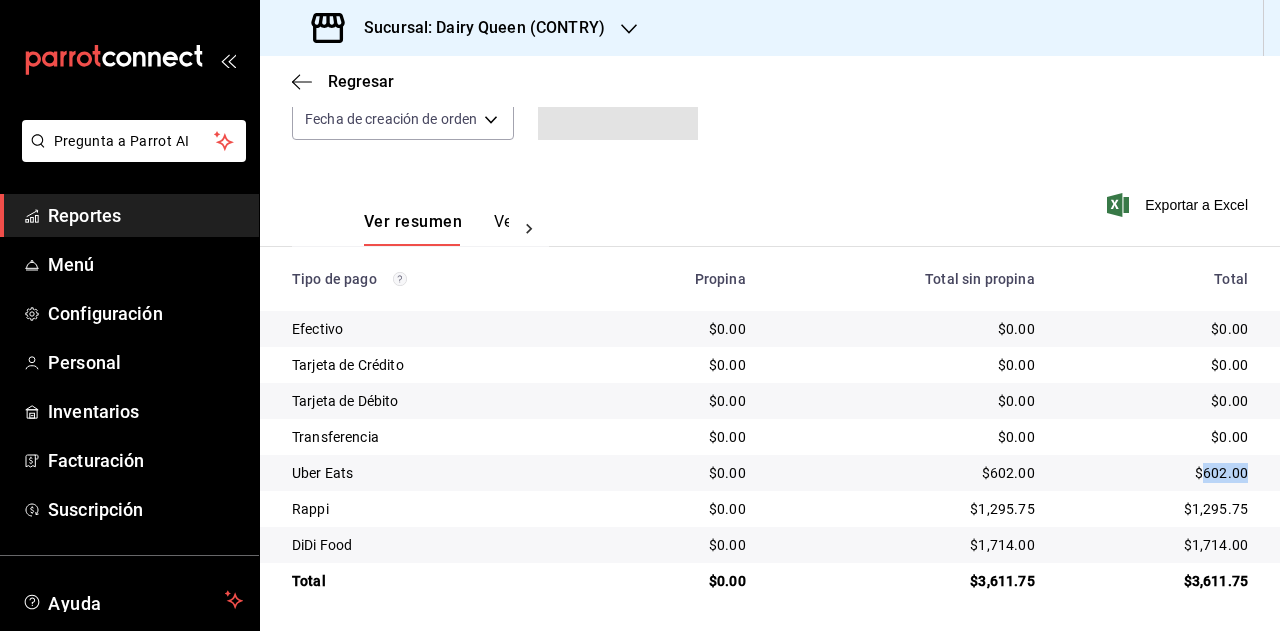 click on "$1,295.75" at bounding box center (1157, 509) 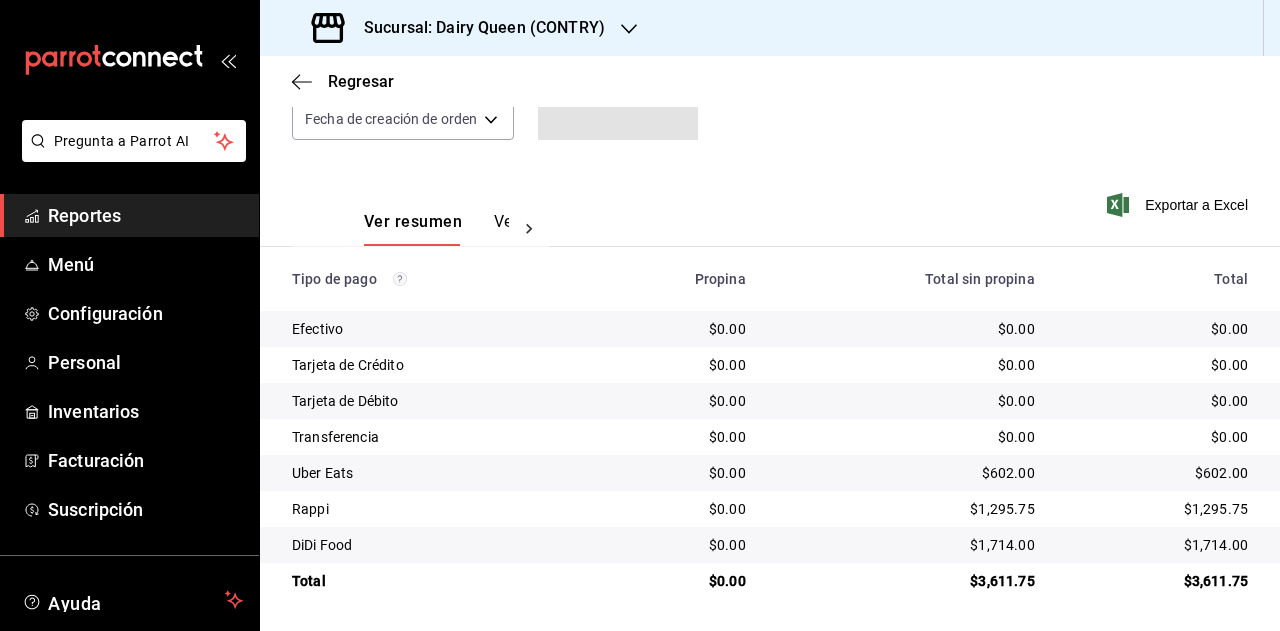 click on "$1,714.00" at bounding box center [1157, 545] 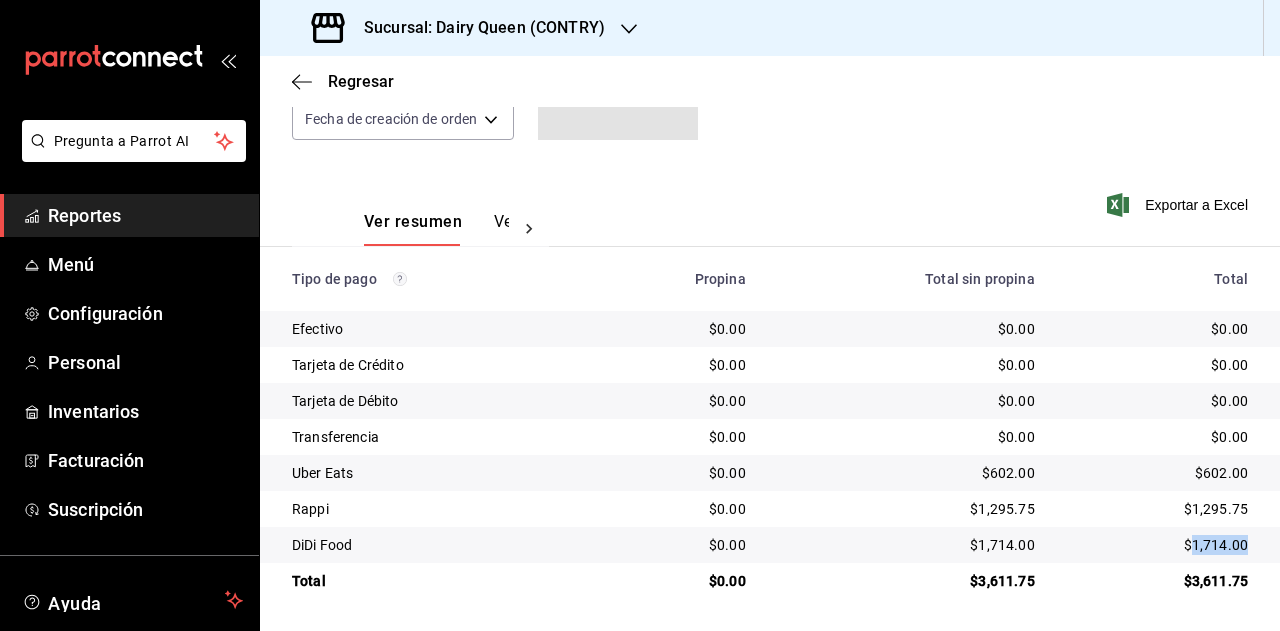 drag, startPoint x: 1194, startPoint y: 543, endPoint x: 1210, endPoint y: 528, distance: 21.931713 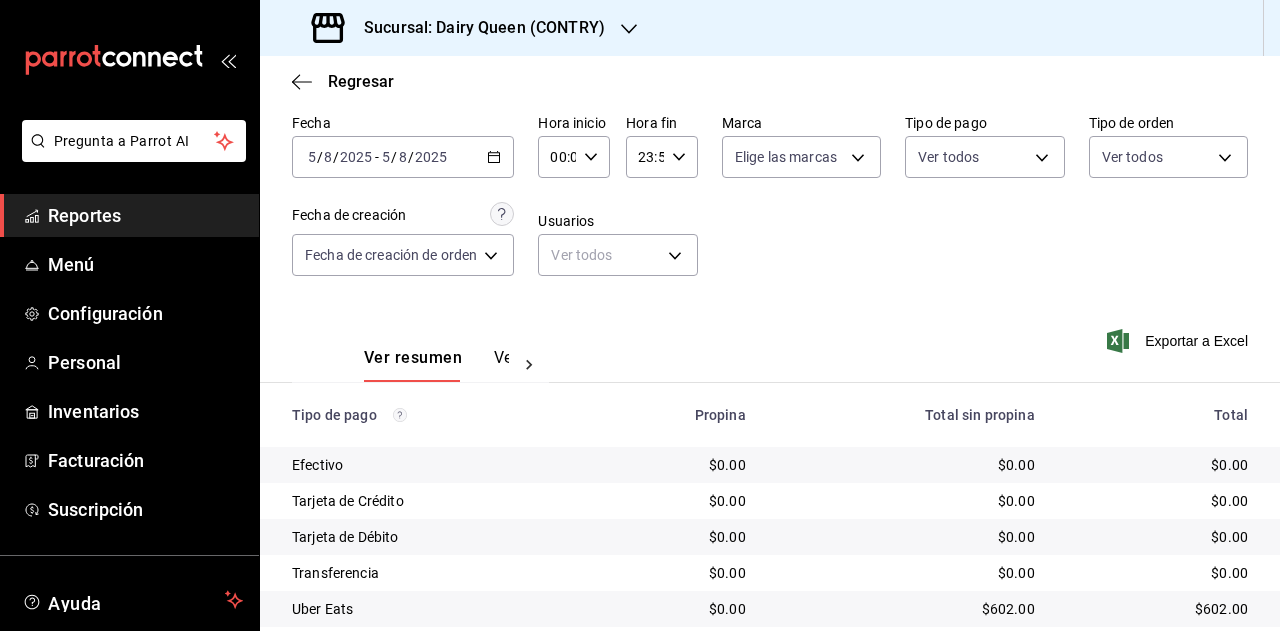 scroll, scrollTop: 0, scrollLeft: 0, axis: both 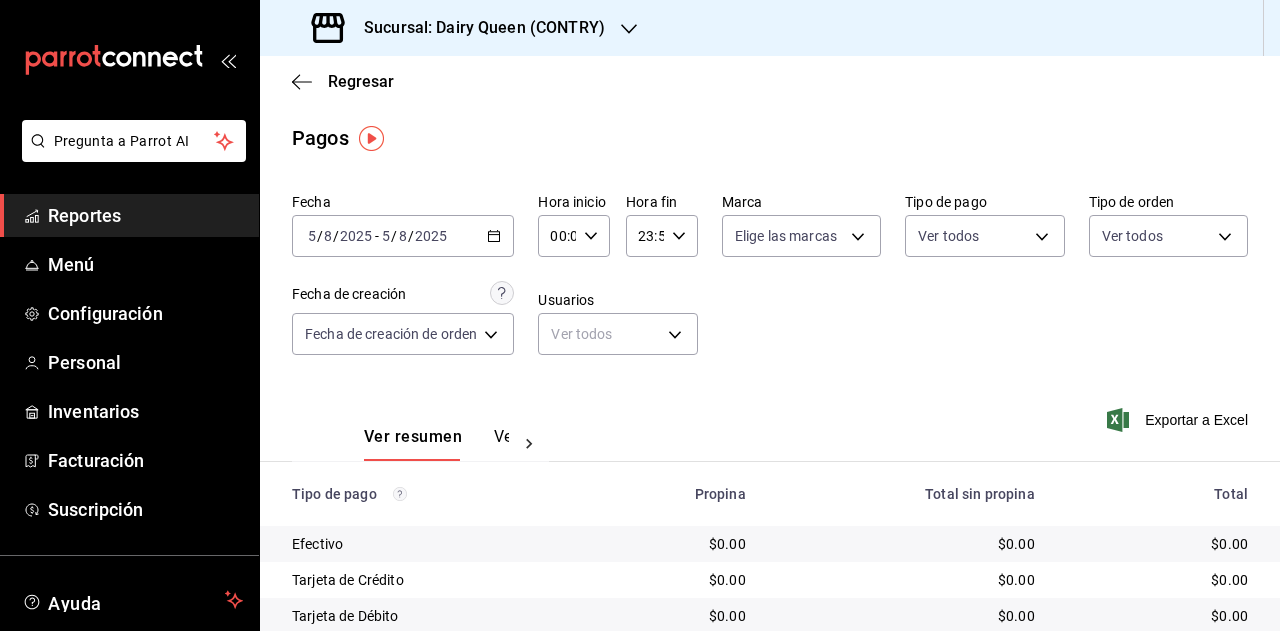 click on "Sucursal: Dairy Queen (CONTRY)" at bounding box center [476, 28] 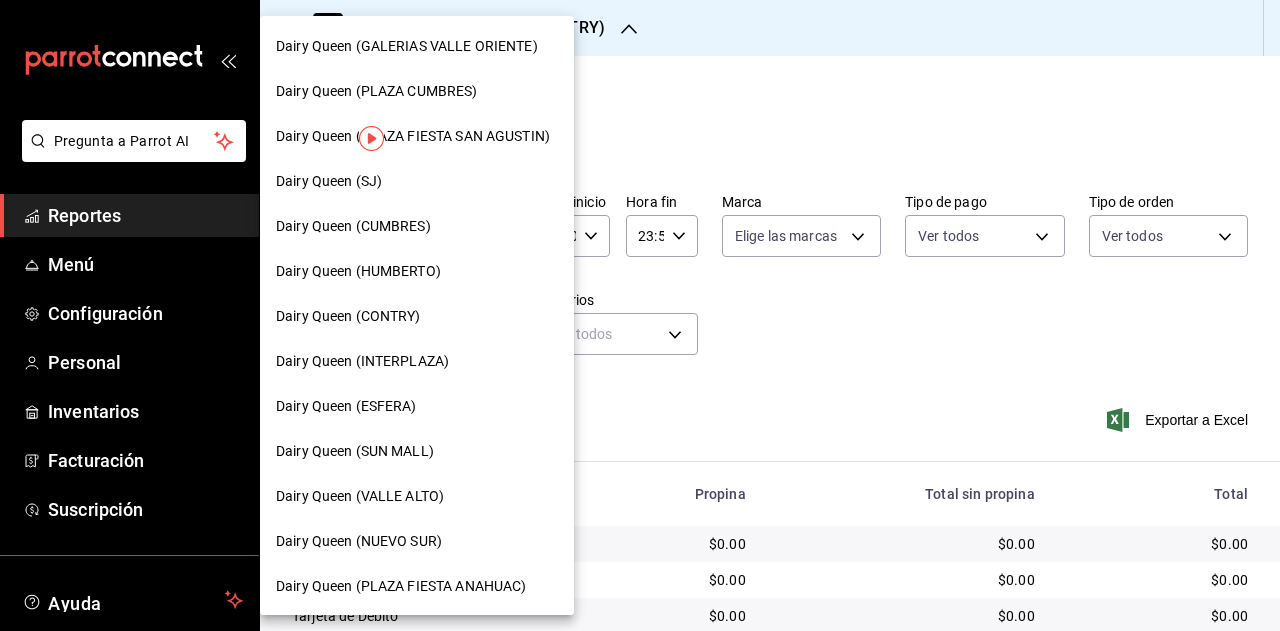 click on "Dairy Queen (INTERPLAZA)" at bounding box center [362, 361] 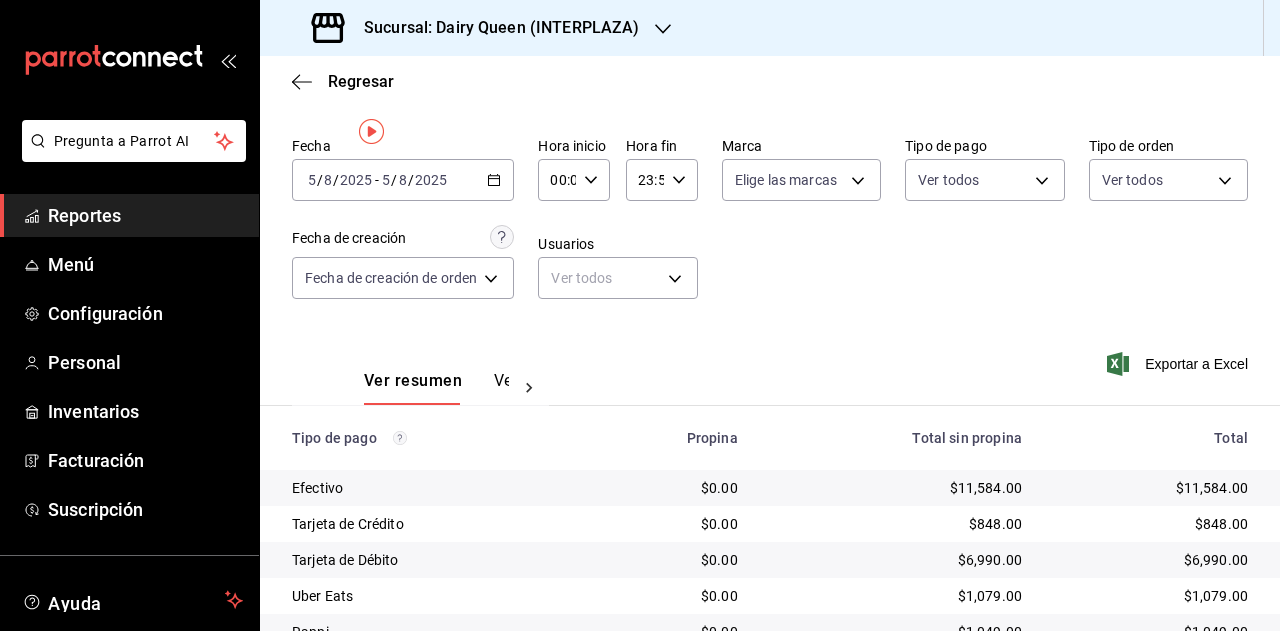 scroll, scrollTop: 179, scrollLeft: 0, axis: vertical 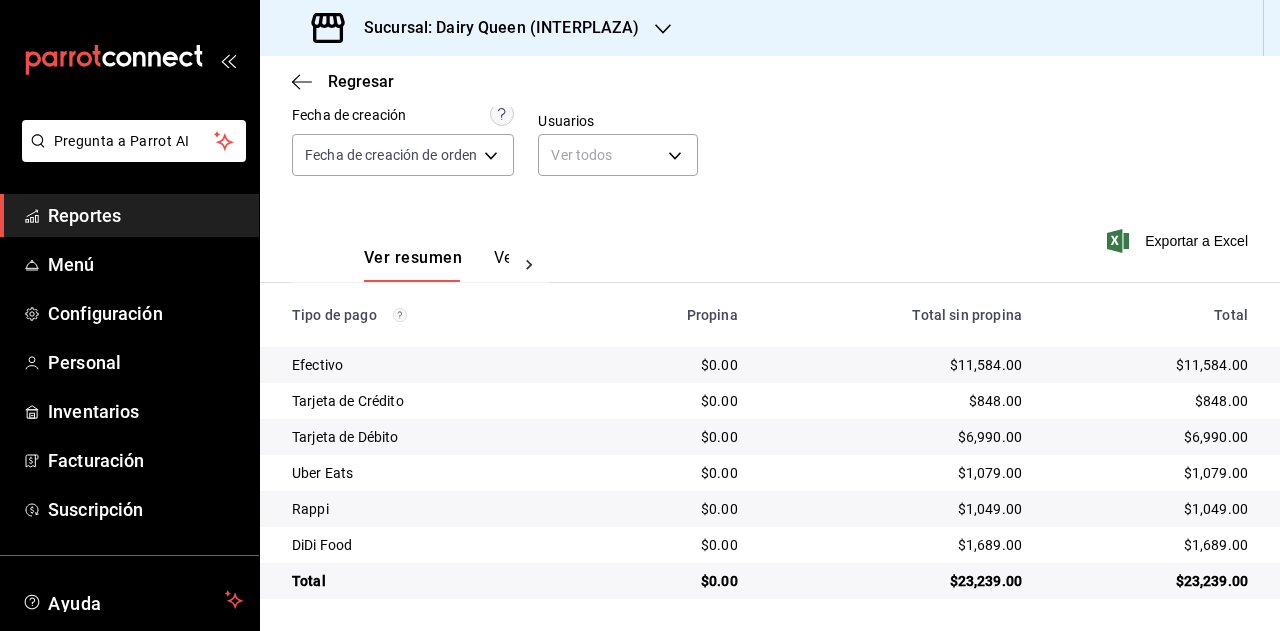 click on "$1,079.00" at bounding box center [1151, 473] 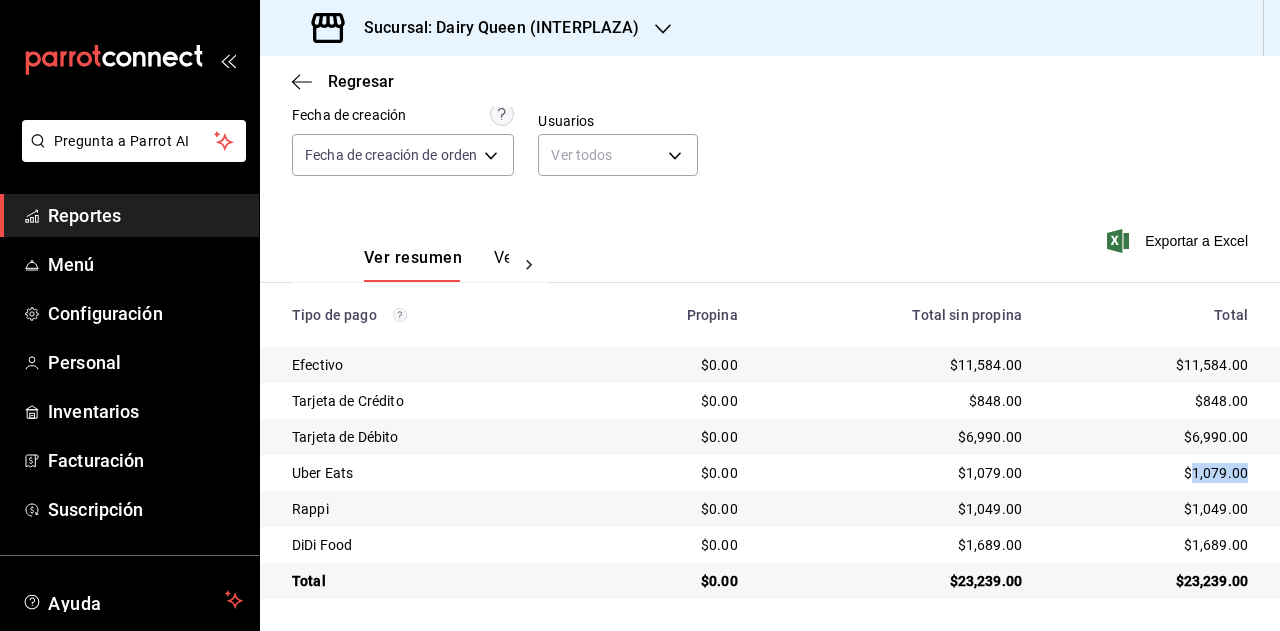 click on "$1,079.00" at bounding box center (1151, 473) 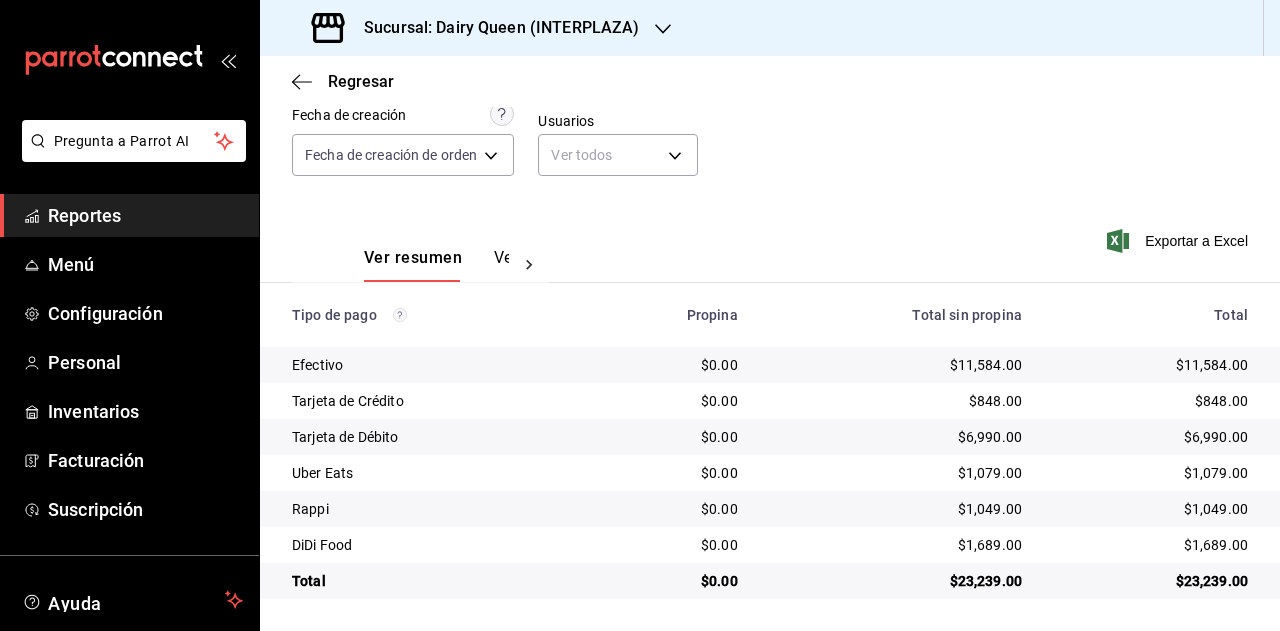 click on "$1,049.00" at bounding box center [1151, 509] 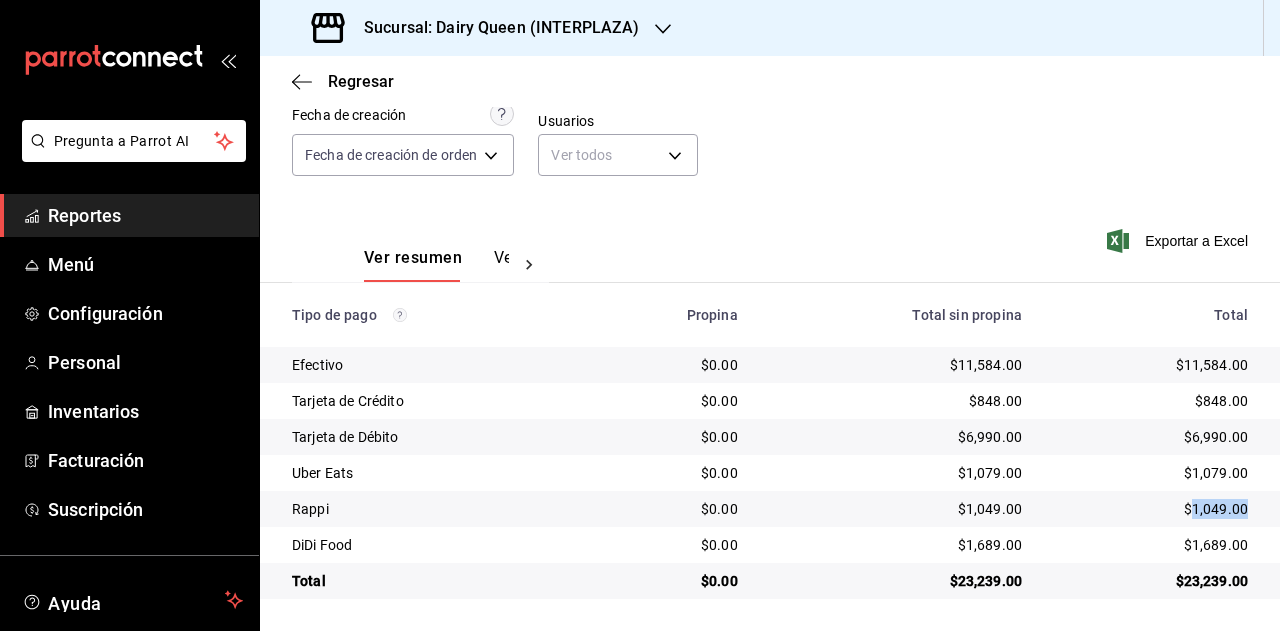 click on "$1,049.00" at bounding box center [1151, 509] 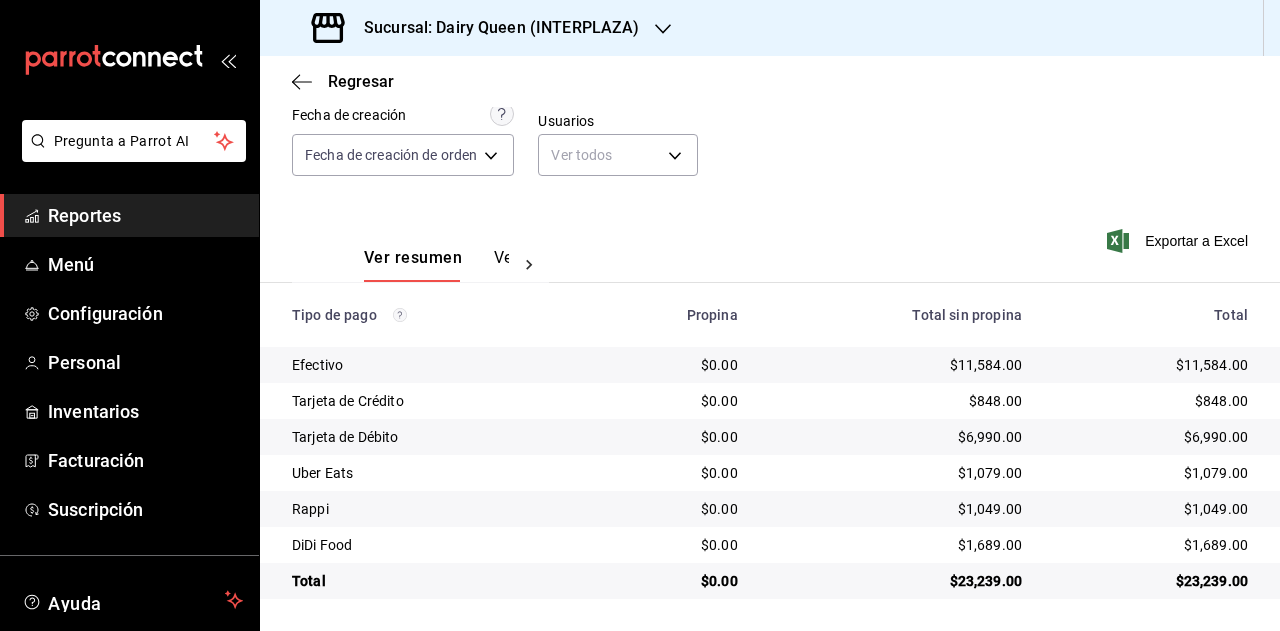 click on "$1,689.00" at bounding box center [1159, 545] 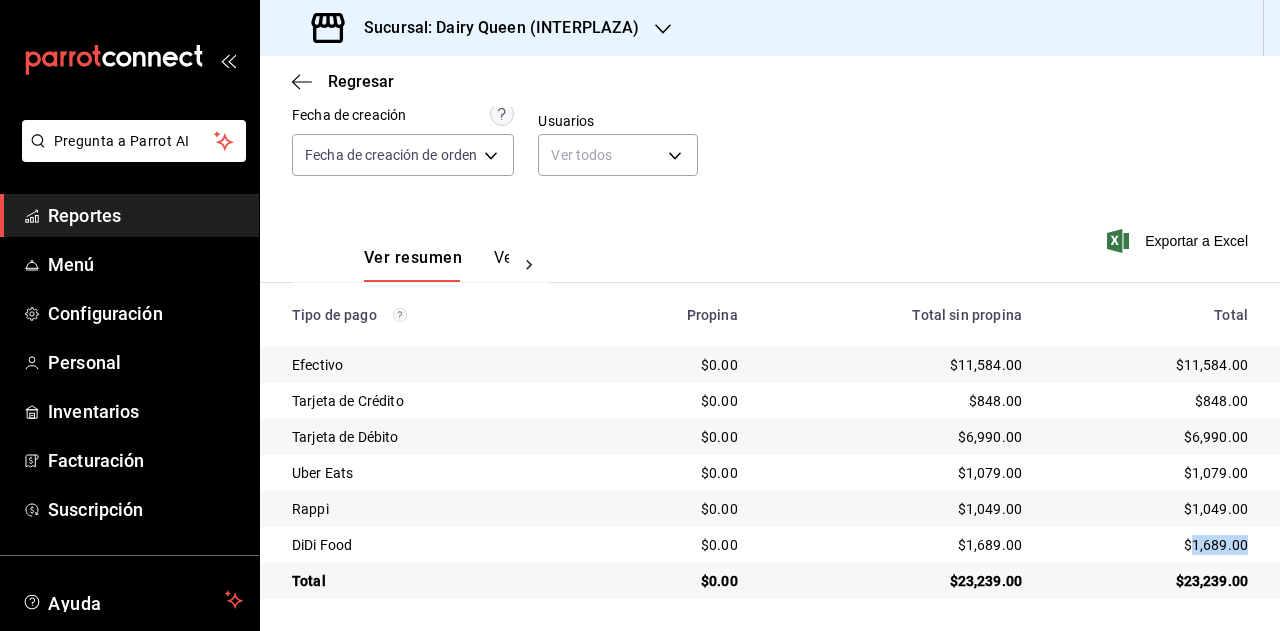 click on "$1,689.00" at bounding box center (1159, 545) 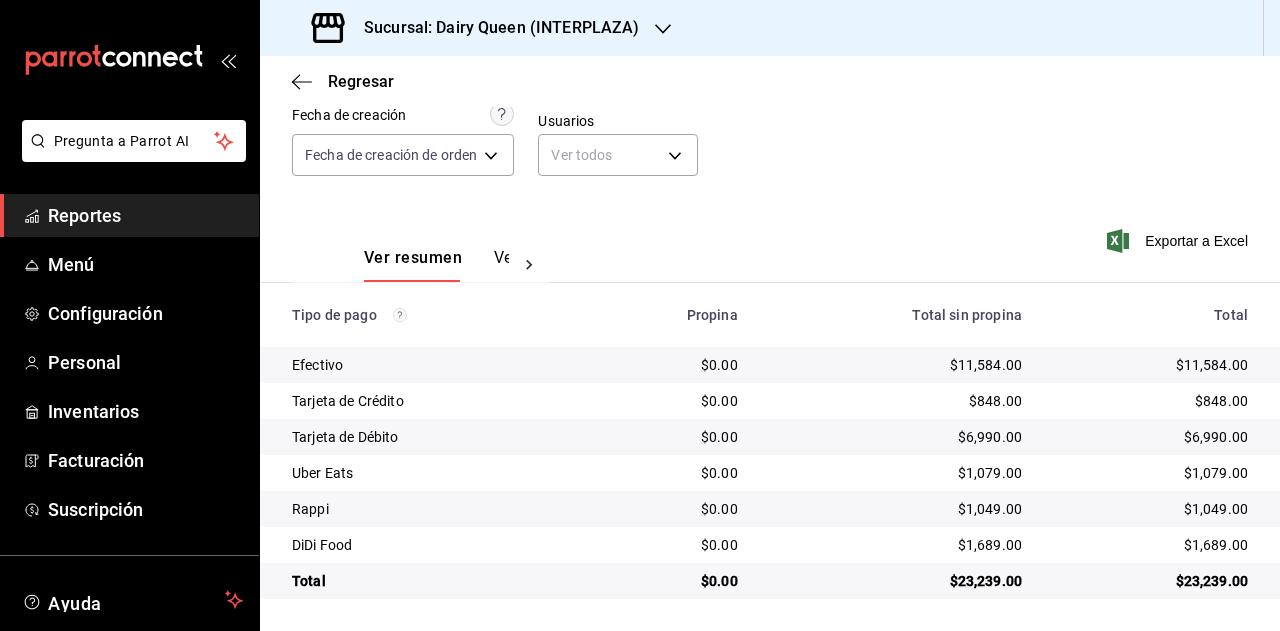 click on "$23,239.00" at bounding box center (1151, 581) 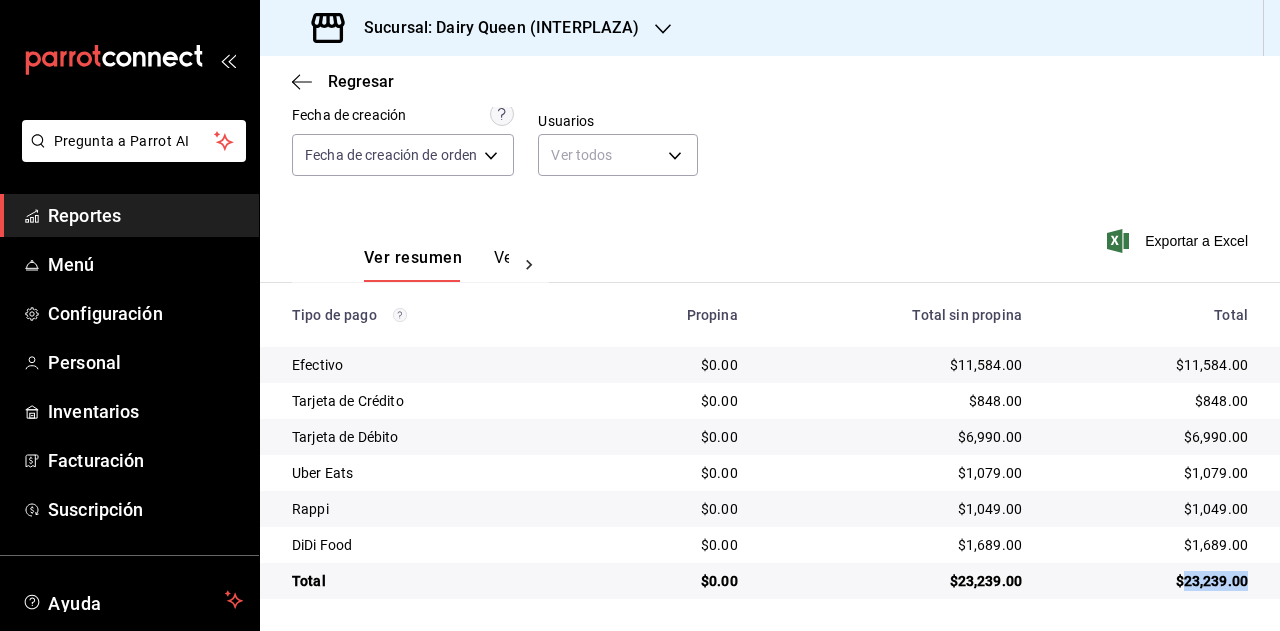 click on "$23,239.00" at bounding box center [1151, 581] 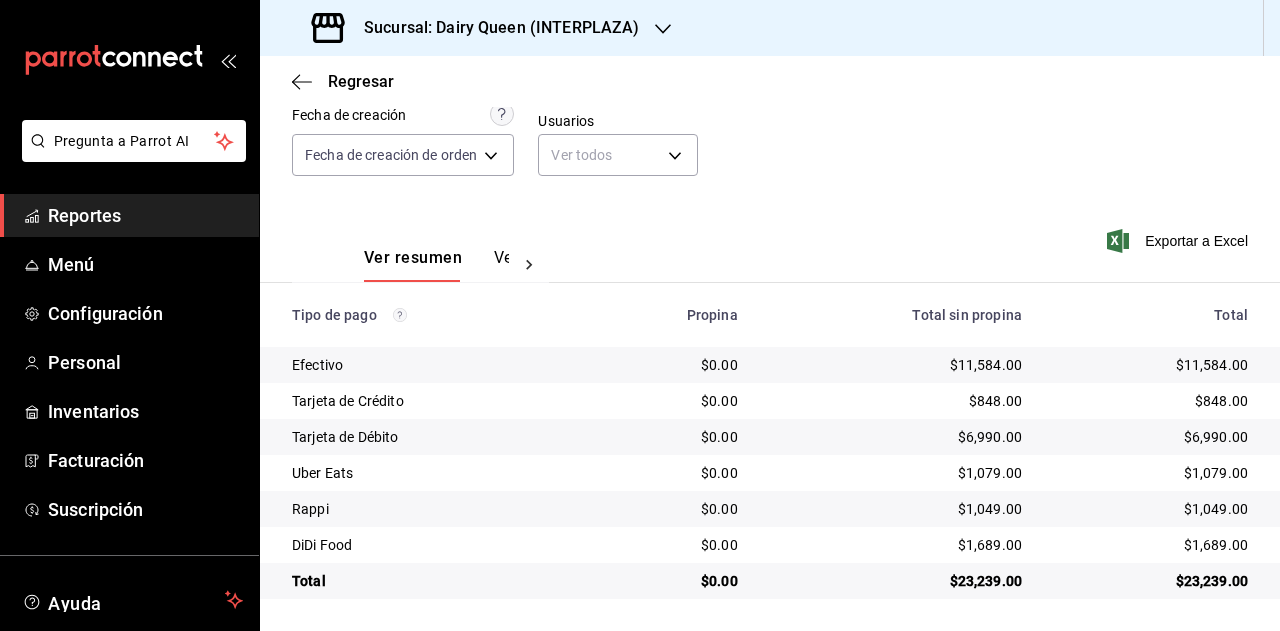 click on "Sucursal: Dairy Queen (INTERPLAZA)" at bounding box center [493, 28] 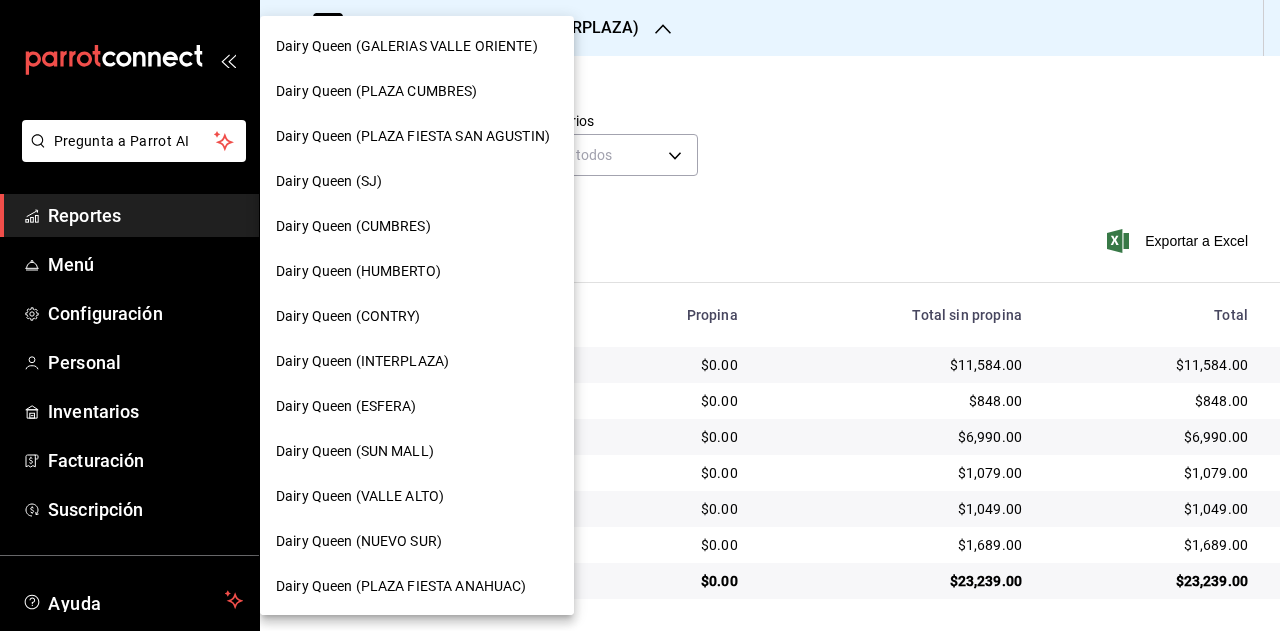 click on "Dairy Queen (ESFERA)" at bounding box center [346, 406] 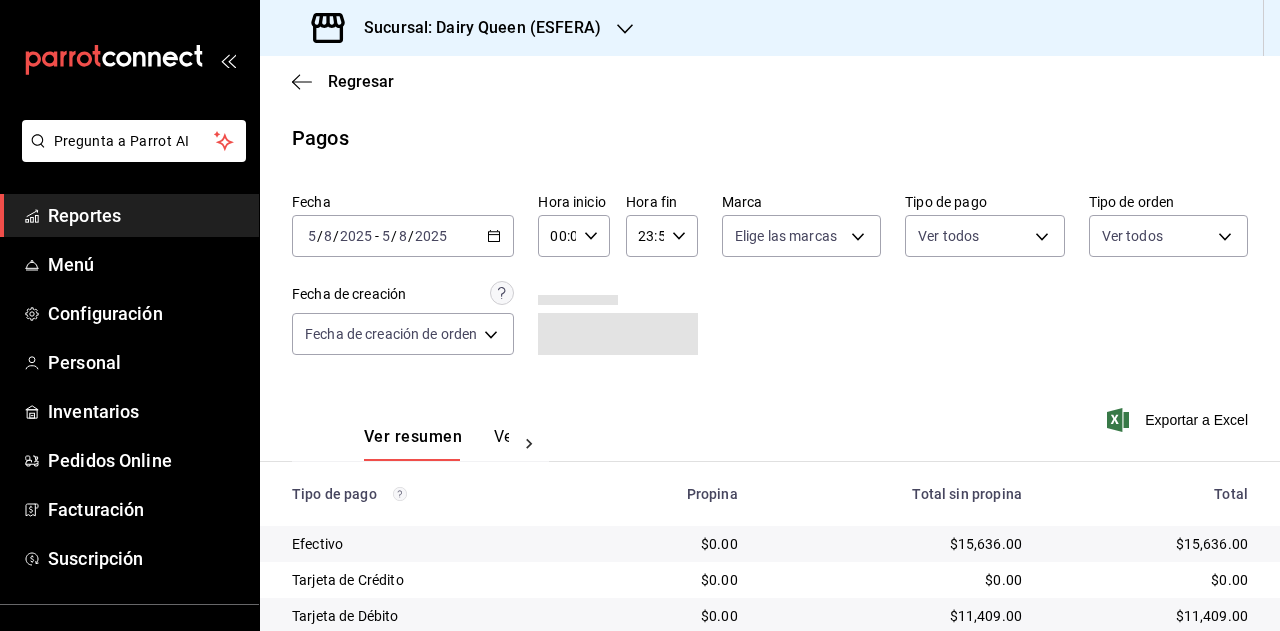 scroll, scrollTop: 179, scrollLeft: 0, axis: vertical 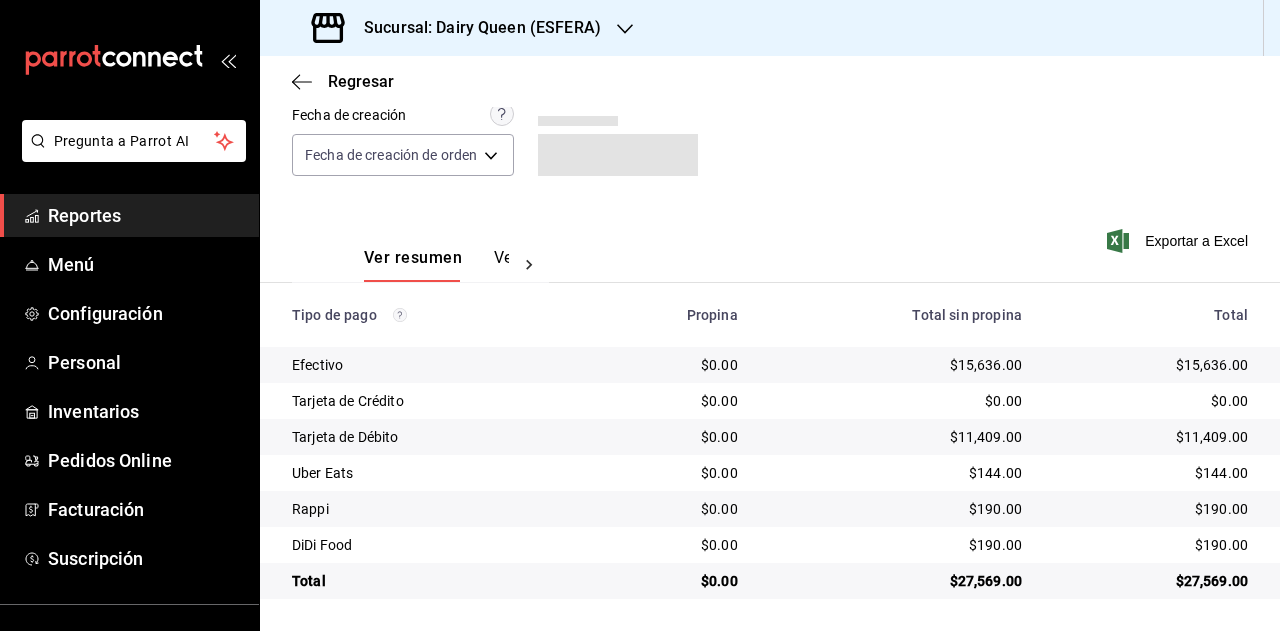 click on "$27,569.00" at bounding box center (1151, 581) 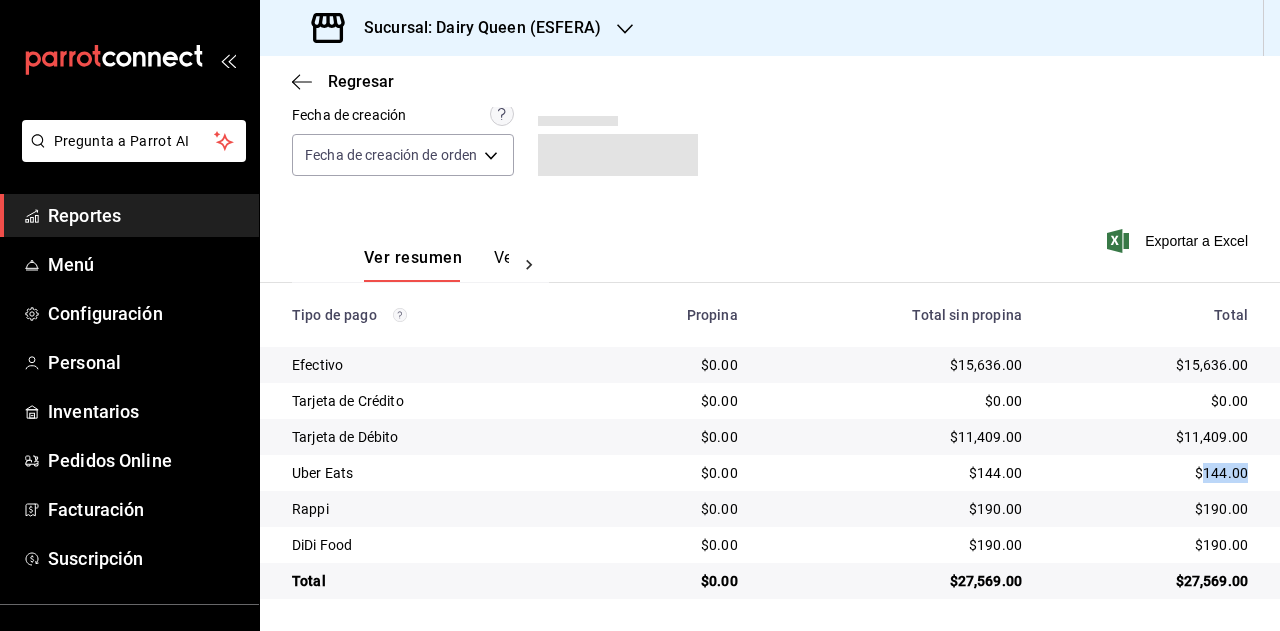 click on "$144.00" at bounding box center (1151, 473) 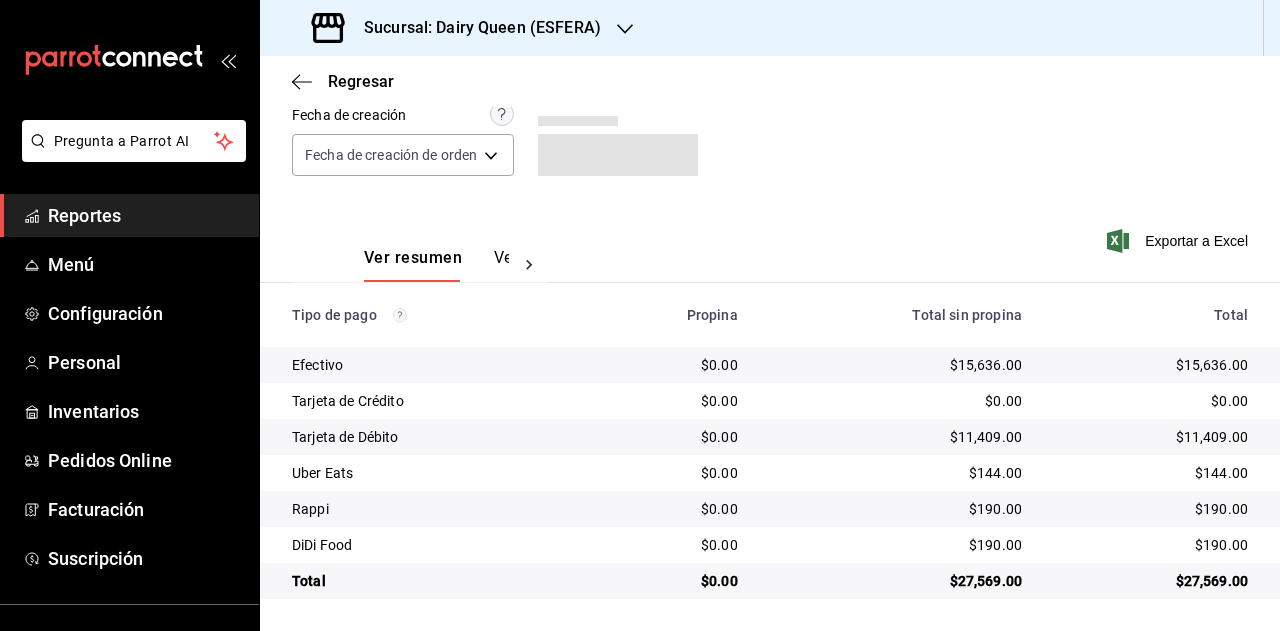 click on "$190.00" at bounding box center (1151, 509) 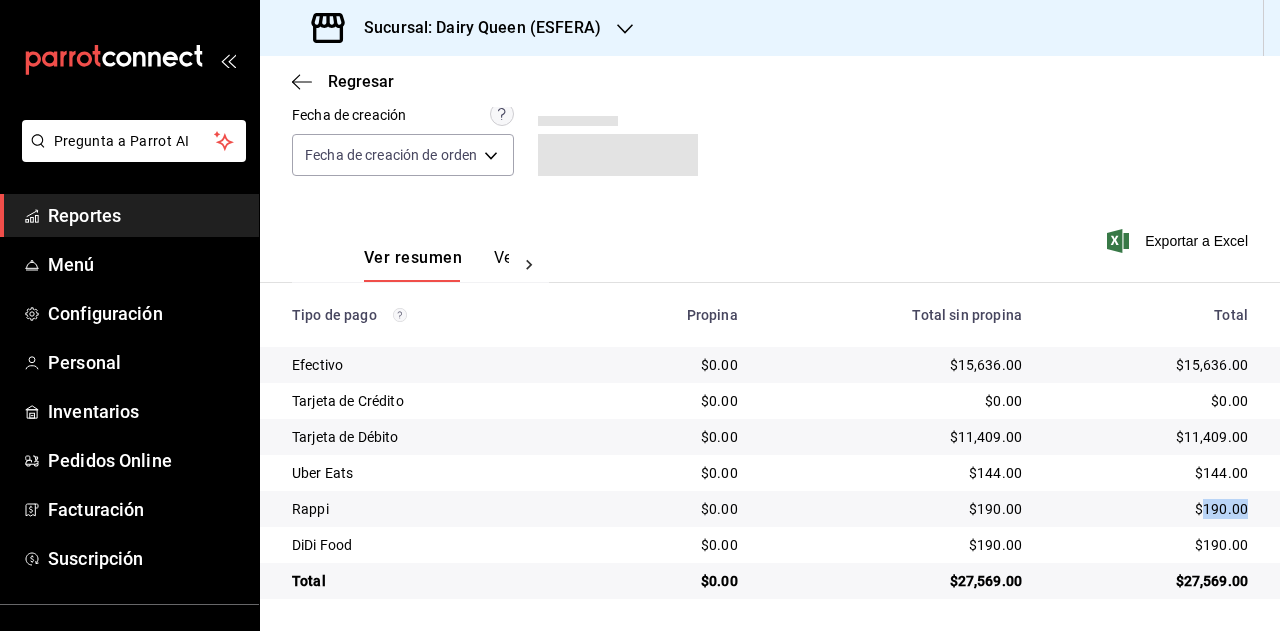 click on "$190.00" at bounding box center [1151, 509] 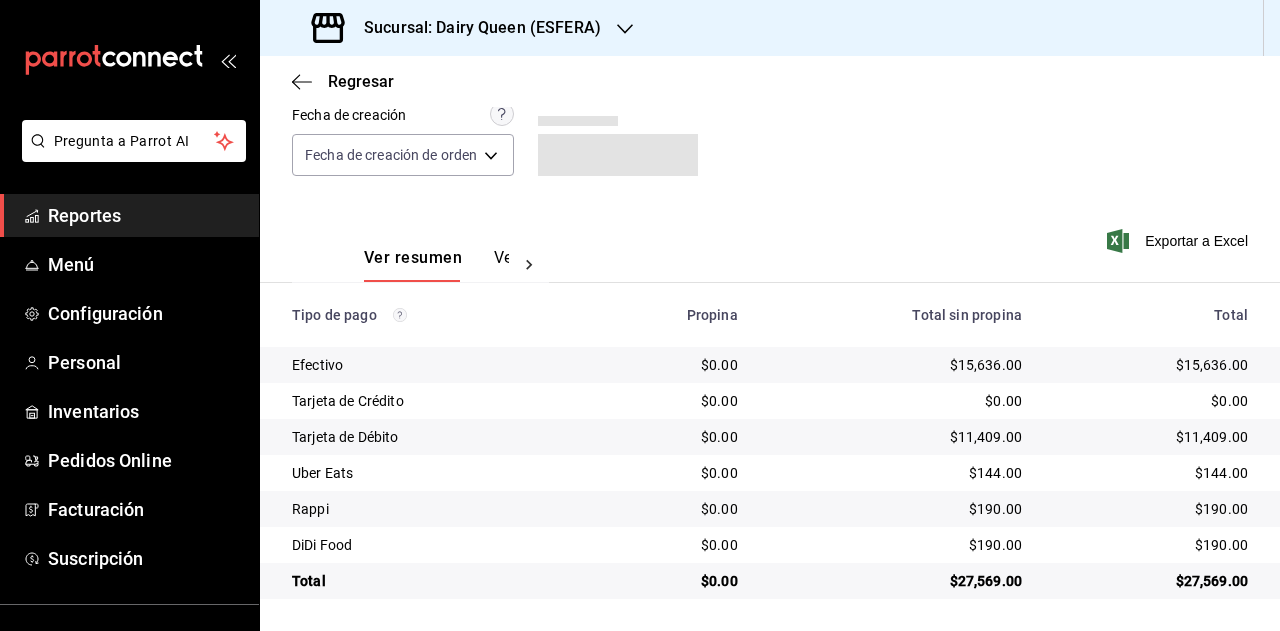 click on "$190.00" at bounding box center (1151, 545) 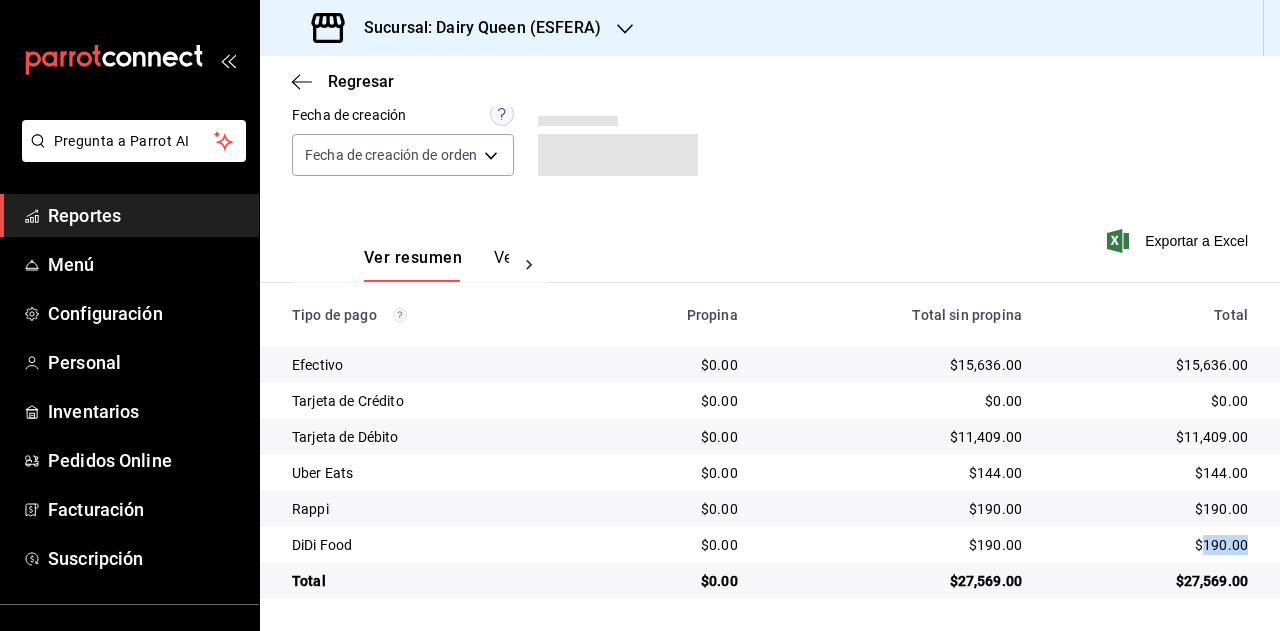 click on "$190.00" at bounding box center [1151, 545] 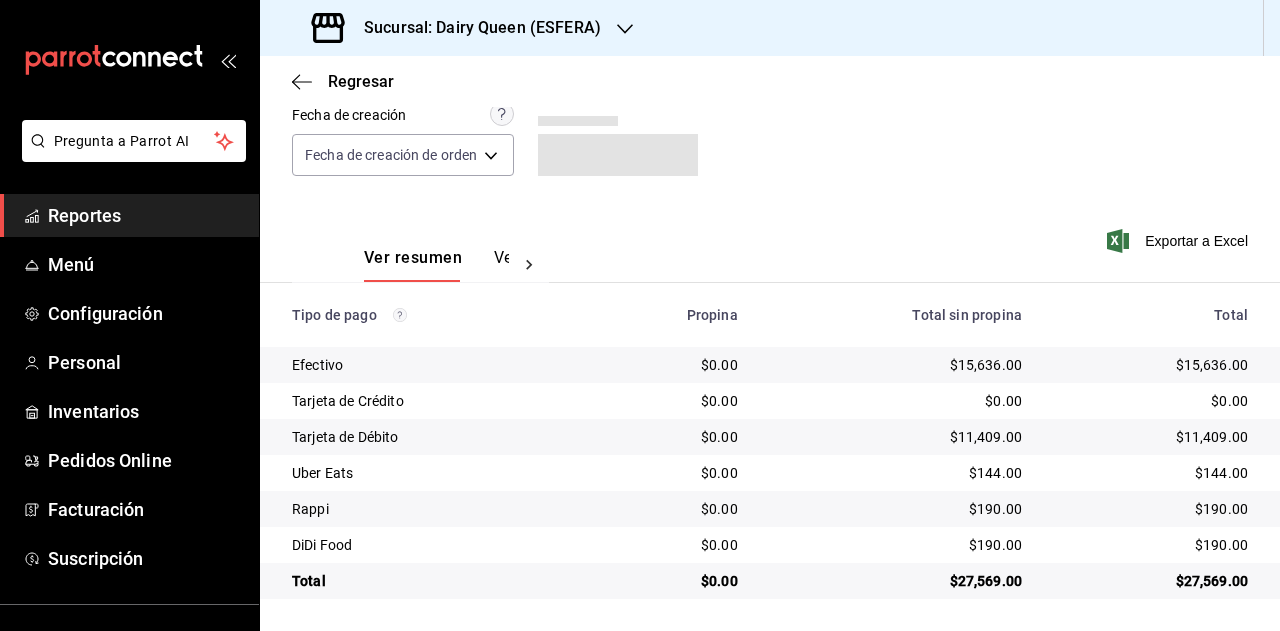 click on "Sucursal: Dairy Queen (ESFERA)" at bounding box center (474, 28) 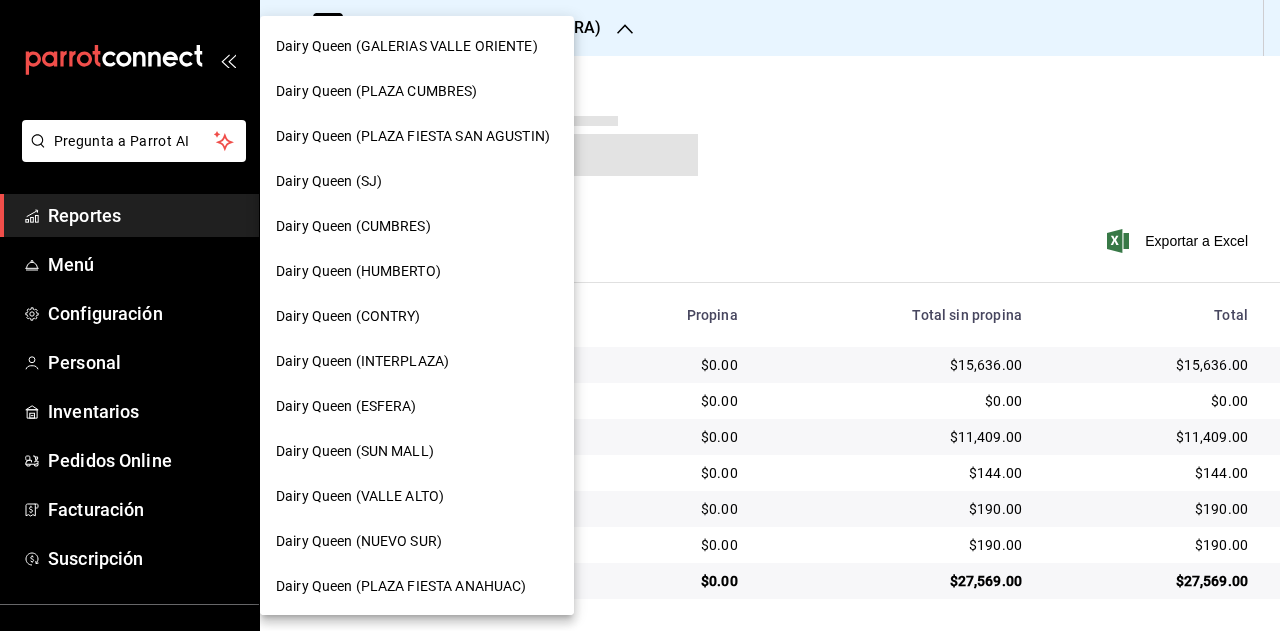 click on "Dairy Queen (SUN MALL)" at bounding box center [355, 451] 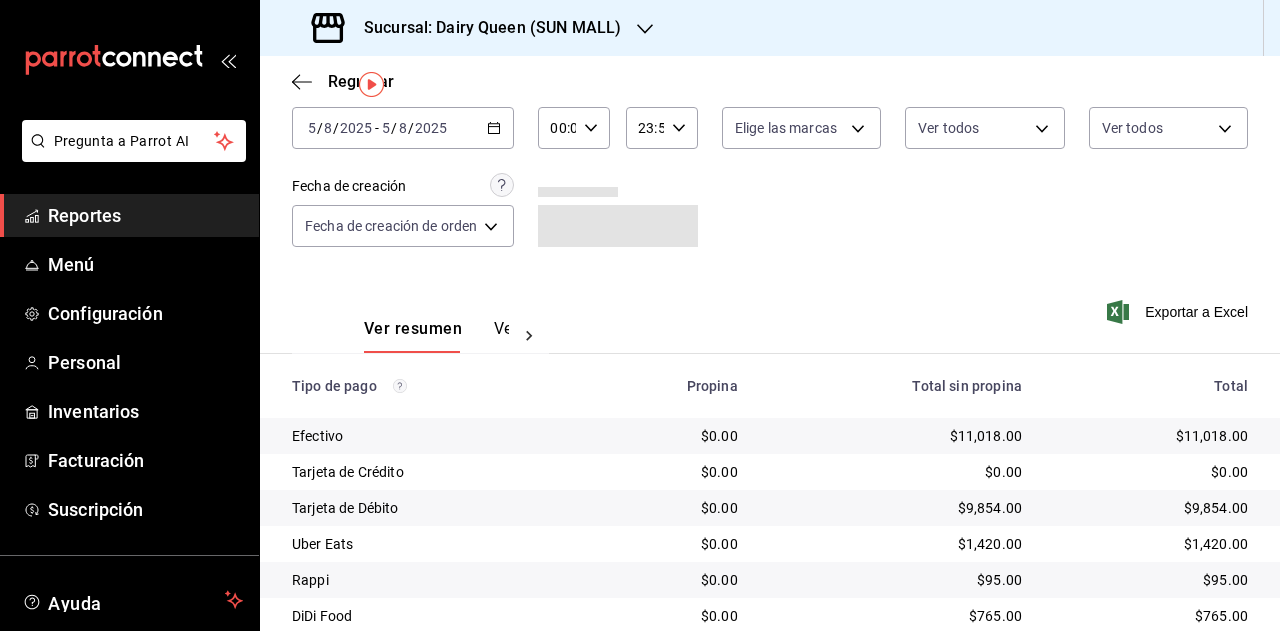 scroll, scrollTop: 179, scrollLeft: 0, axis: vertical 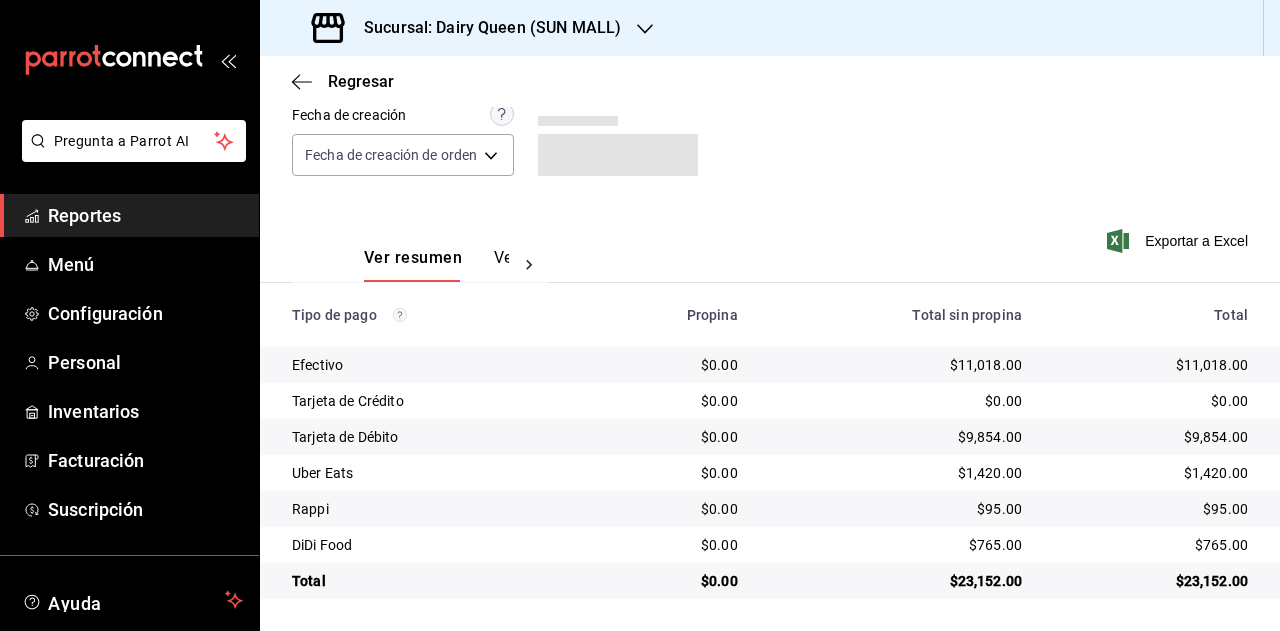 click on "$23,152.00" at bounding box center [1151, 581] 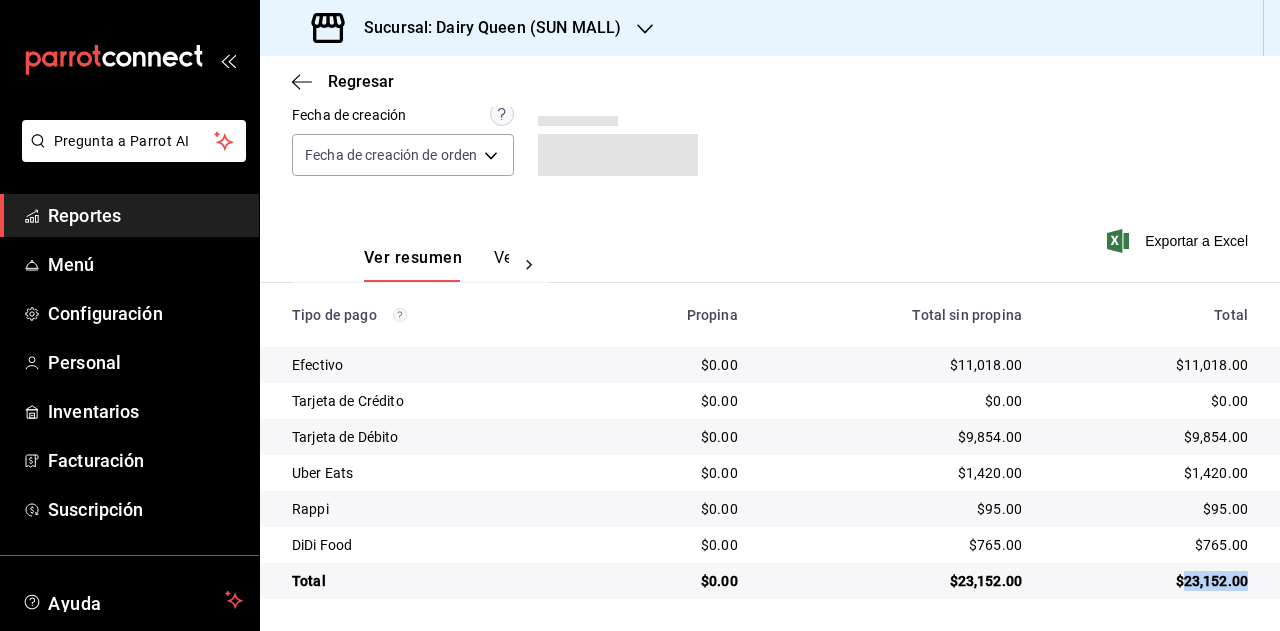 click on "$23,152.00" at bounding box center (1151, 581) 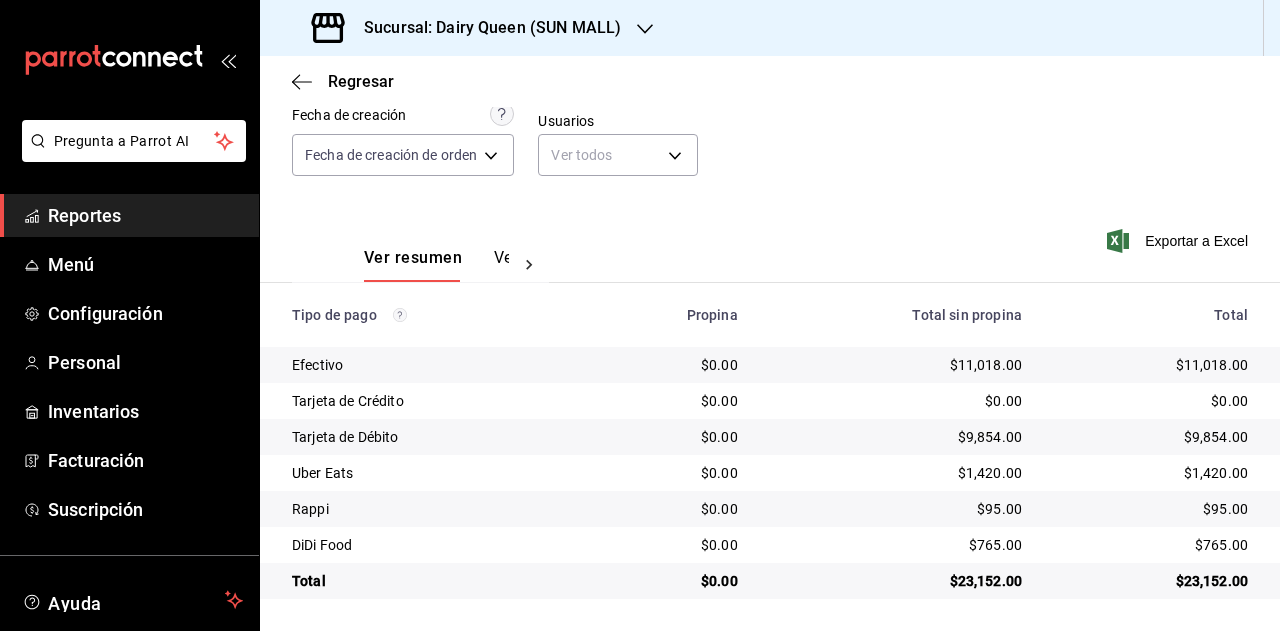 click on "$1,420.00" at bounding box center (1151, 473) 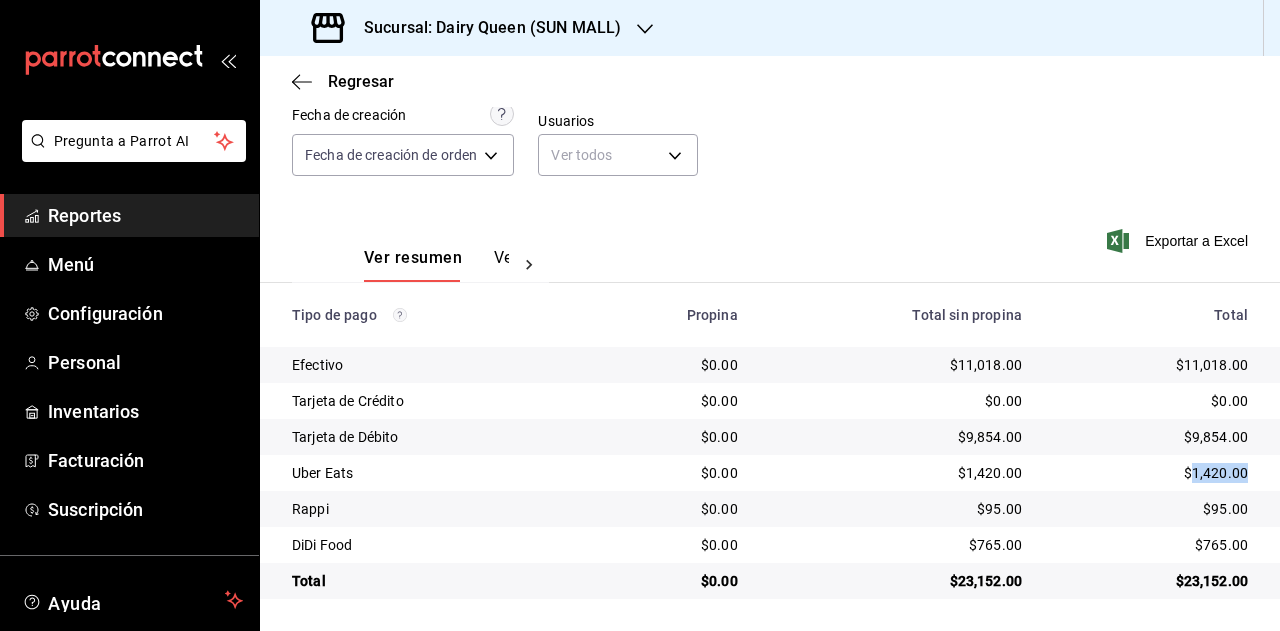click on "$1,420.00" at bounding box center [1151, 473] 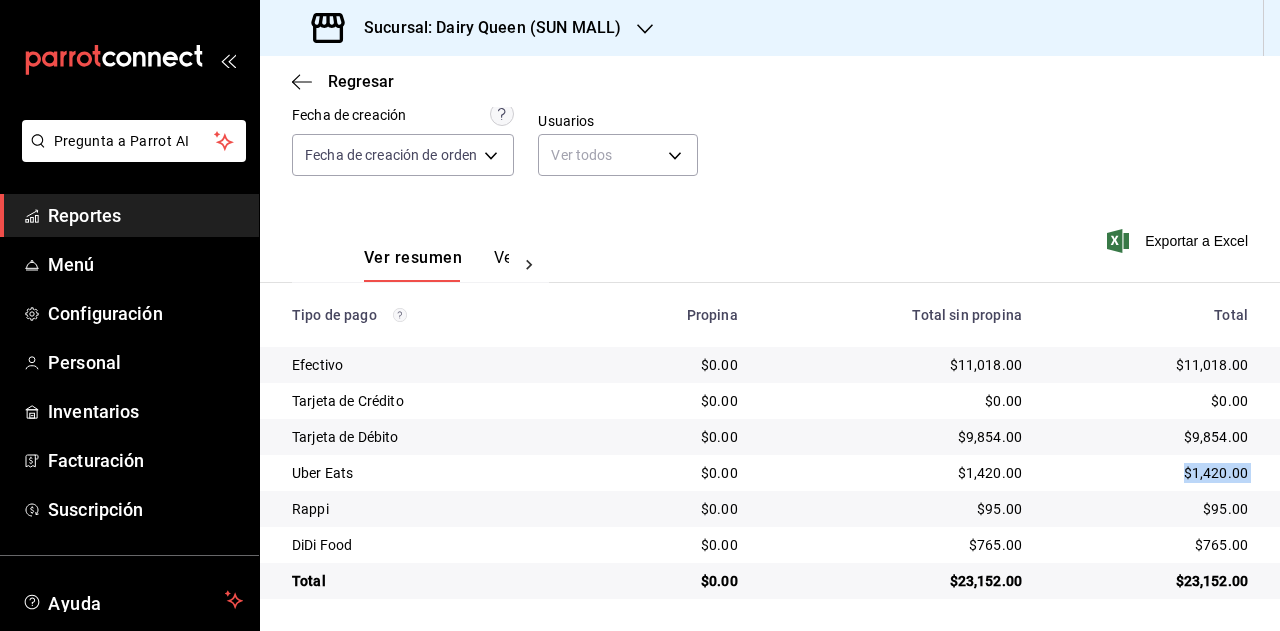 click on "$1,420.00" at bounding box center [1151, 473] 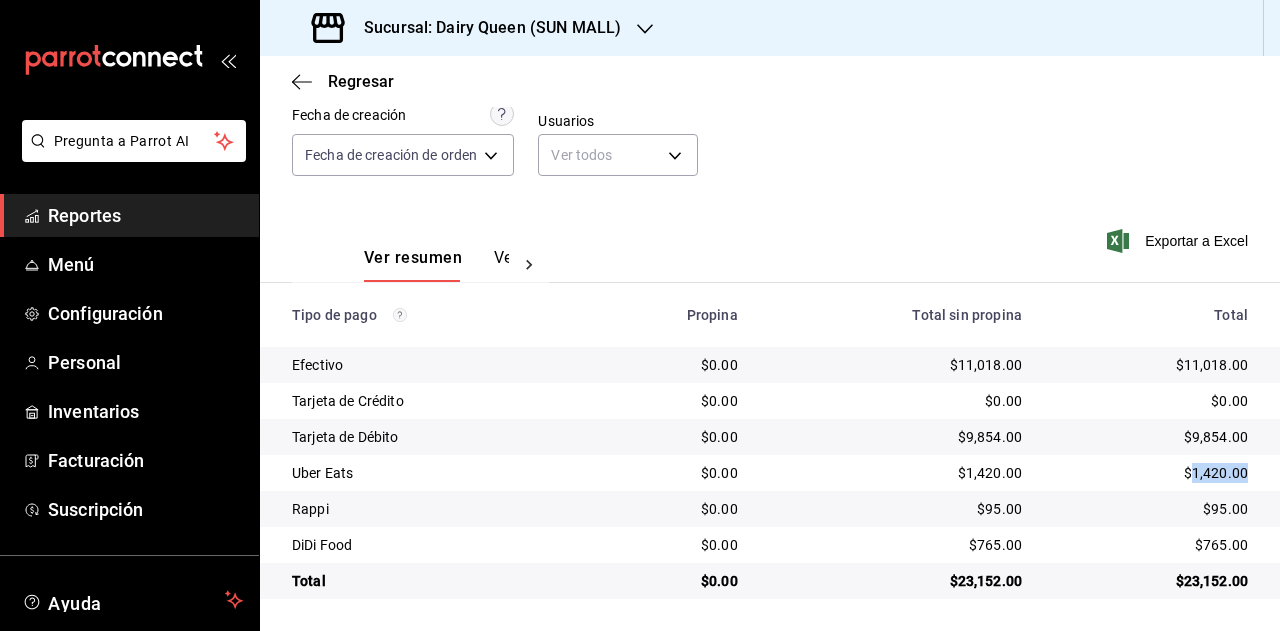 click on "$1,420.00" at bounding box center (1151, 473) 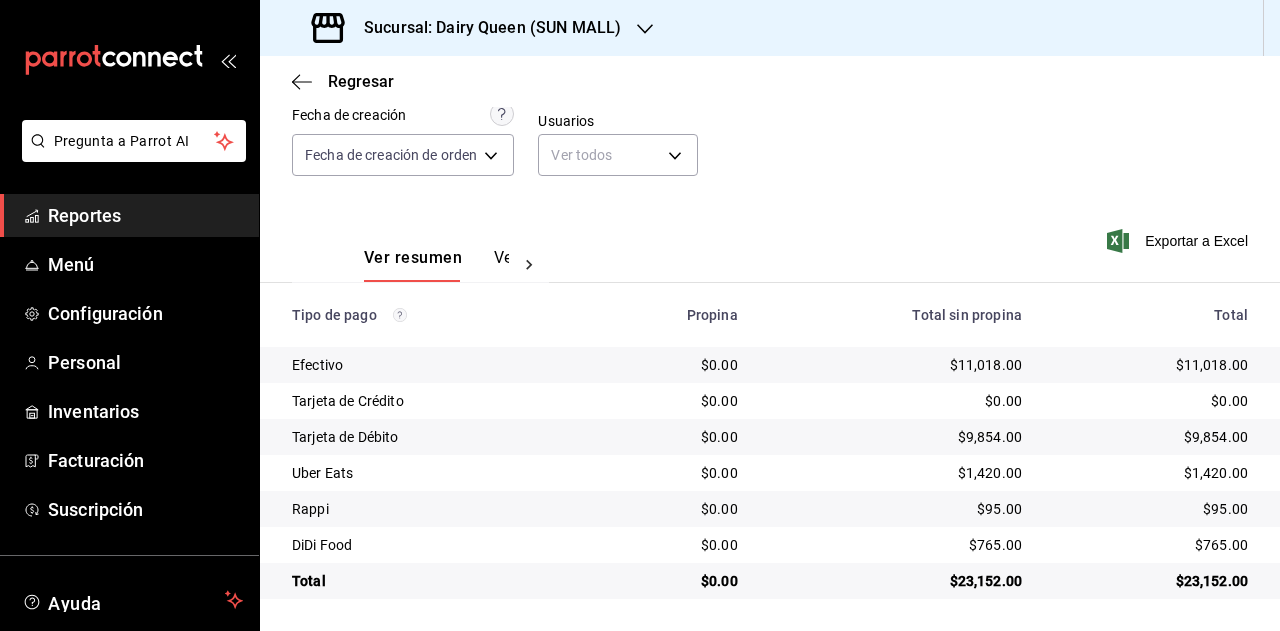 click on "$95.00" at bounding box center (1151, 509) 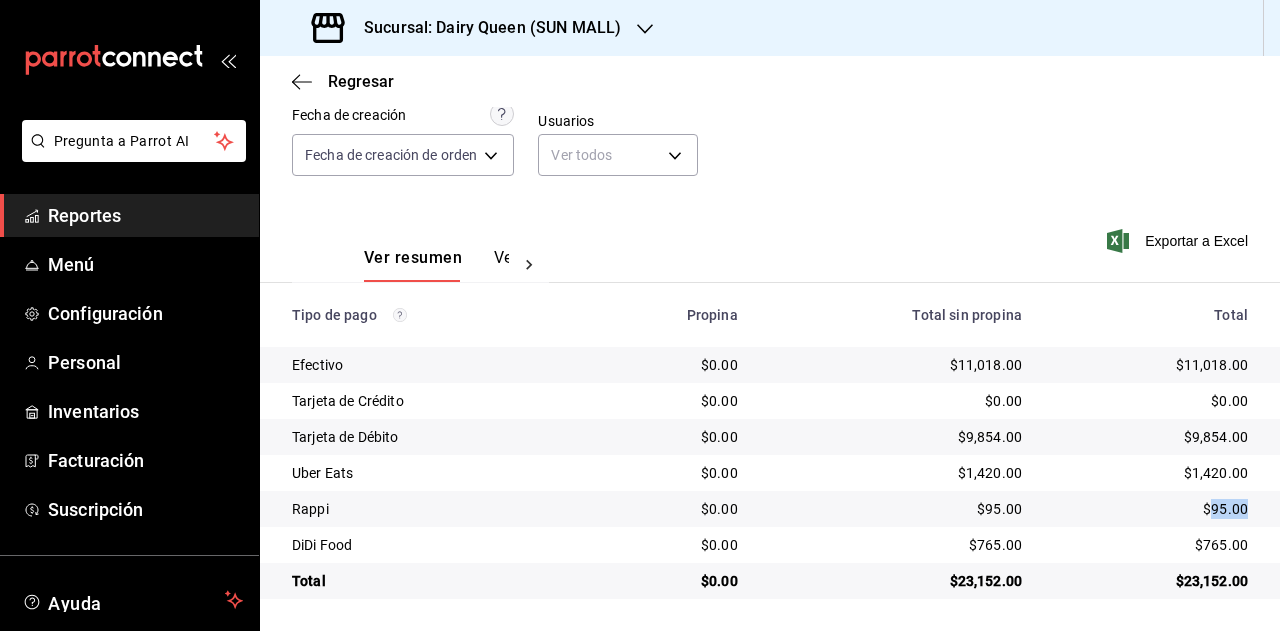 click on "$95.00" at bounding box center [1151, 509] 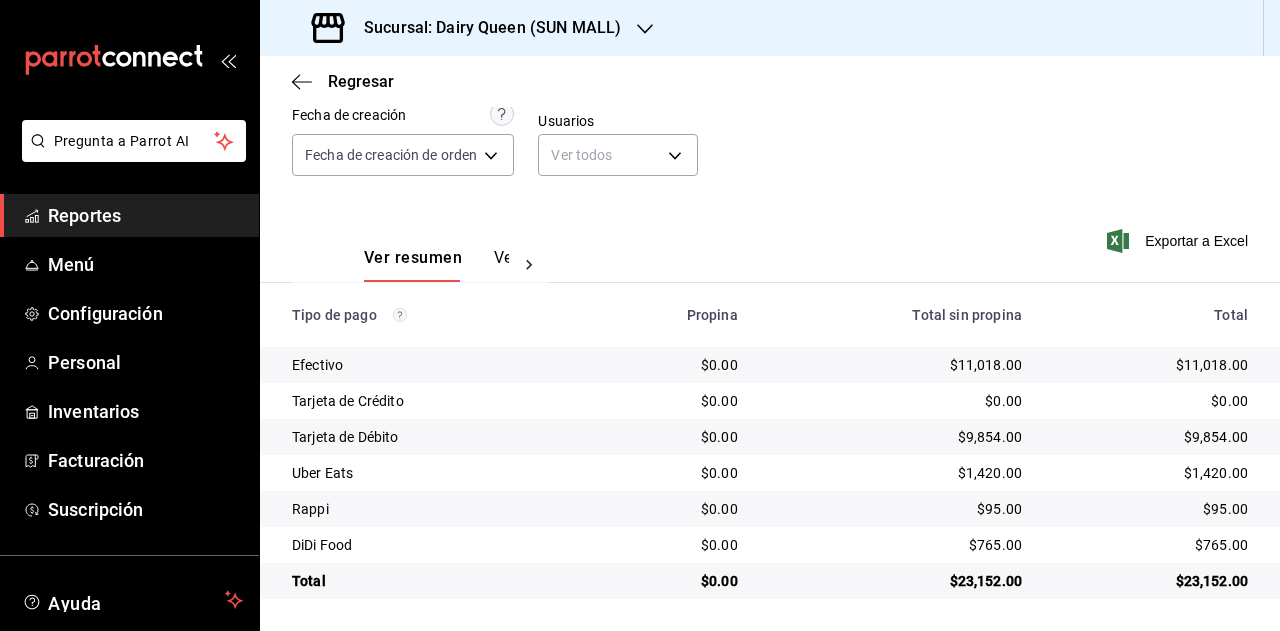 click on "$765.00" at bounding box center [1151, 545] 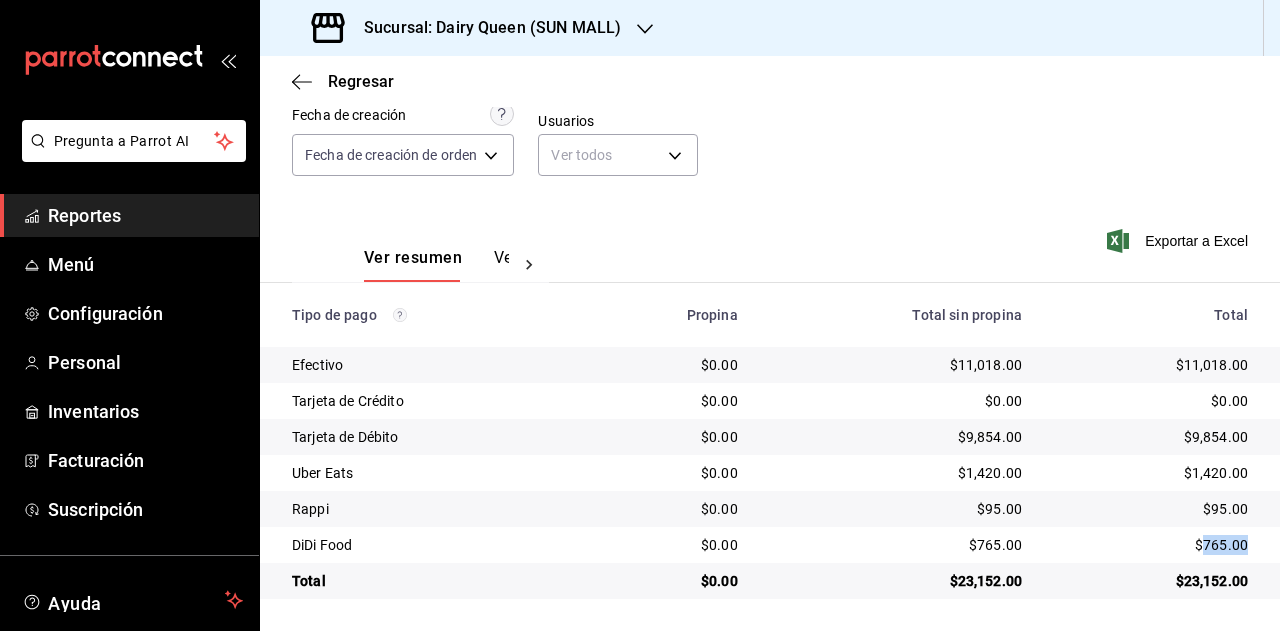 drag, startPoint x: 1206, startPoint y: 551, endPoint x: 1266, endPoint y: 525, distance: 65.39113 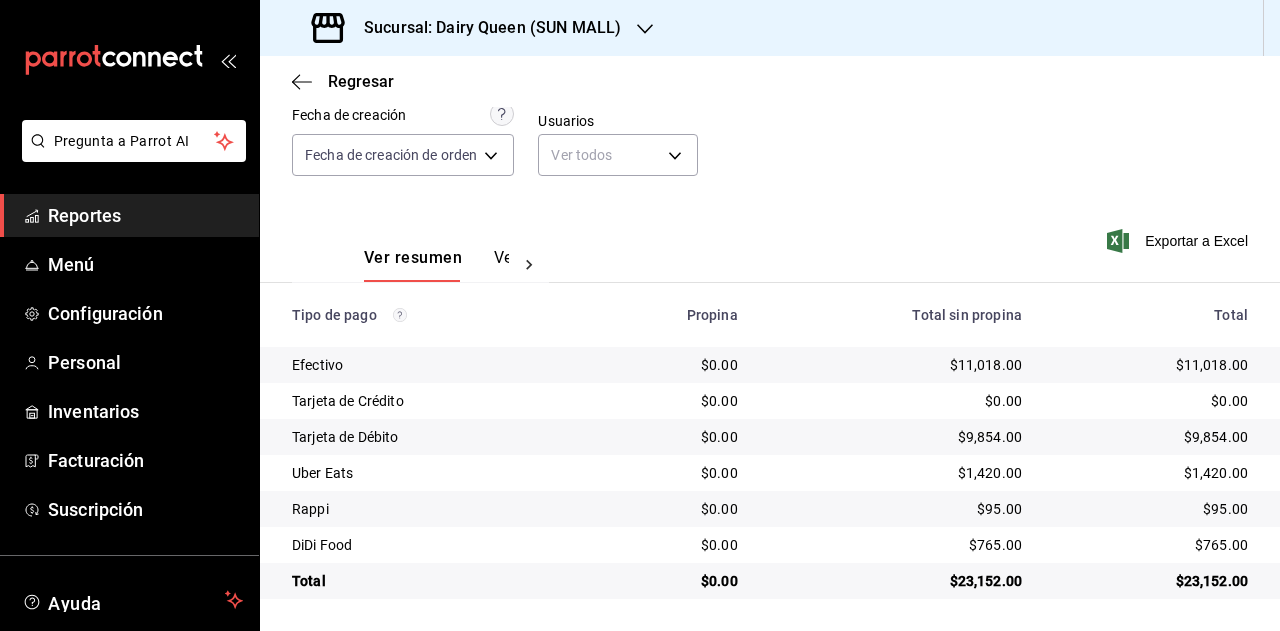 click on "Sucursal: Dairy Queen (SUN MALL)" at bounding box center (484, 28) 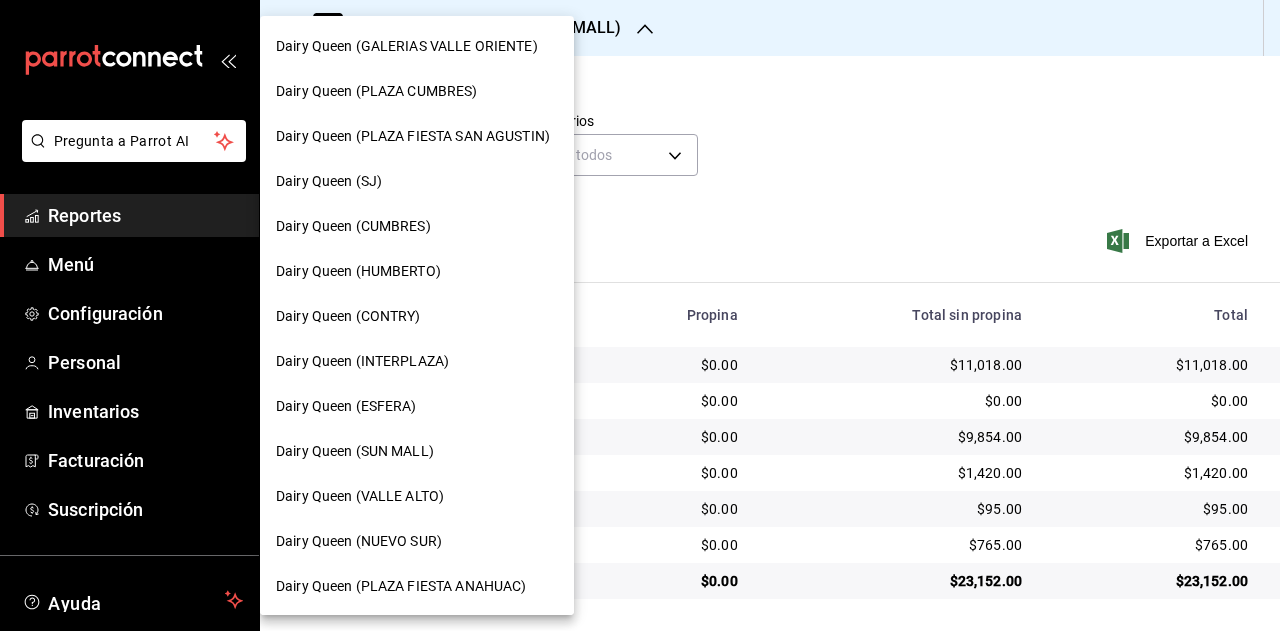 click on "Dairy Queen (VALLE ALTO)" at bounding box center [360, 496] 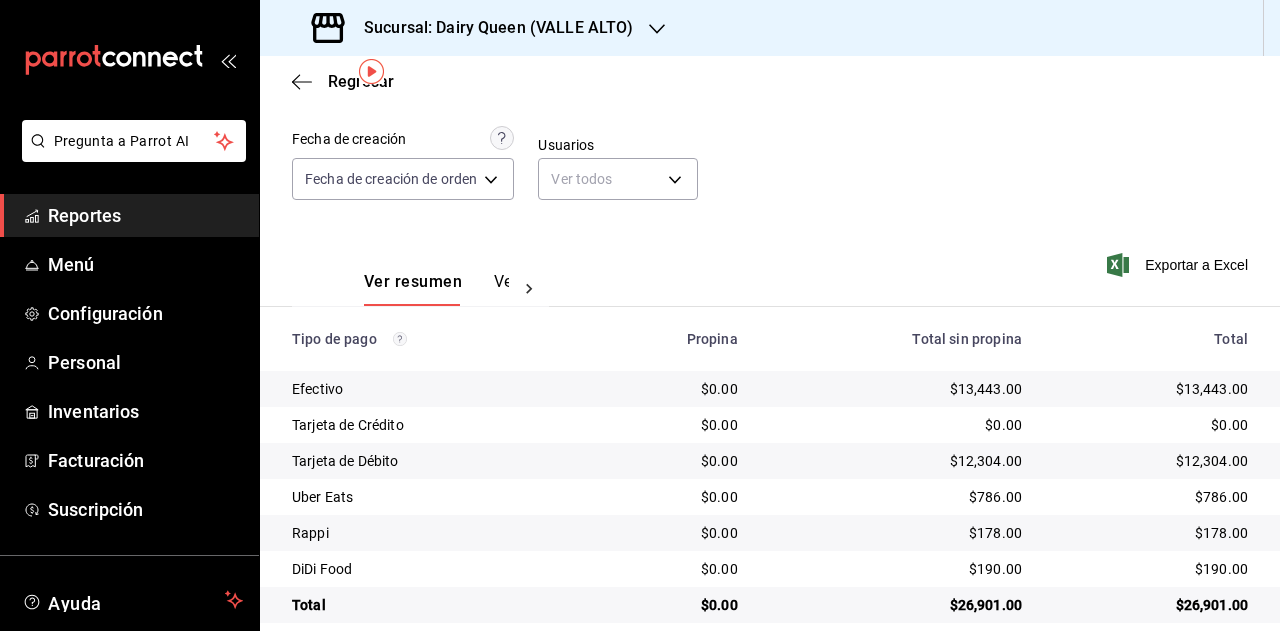 scroll, scrollTop: 179, scrollLeft: 0, axis: vertical 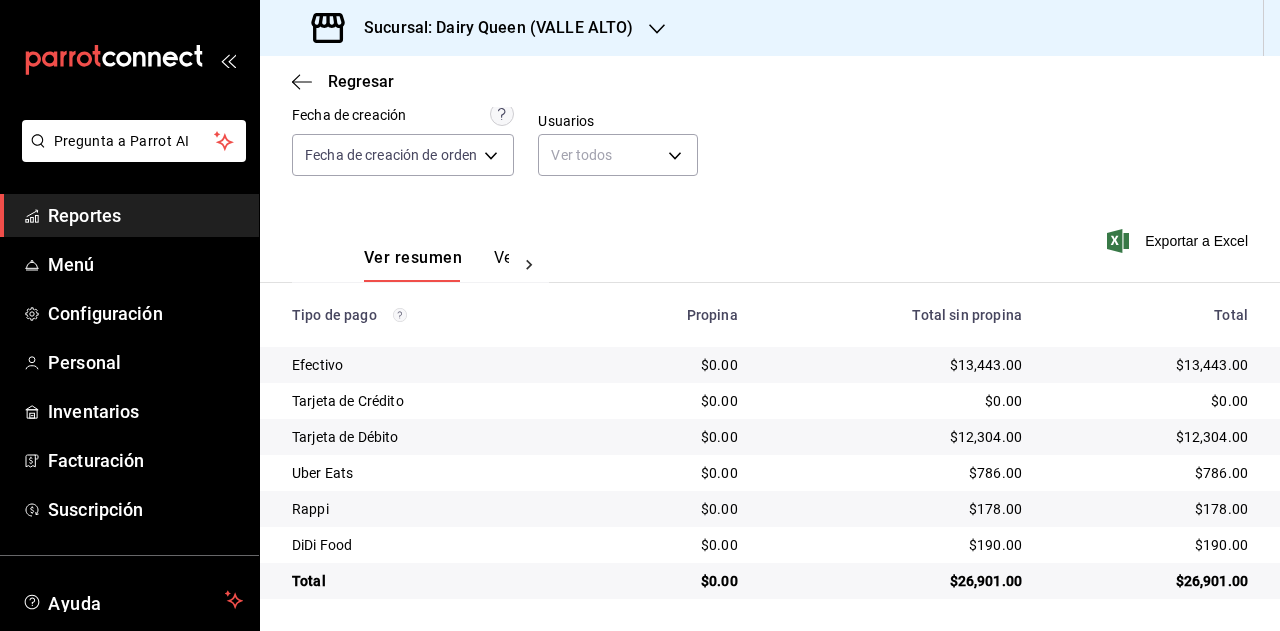click on "$26,901.00" at bounding box center [1159, 581] 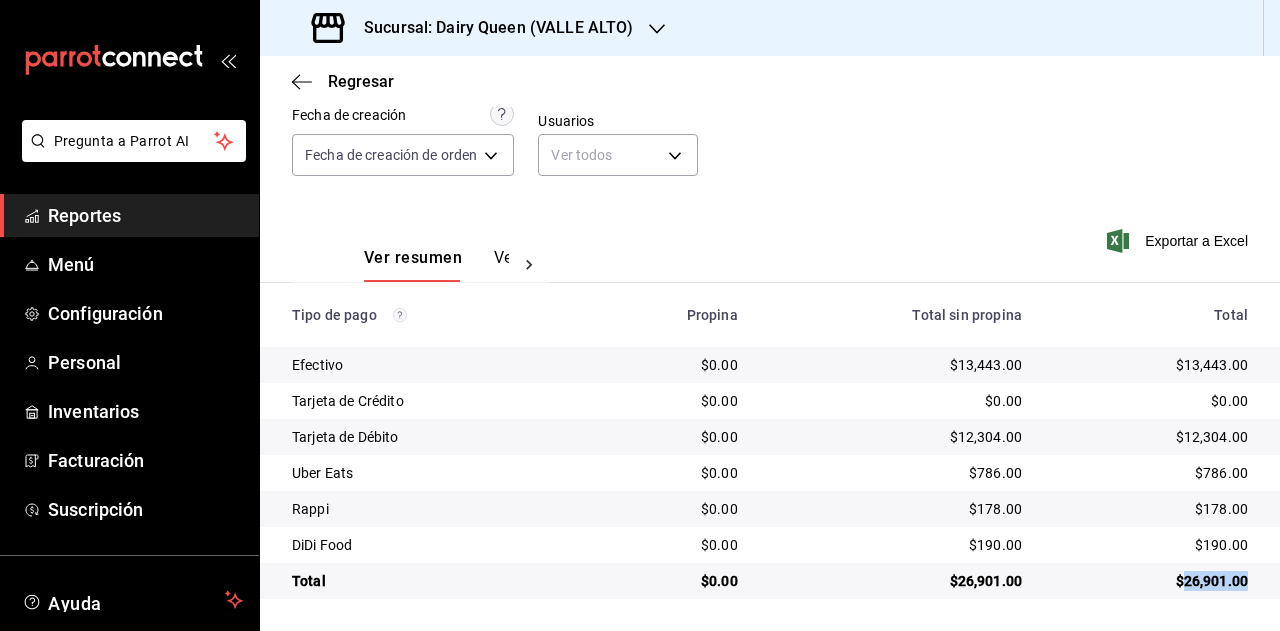 click on "$26,901.00" at bounding box center (1159, 581) 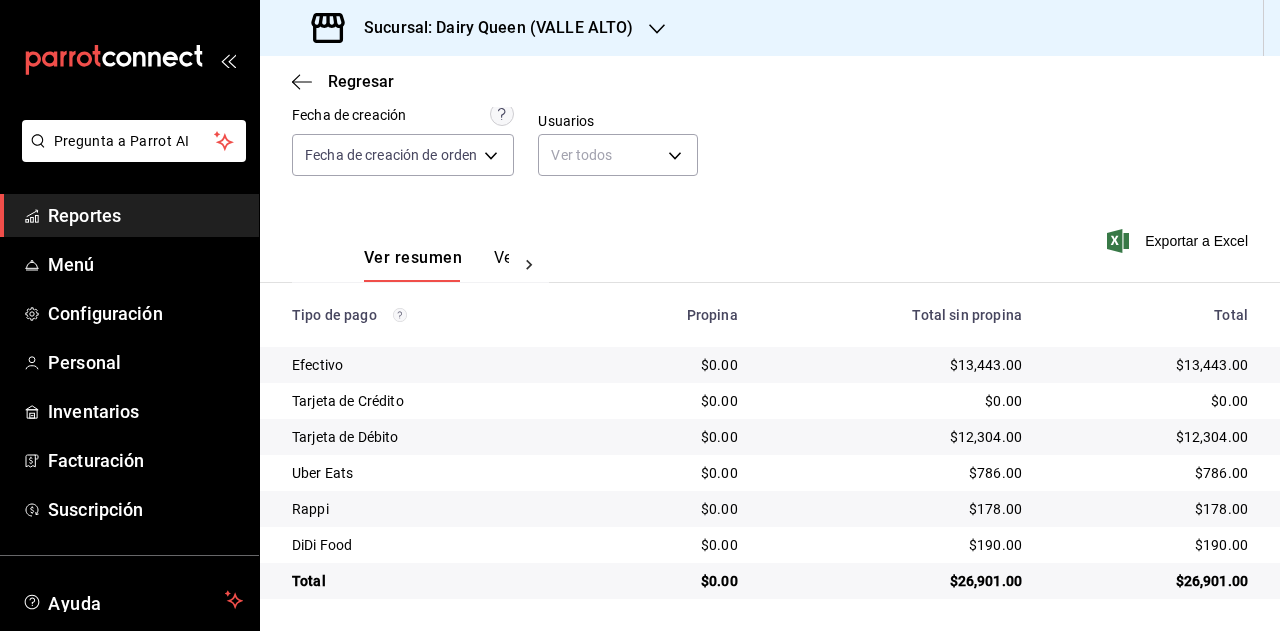 click on "$786.00" at bounding box center [1151, 473] 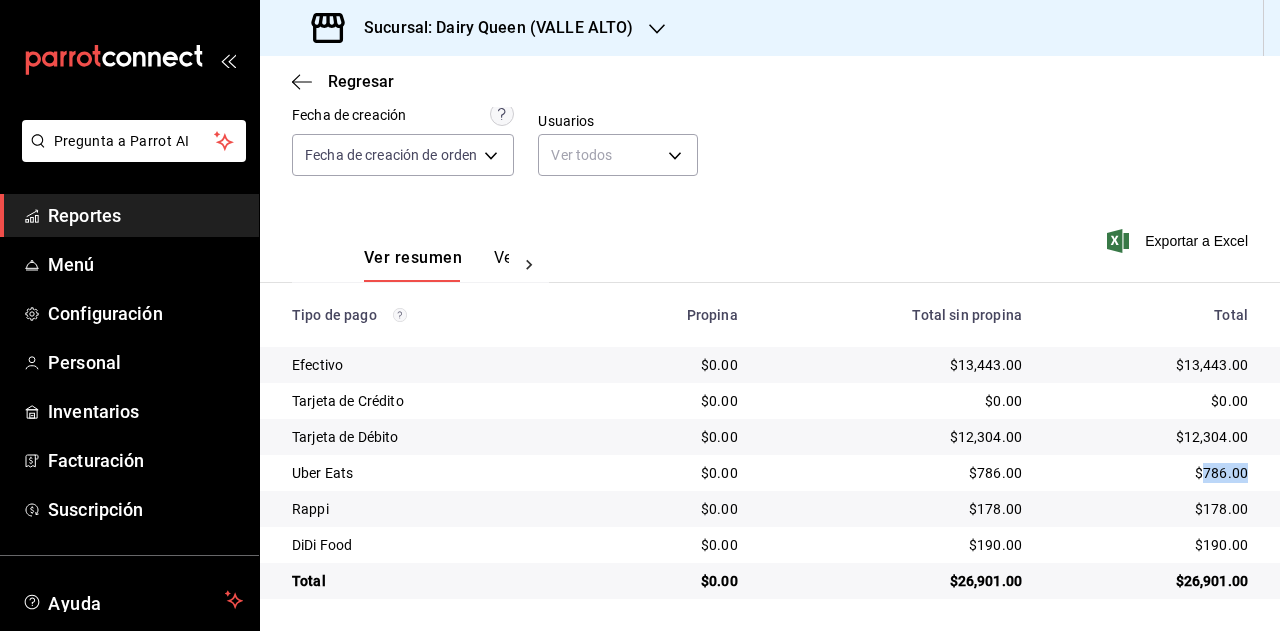 click on "$786.00" at bounding box center (1151, 473) 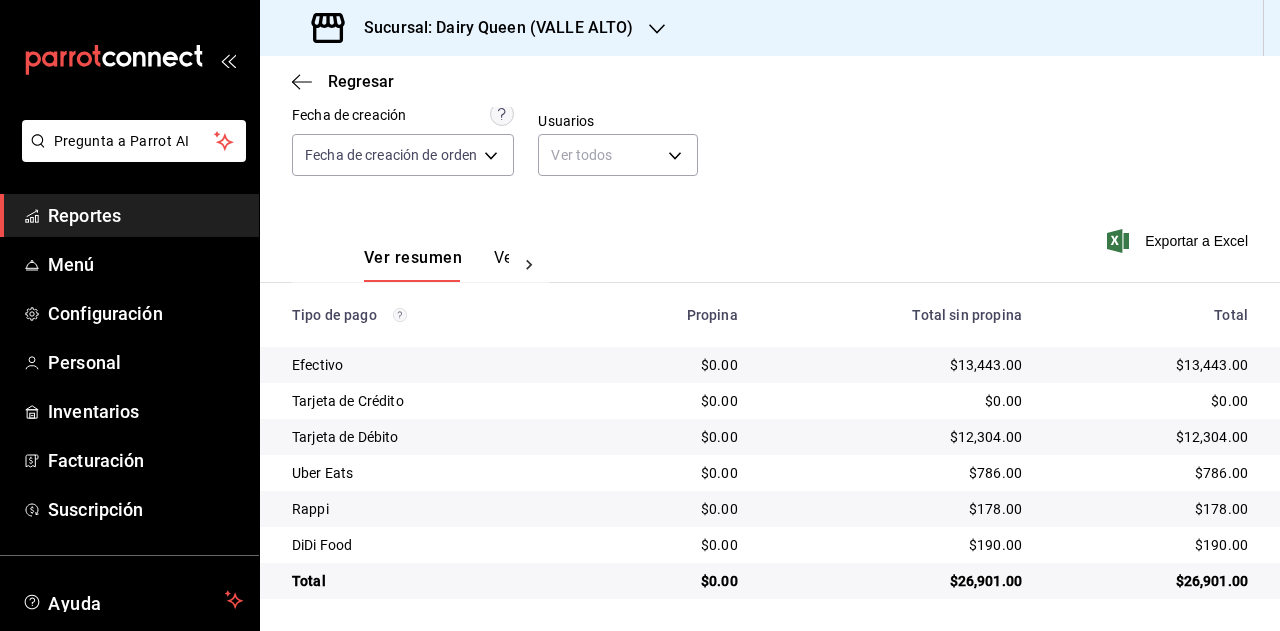 click on "$178.00" at bounding box center [1159, 509] 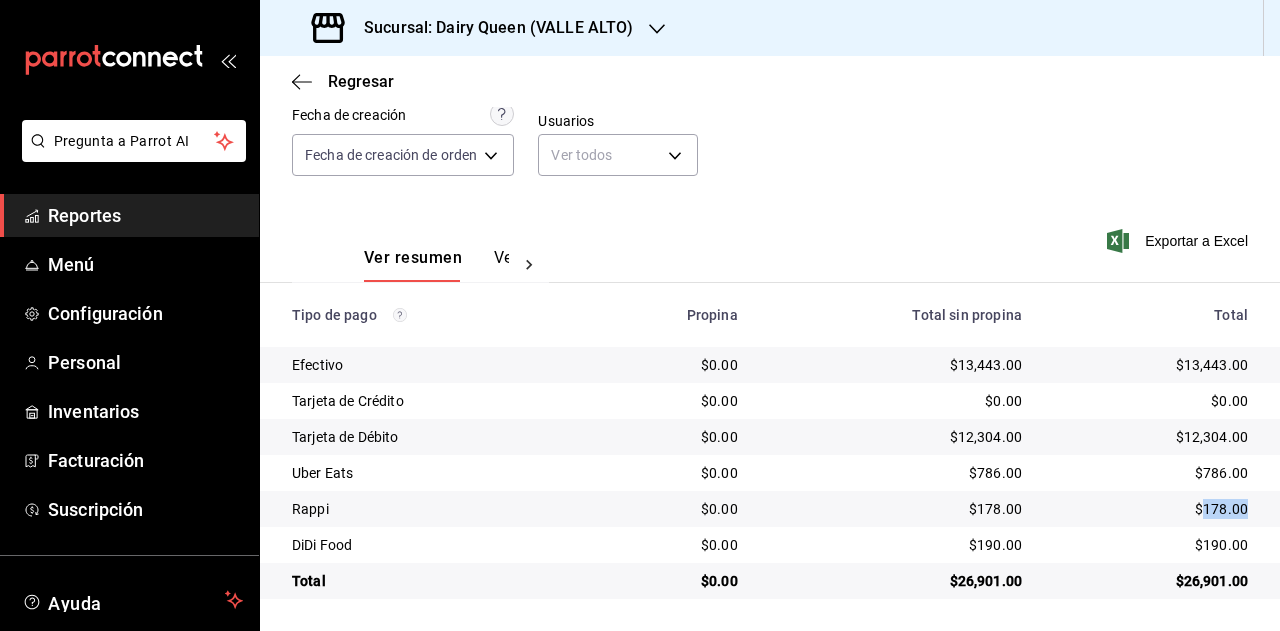 click on "$178.00" at bounding box center [1159, 509] 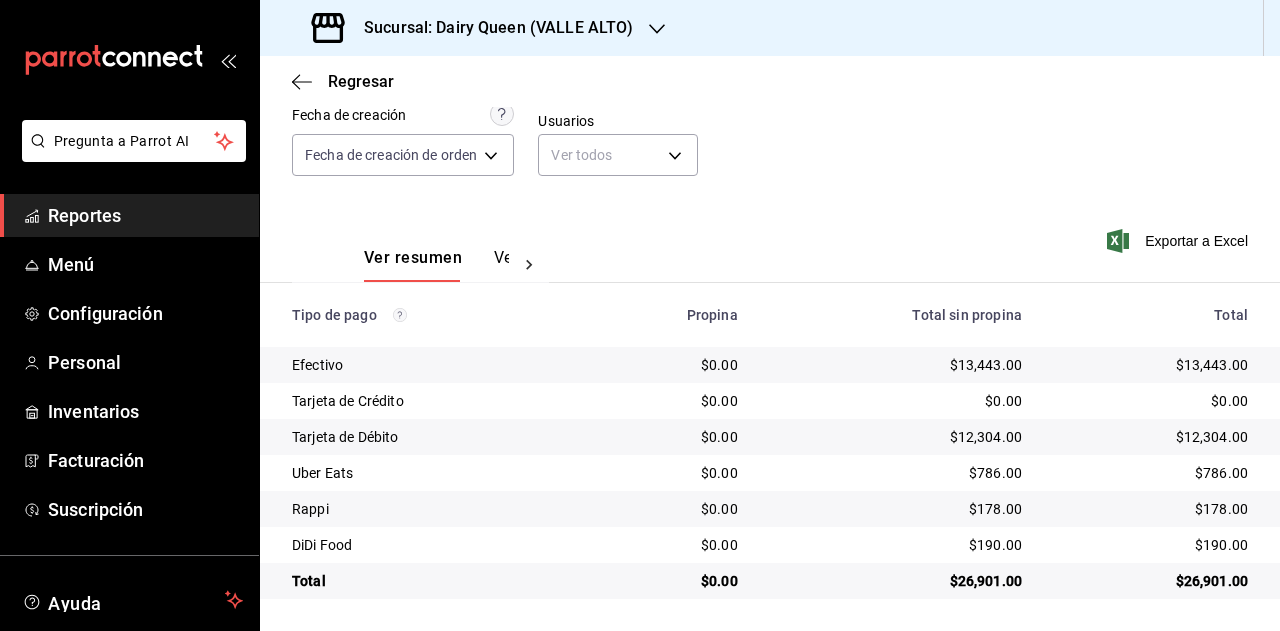click on "$190.00" at bounding box center (1151, 545) 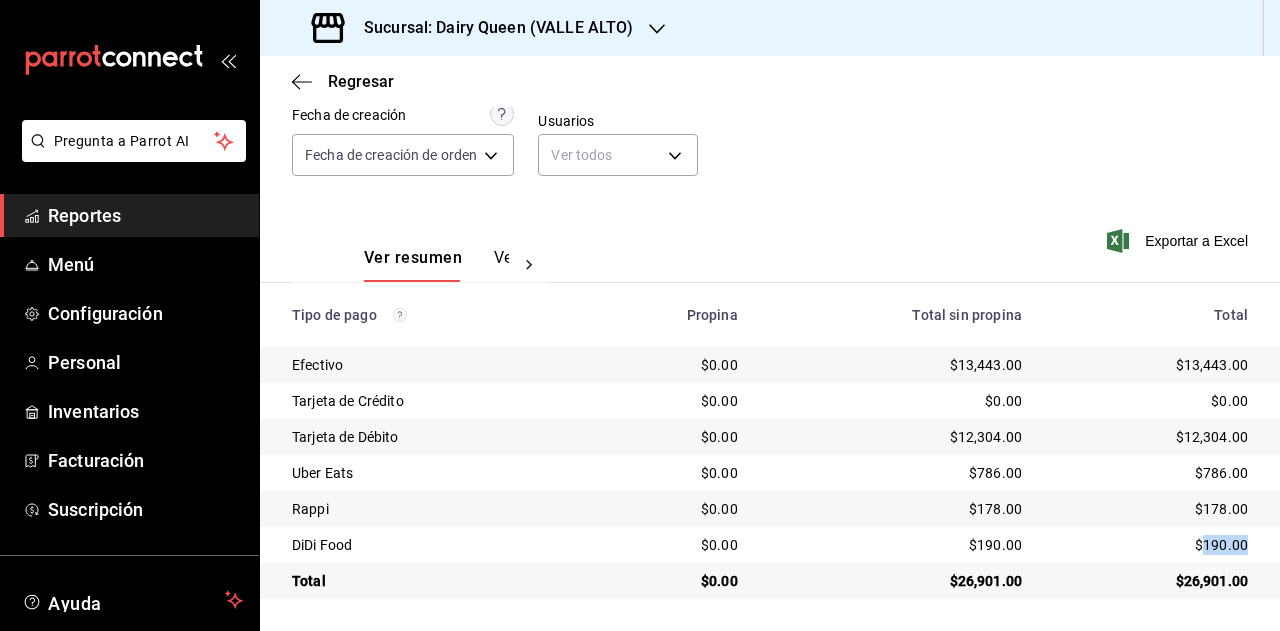 click on "$190.00" at bounding box center [1151, 545] 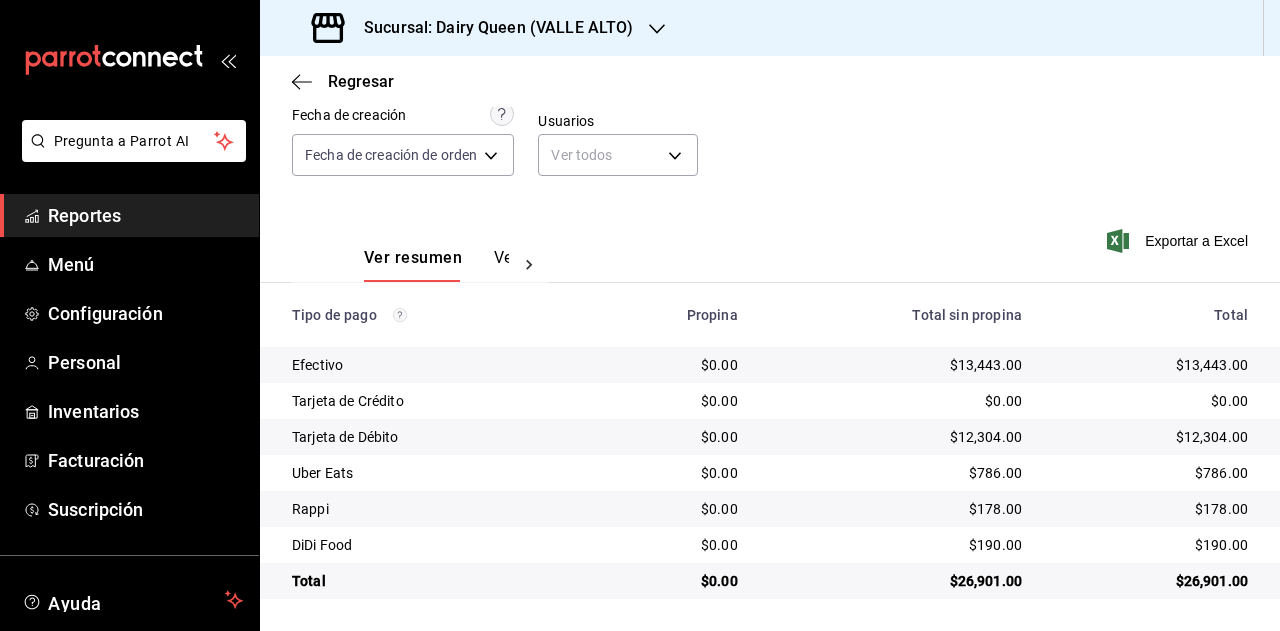 click on "Sucursal: Dairy Queen (VALLE ALTO)" at bounding box center [490, 28] 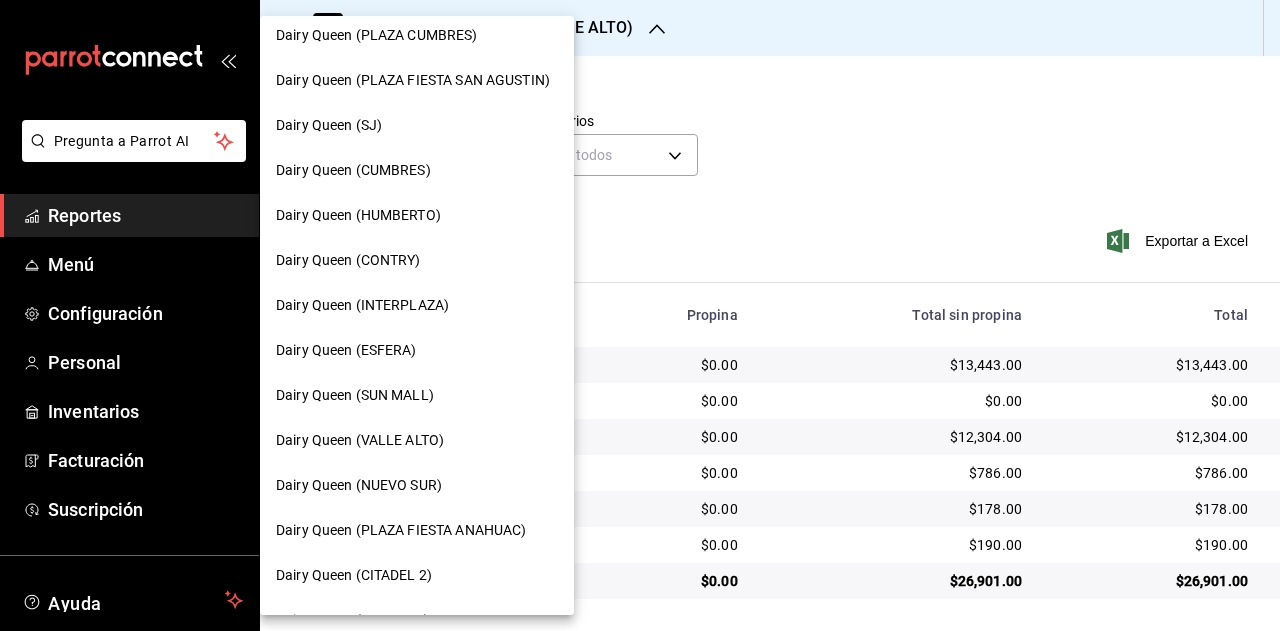 scroll, scrollTop: 100, scrollLeft: 0, axis: vertical 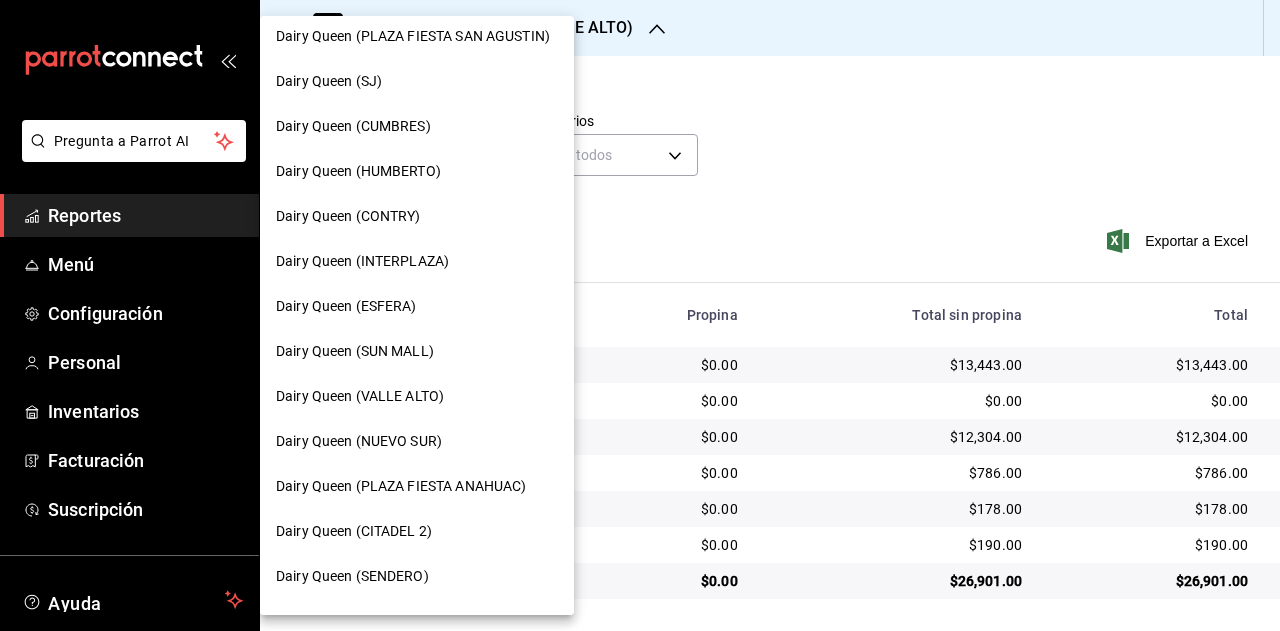 click on "Dairy Queen (NUEVO SUR)" at bounding box center [417, 441] 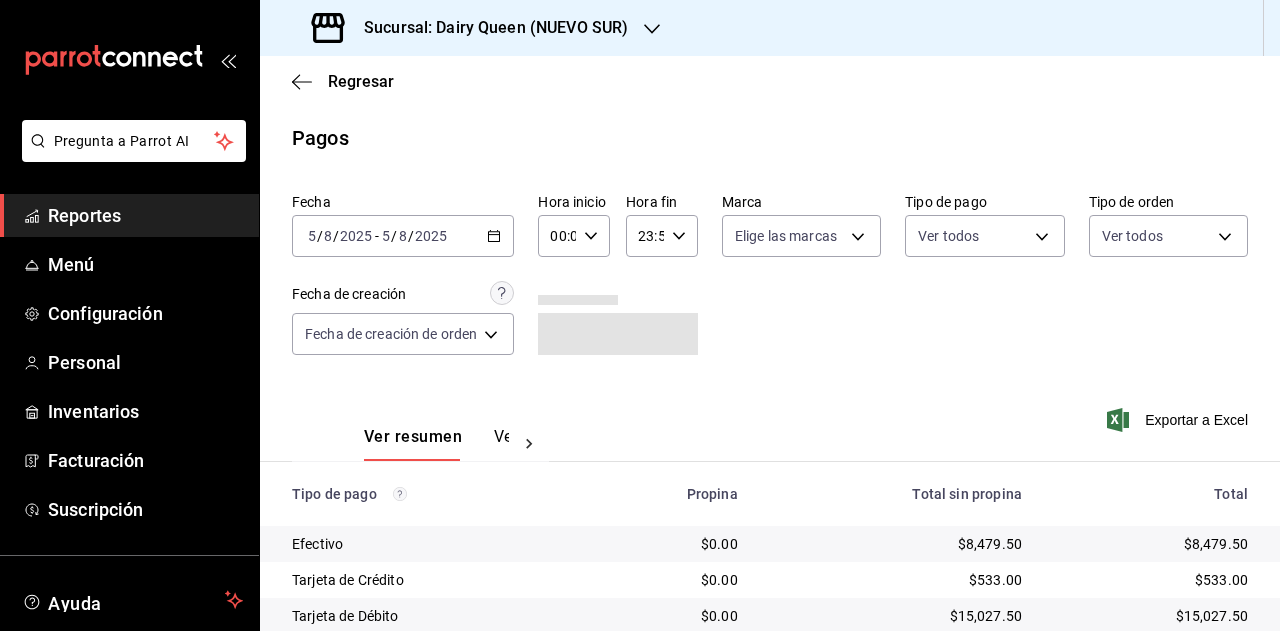 scroll, scrollTop: 179, scrollLeft: 0, axis: vertical 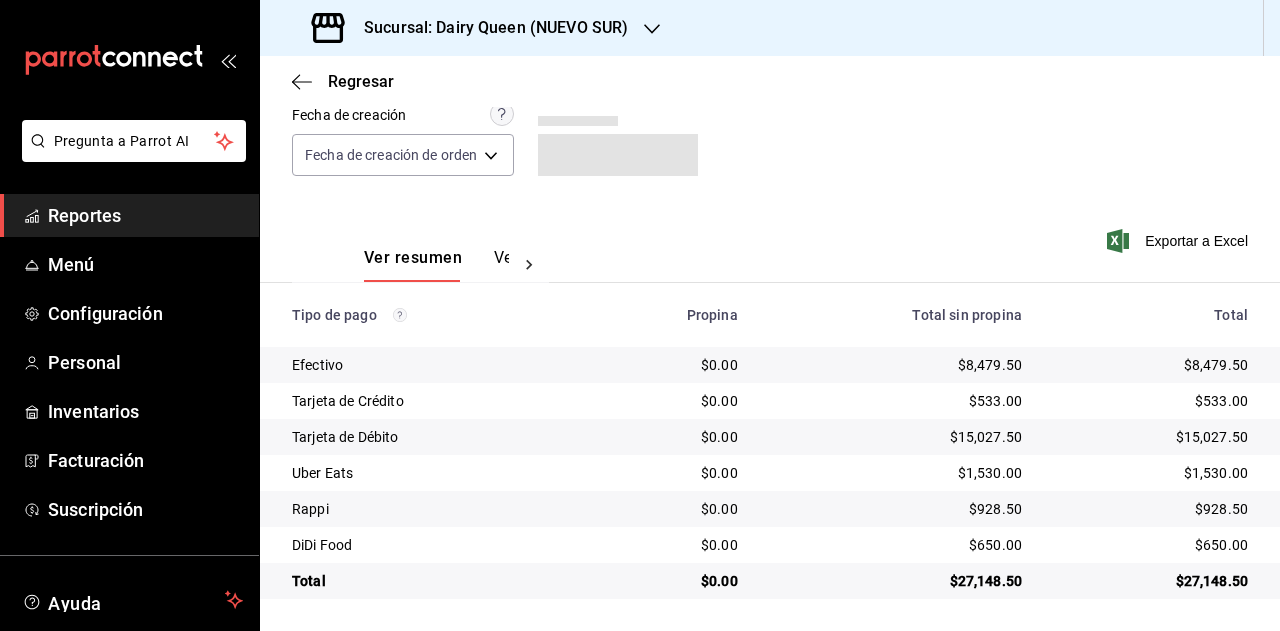 click on "$27,148.50" at bounding box center [1151, 581] 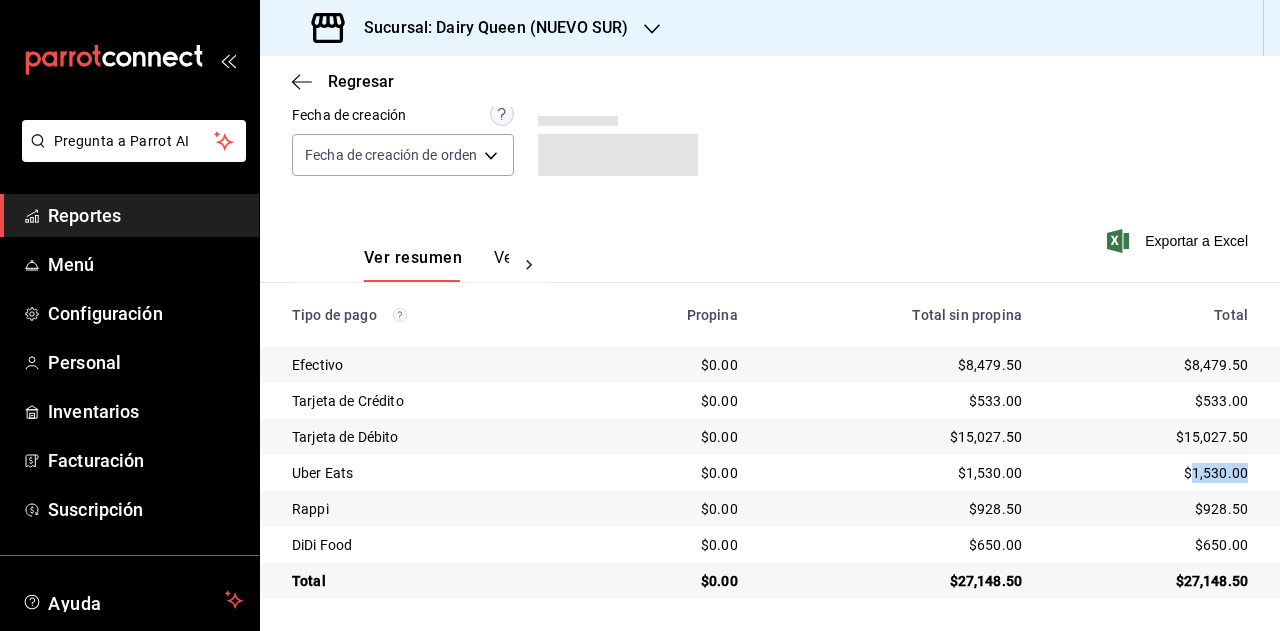 click on "$1,530.00" at bounding box center (1159, 473) 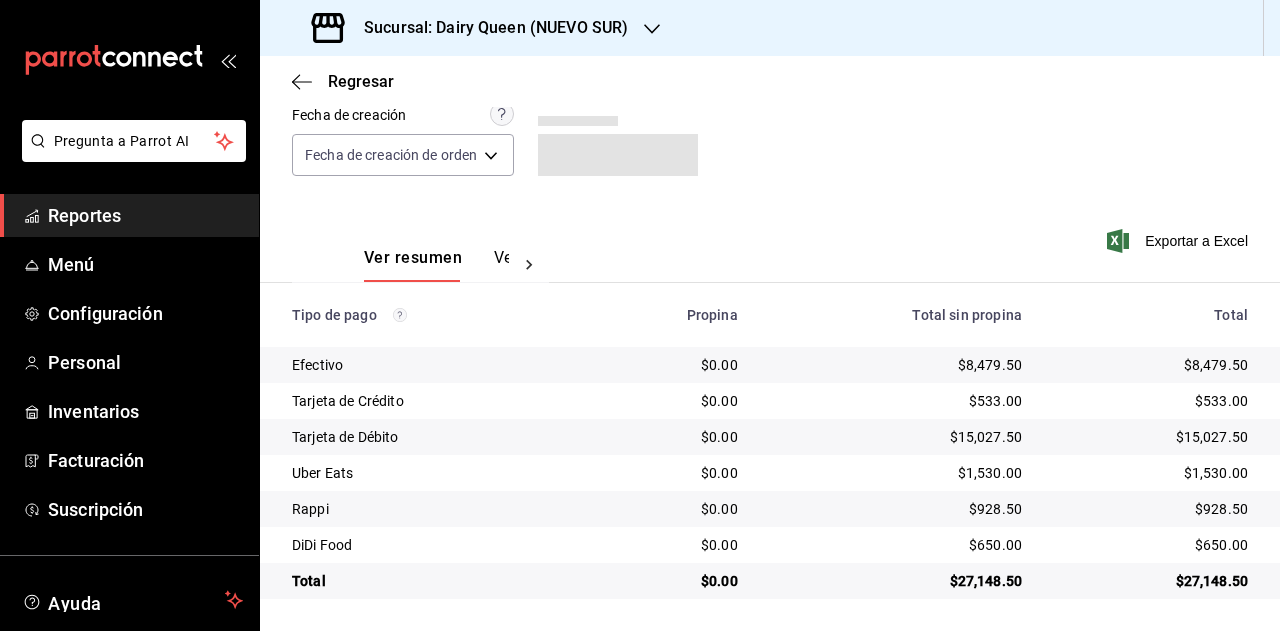 click on "$928.50" at bounding box center (1151, 509) 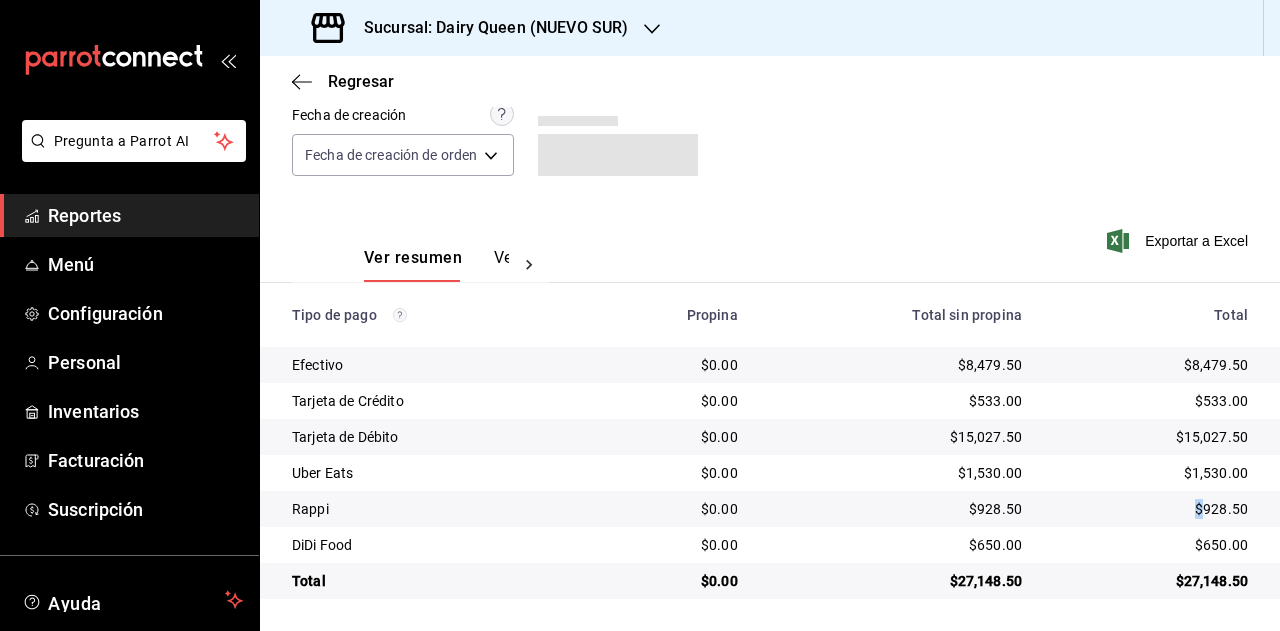 click on "$928.50" at bounding box center [1151, 509] 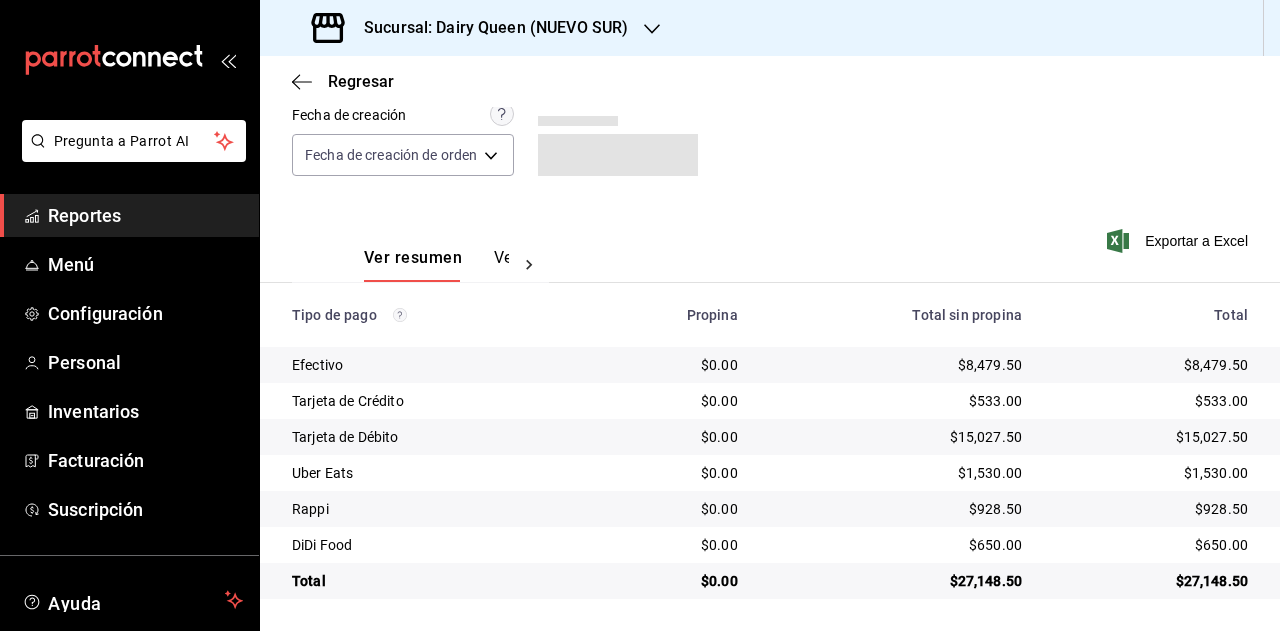 click on "$928.50" at bounding box center [1151, 509] 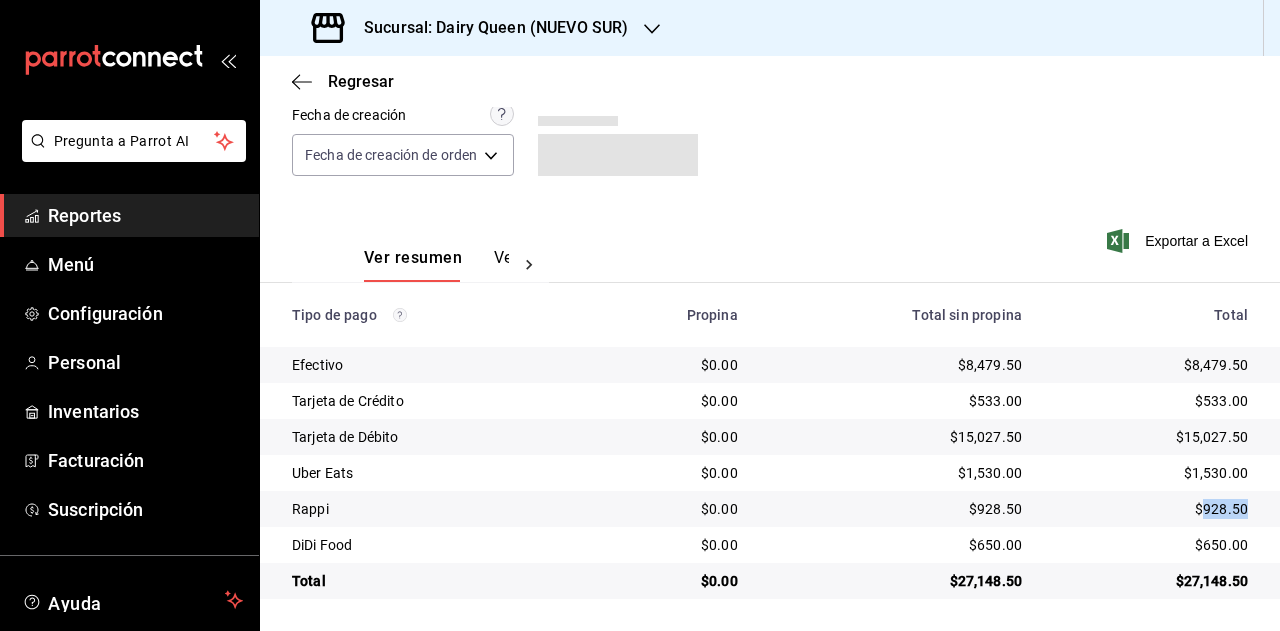 click on "$928.50" at bounding box center [1151, 509] 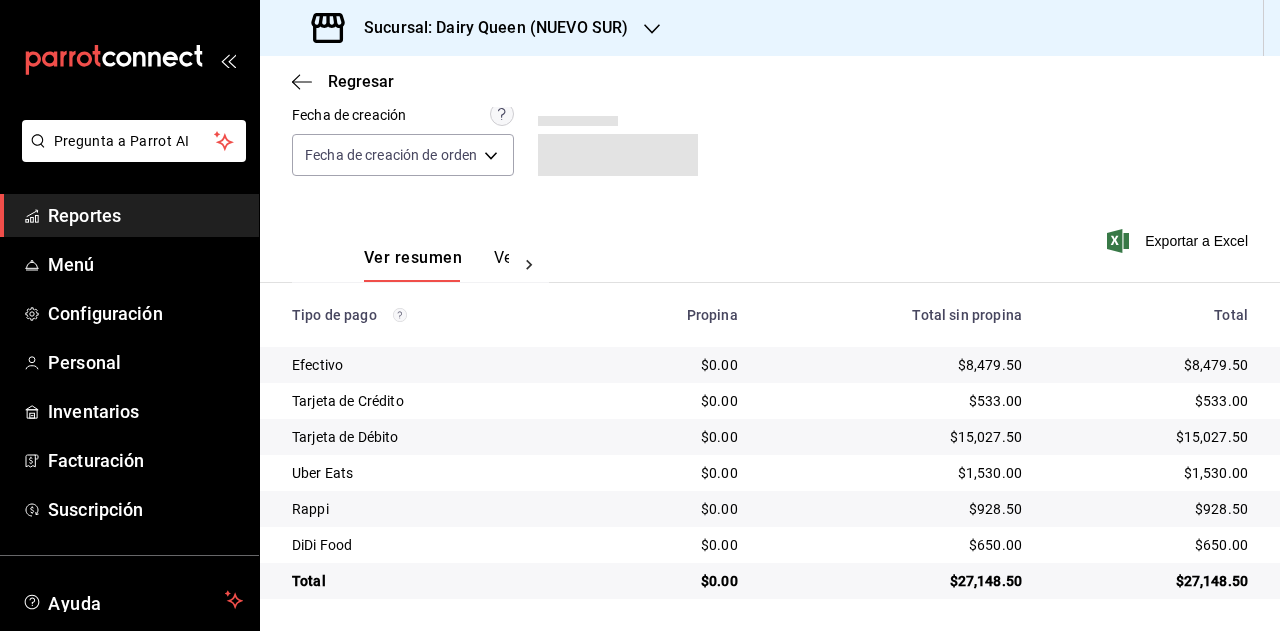 click on "$650.00" at bounding box center [1151, 545] 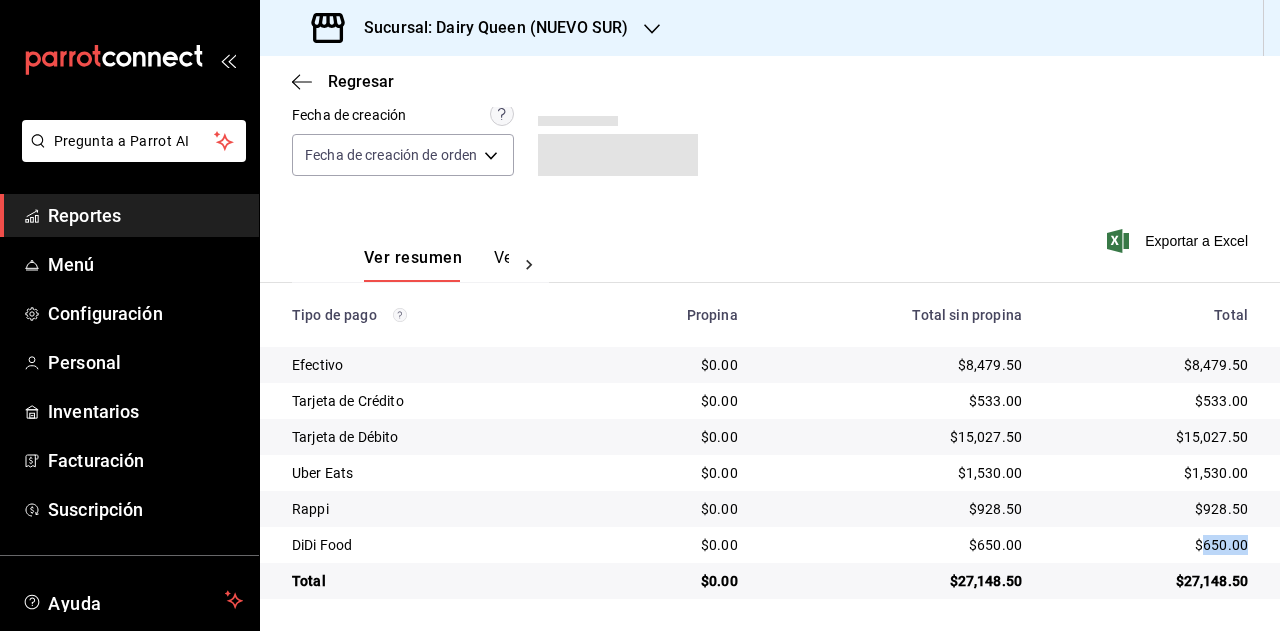 click on "$650.00" at bounding box center [1151, 545] 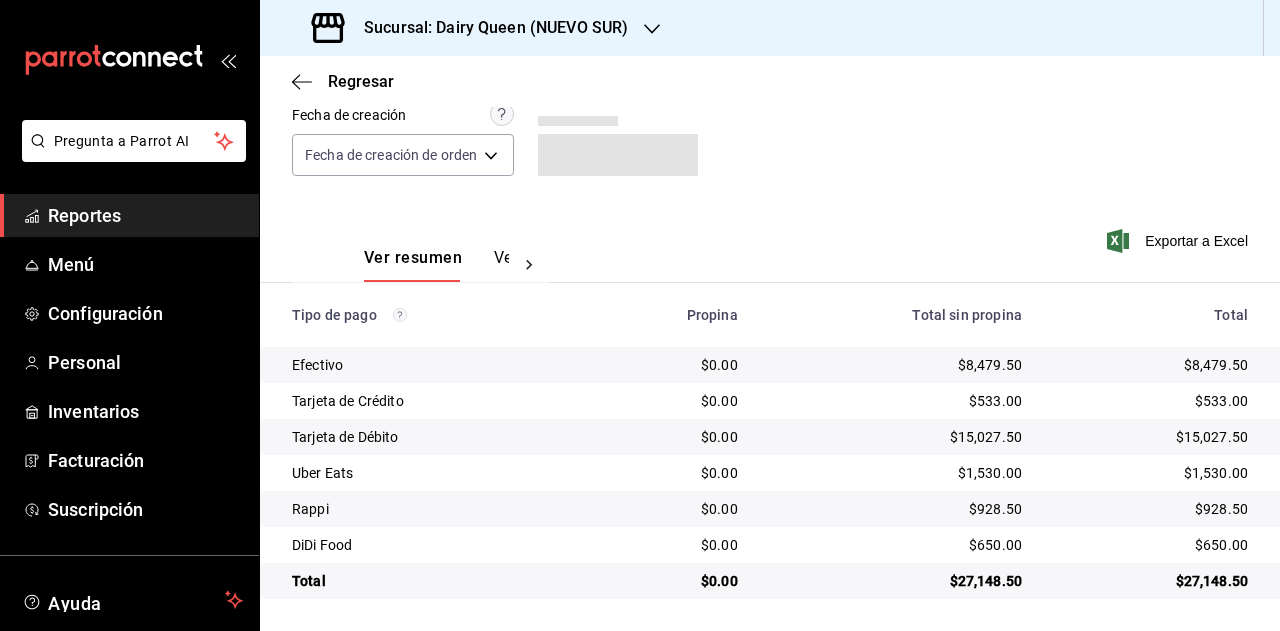 click on "Sucursal: Dairy Queen (NUEVO SUR)" at bounding box center [488, 28] 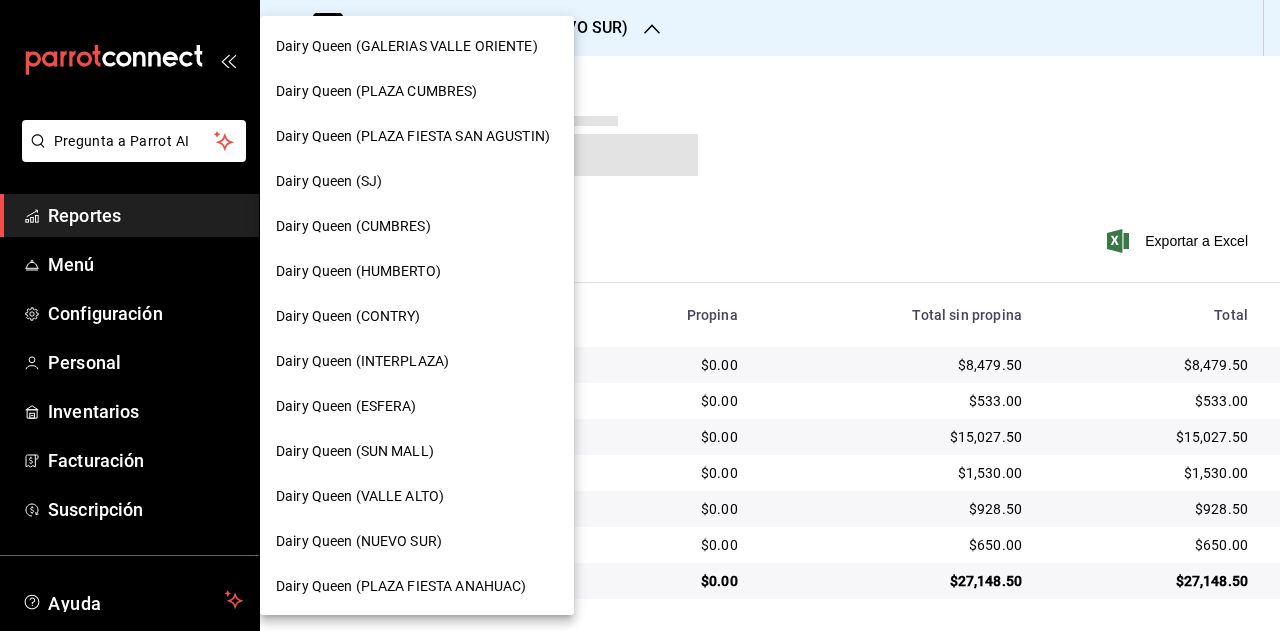 click on "Dairy Queen (PLAZA FIESTA ANAHUAC)" at bounding box center (417, 586) 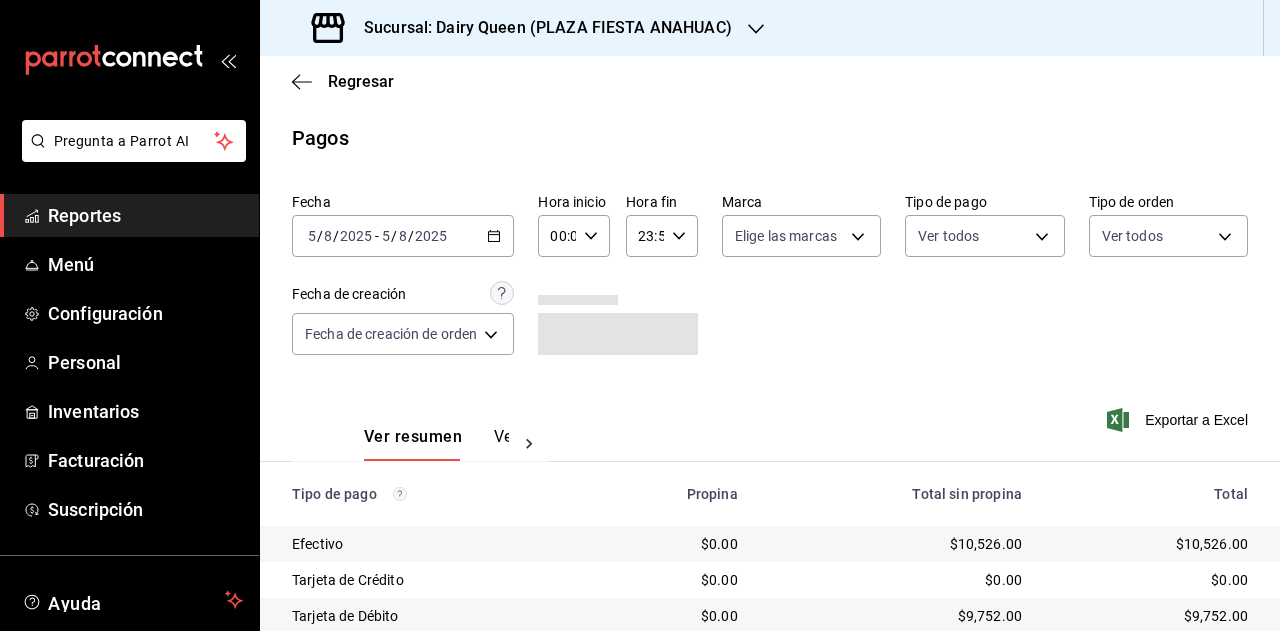 scroll, scrollTop: 179, scrollLeft: 0, axis: vertical 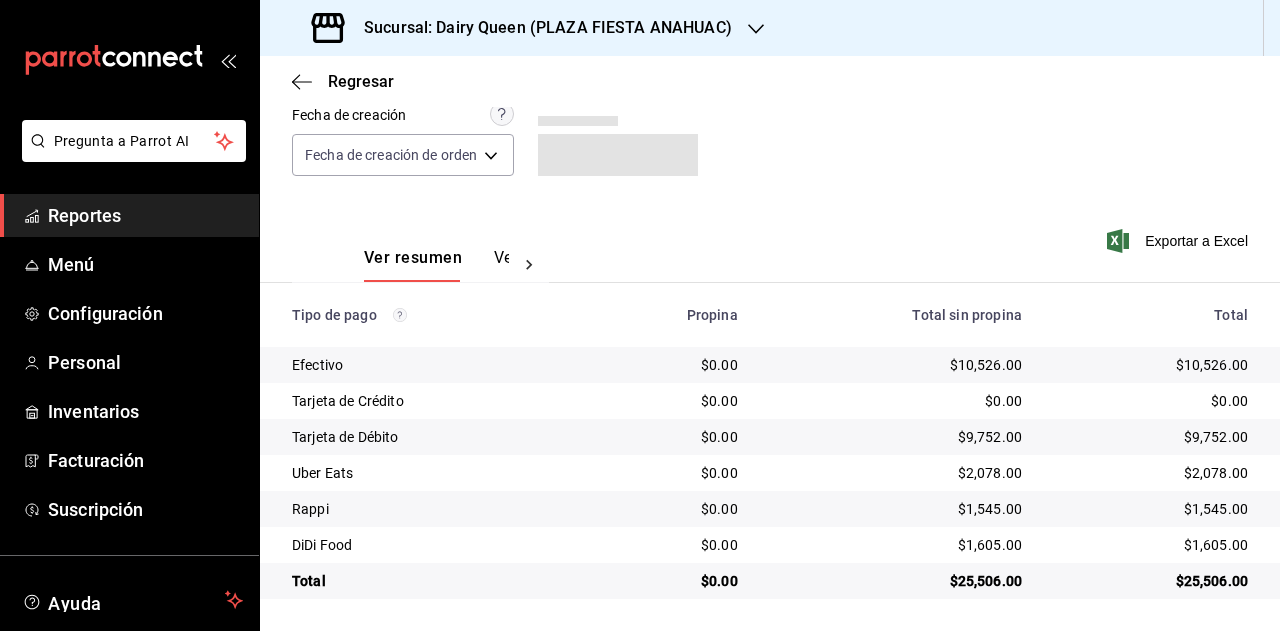drag, startPoint x: 1208, startPoint y: 593, endPoint x: 1198, endPoint y: 585, distance: 12.806249 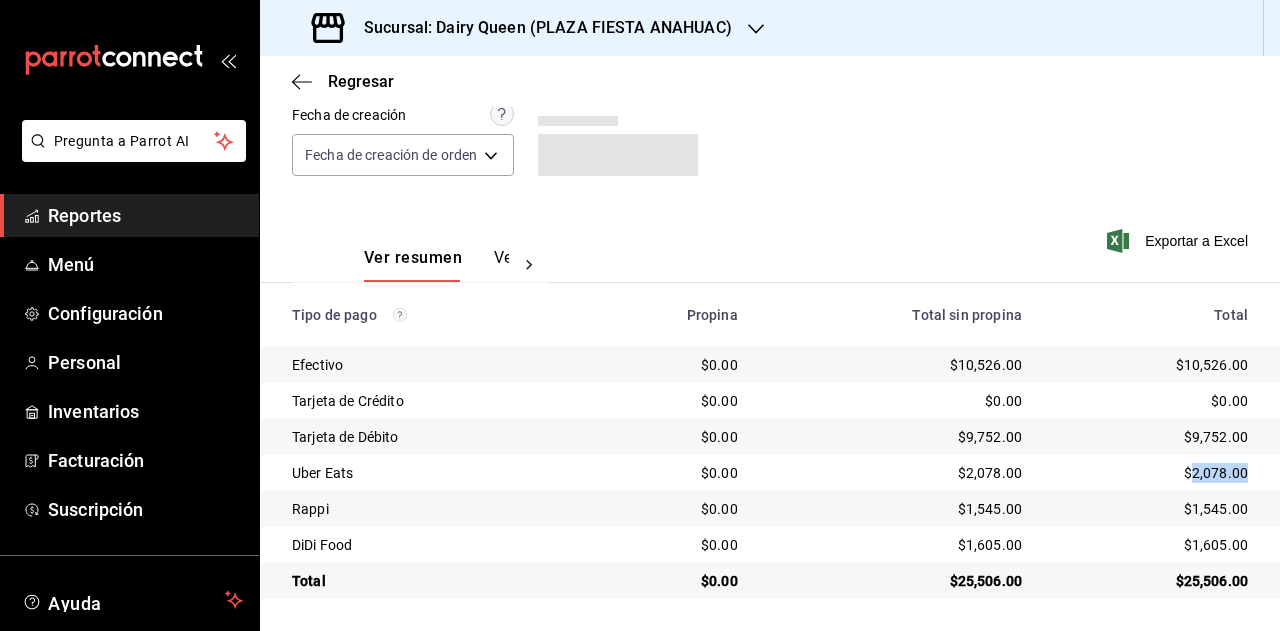 click on "$2,078.00" at bounding box center (1151, 473) 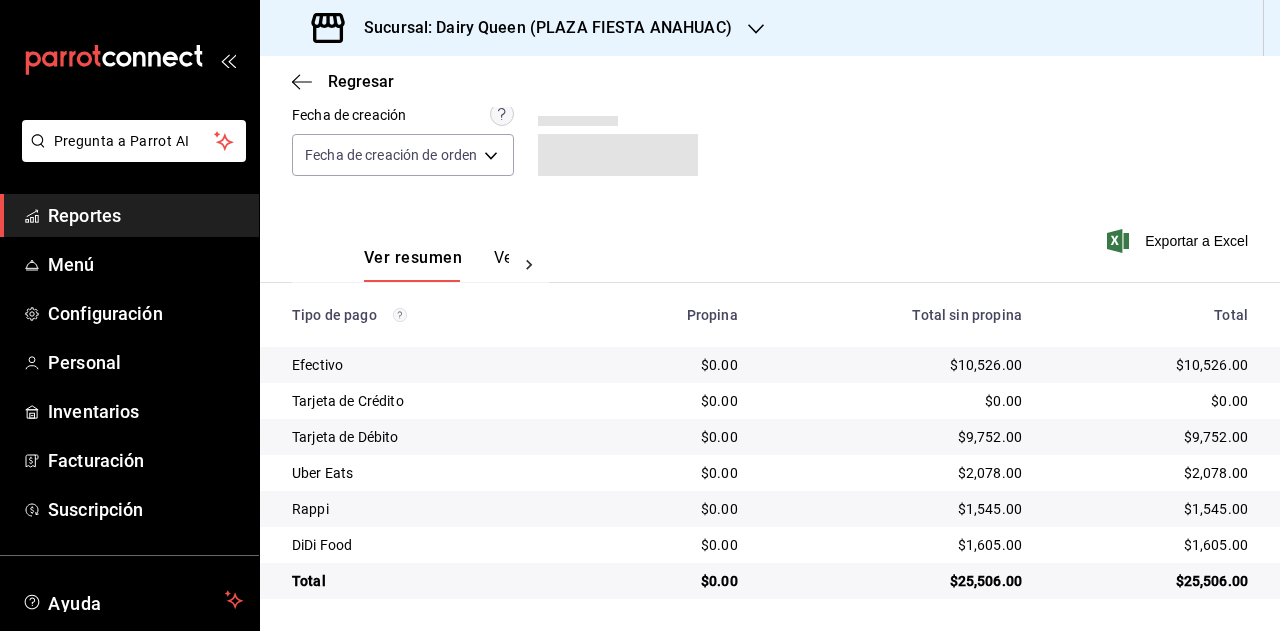 click on "$1,605.00" at bounding box center [1159, 545] 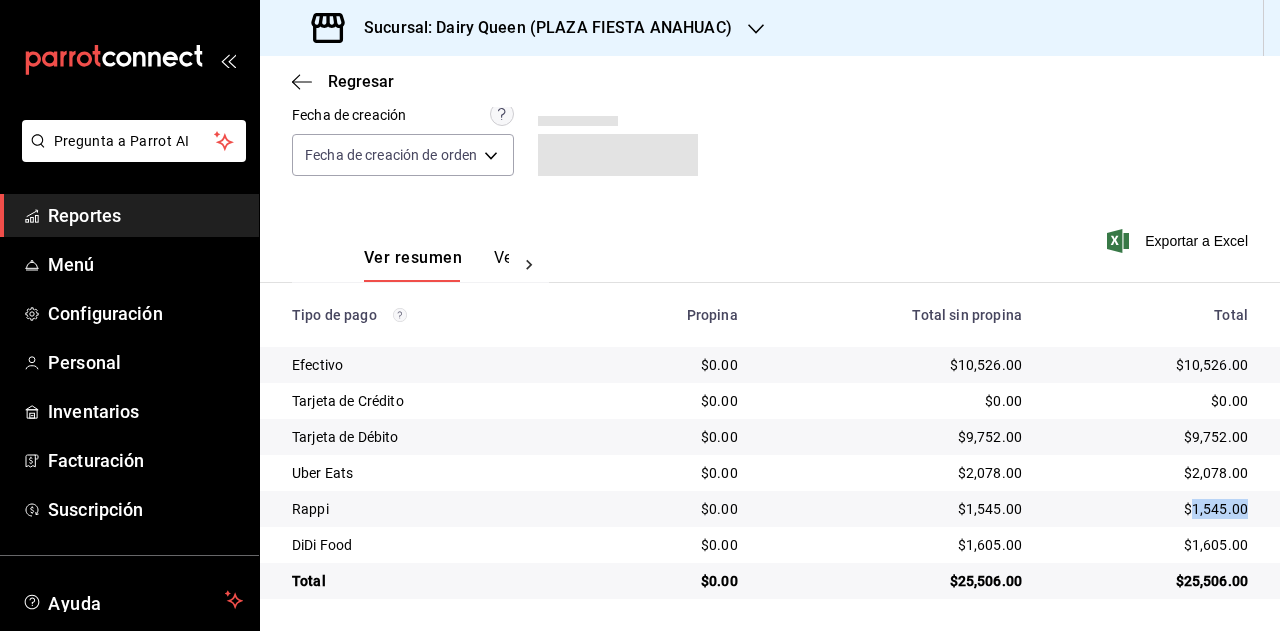 click on "$1,545.00" at bounding box center (1151, 509) 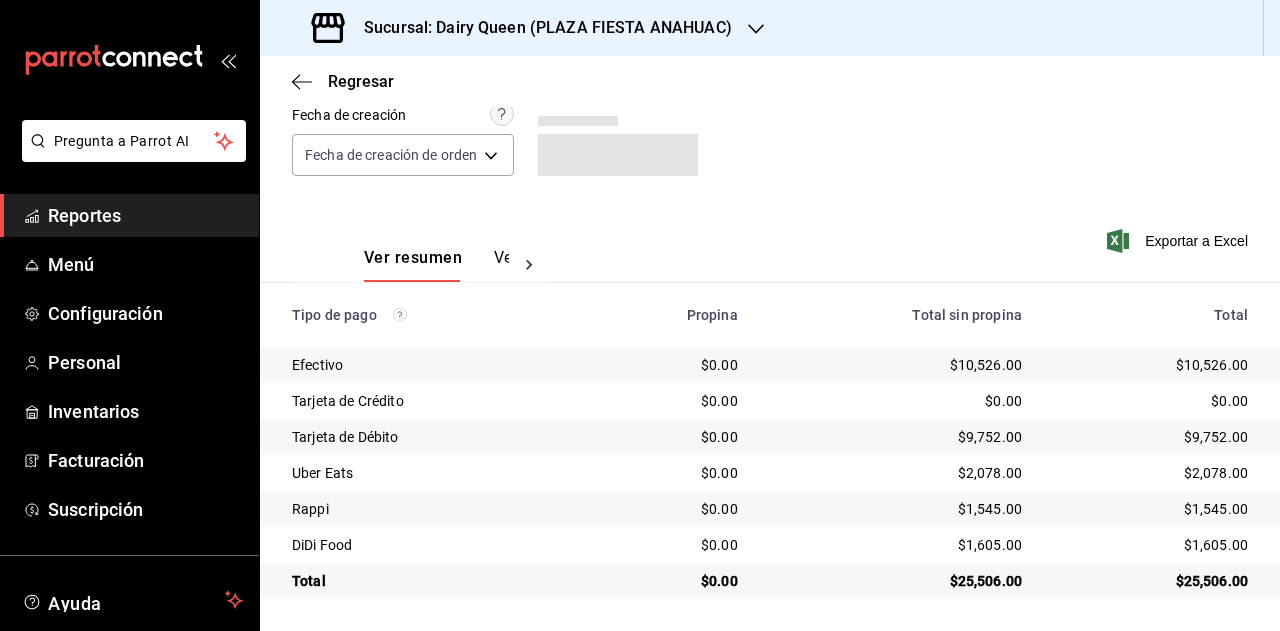 click on "$1,605.00" at bounding box center [1151, 545] 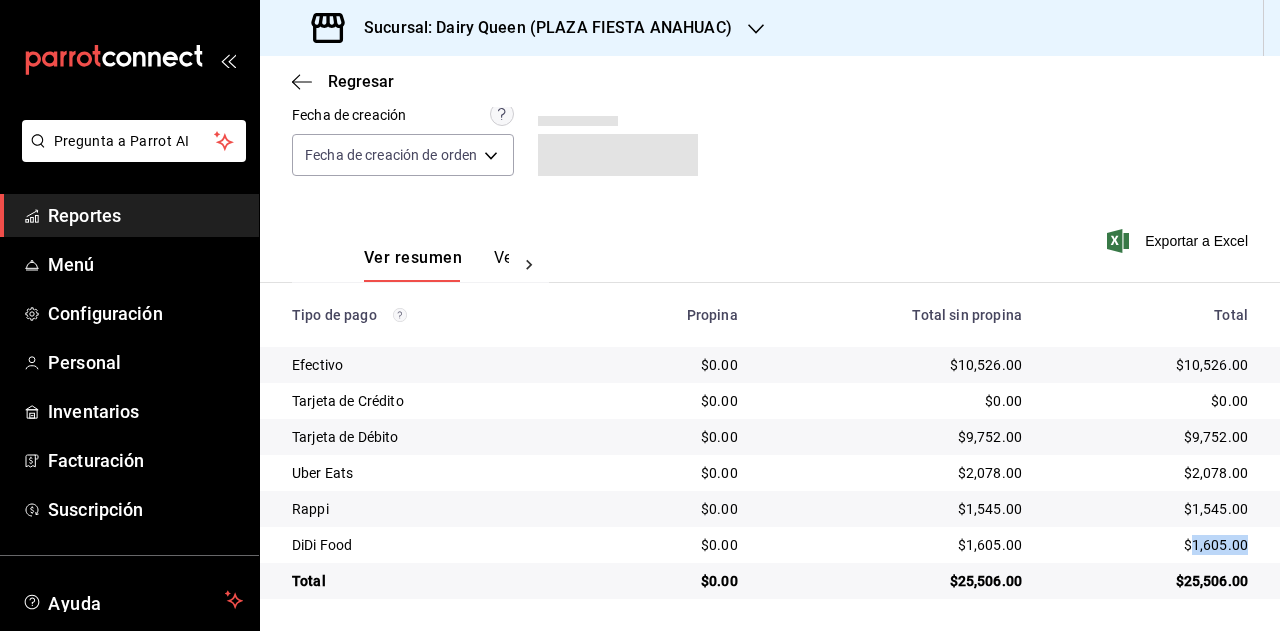 click on "$1,605.00" at bounding box center [1151, 545] 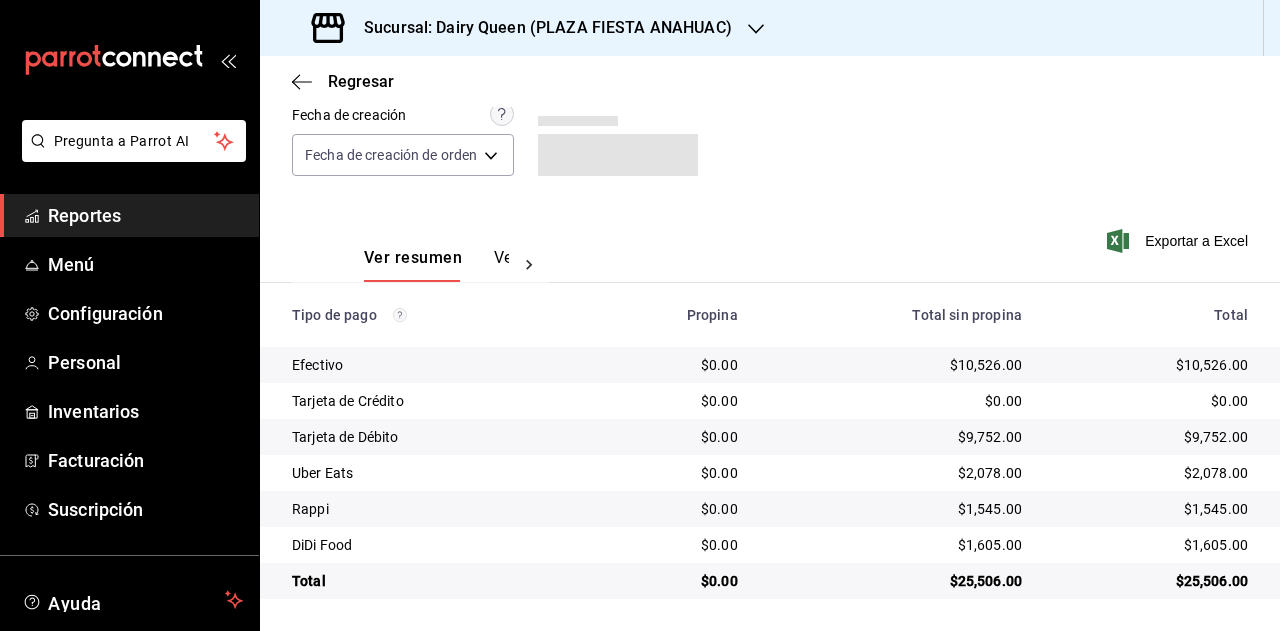 click on "Sucursal: Dairy Queen (PLAZA FIESTA ANAHUAC)" at bounding box center [540, 28] 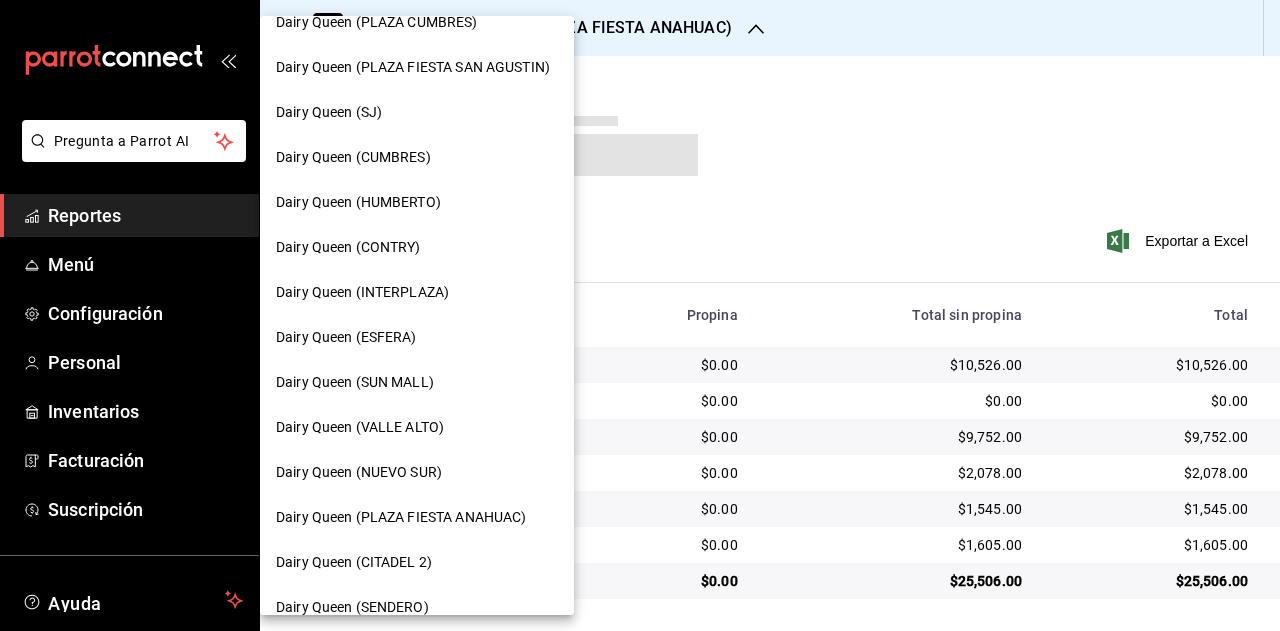 scroll, scrollTop: 100, scrollLeft: 0, axis: vertical 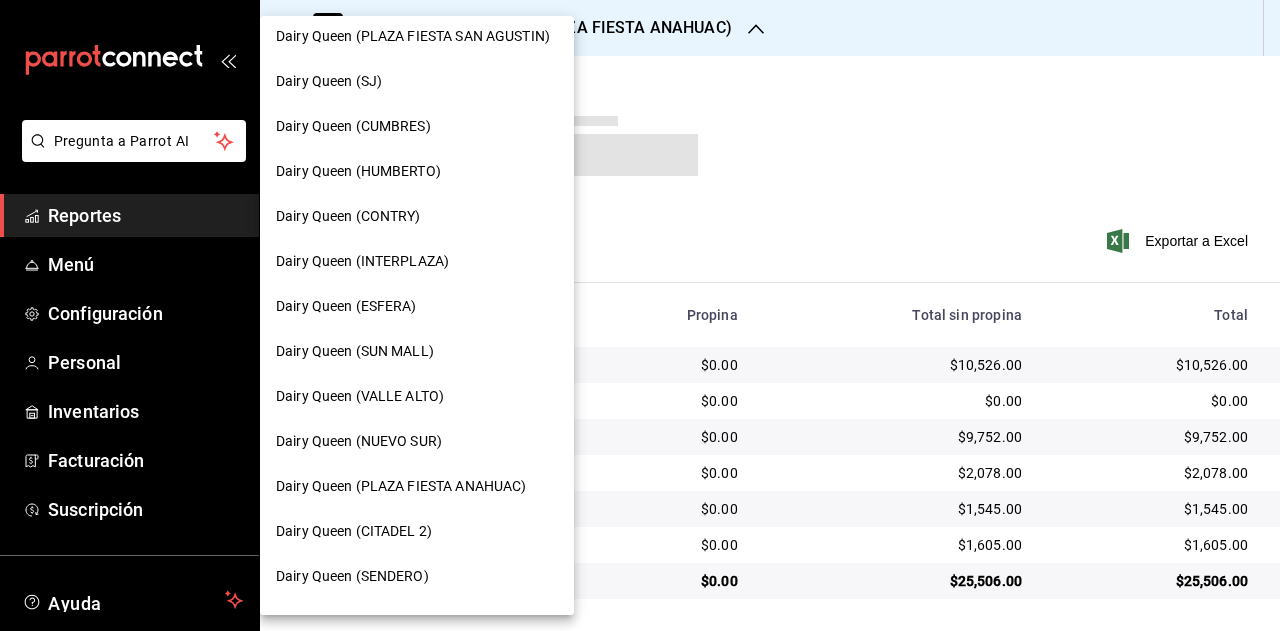 click on "Dairy Queen (CITADEL 2)" at bounding box center (417, 531) 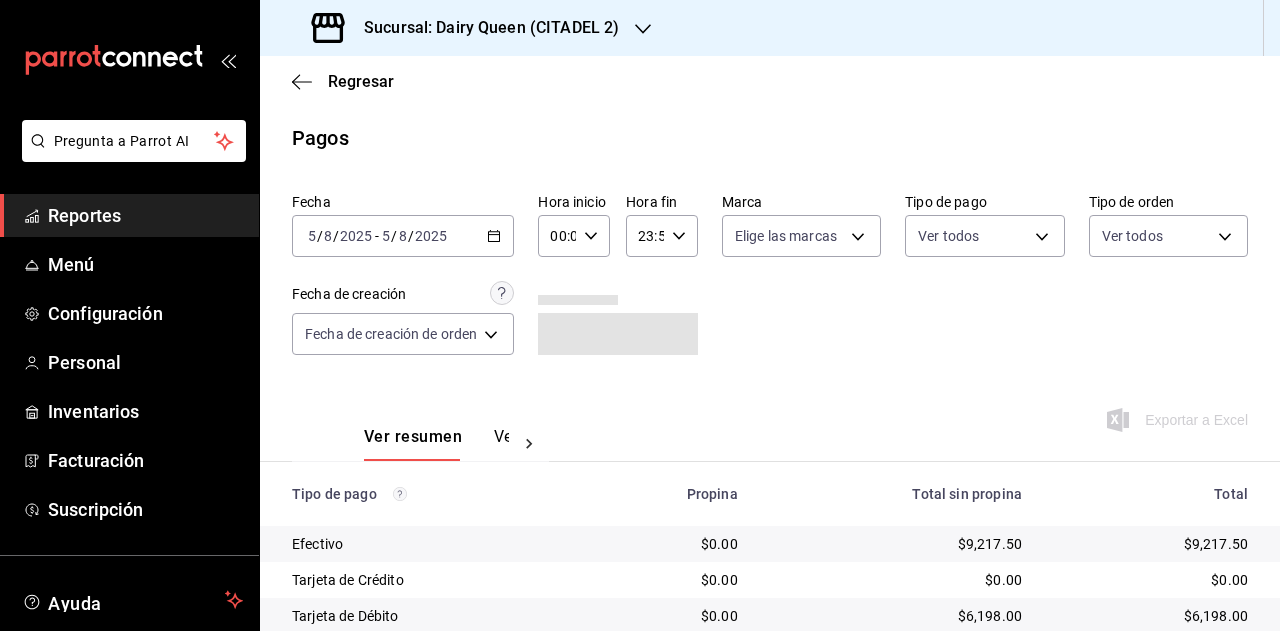 scroll, scrollTop: 179, scrollLeft: 0, axis: vertical 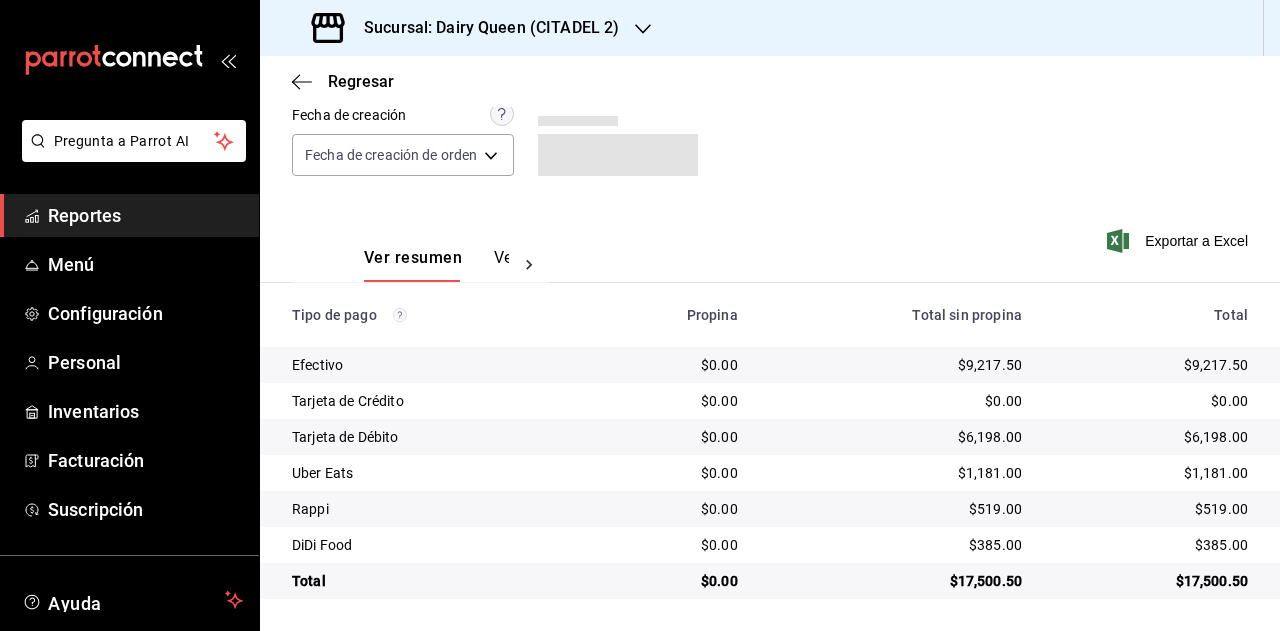 click on "$17,500.50" at bounding box center (1151, 581) 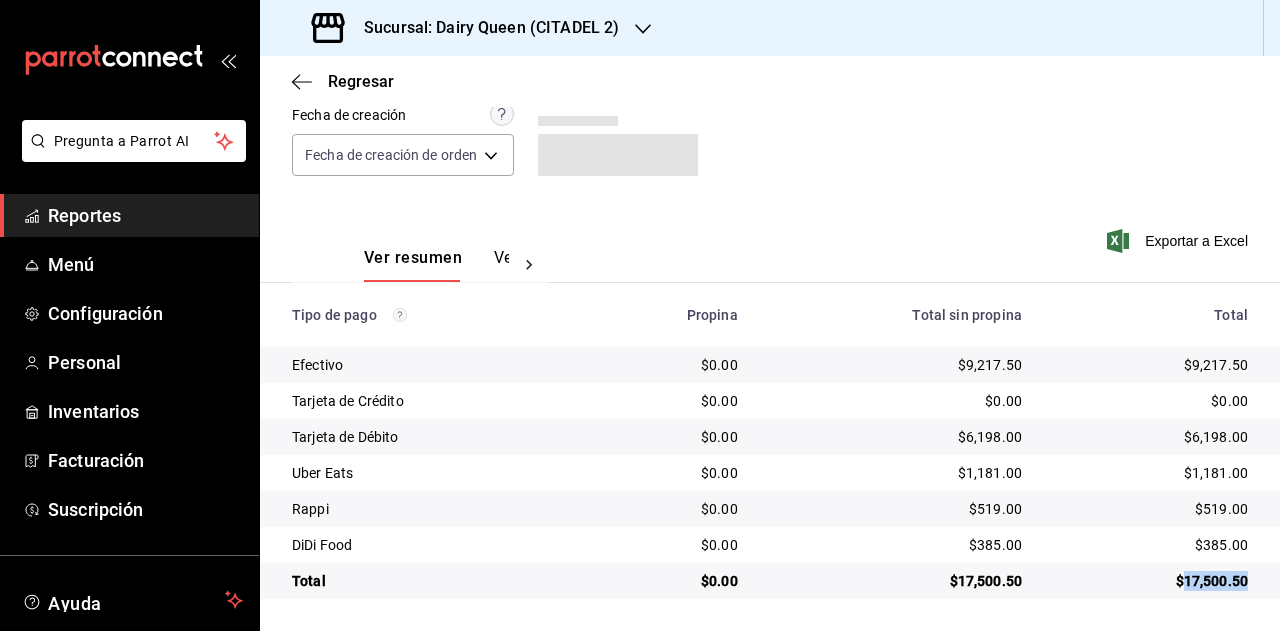 click on "$17,500.50" at bounding box center (1151, 581) 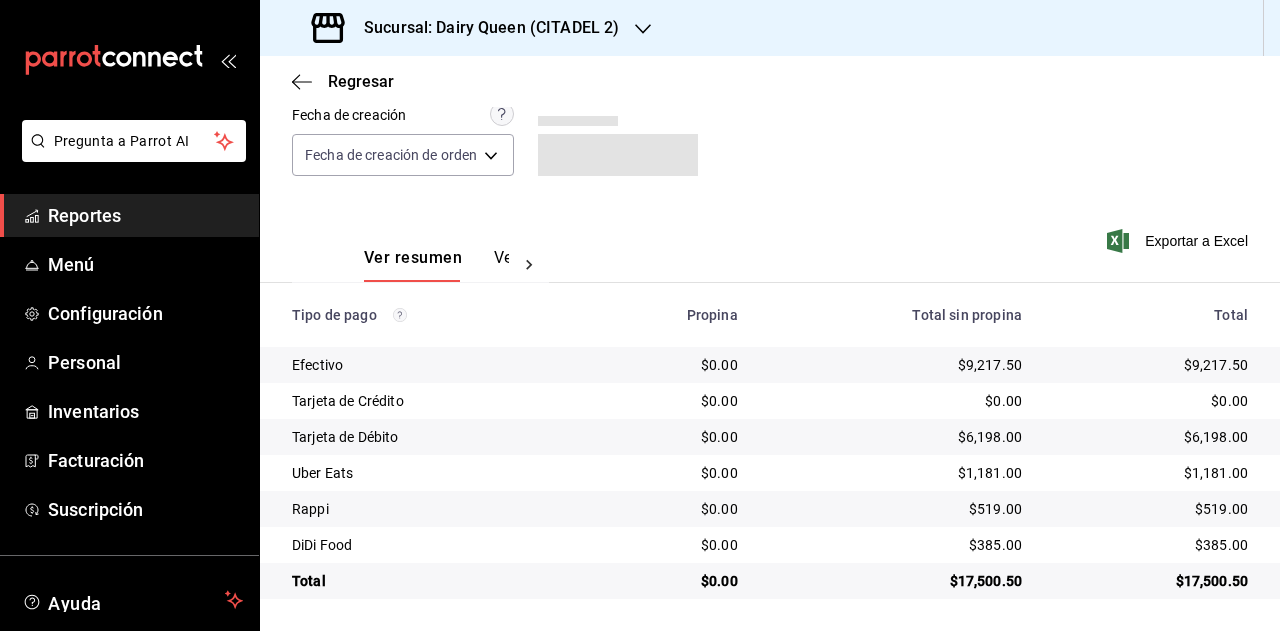 click on "$1,181.00" at bounding box center [1151, 473] 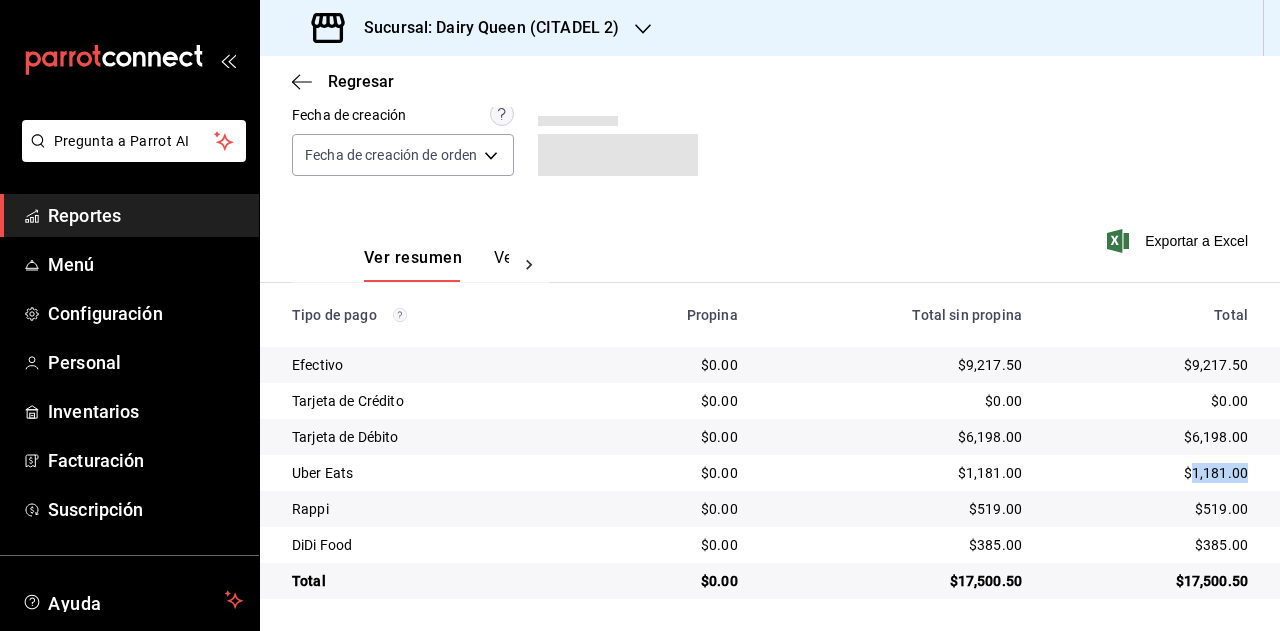 click on "$1,181.00" at bounding box center [1151, 473] 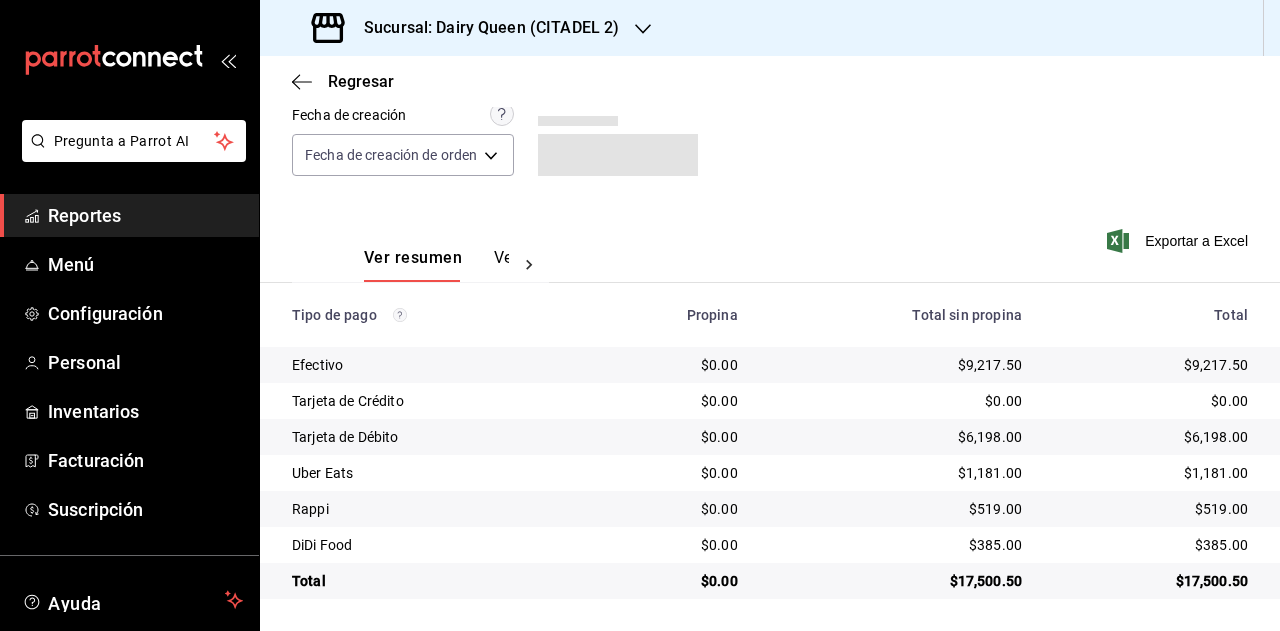 click on "$519.00" at bounding box center [1151, 509] 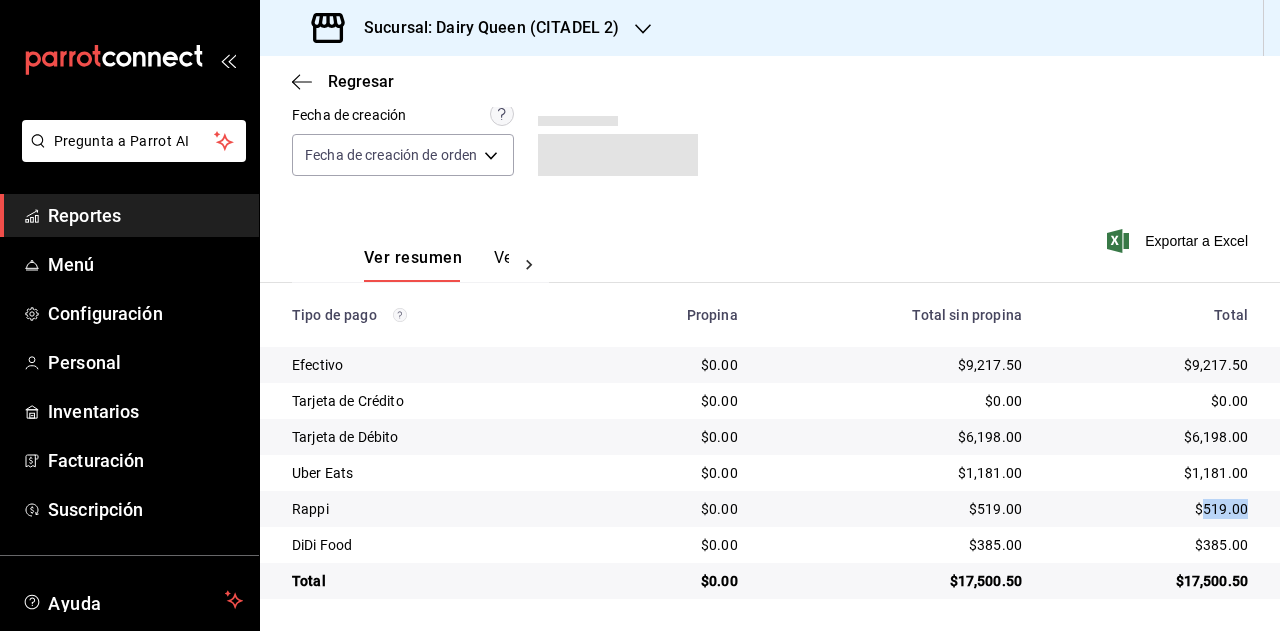 click on "$519.00" at bounding box center [1151, 509] 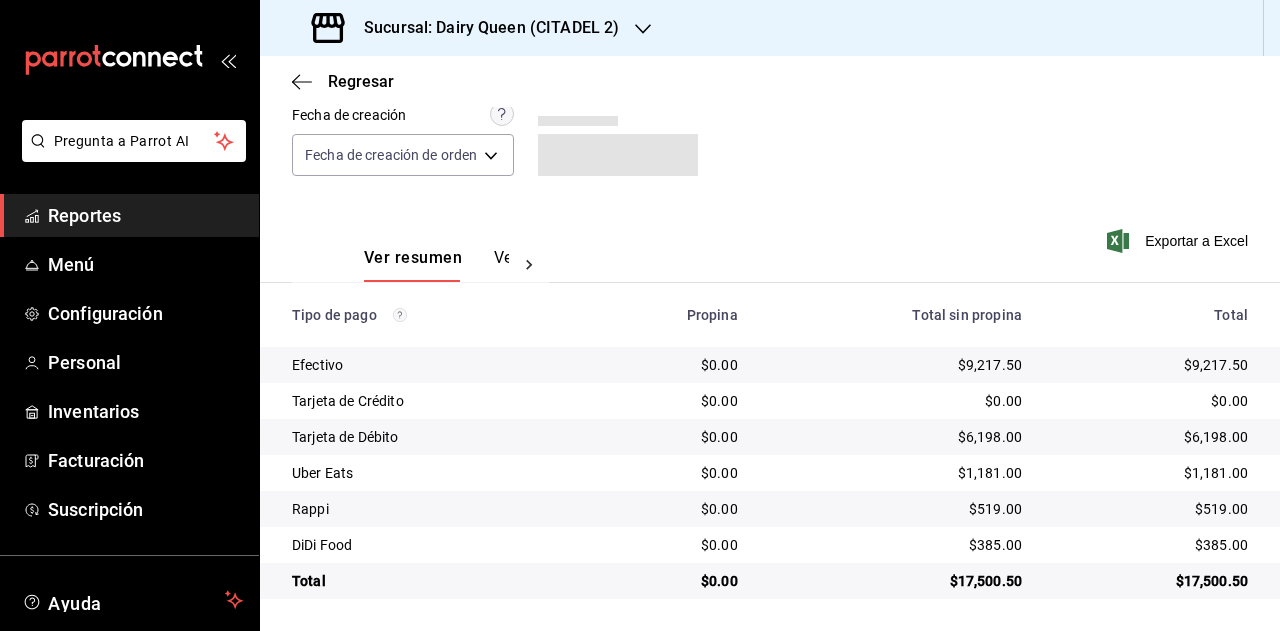 click on "$385.00" at bounding box center (1151, 545) 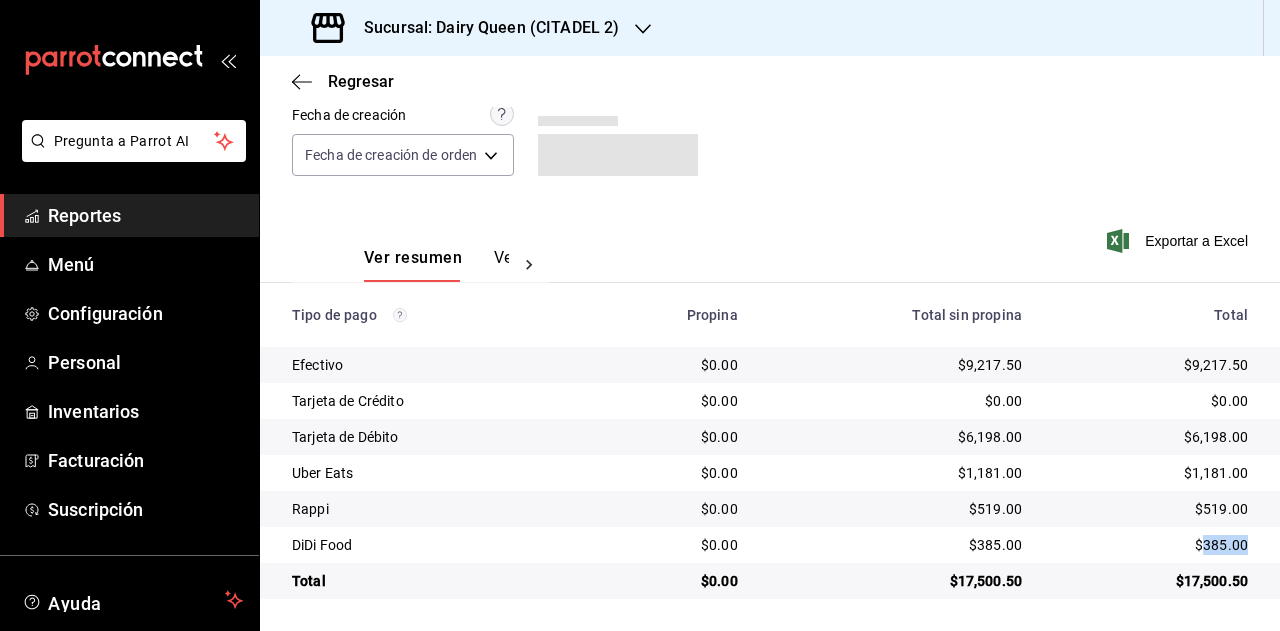click on "$385.00" at bounding box center (1151, 545) 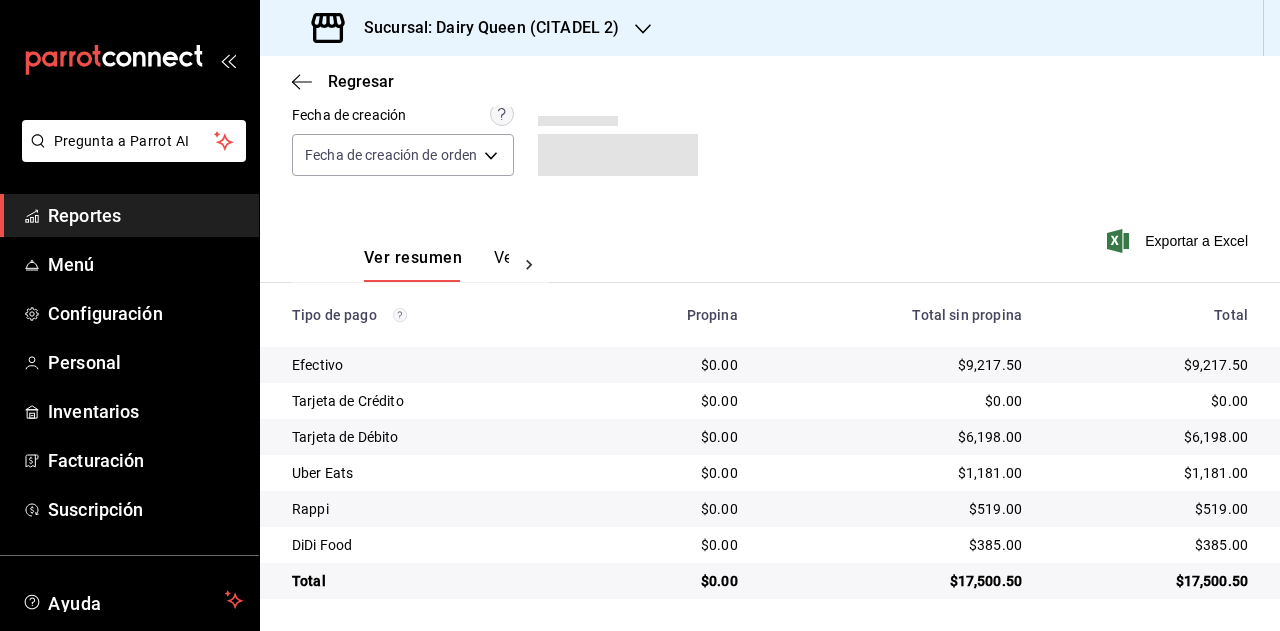 click on "Sucursal: Dairy Queen (CITADEL 2)" at bounding box center (467, 28) 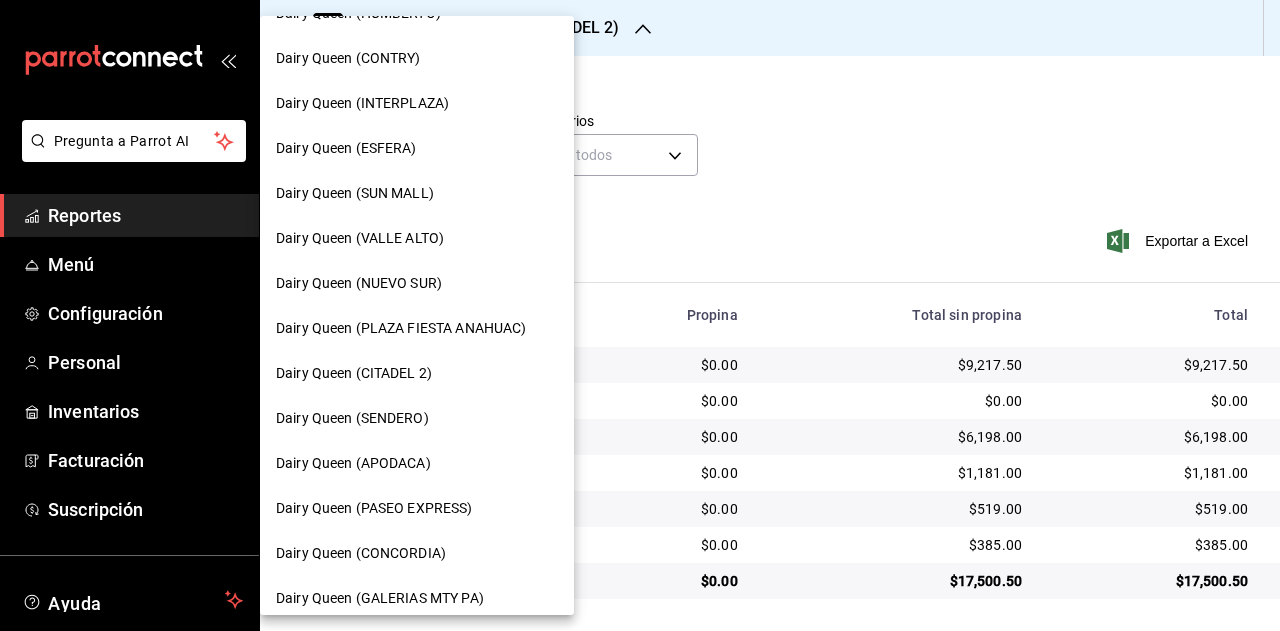 scroll, scrollTop: 300, scrollLeft: 0, axis: vertical 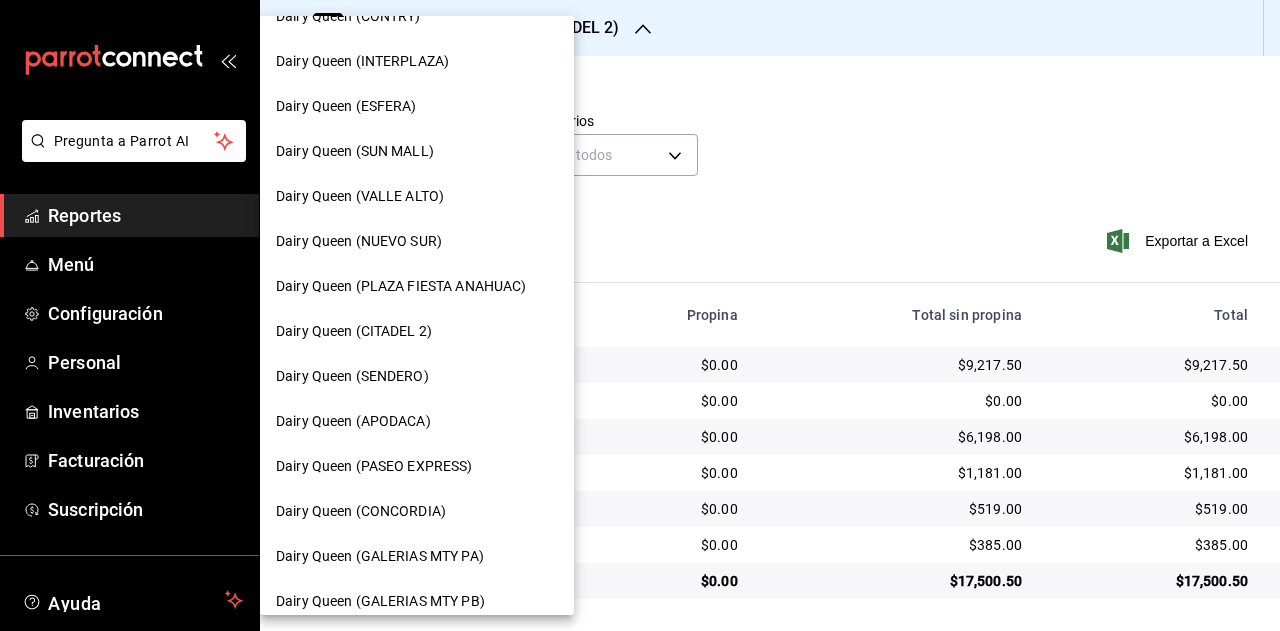 click on "Dairy Queen (SENDERO)" at bounding box center (417, 376) 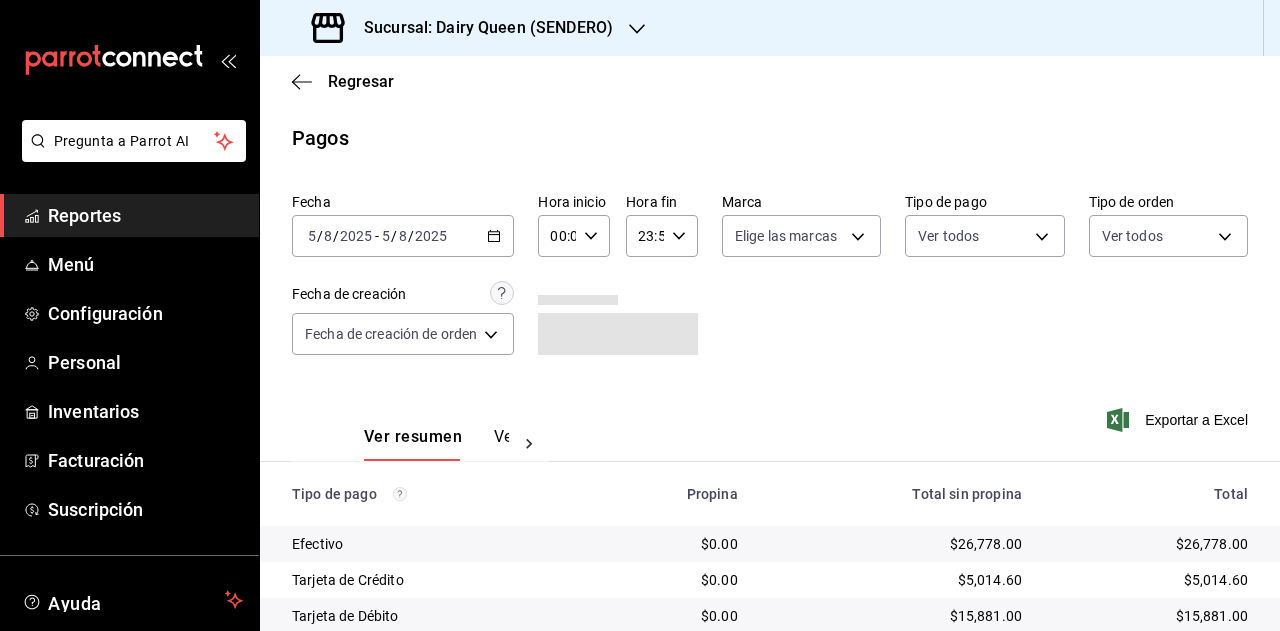 scroll, scrollTop: 179, scrollLeft: 0, axis: vertical 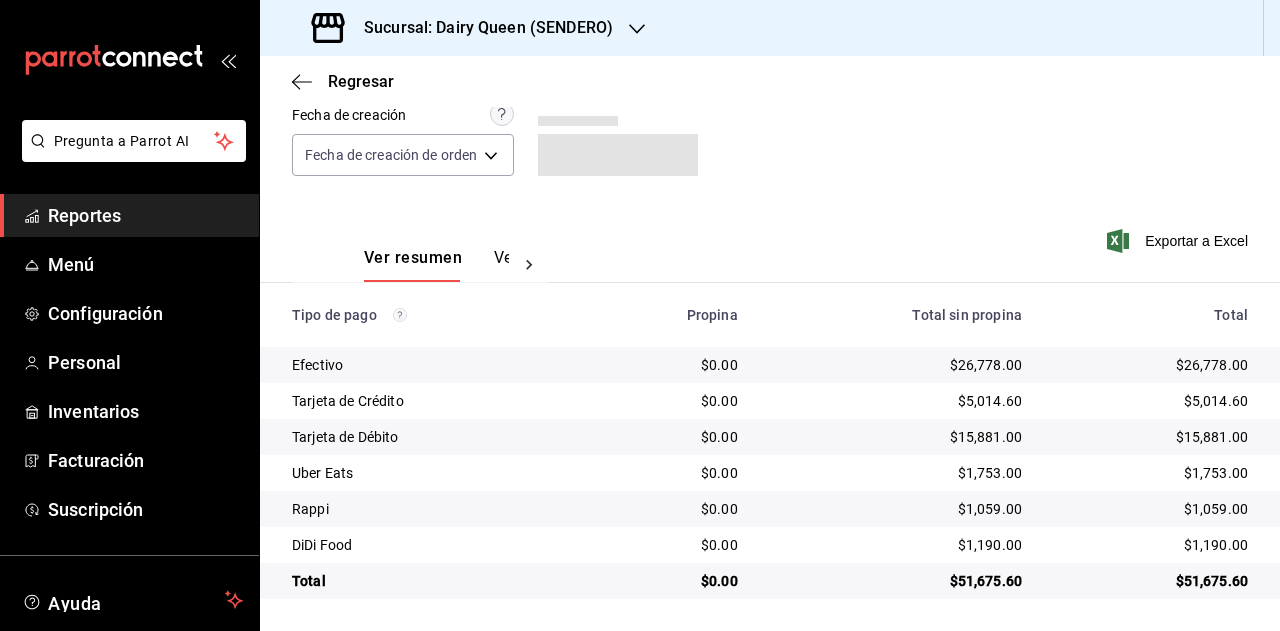 click on "$51,675.60" at bounding box center [1151, 581] 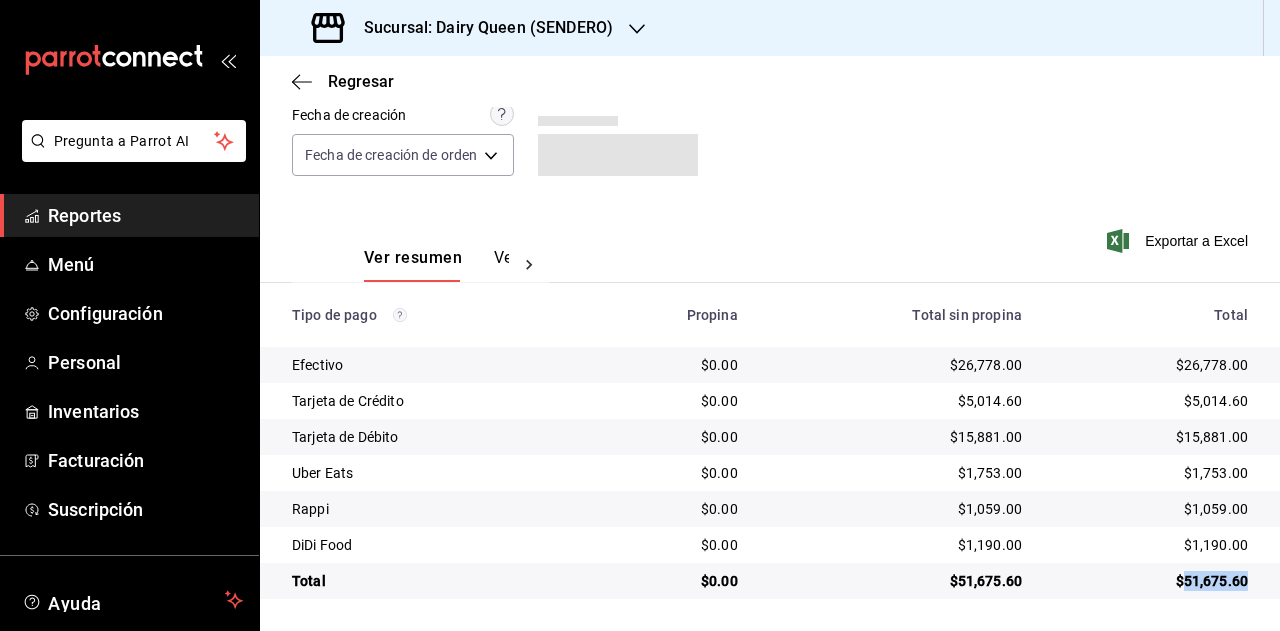 click on "$1,753.00" at bounding box center (1151, 473) 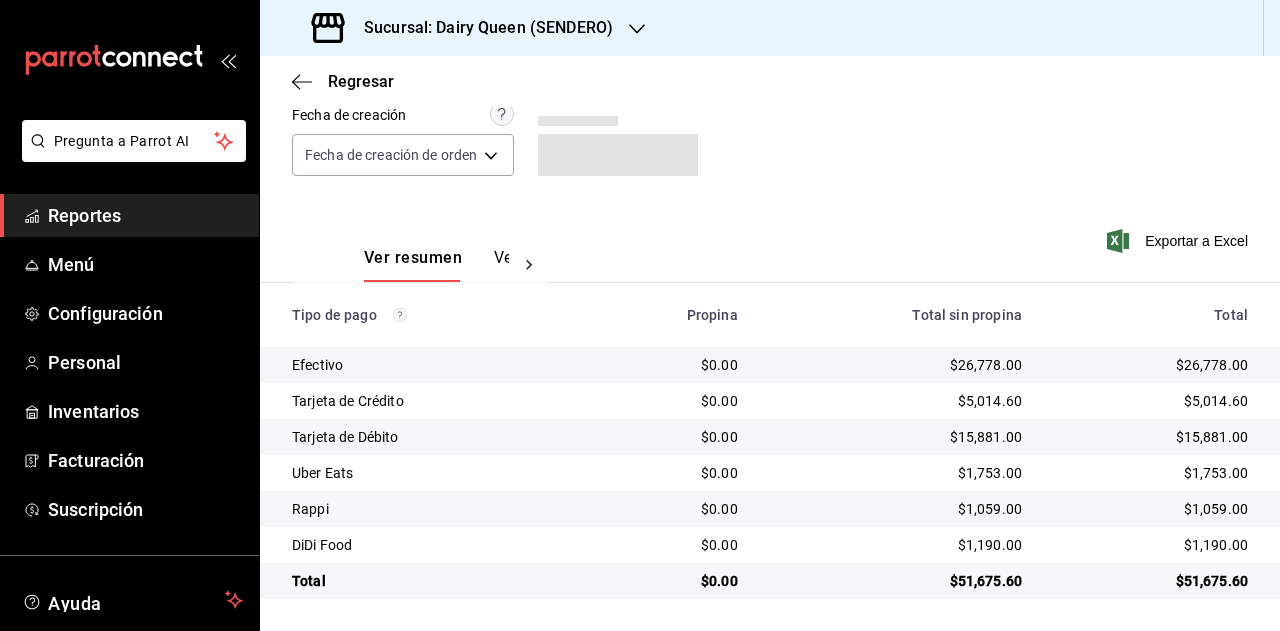 click on "$1,059.00" at bounding box center (1151, 509) 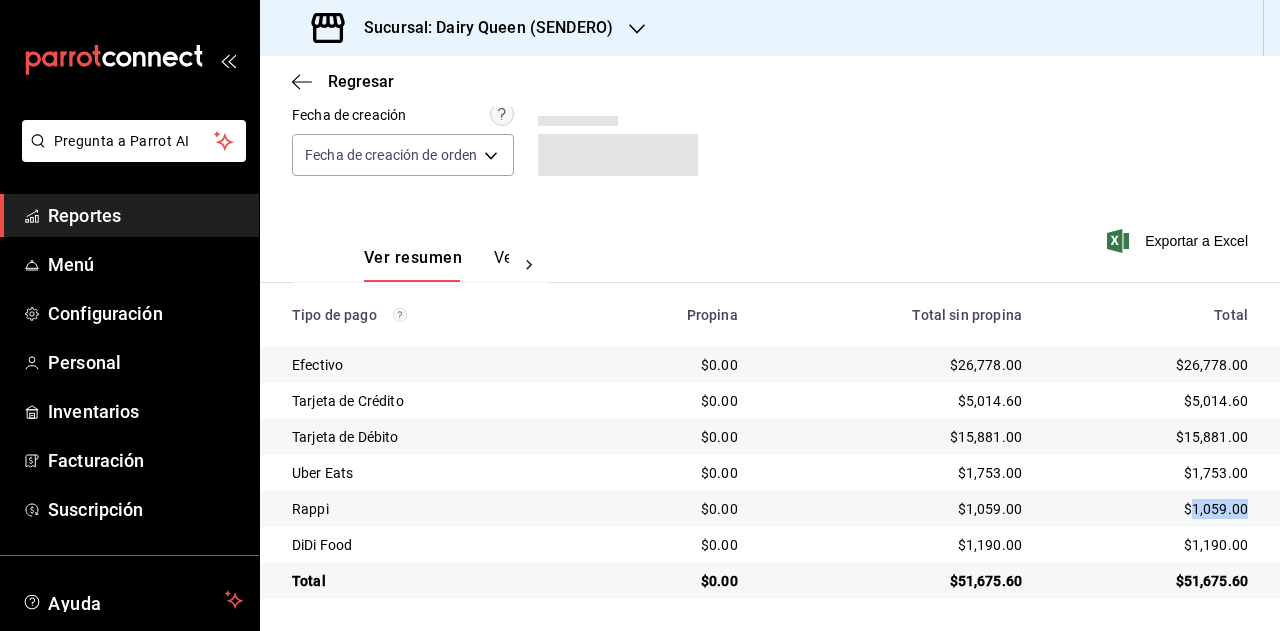 click on "$1,059.00" at bounding box center [1151, 509] 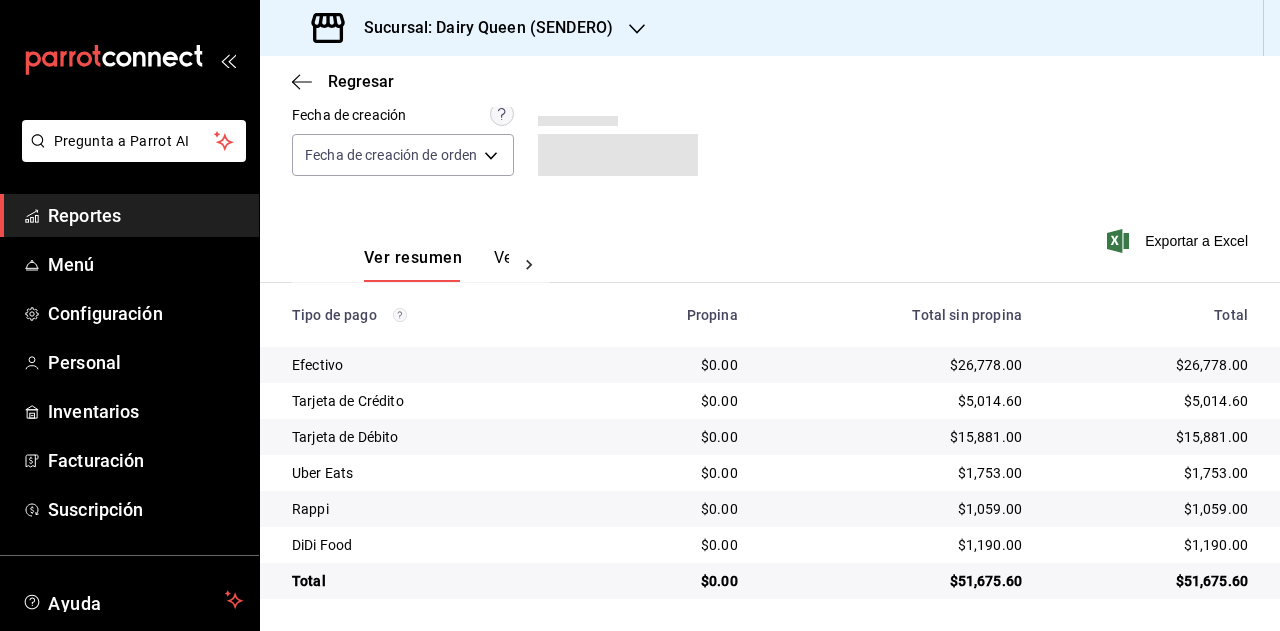 click on "$1,190.00" at bounding box center (1159, 545) 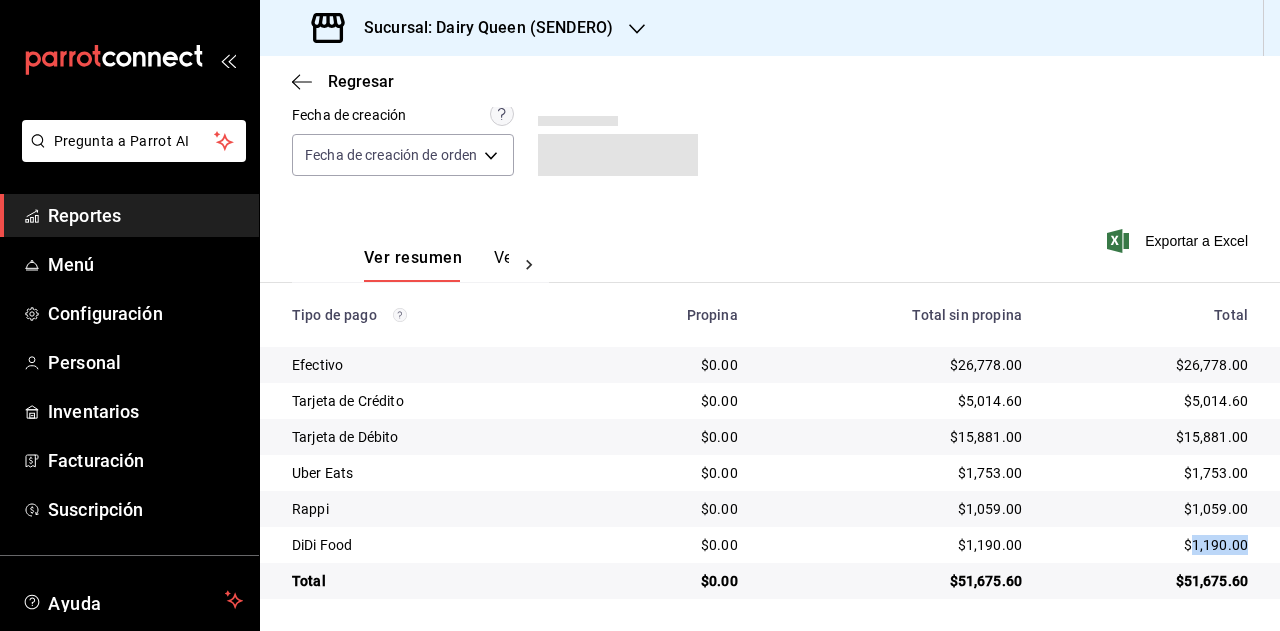 click on "$1,190.00" at bounding box center [1159, 545] 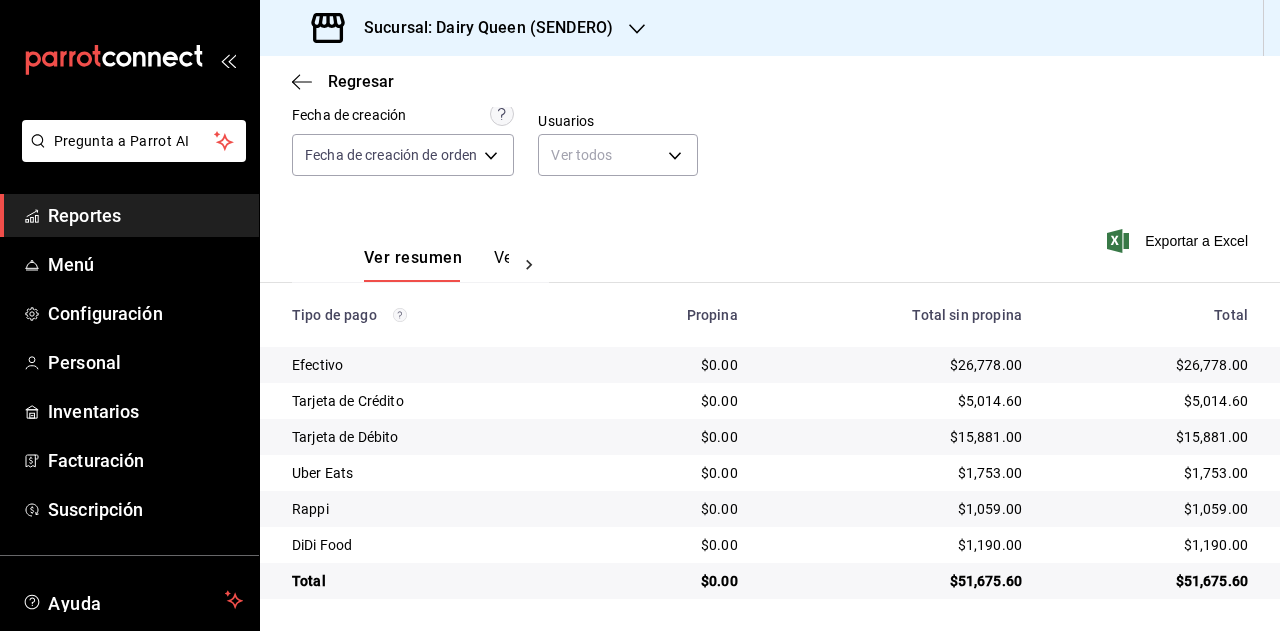 click on "Sucursal: Dairy Queen (SENDERO)" at bounding box center [480, 28] 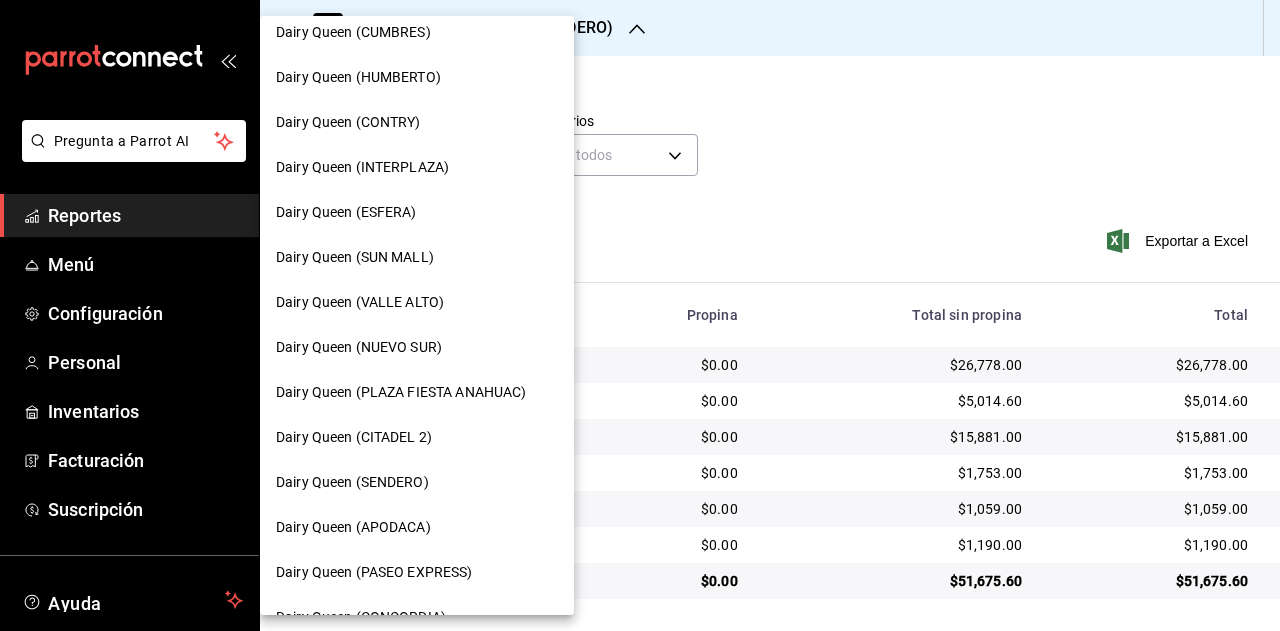 scroll, scrollTop: 300, scrollLeft: 0, axis: vertical 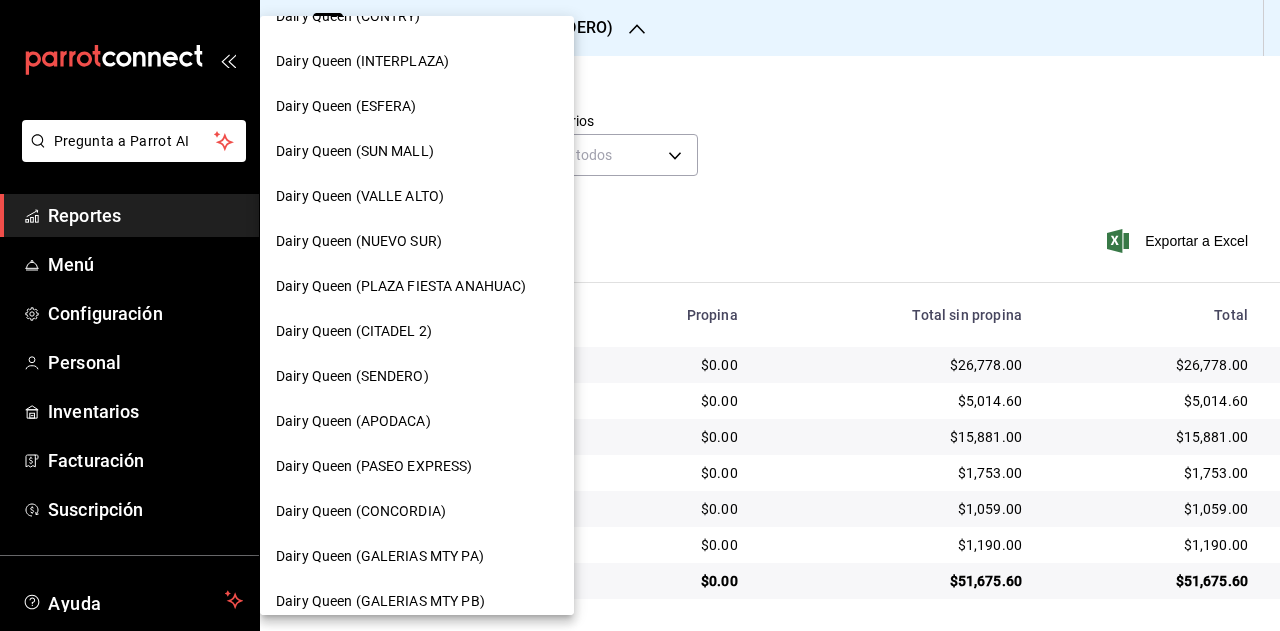click on "Dairy Queen (APODACA)" at bounding box center (417, 421) 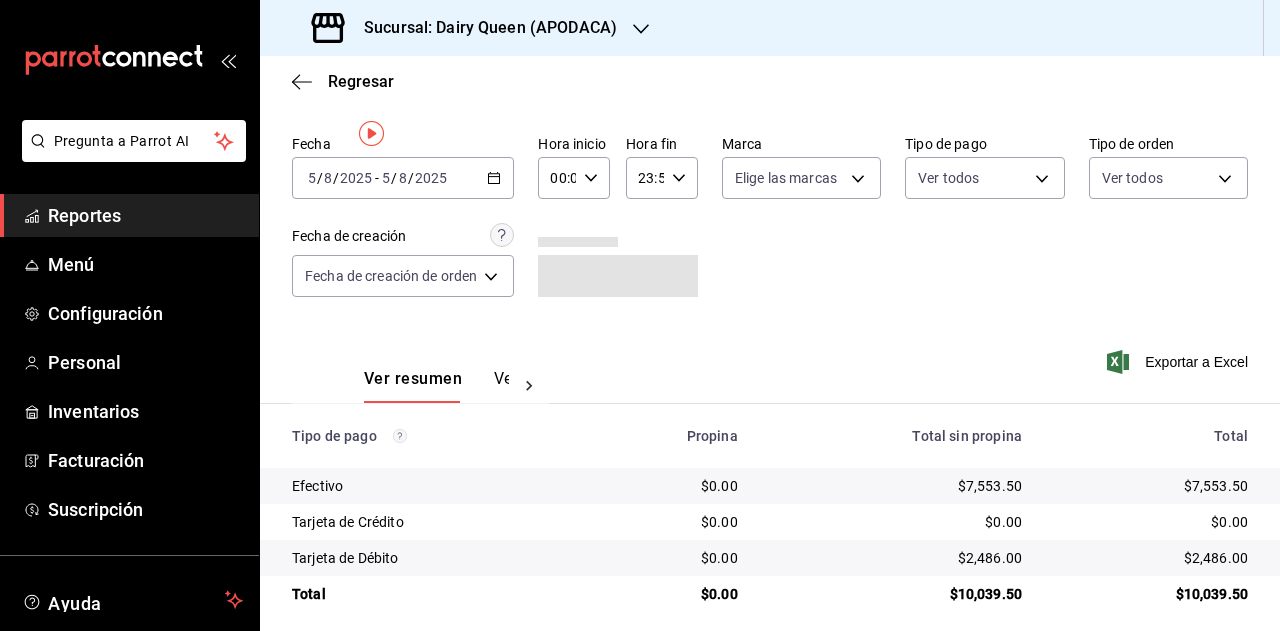 scroll, scrollTop: 71, scrollLeft: 0, axis: vertical 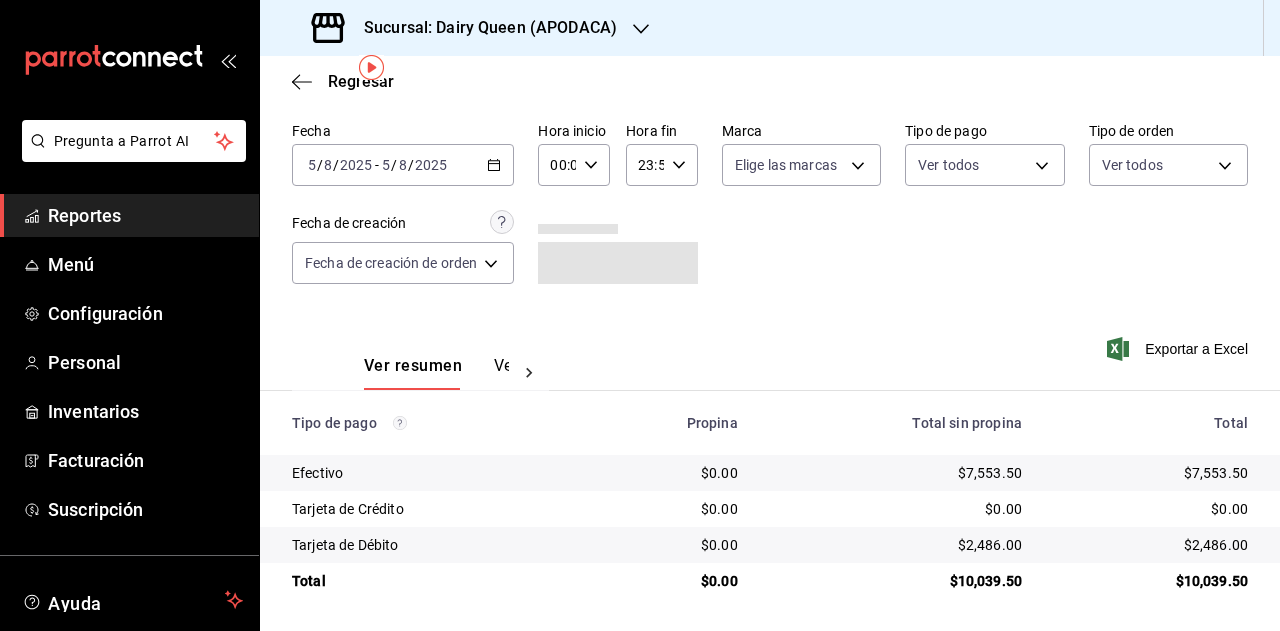 click on "$10,039.50" at bounding box center [1151, 581] 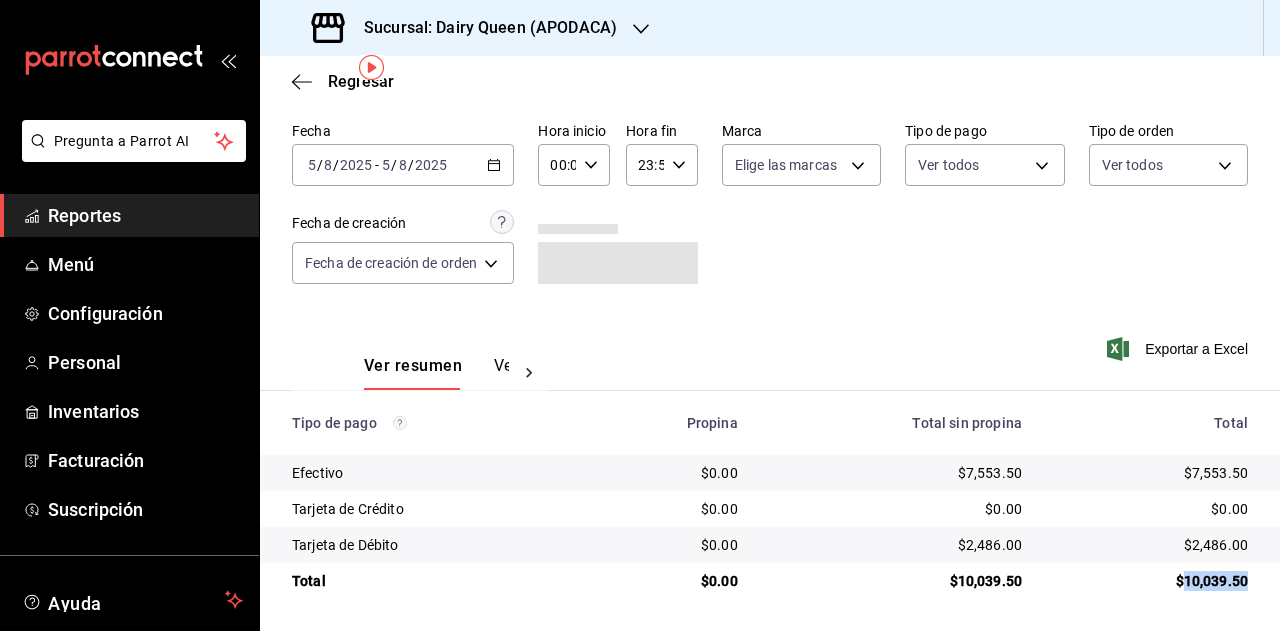 click on "$10,039.50" at bounding box center [1151, 581] 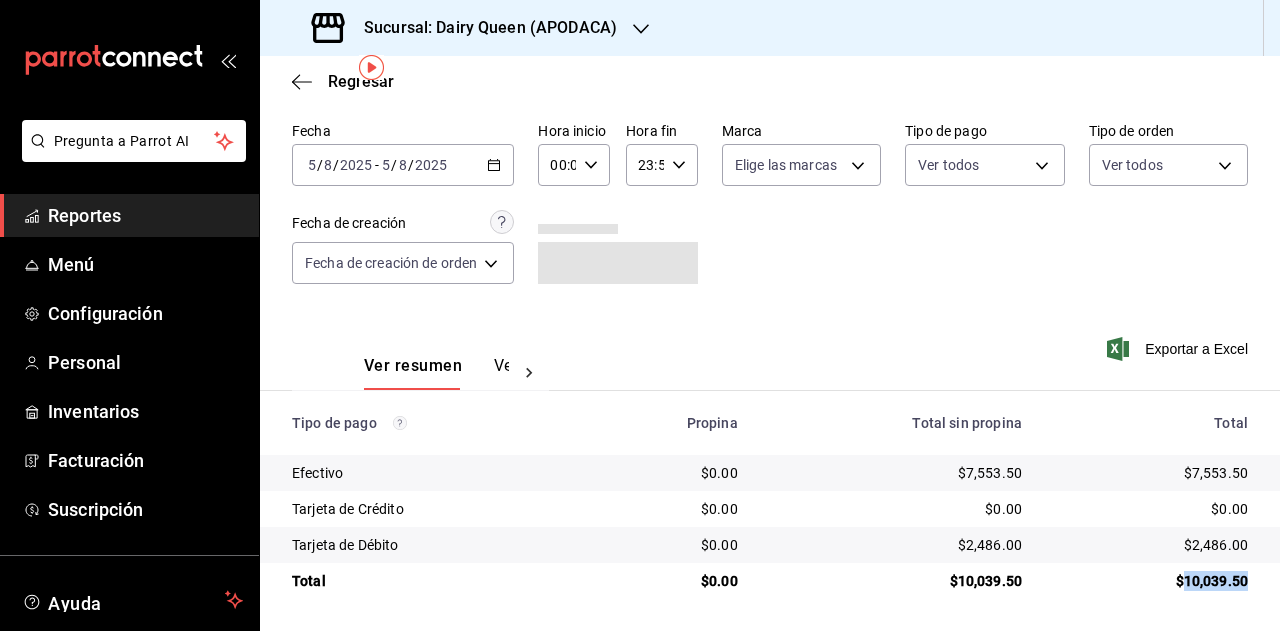click on "Sucursal: Dairy Queen (APODACA)" at bounding box center [482, 28] 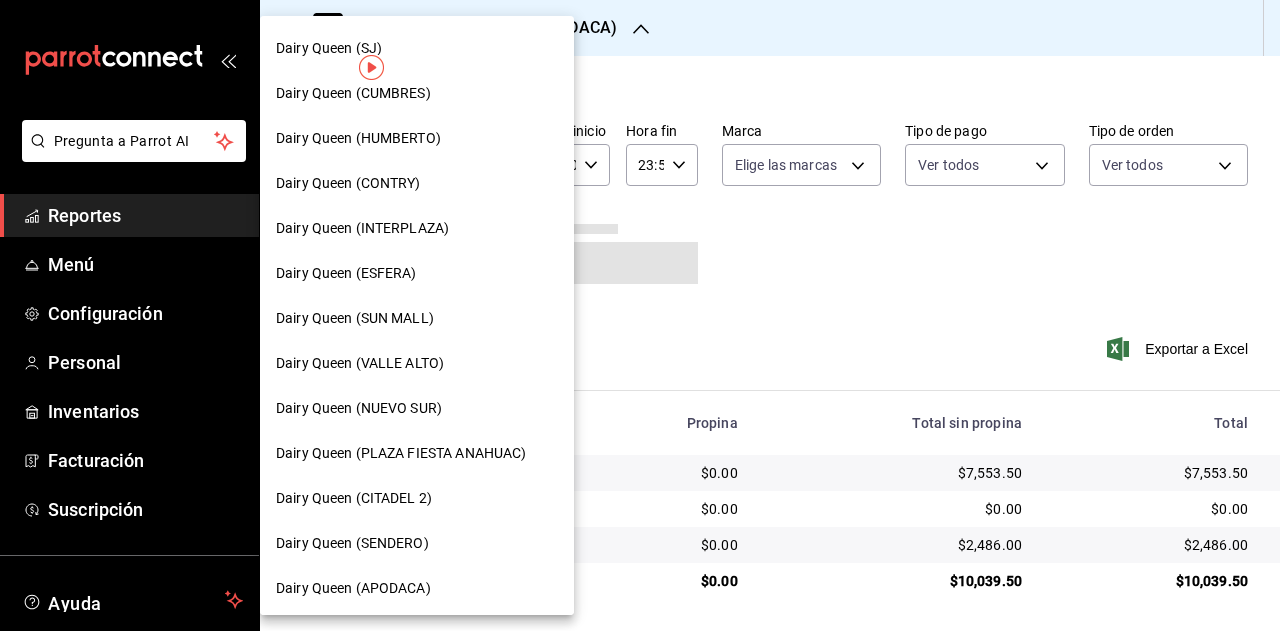 scroll, scrollTop: 200, scrollLeft: 0, axis: vertical 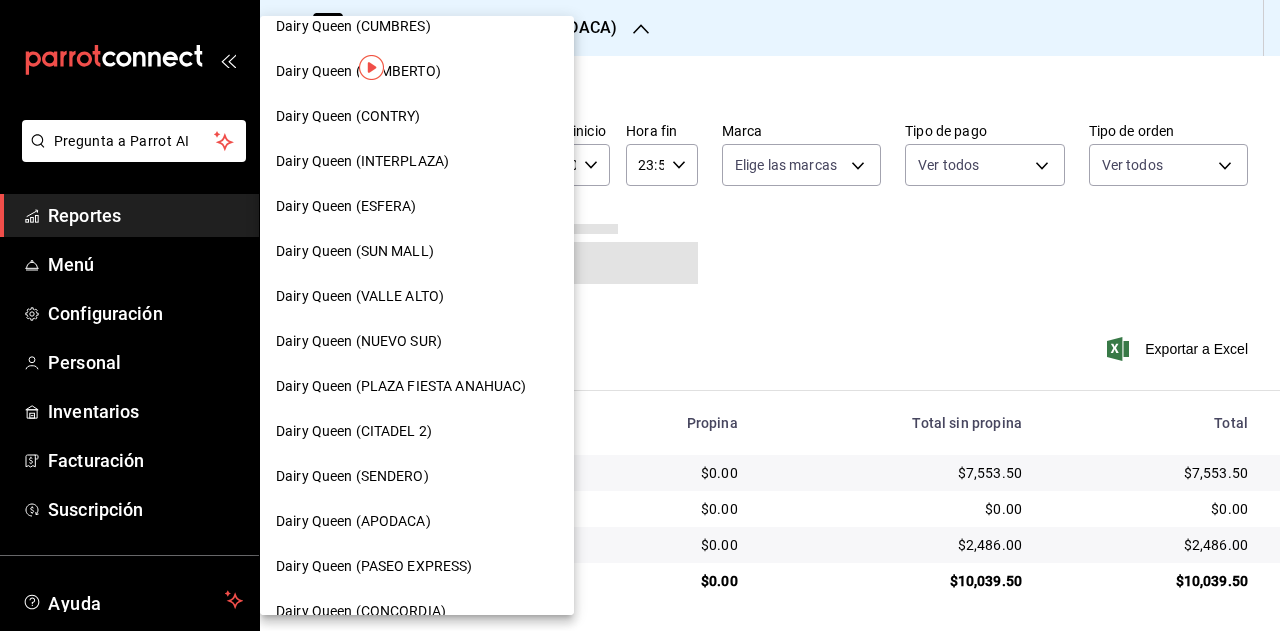click on "Dairy Queen (PASEO EXPRESS)" at bounding box center [417, 566] 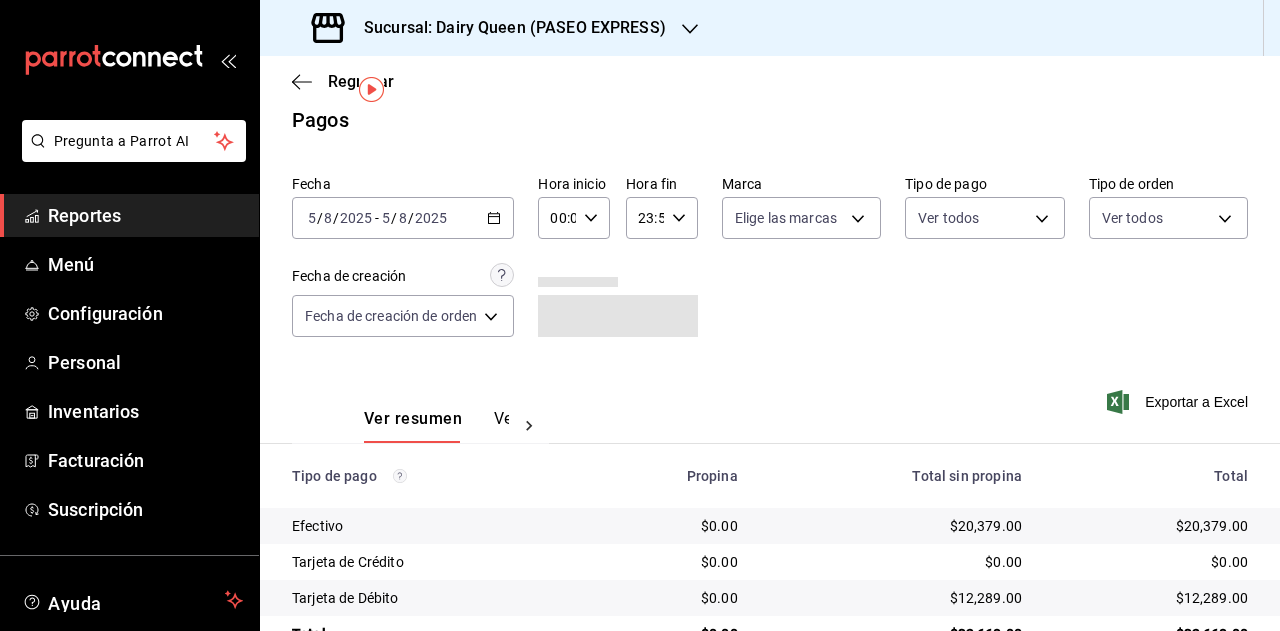 scroll, scrollTop: 71, scrollLeft: 0, axis: vertical 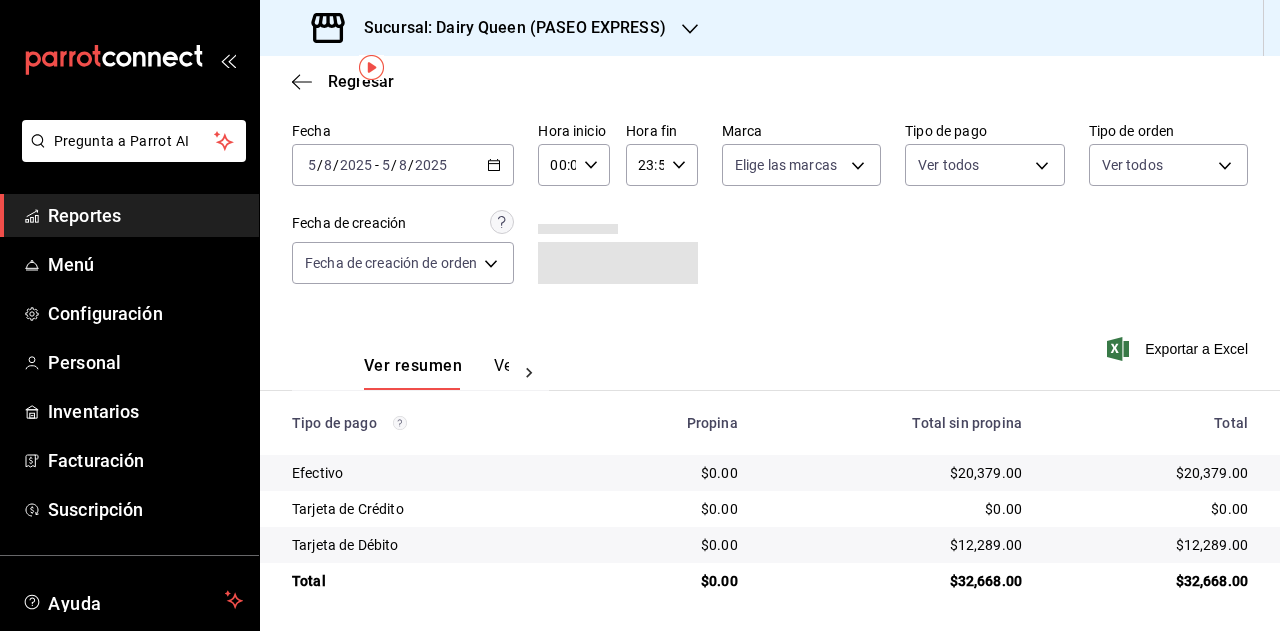 click on "Ver resumen Ver pagos Exportar a Excel" at bounding box center [770, 361] 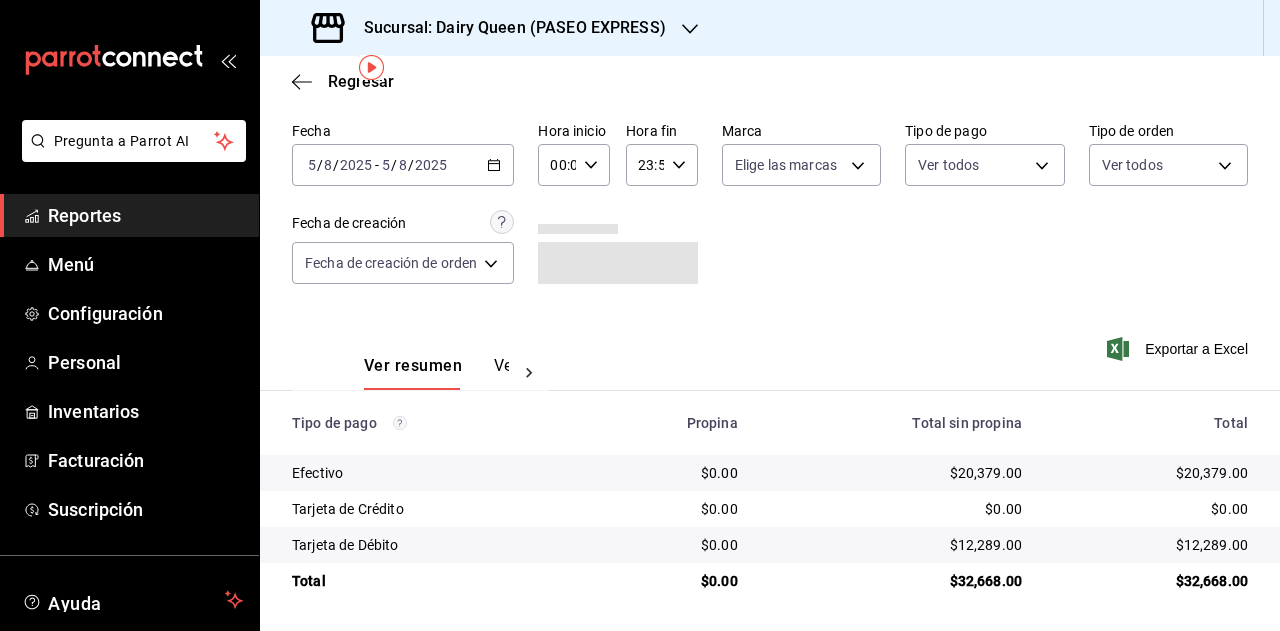 click on "$32,668.00" at bounding box center (1151, 581) 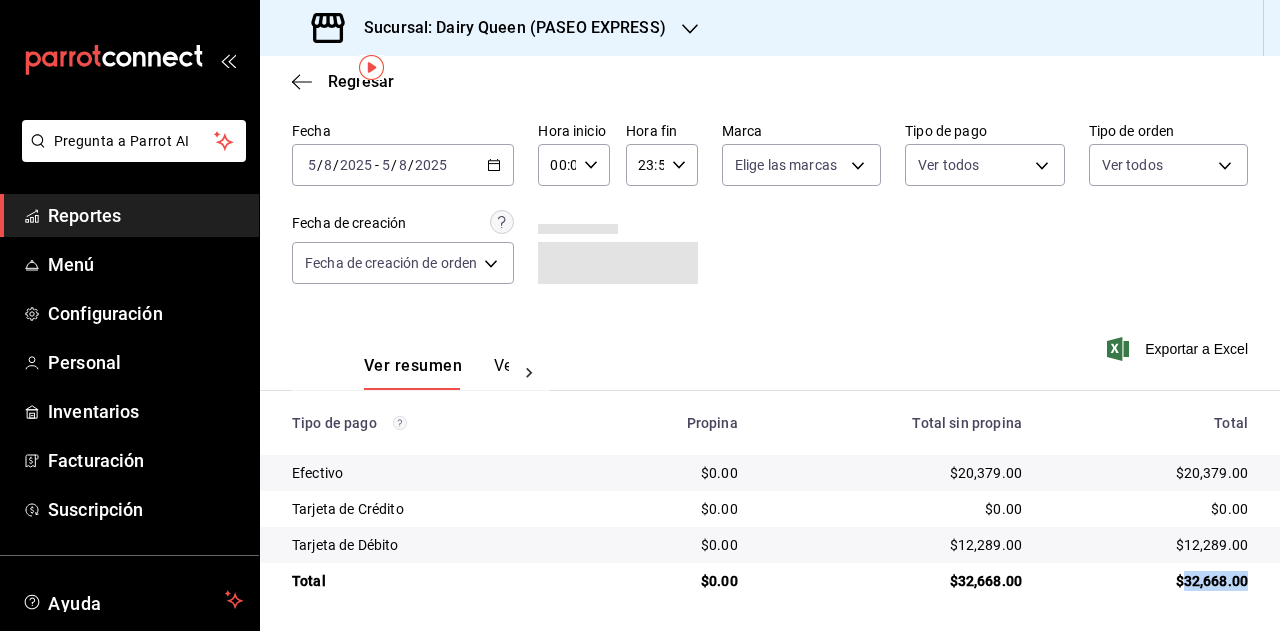click on "$32,668.00" at bounding box center (1151, 581) 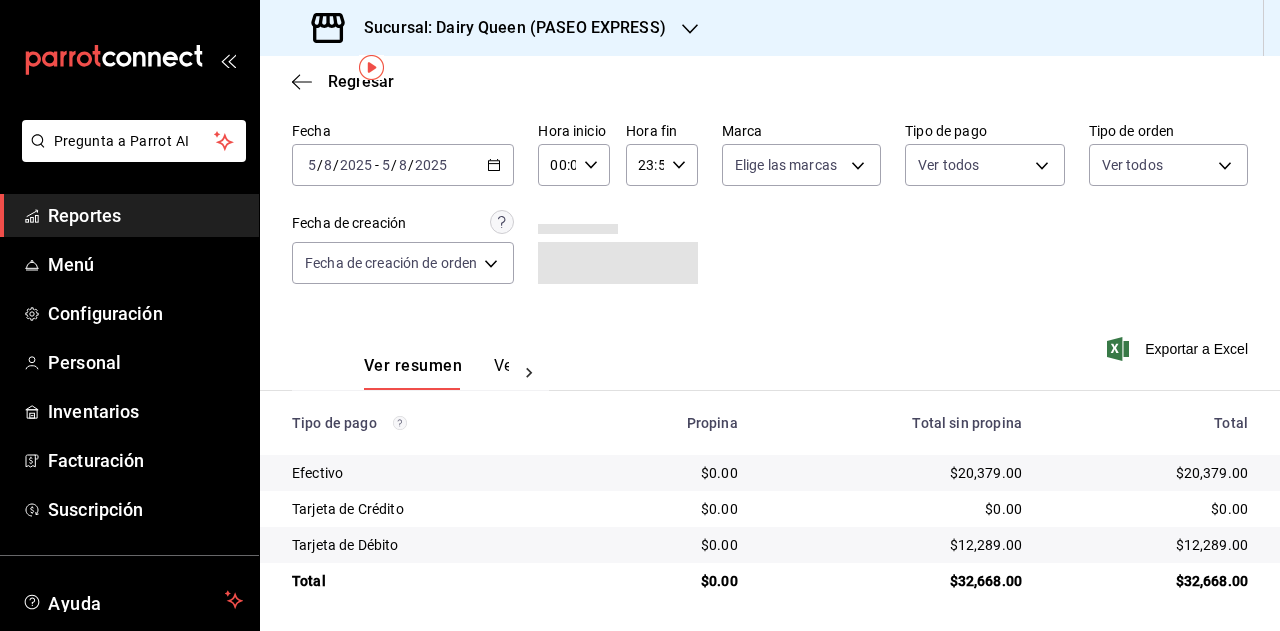 click on "Fecha [DATE] [DATE] - [DATE] [DATE] Hora inicio 00:00 Hora inicio Hora fin 23:59 Hora fin Marca Elige las marcas Tipo de pago Ver todos Tipo de orden Ver todos Fecha de creación   Fecha de creación de orden ORDER" at bounding box center [770, 211] 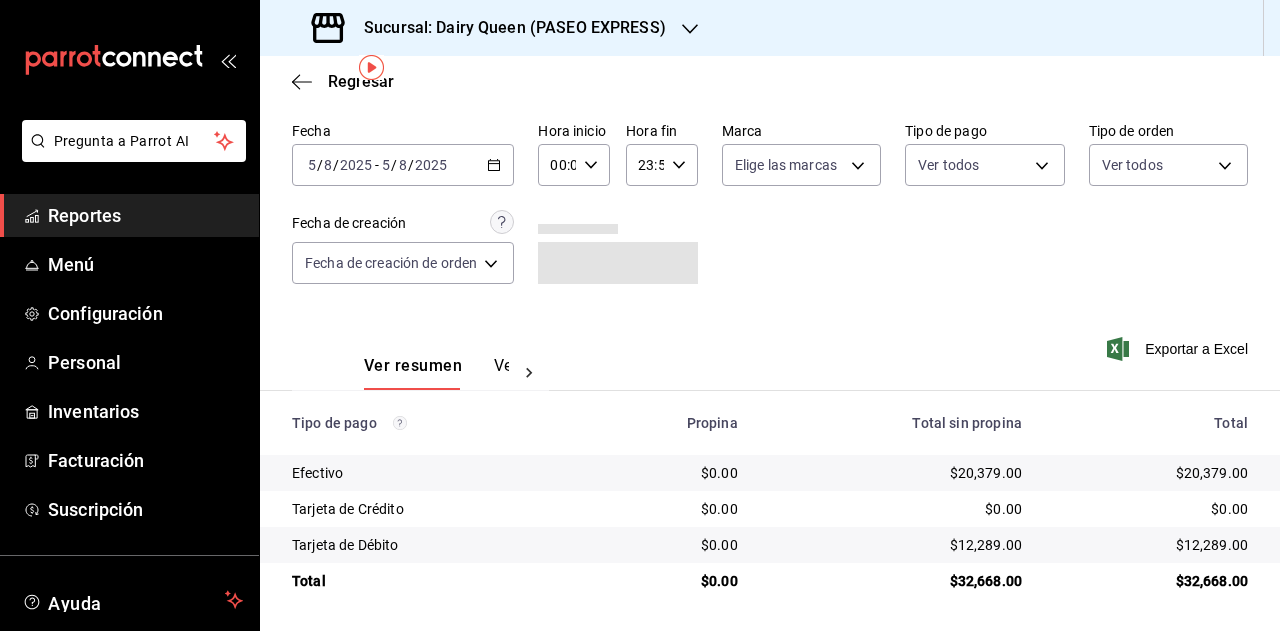 click on "Sucursal: Dairy Queen (PASEO EXPRESS)" at bounding box center [507, 28] 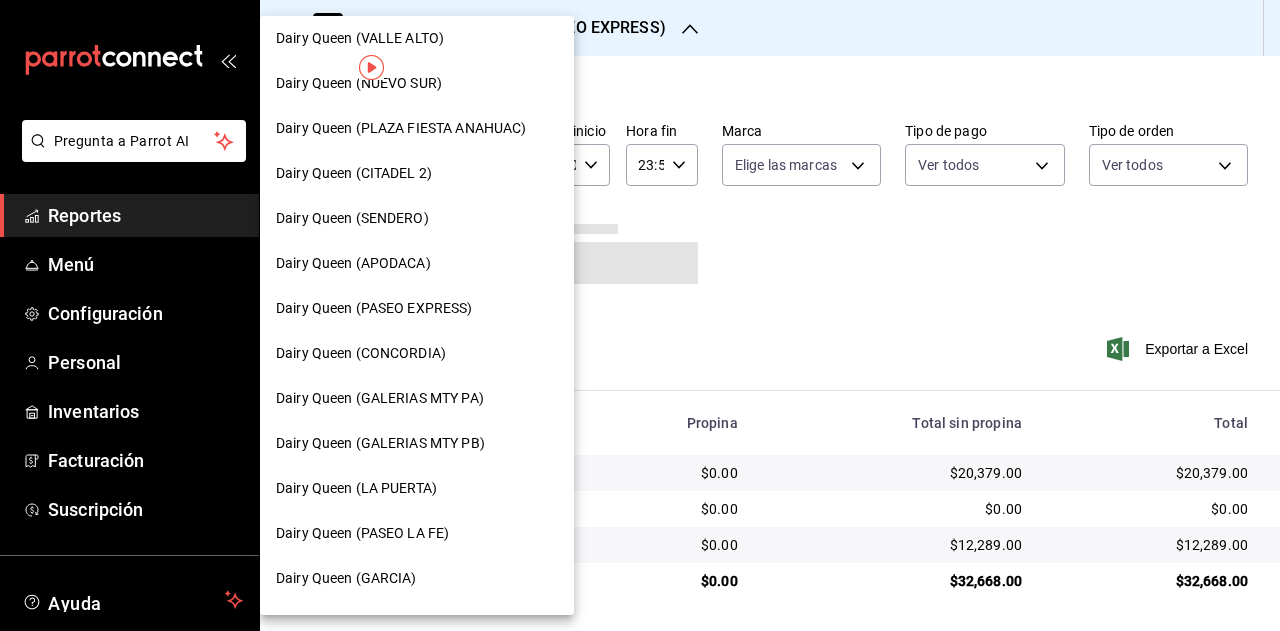 scroll, scrollTop: 500, scrollLeft: 0, axis: vertical 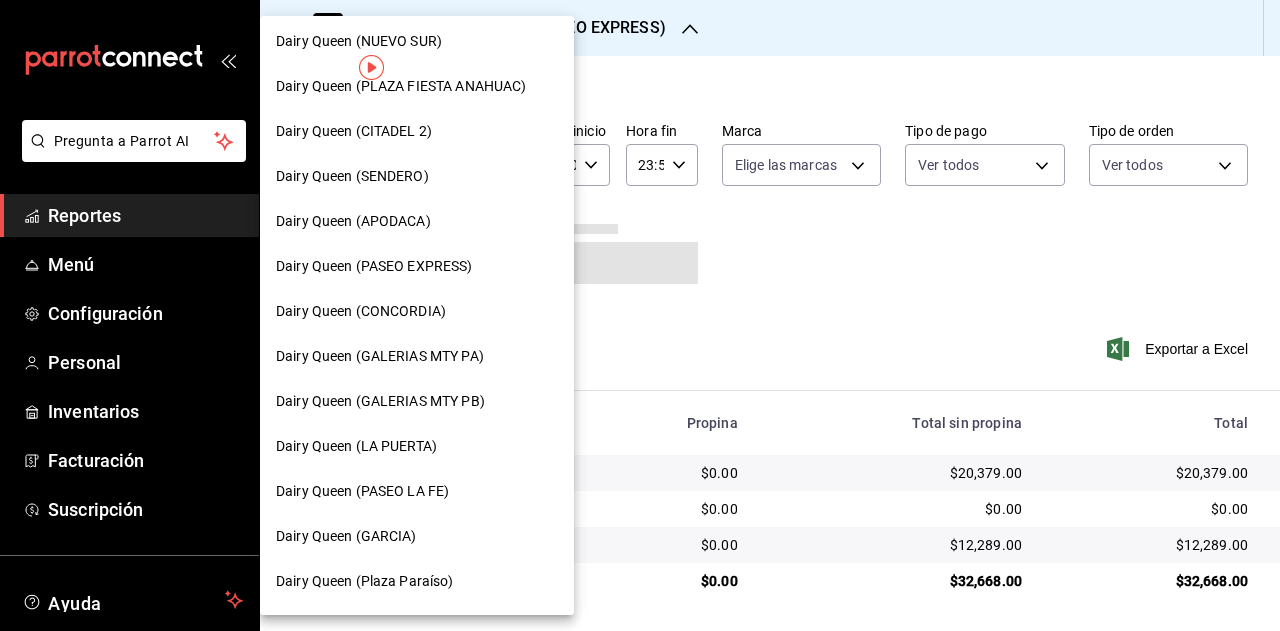 click on "Dairy Queen (CONCORDIA)" at bounding box center [417, 311] 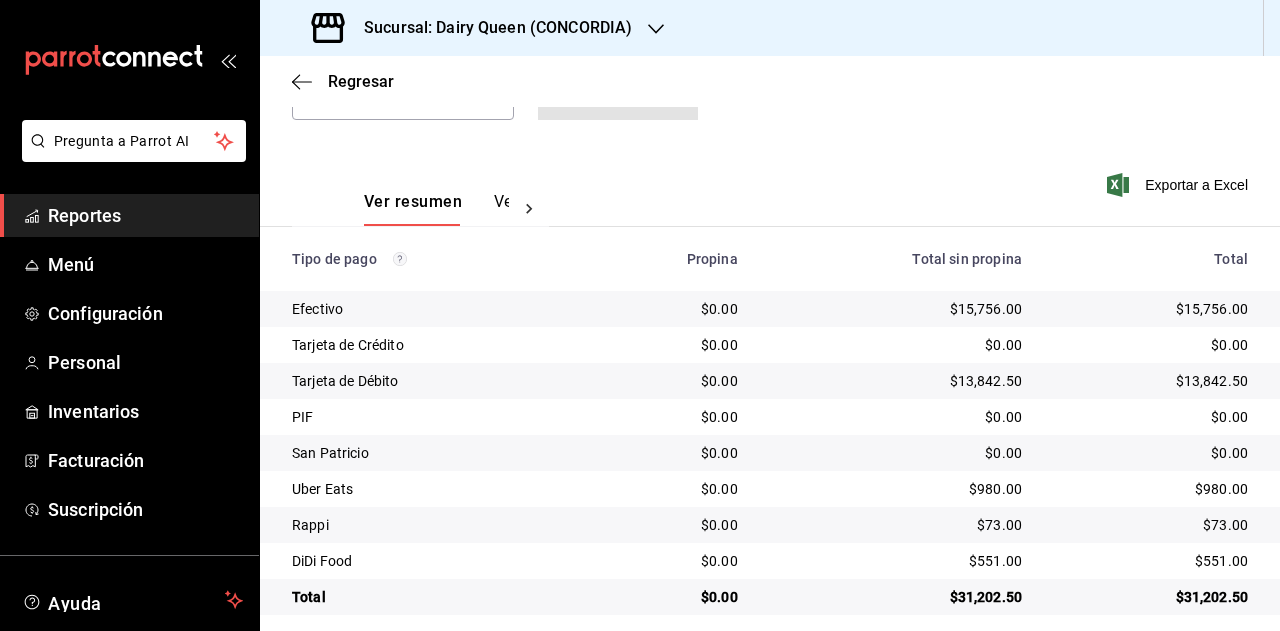 scroll, scrollTop: 251, scrollLeft: 0, axis: vertical 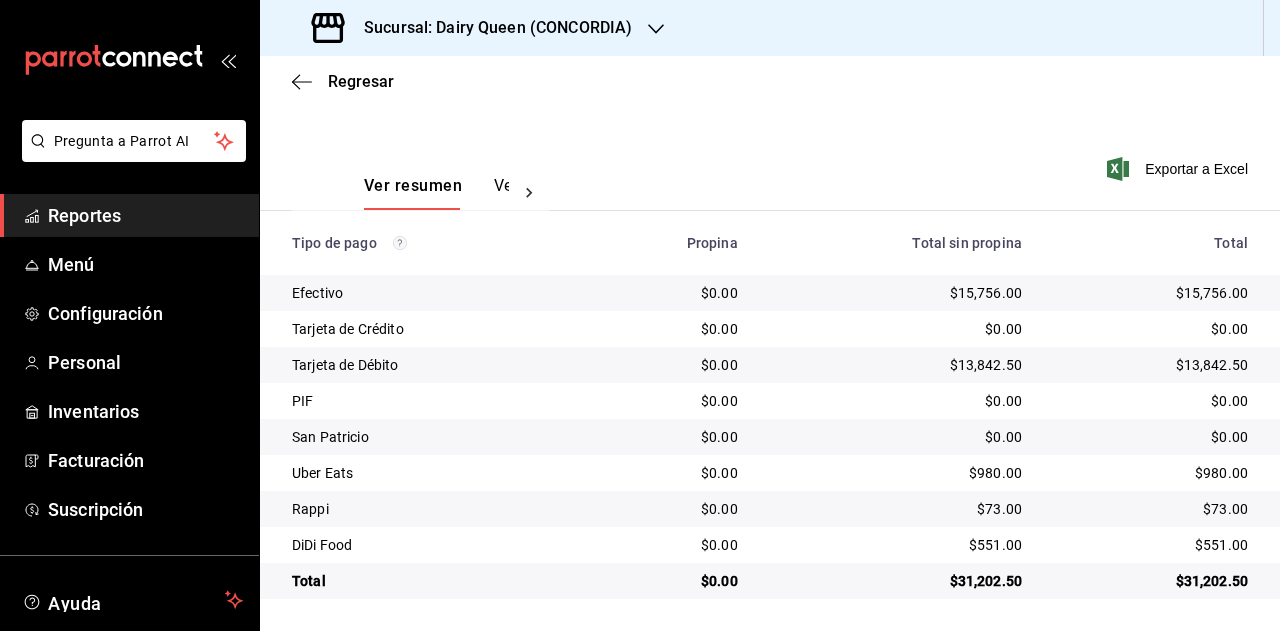 click on "$31,202.50" at bounding box center (1151, 581) 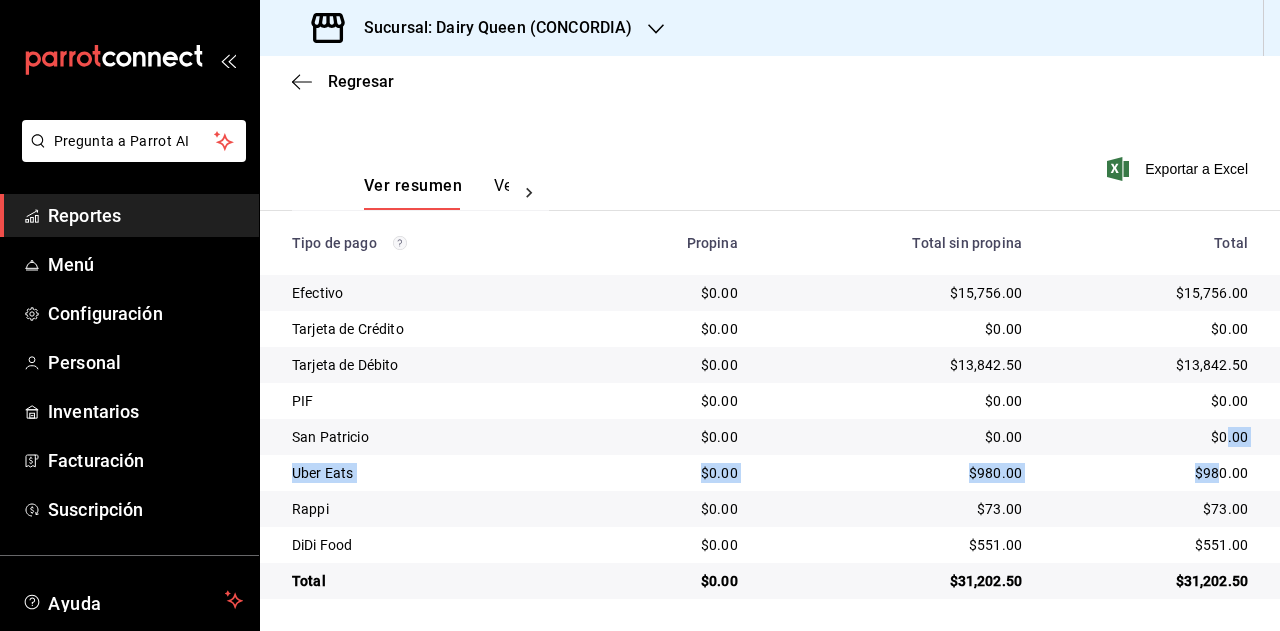 click on "$980.00" at bounding box center (1151, 473) 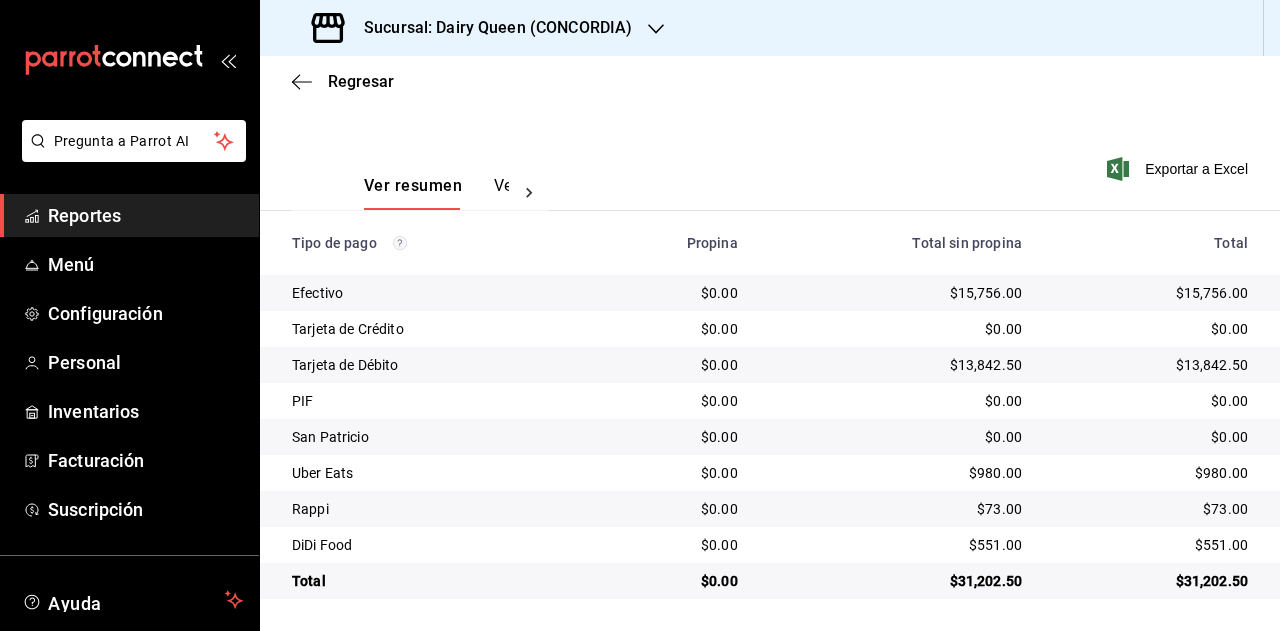 click on "$980.00" at bounding box center [1151, 473] 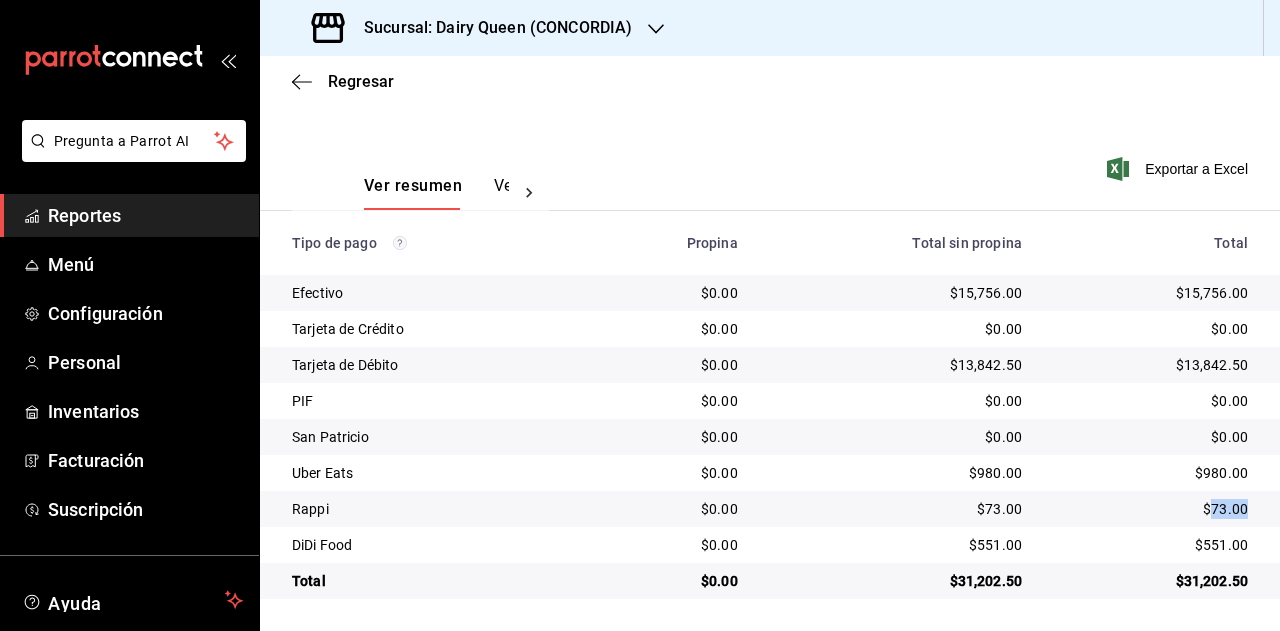 click on "$73.00" at bounding box center [1151, 509] 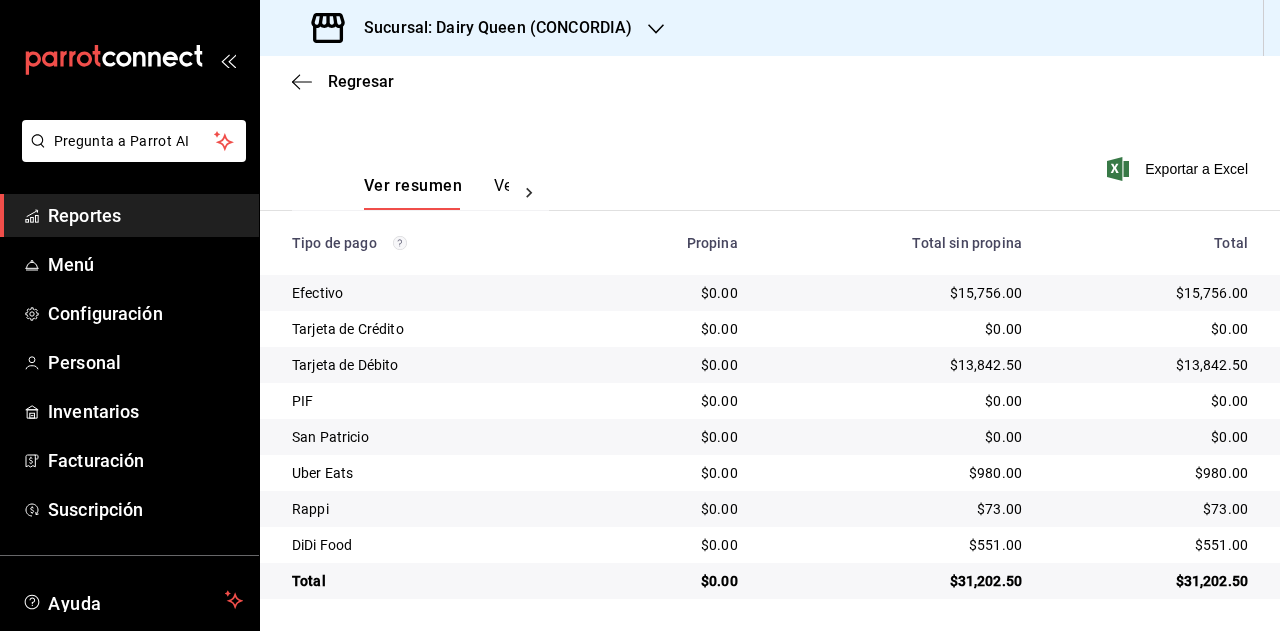 click on "$551.00" at bounding box center [1151, 545] 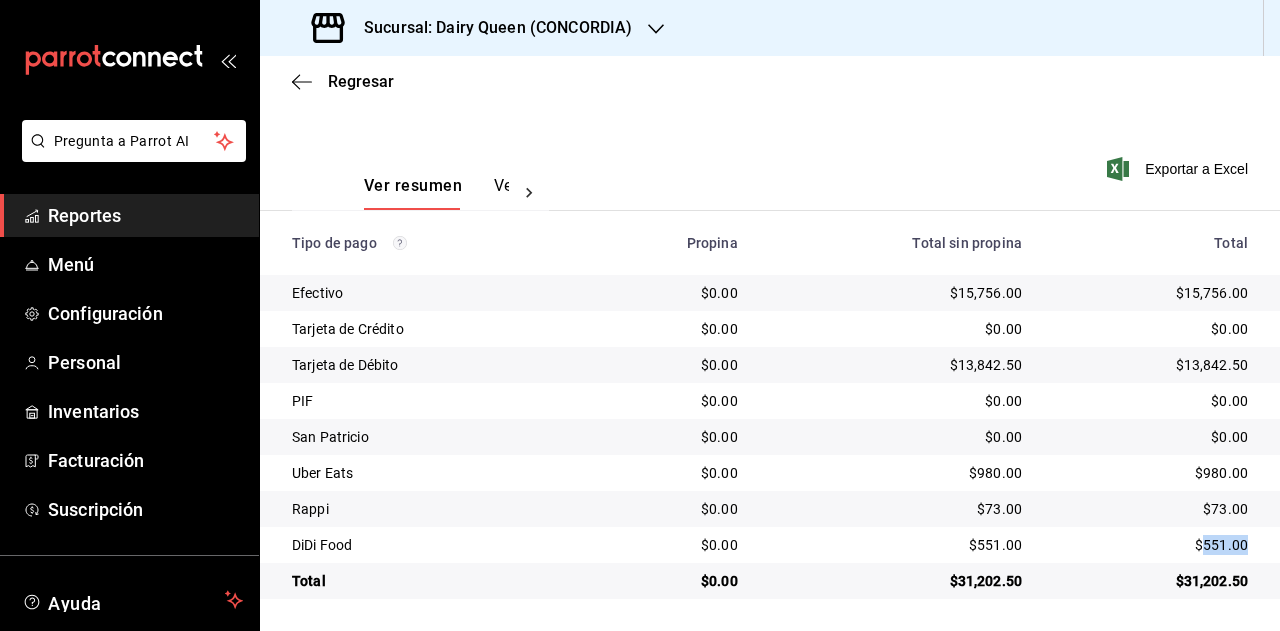 click on "$551.00" at bounding box center (1151, 545) 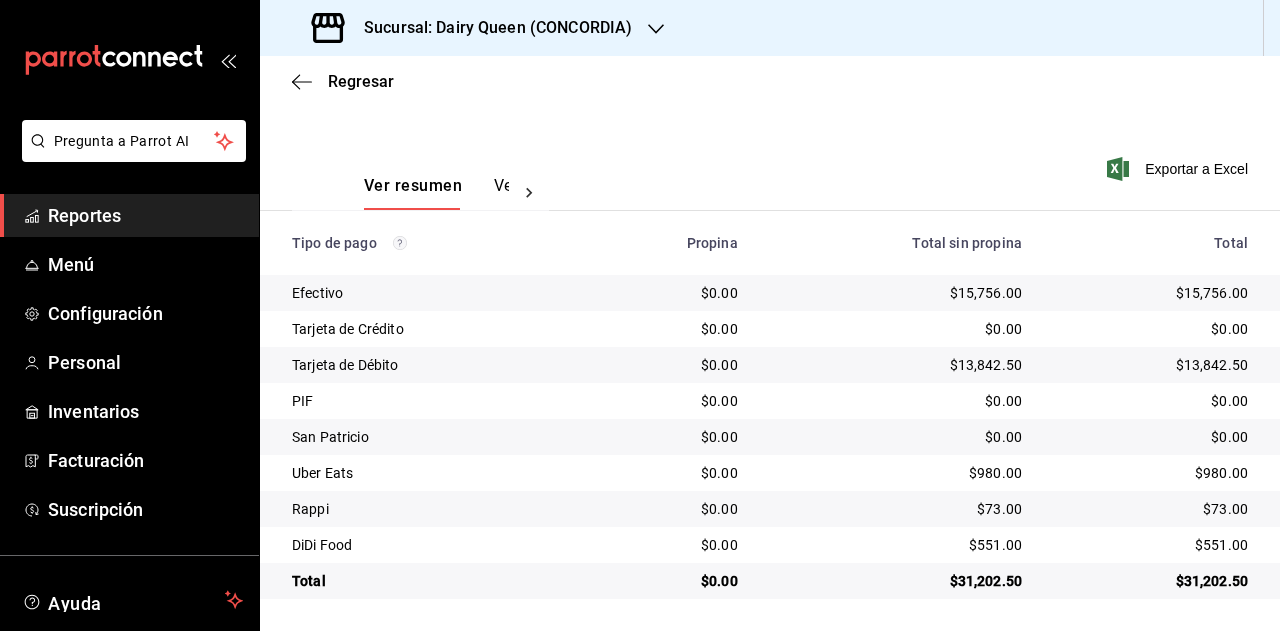click on "Sucursal: Dairy Queen (CONCORDIA)" at bounding box center (474, 28) 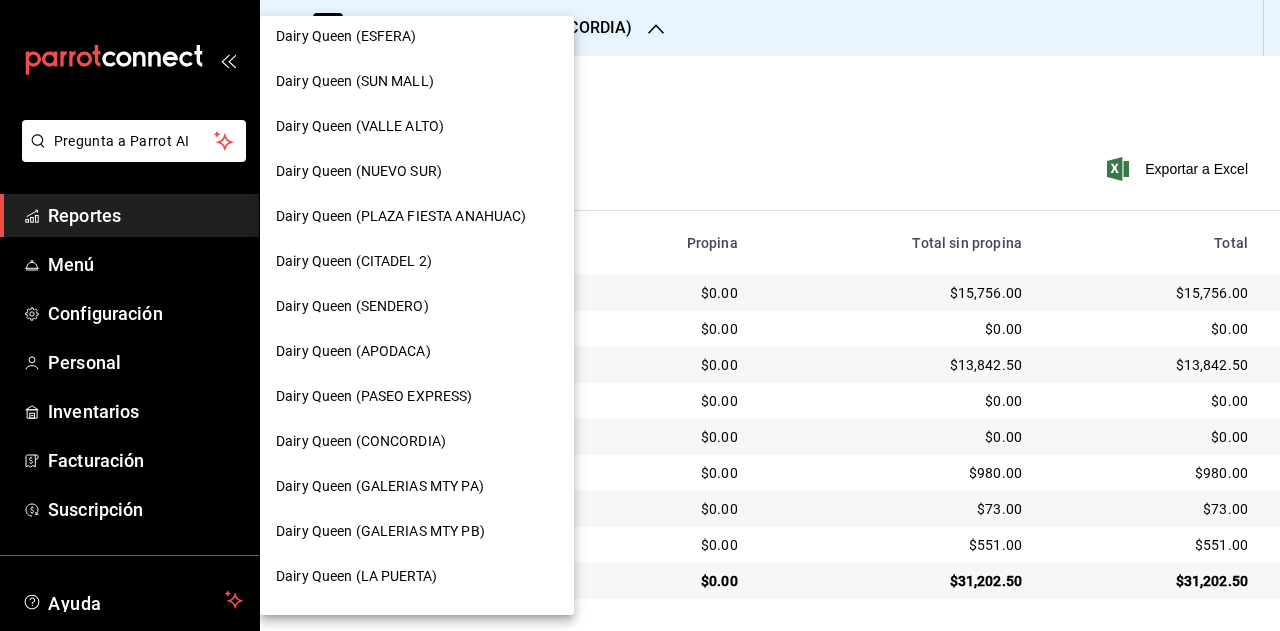 scroll, scrollTop: 400, scrollLeft: 0, axis: vertical 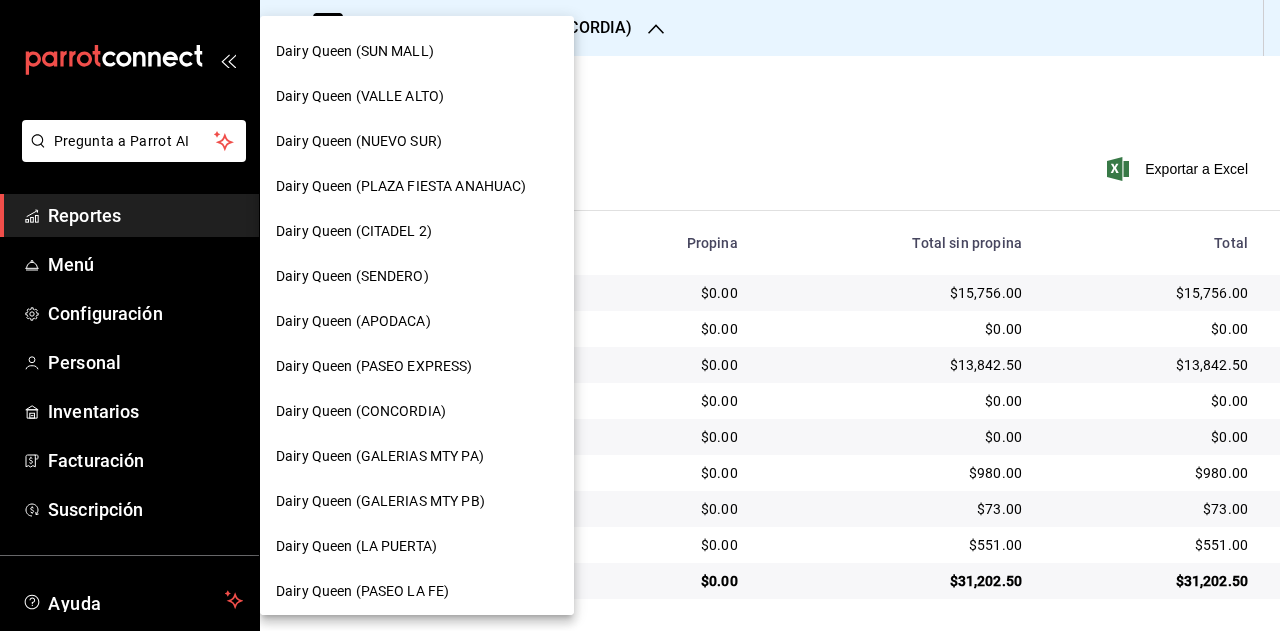 click on "Dairy Queen (GALERIAS MTY PA)" at bounding box center (380, 456) 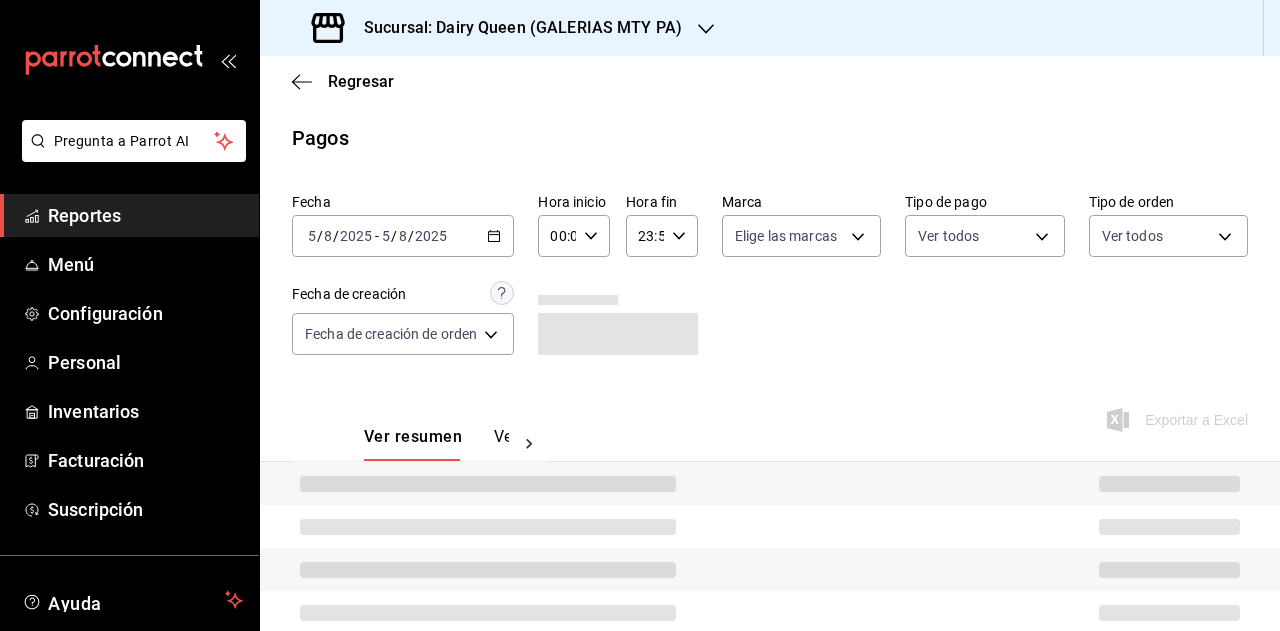 scroll, scrollTop: 71, scrollLeft: 0, axis: vertical 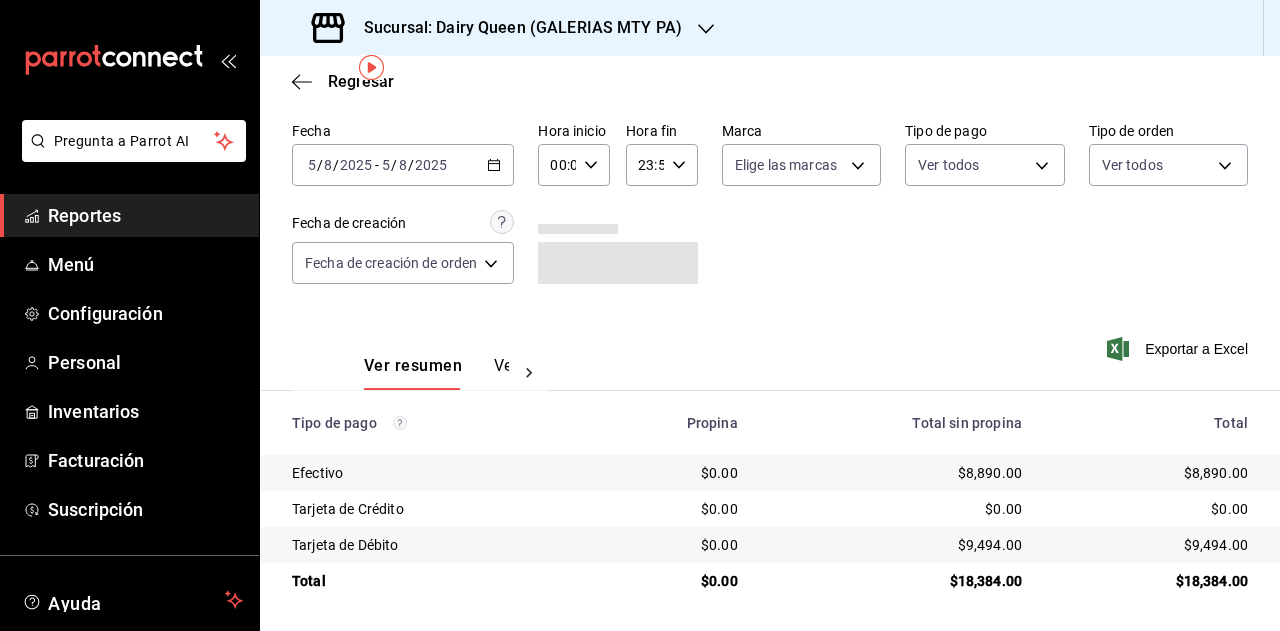 click on "$18,384.00" at bounding box center (1151, 581) 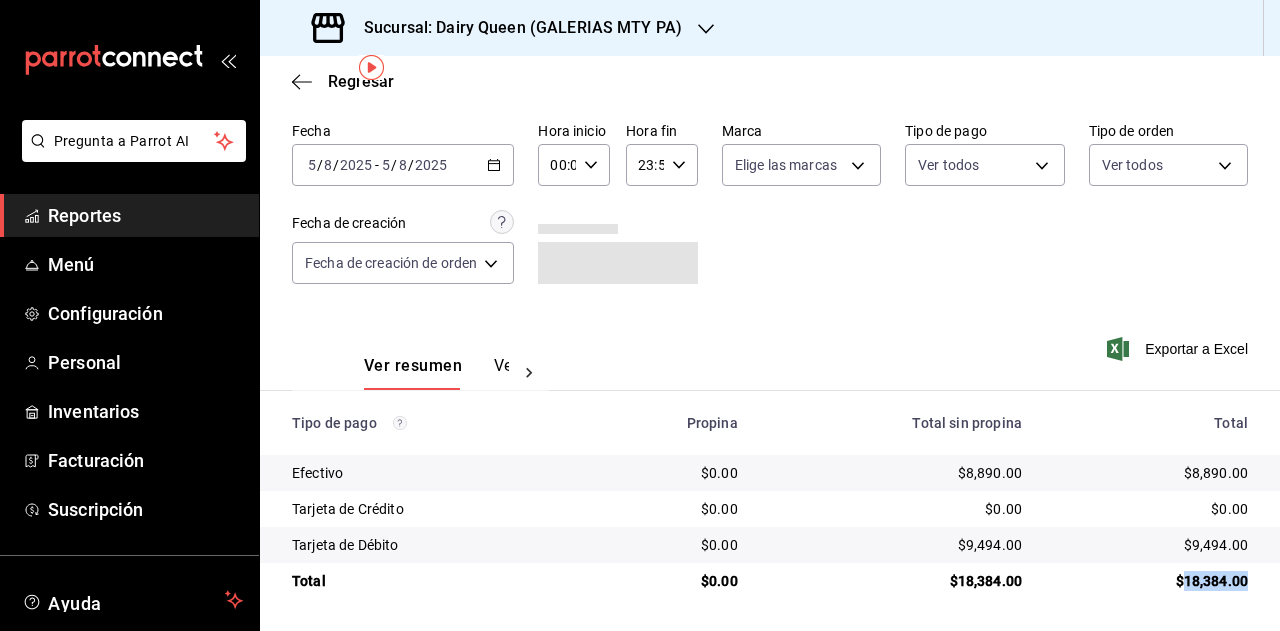 click on "$18,384.00" at bounding box center [1151, 581] 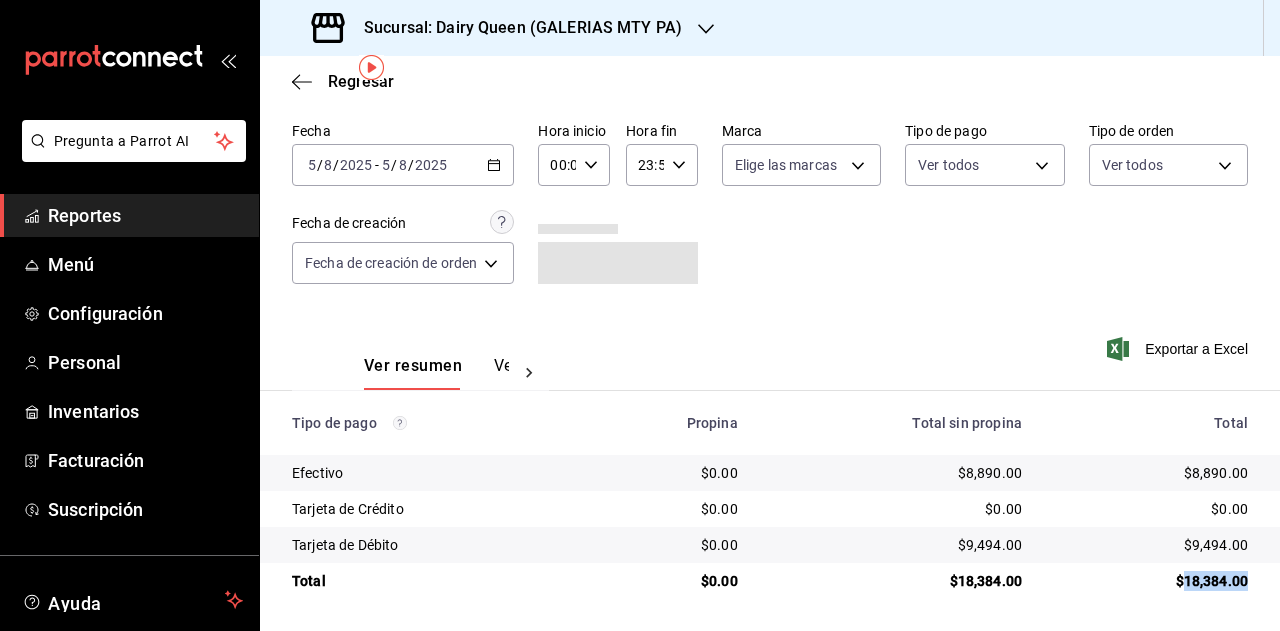 click on "Sucursal: Dairy Queen (GALERIAS MTY PA)" at bounding box center [515, 28] 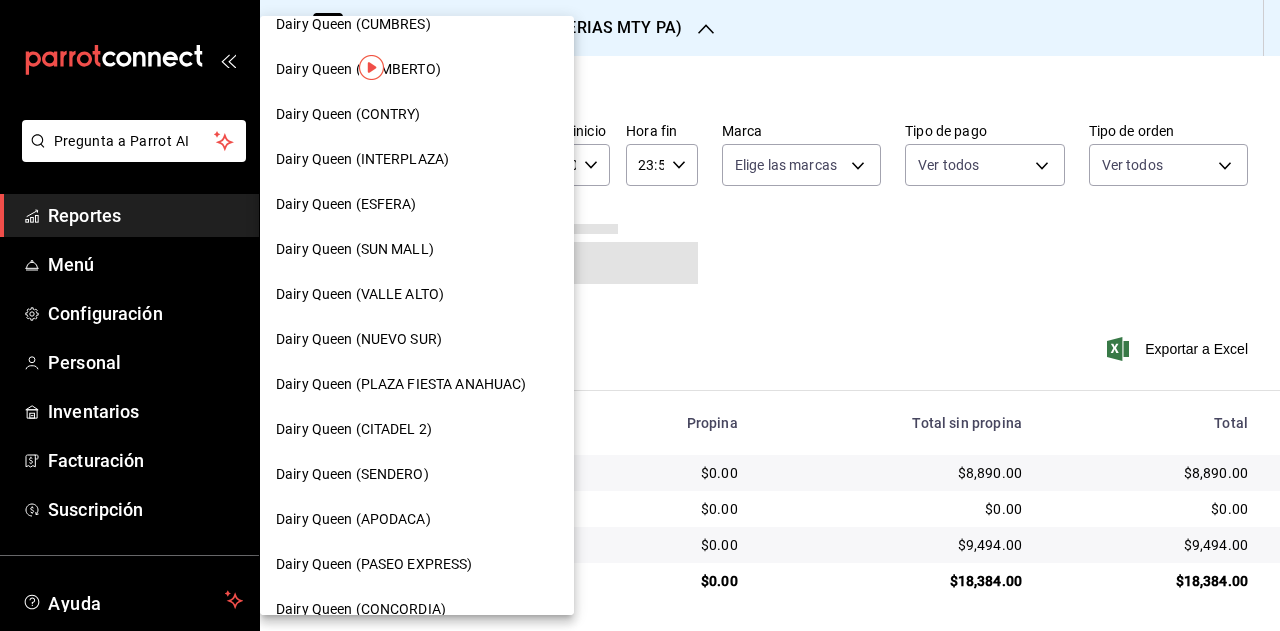 scroll, scrollTop: 500, scrollLeft: 0, axis: vertical 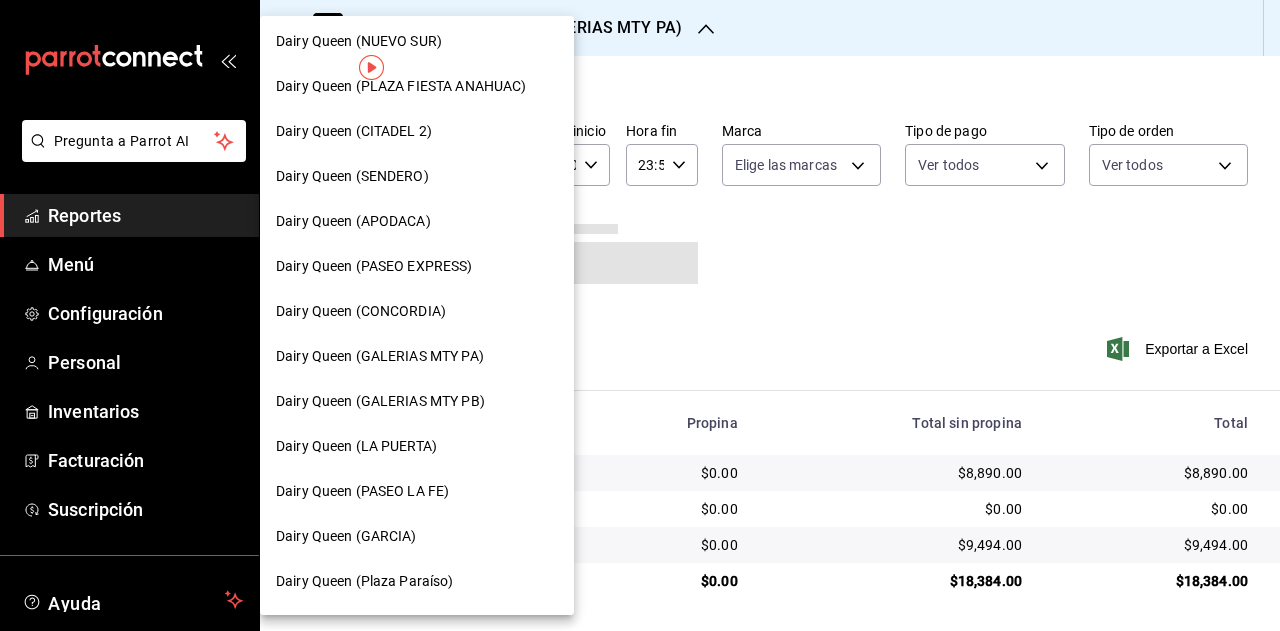 click on "Dairy Queen (GALERIAS MTY PB)" at bounding box center (417, 401) 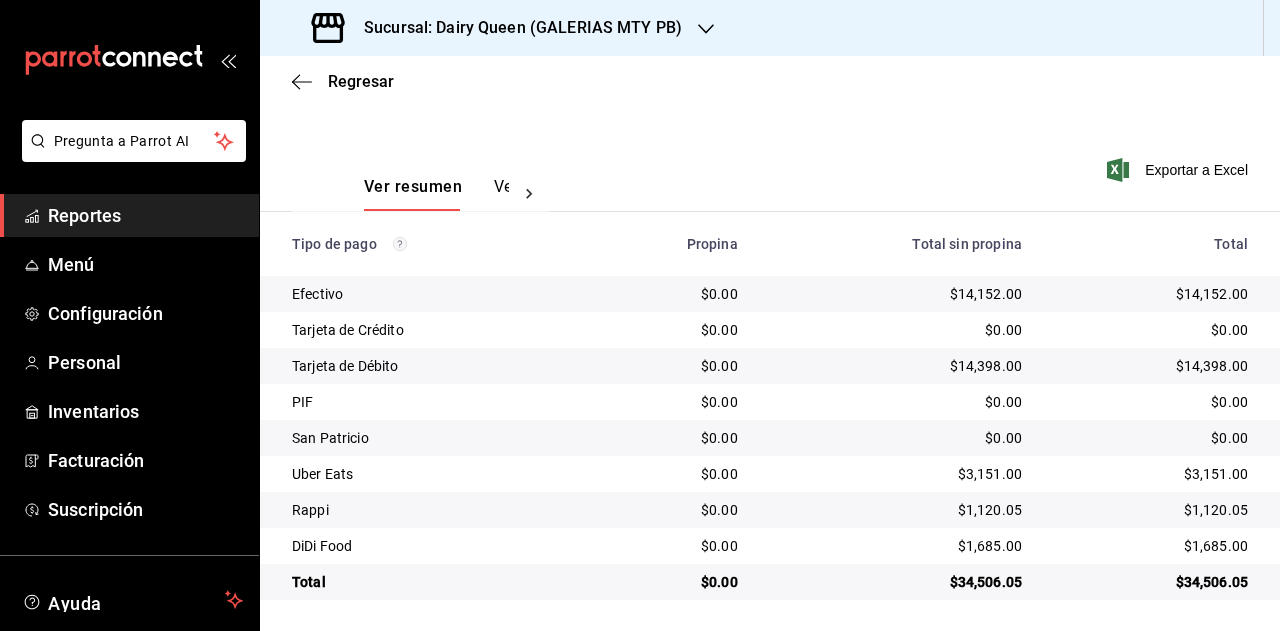 scroll, scrollTop: 251, scrollLeft: 0, axis: vertical 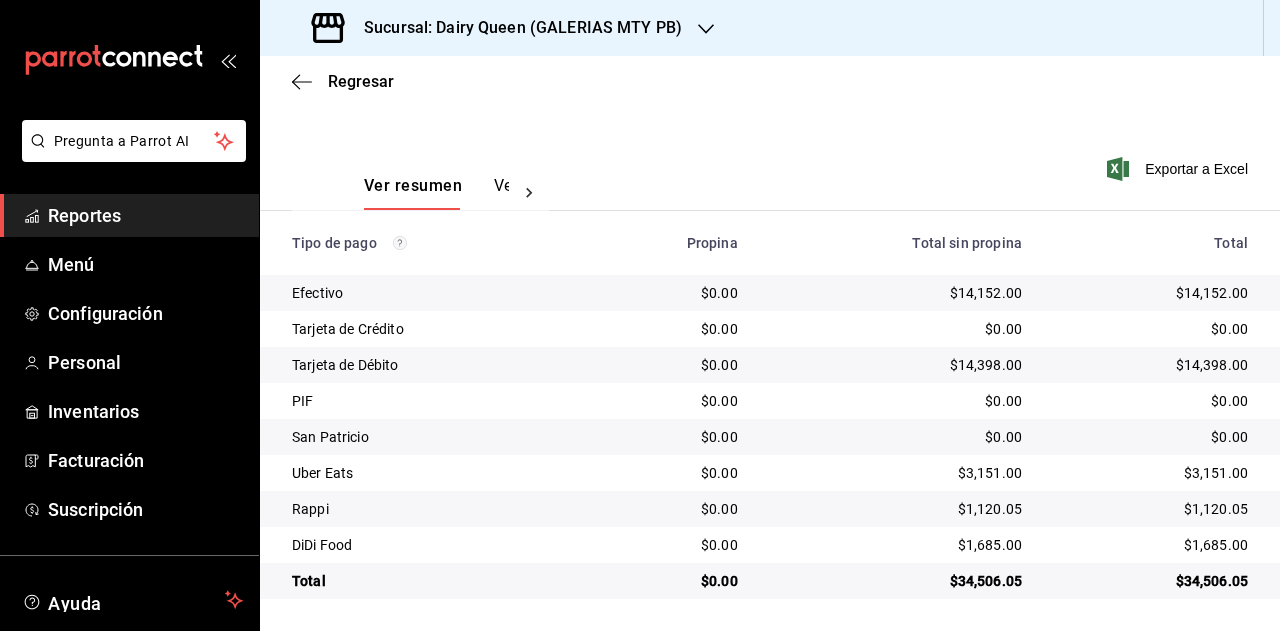 click on "$34,506.05" at bounding box center (1151, 581) 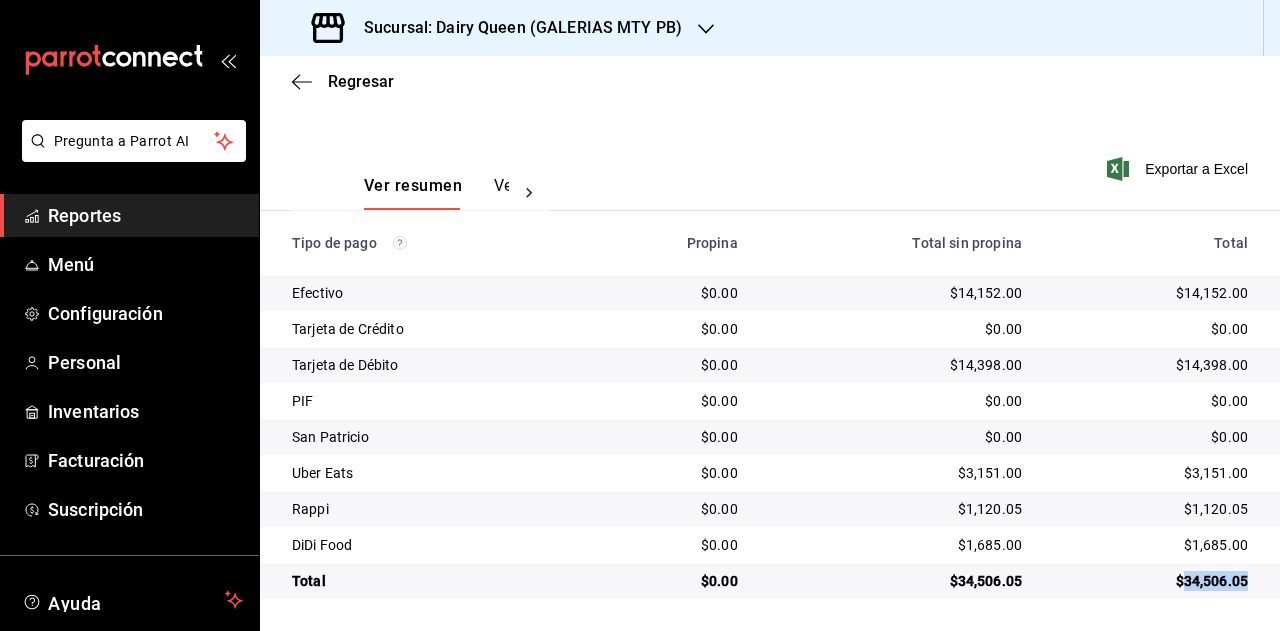 drag, startPoint x: 1196, startPoint y: 585, endPoint x: 1250, endPoint y: 558, distance: 60.373837 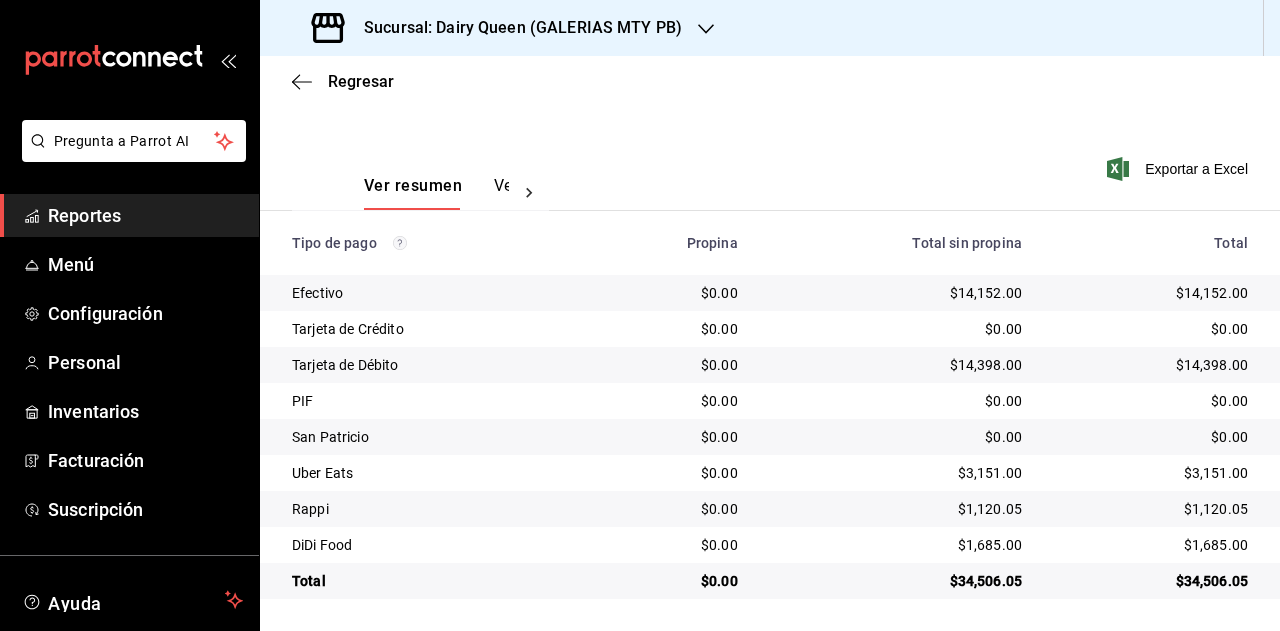 click on "$3,151.00" at bounding box center (1151, 473) 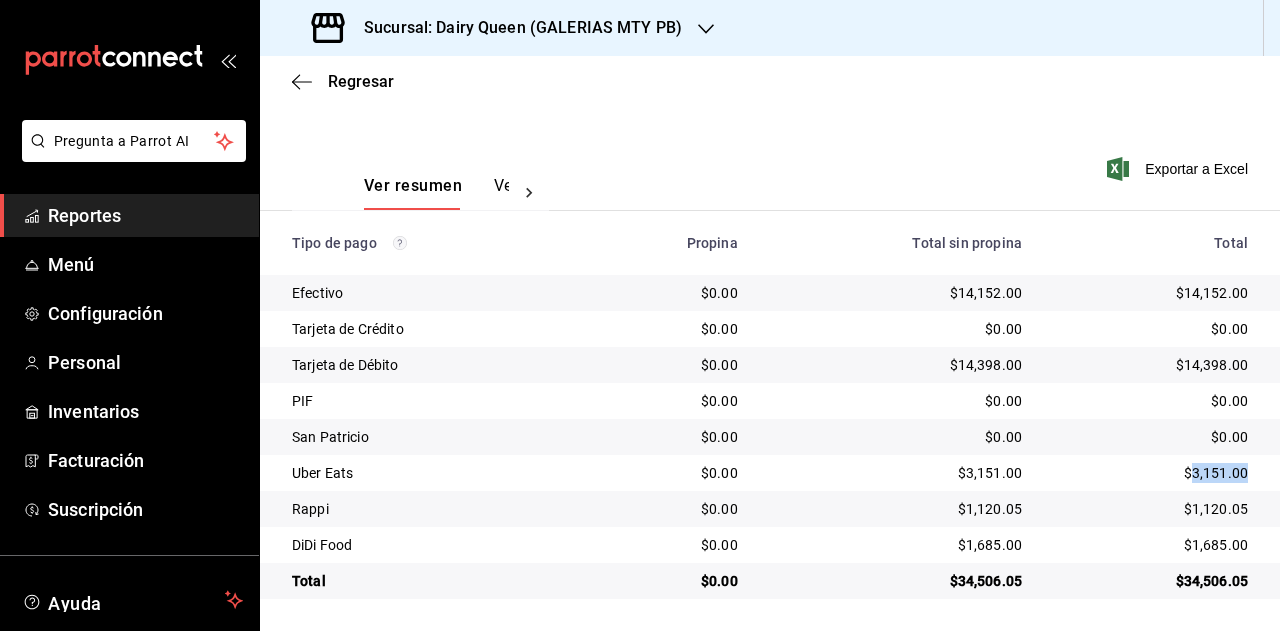 click on "$3,151.00" at bounding box center (1151, 473) 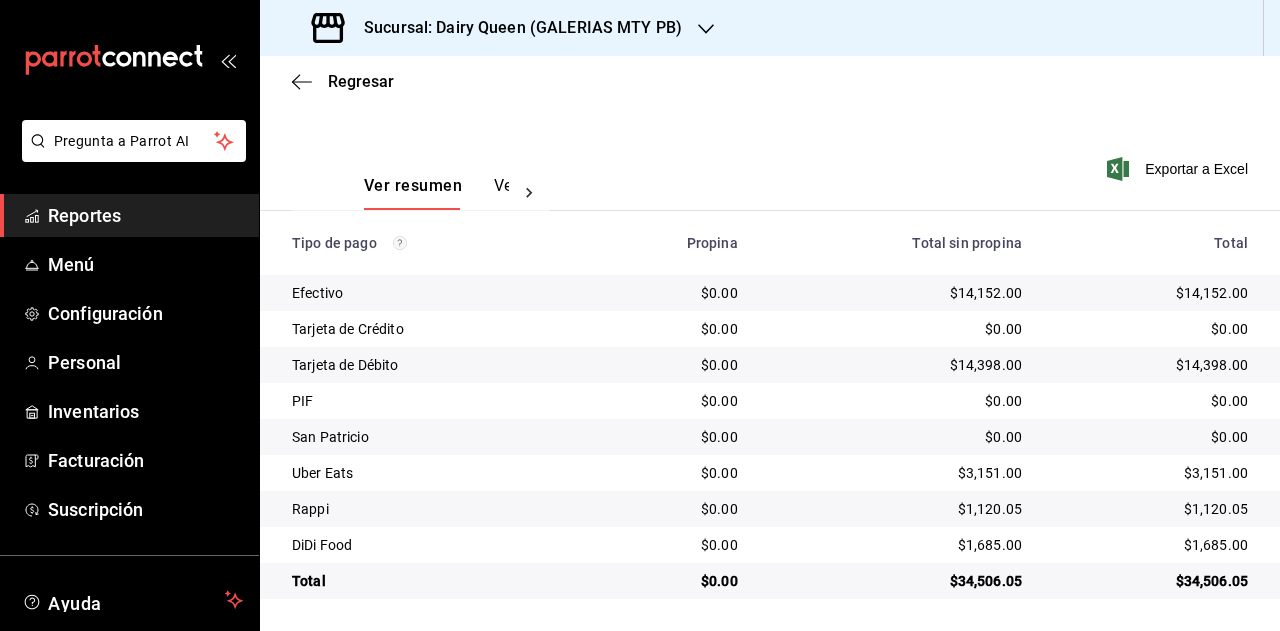 click on "$1,120.05" at bounding box center [1151, 509] 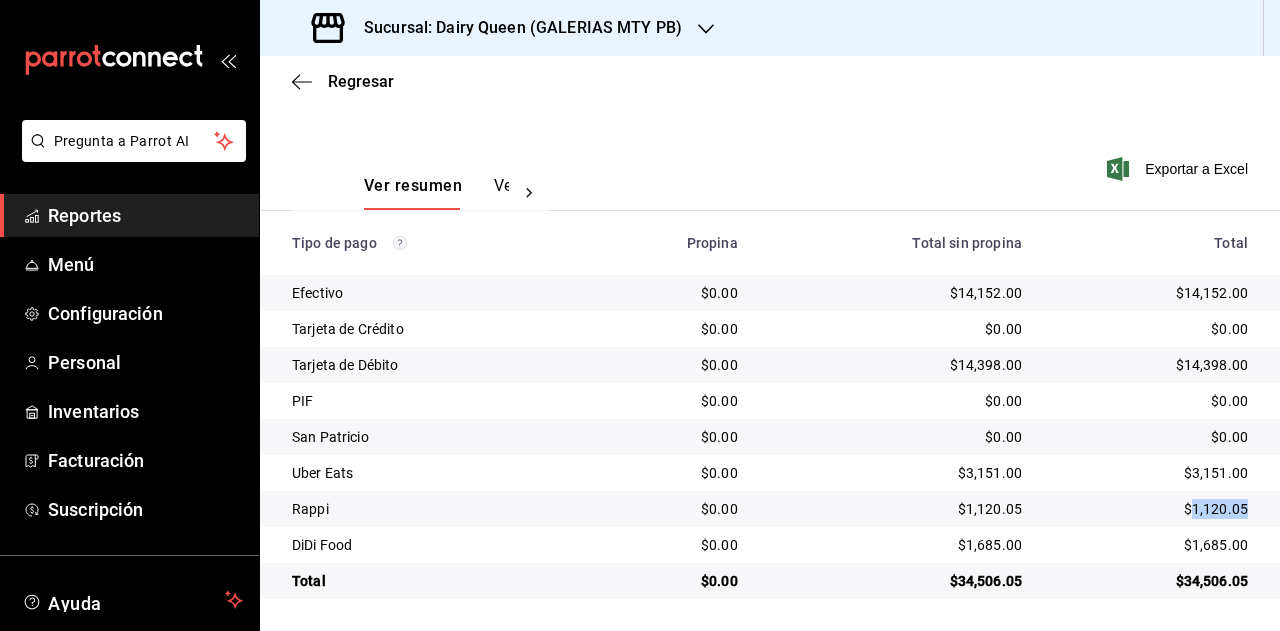 click on "$1,120.05" at bounding box center [1151, 509] 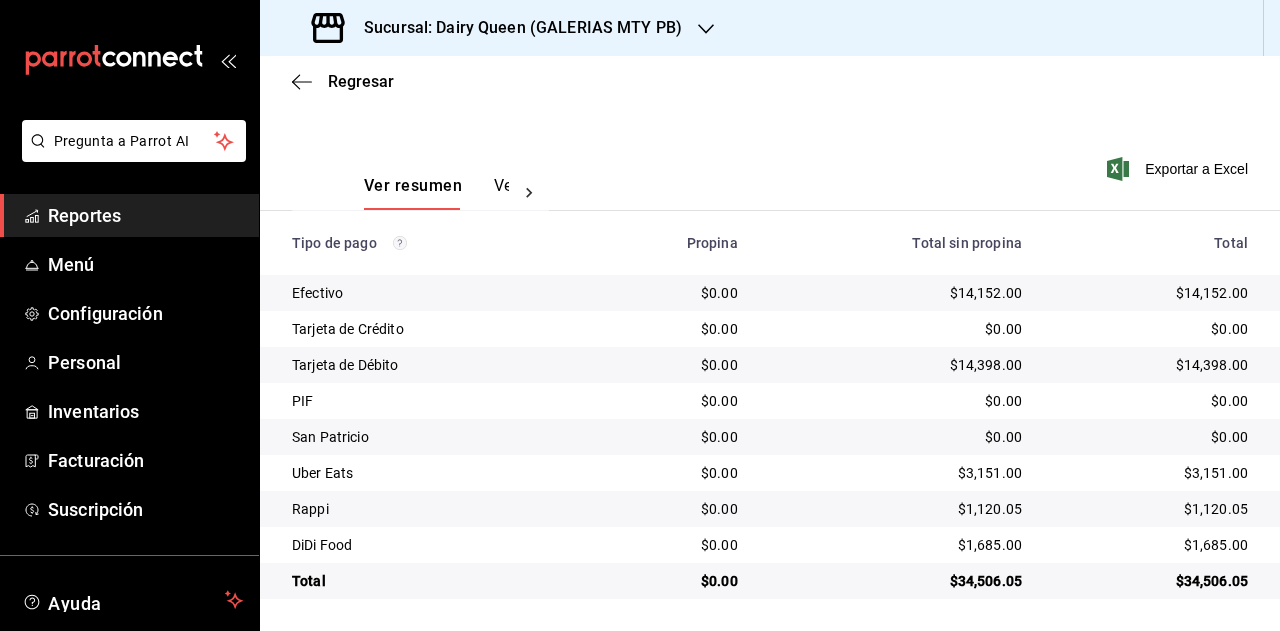 click on "$1,685.00" at bounding box center (1151, 545) 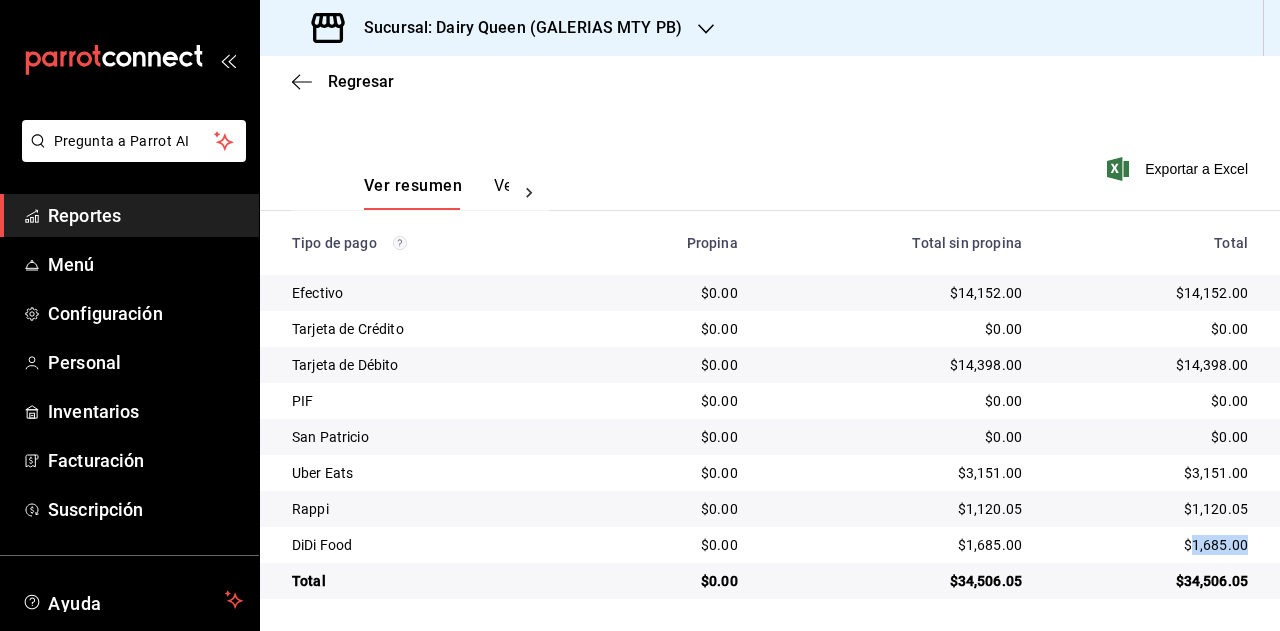click on "$1,685.00" at bounding box center [1151, 545] 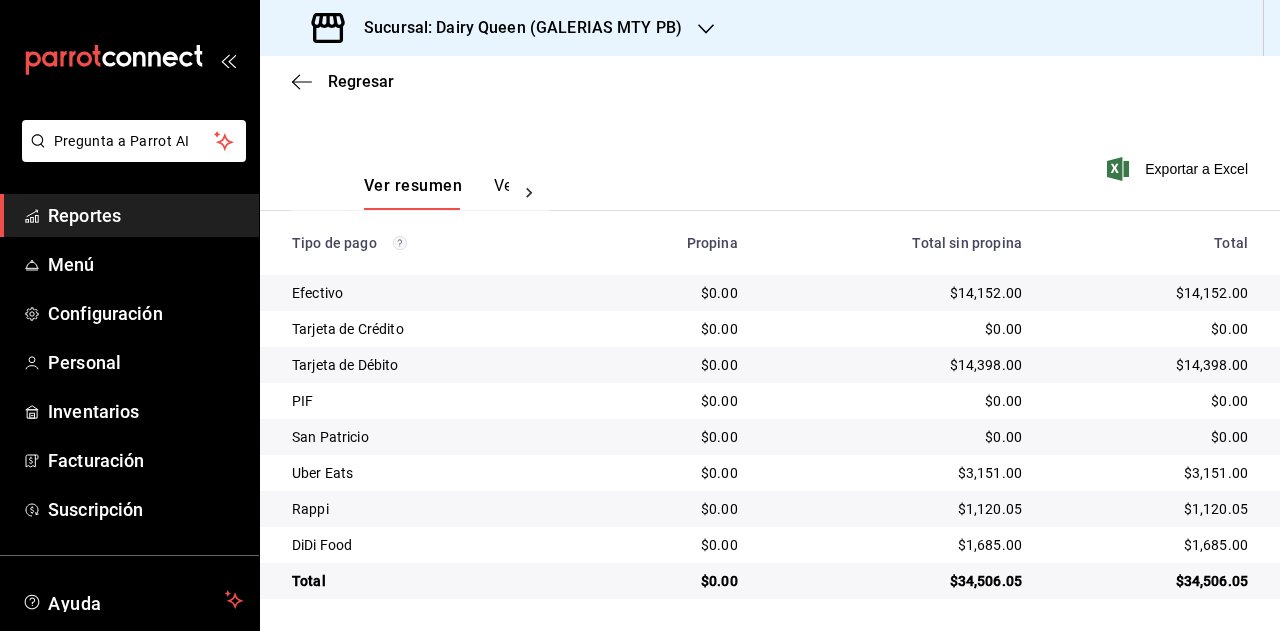click on "Sucursal: Dairy Queen (GALERIAS MTY PB)" at bounding box center [499, 28] 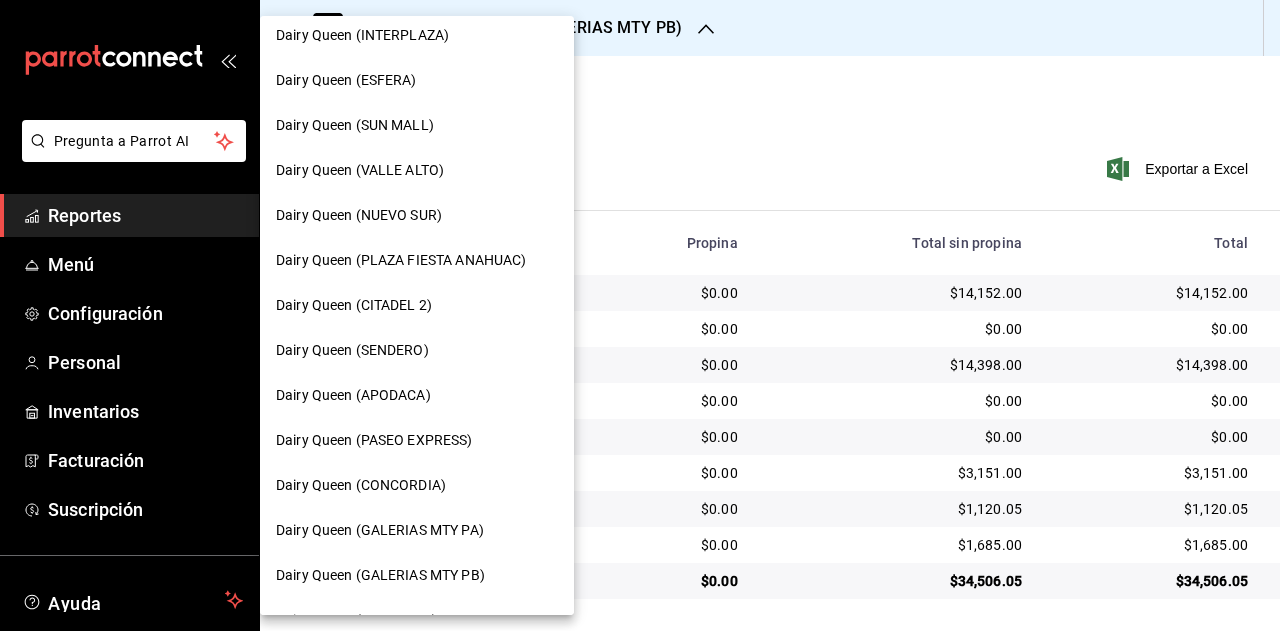 scroll, scrollTop: 400, scrollLeft: 0, axis: vertical 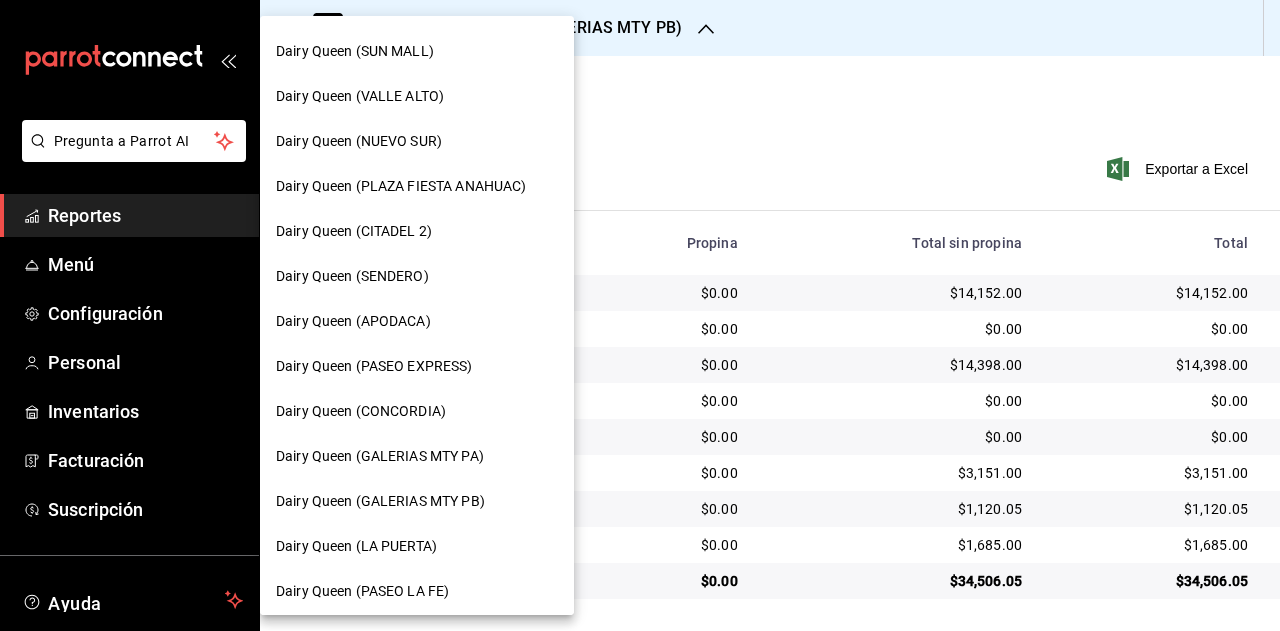 click on "Dairy Queen (LA PUERTA)" at bounding box center [417, 546] 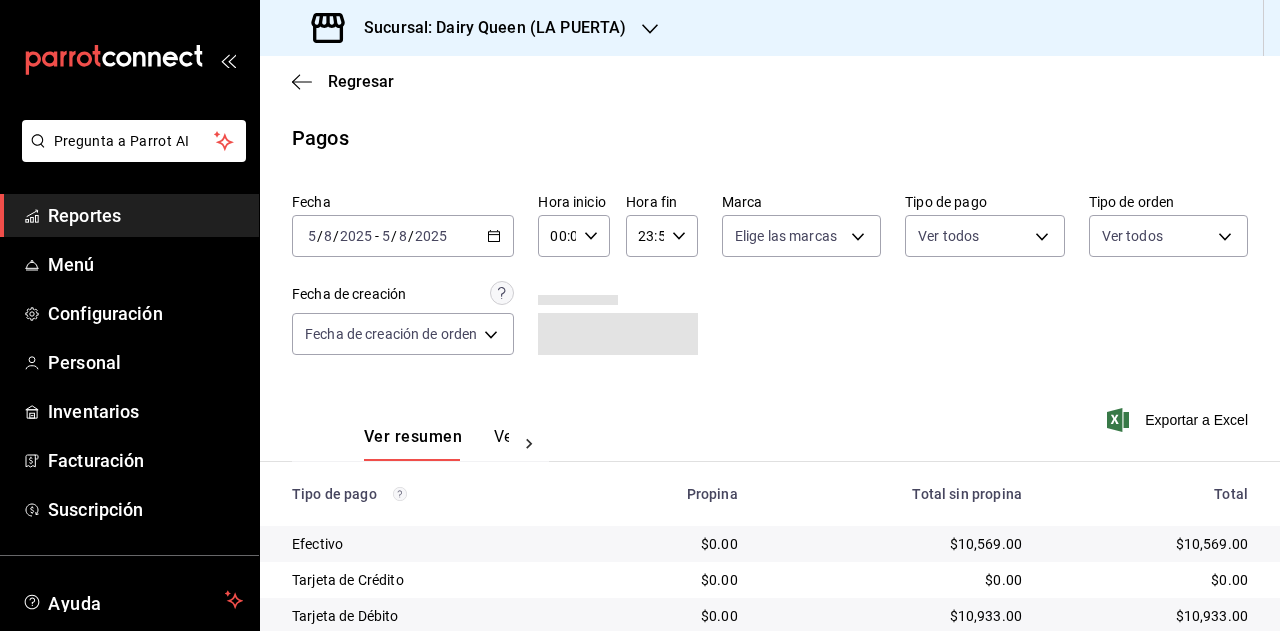 scroll, scrollTop: 179, scrollLeft: 0, axis: vertical 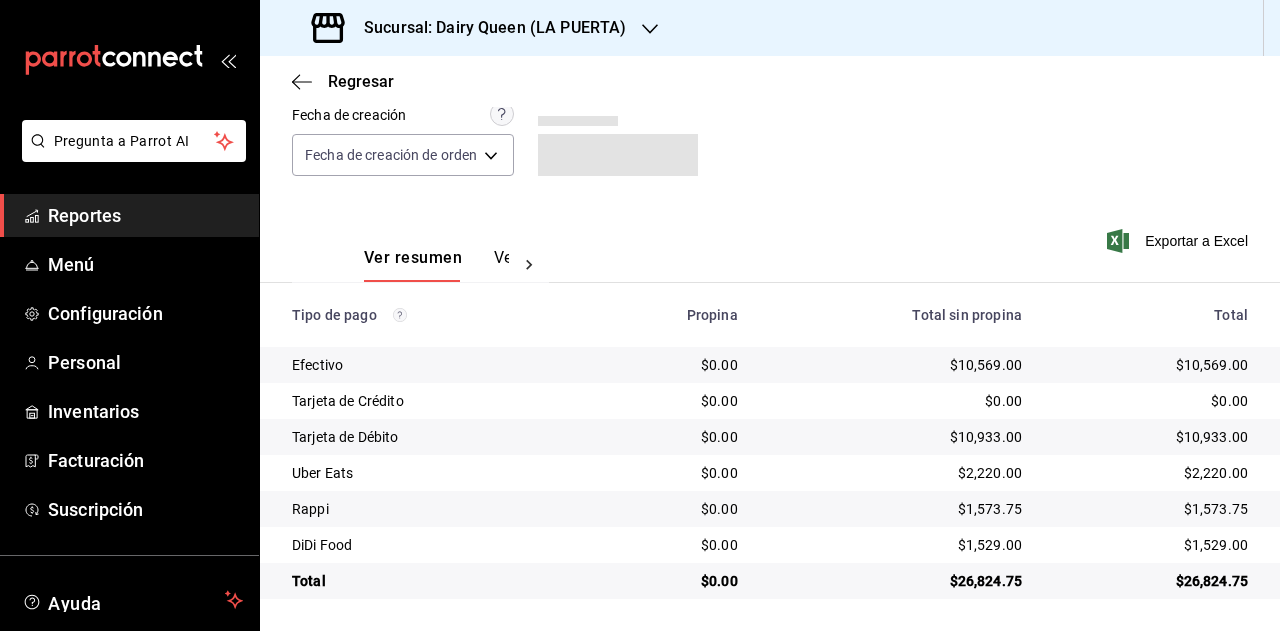click on "$26,824.75" at bounding box center [1151, 581] 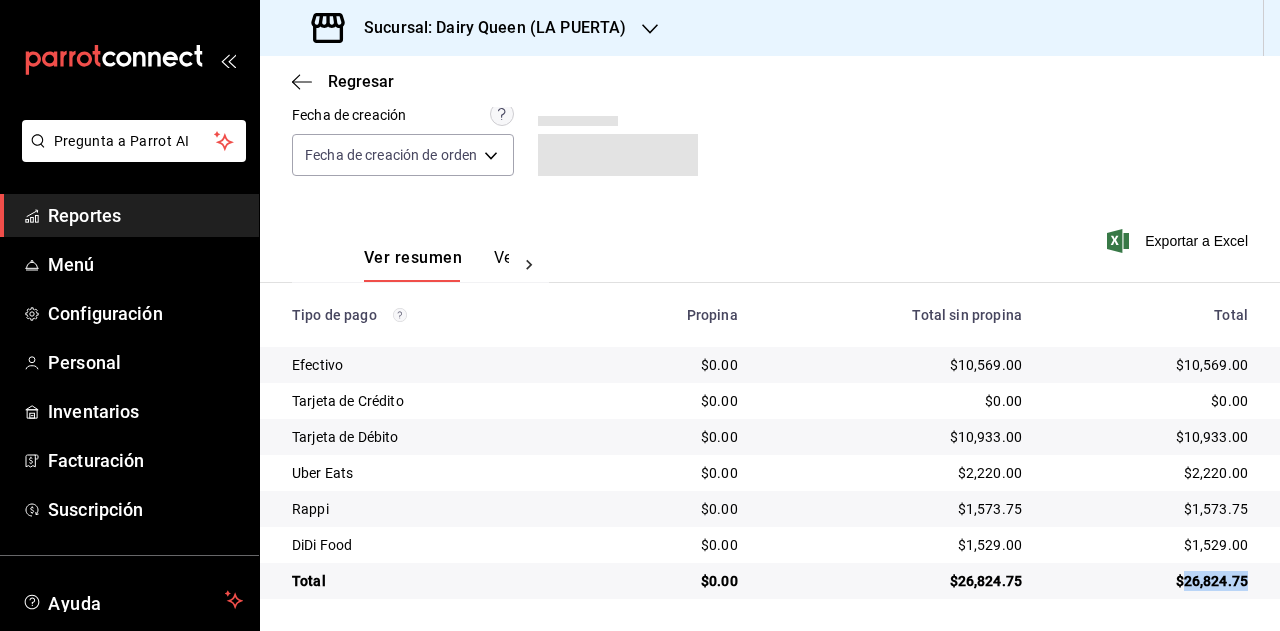 click on "$26,824.75" at bounding box center [1151, 581] 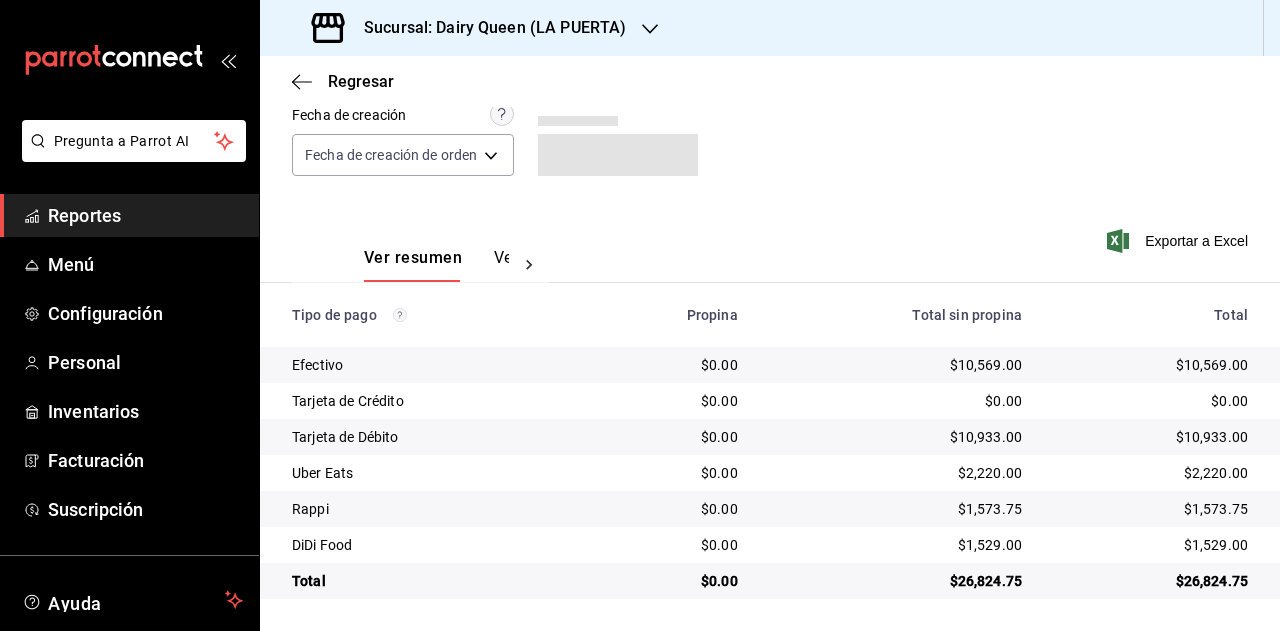 click on "$2,220.00" at bounding box center [1151, 473] 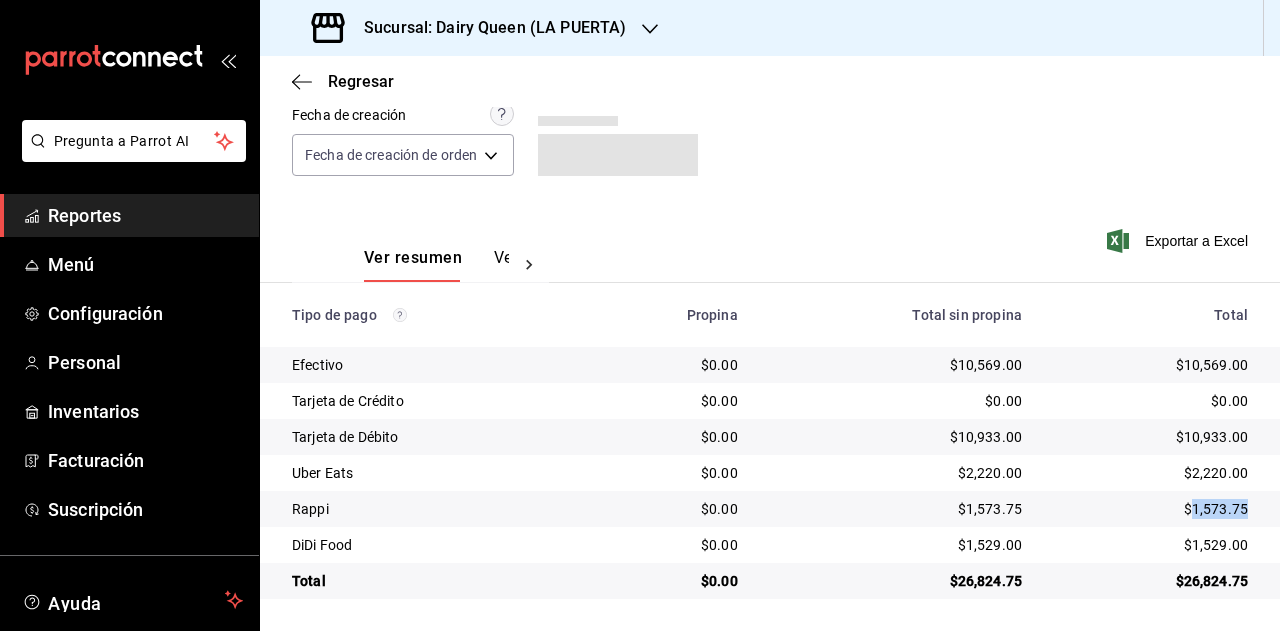 click on "$1,573.75" at bounding box center [1151, 509] 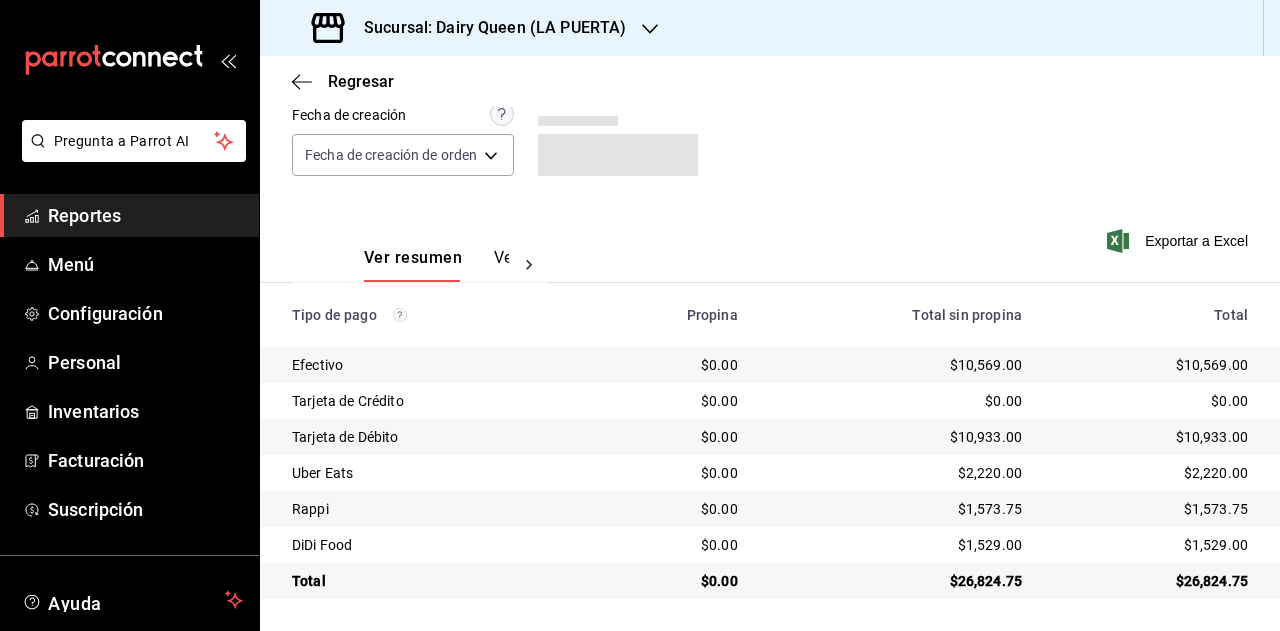 click on "$1,529.00" at bounding box center (1151, 545) 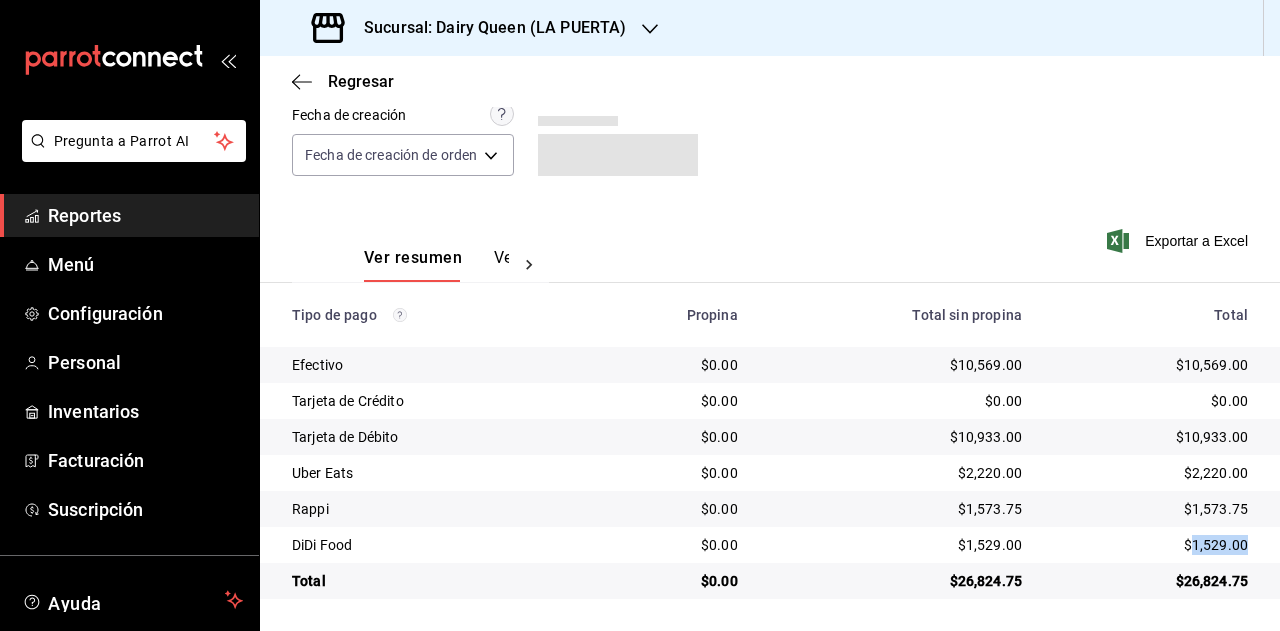 click on "$1,529.00" at bounding box center [1151, 545] 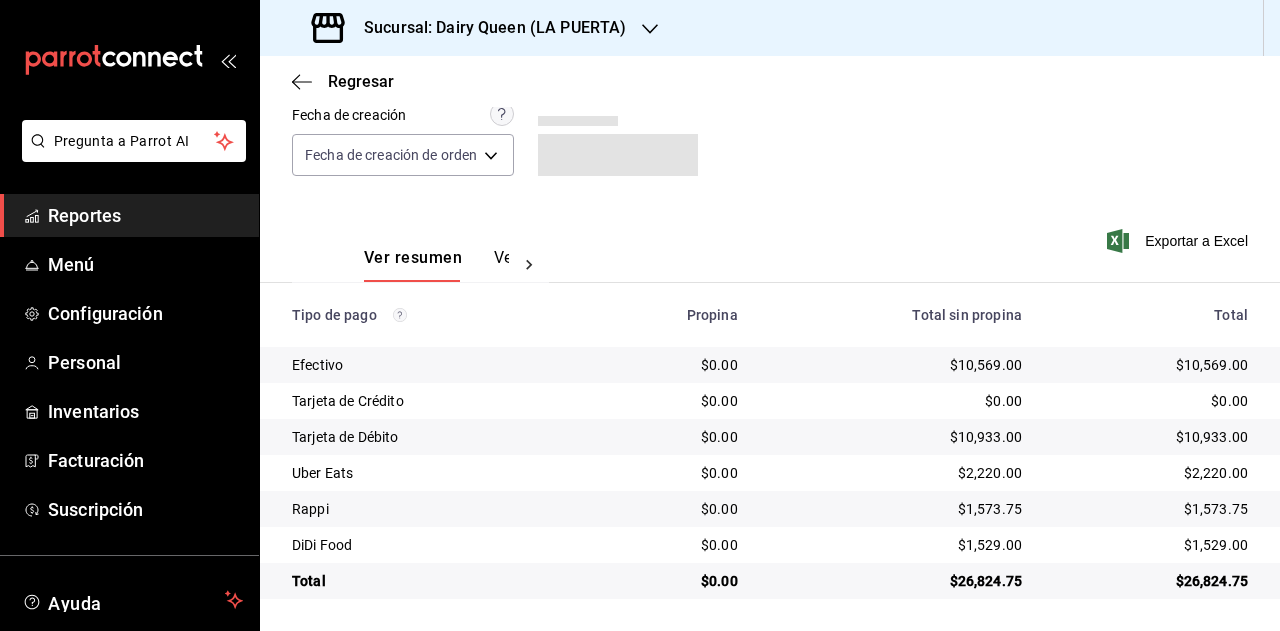 click on "Sucursal: Dairy Queen (LA PUERTA)" at bounding box center (487, 28) 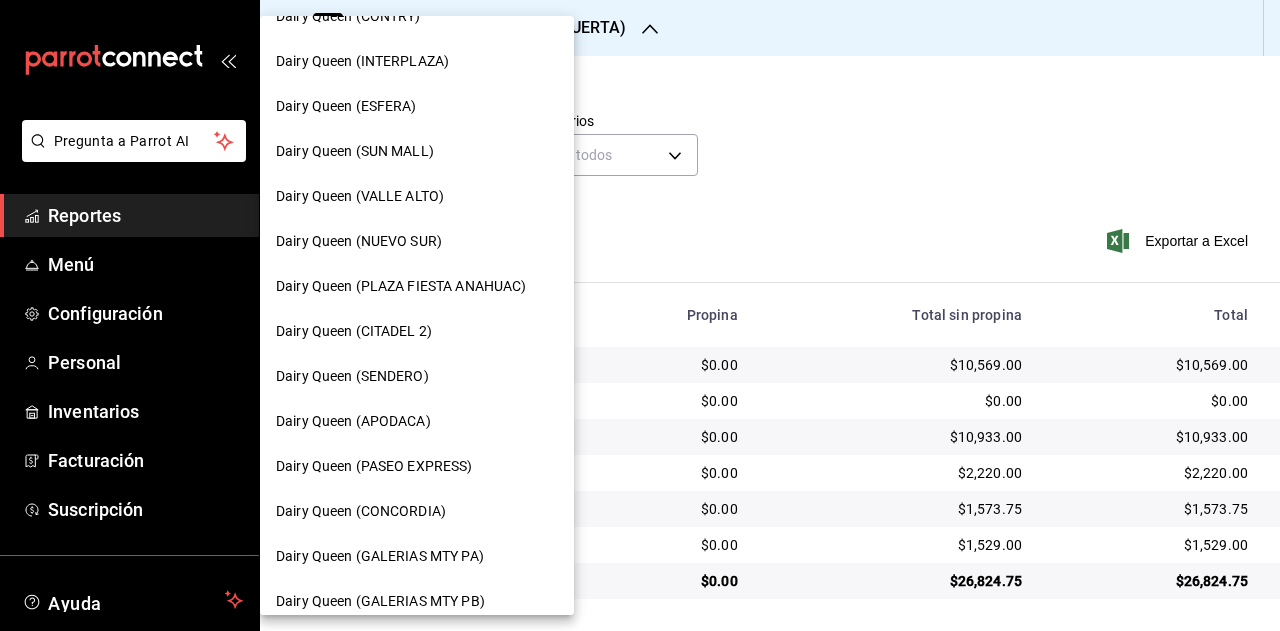 scroll, scrollTop: 500, scrollLeft: 0, axis: vertical 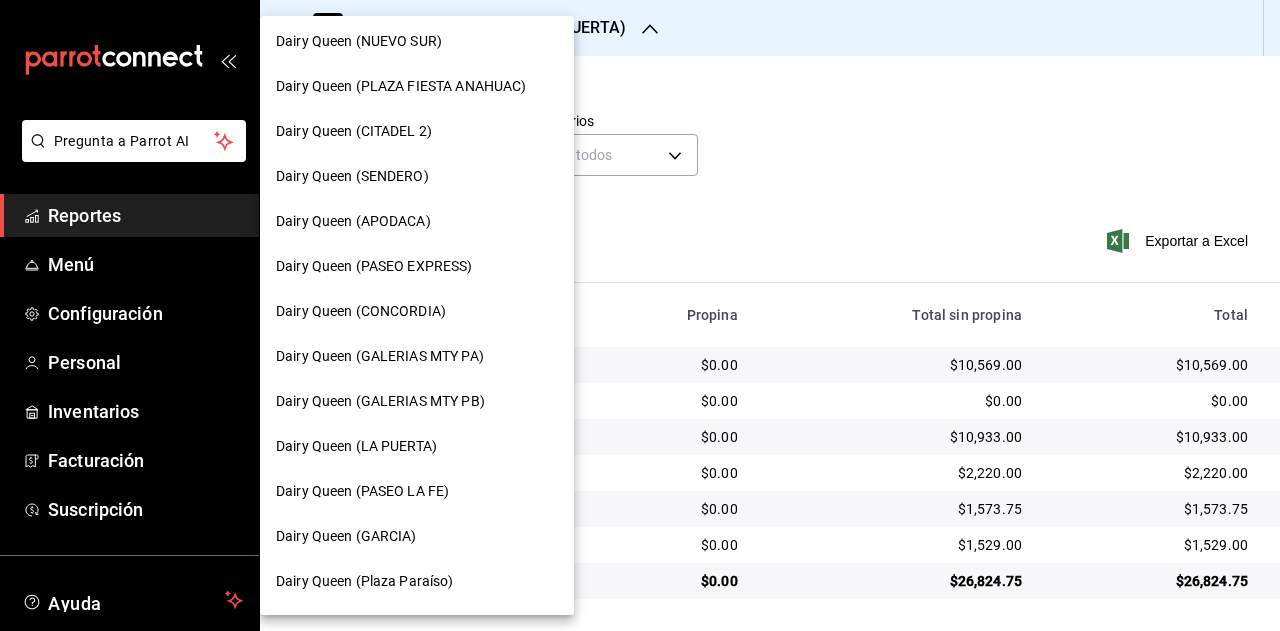 click on "Dairy Queen (GARCIA)" at bounding box center [417, 536] 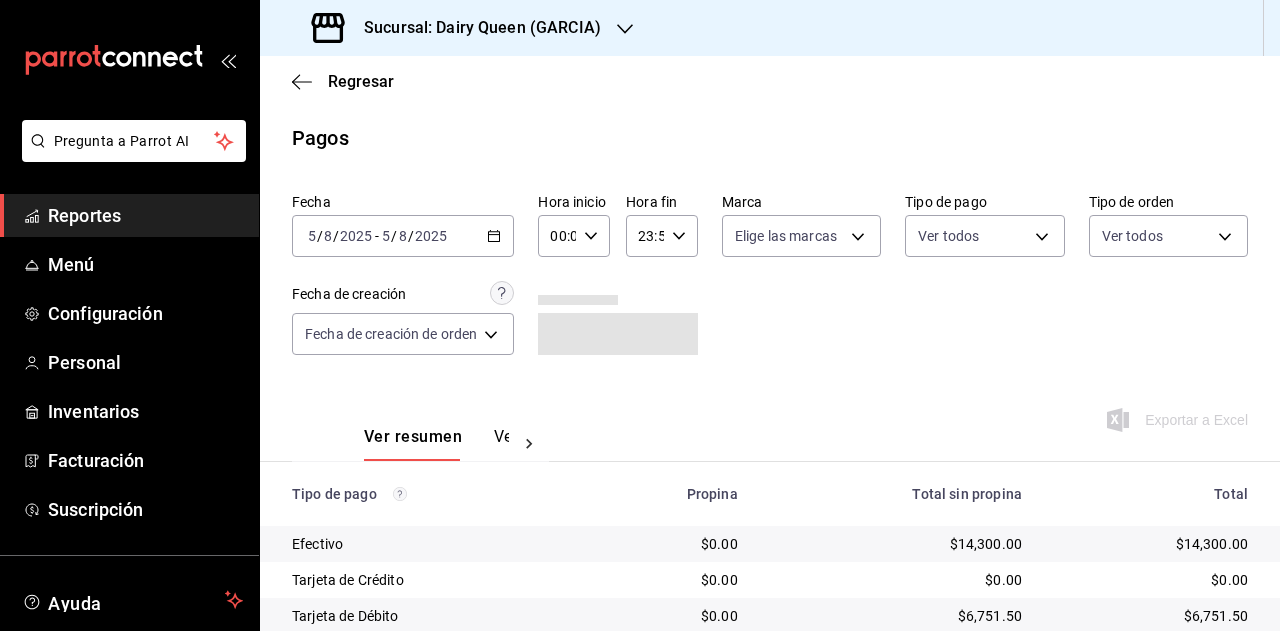scroll, scrollTop: 179, scrollLeft: 0, axis: vertical 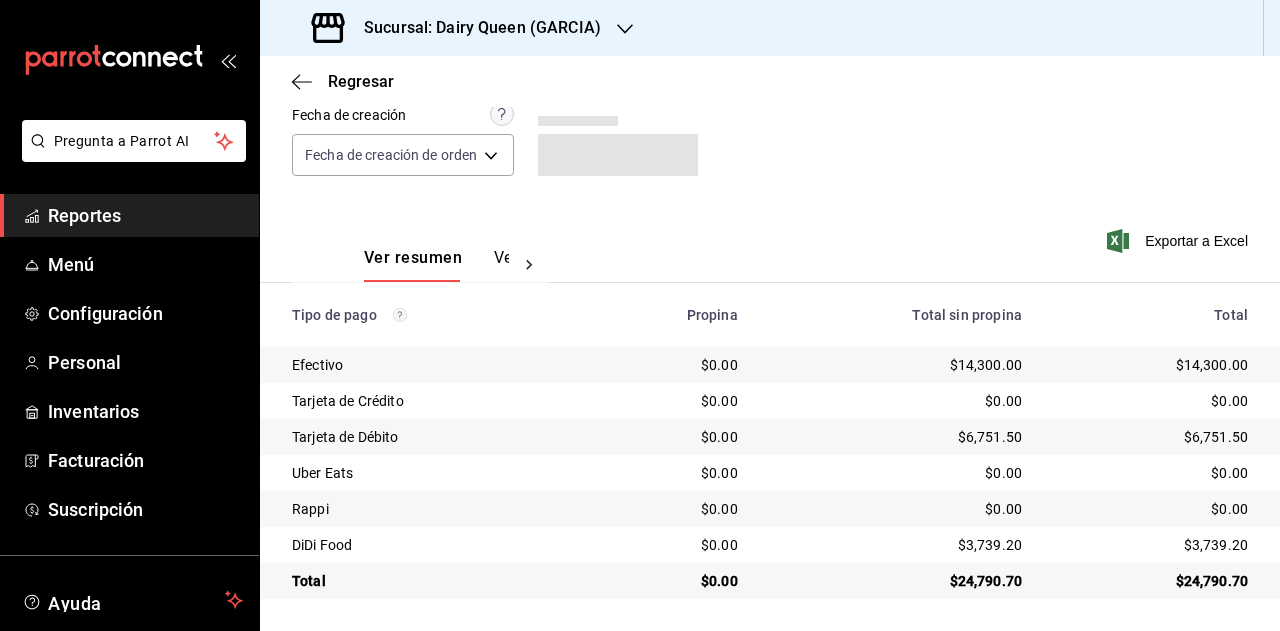 click on "$24,790.70" at bounding box center [1151, 581] 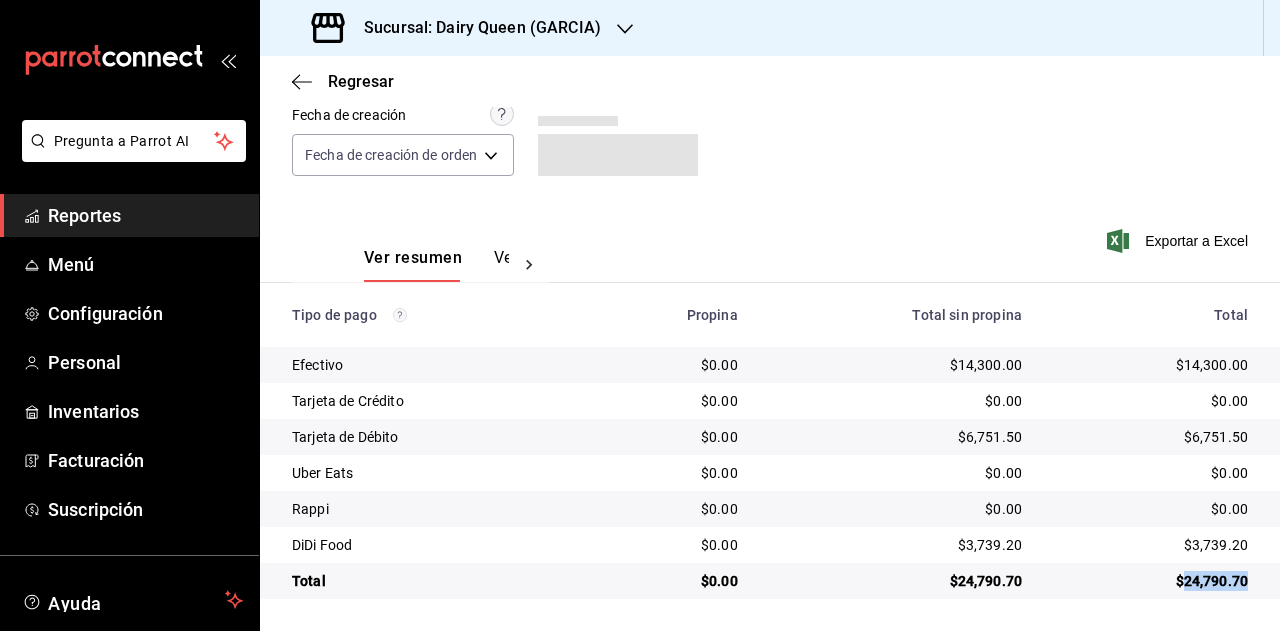click on "$24,790.70" at bounding box center (1151, 581) 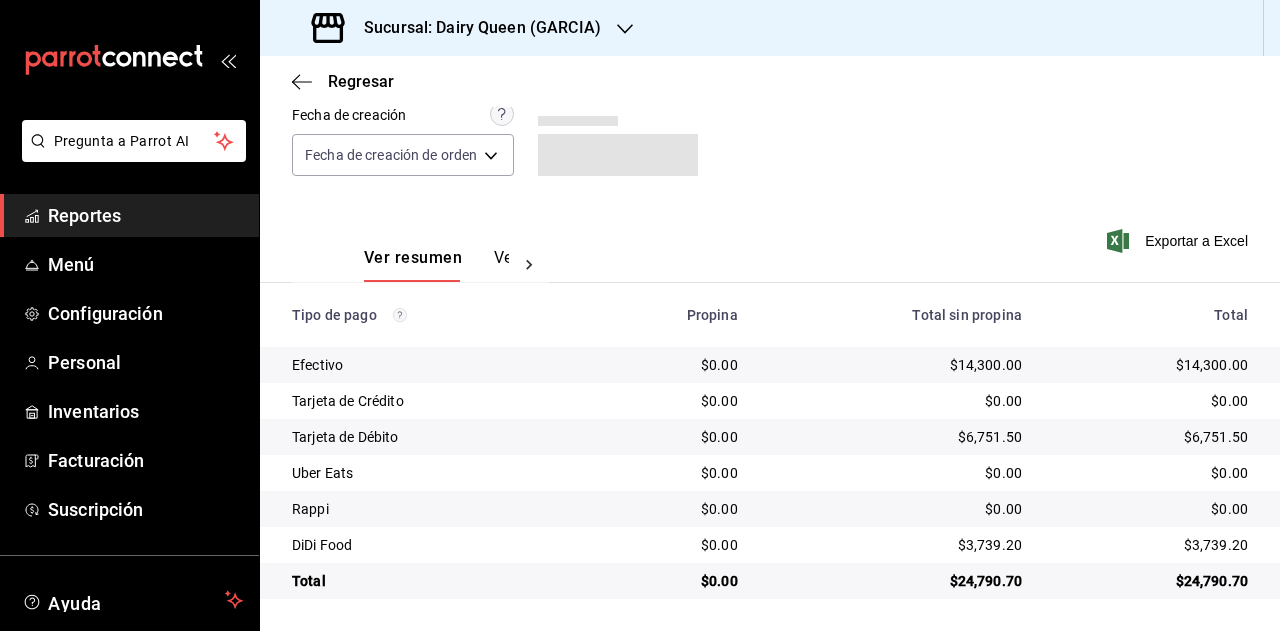 click on "$3,739.20" at bounding box center [1151, 545] 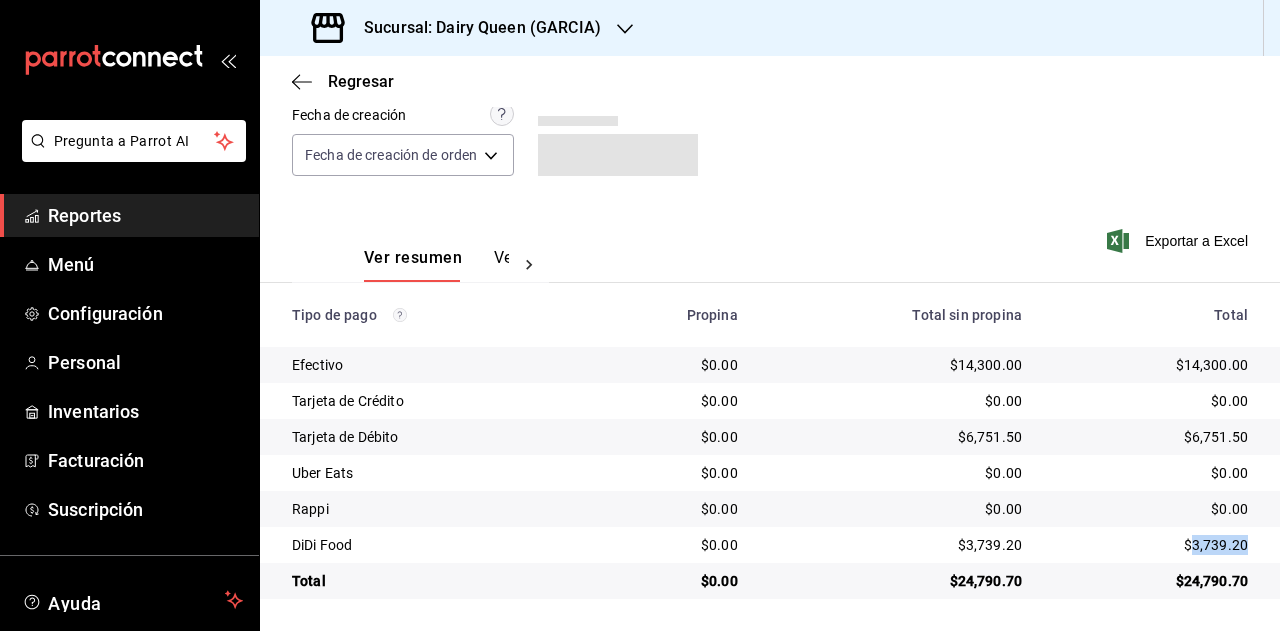 click on "$3,739.20" at bounding box center (1151, 545) 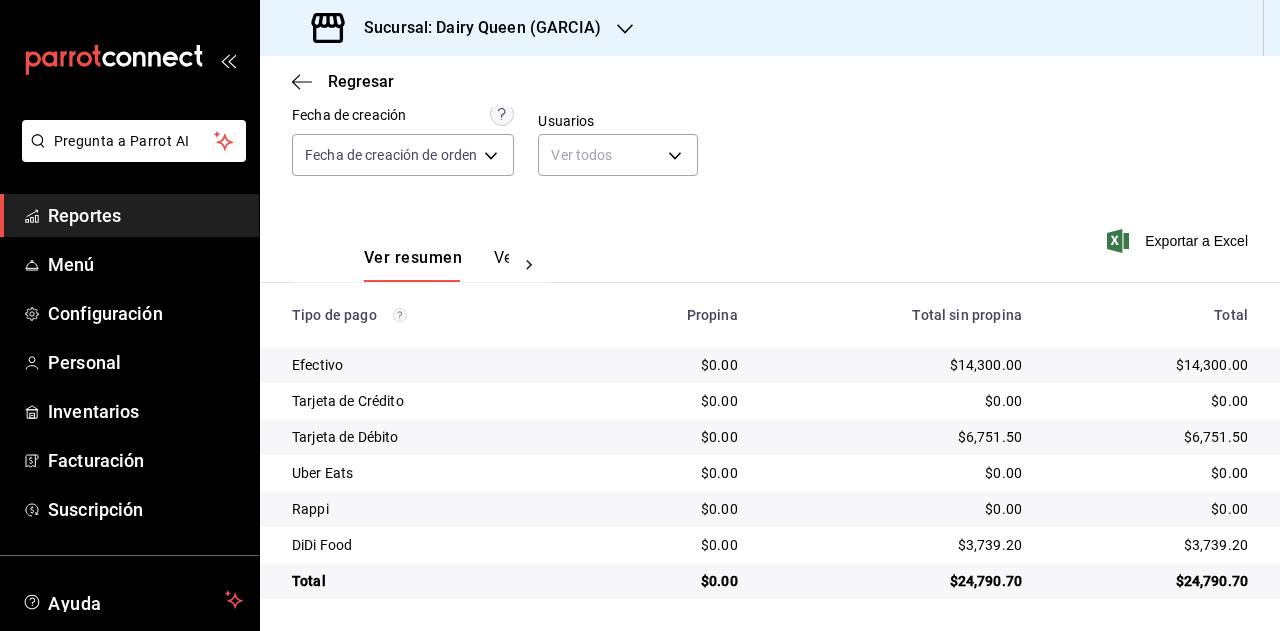 click on "Sucursal: Dairy Queen (GARCIA)" at bounding box center (474, 28) 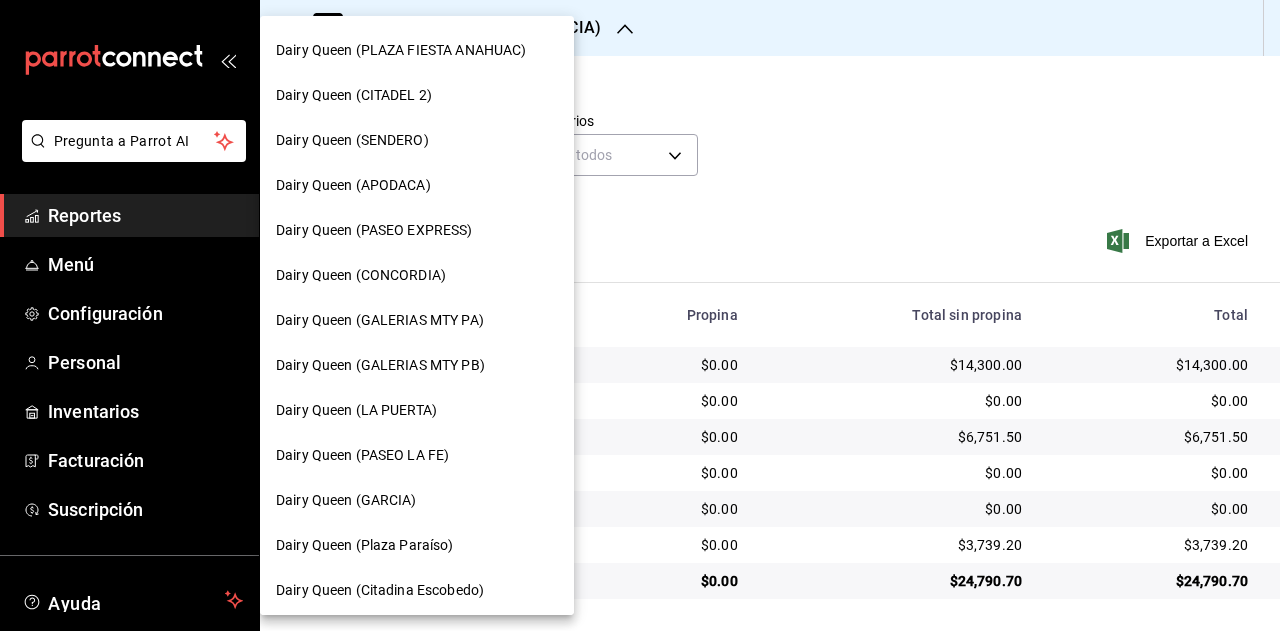 scroll, scrollTop: 600, scrollLeft: 0, axis: vertical 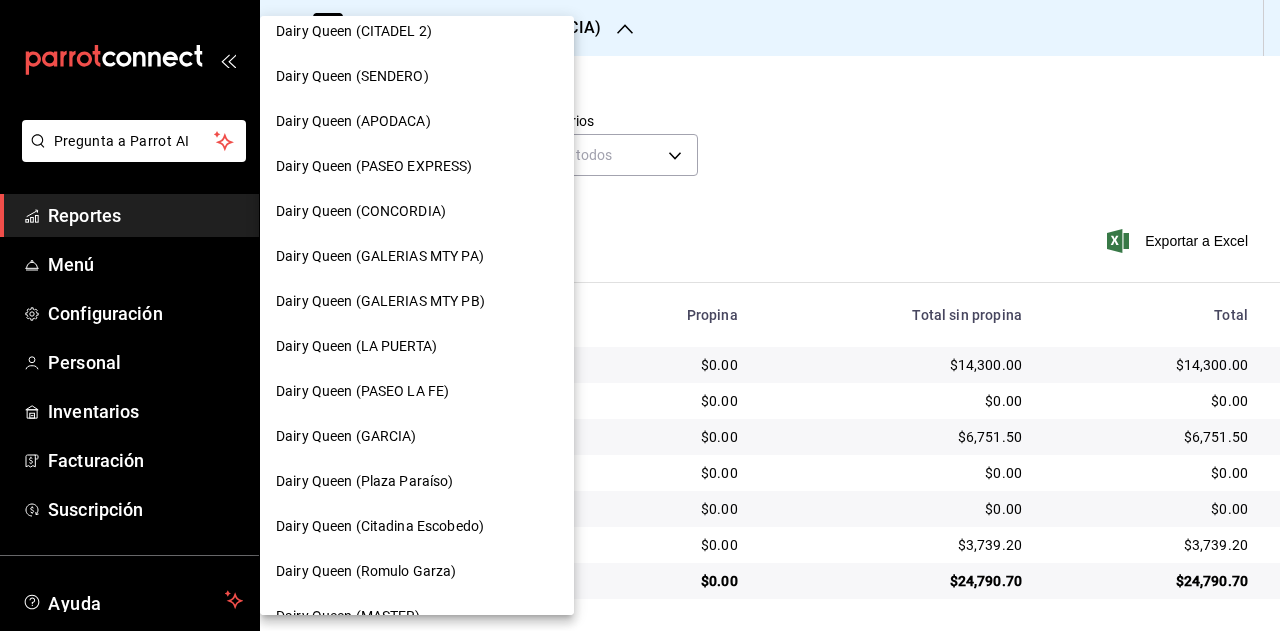 click on "Dairy Queen (Plaza Paraíso)" at bounding box center [417, 481] 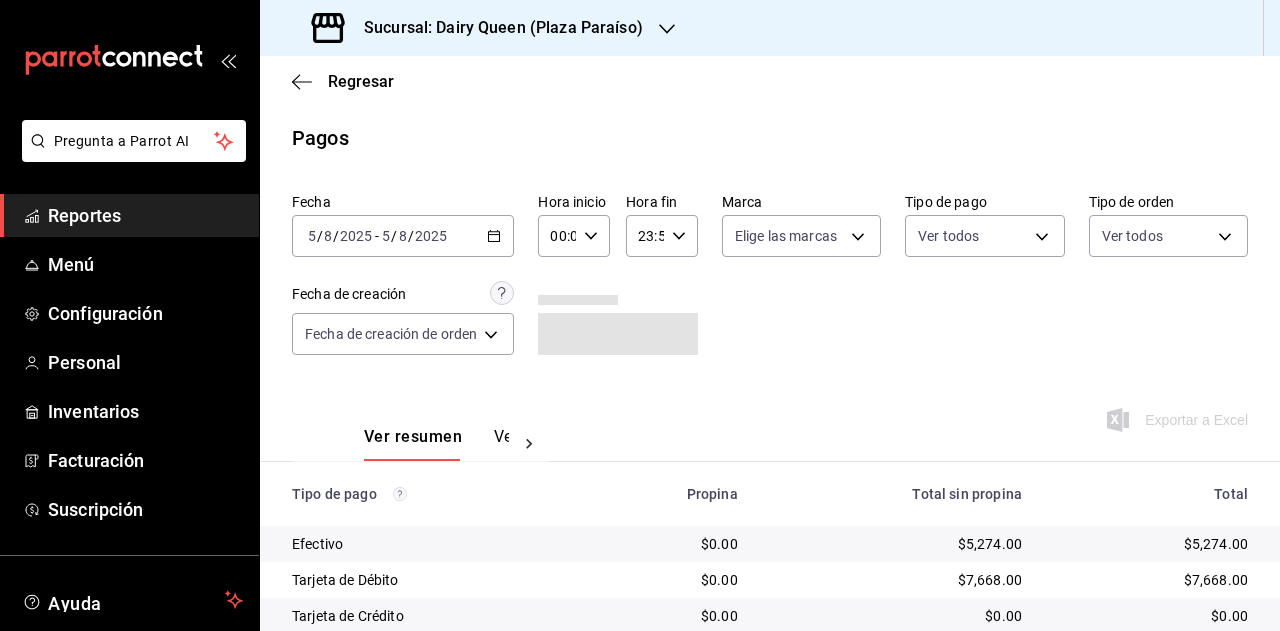 scroll, scrollTop: 179, scrollLeft: 0, axis: vertical 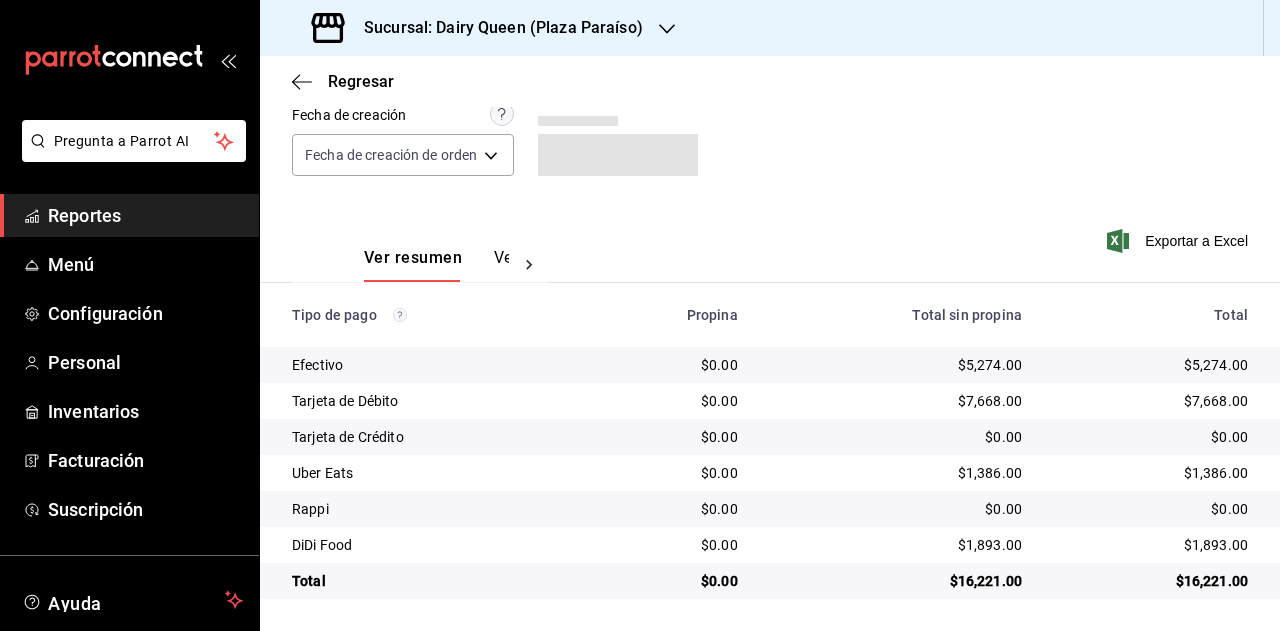 click on "$16,221.00" at bounding box center (1151, 581) 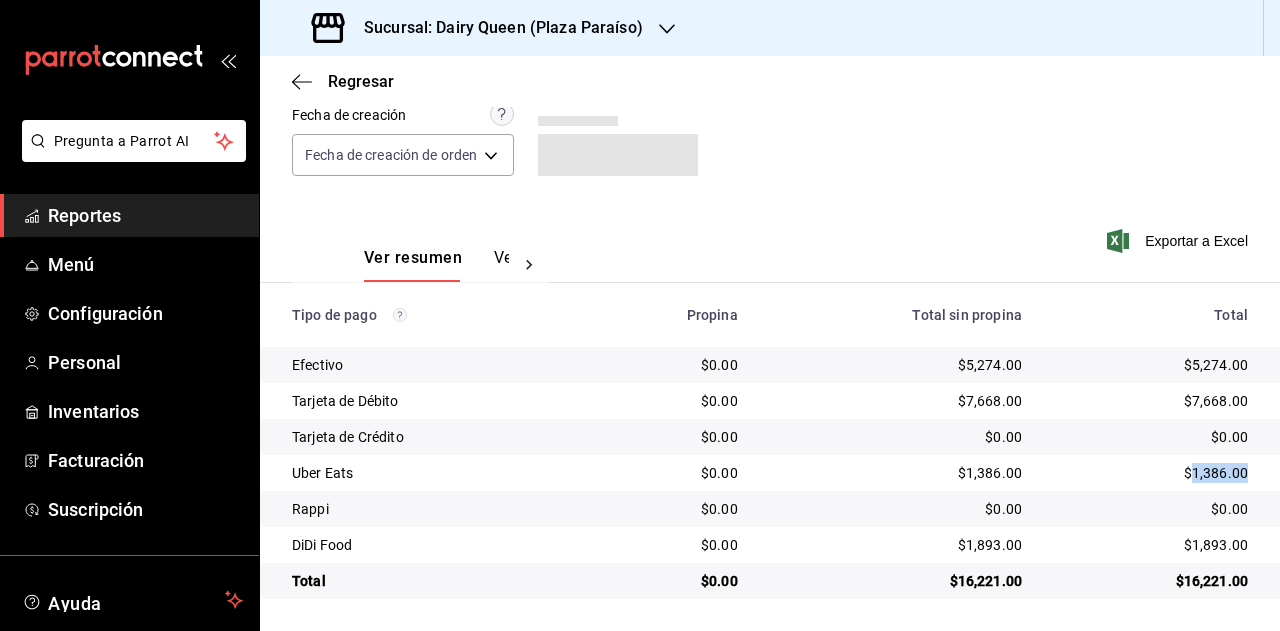click on "$1,386.00" at bounding box center [1151, 473] 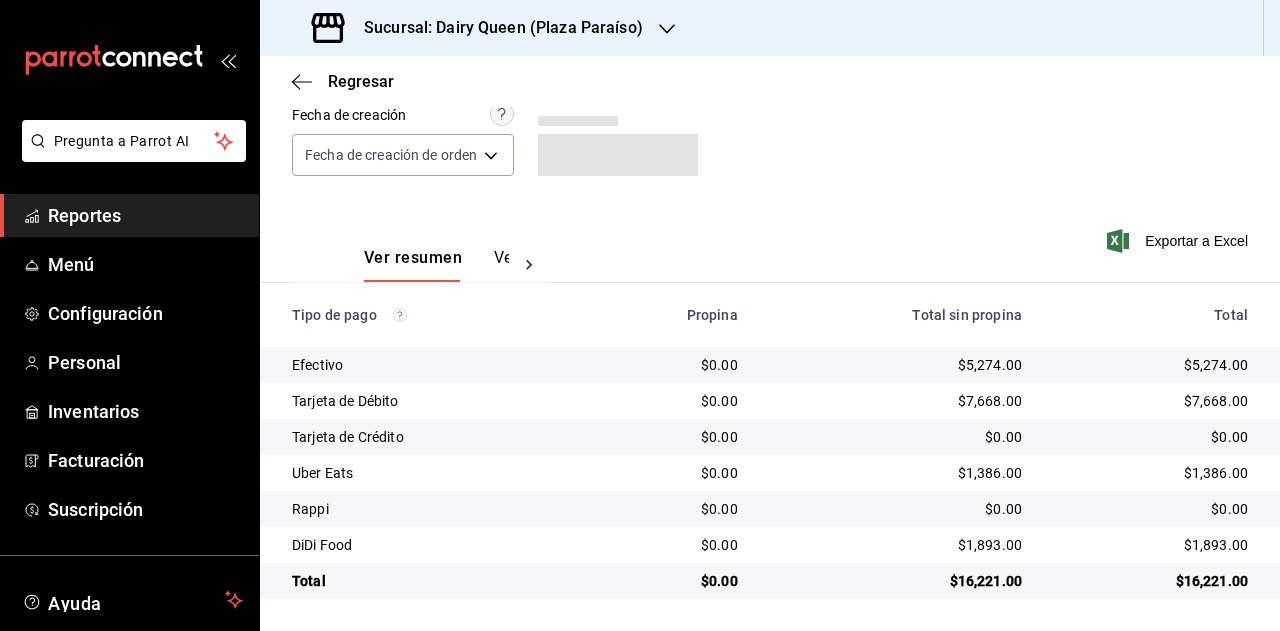 click on "$1,893.00" at bounding box center [1151, 545] 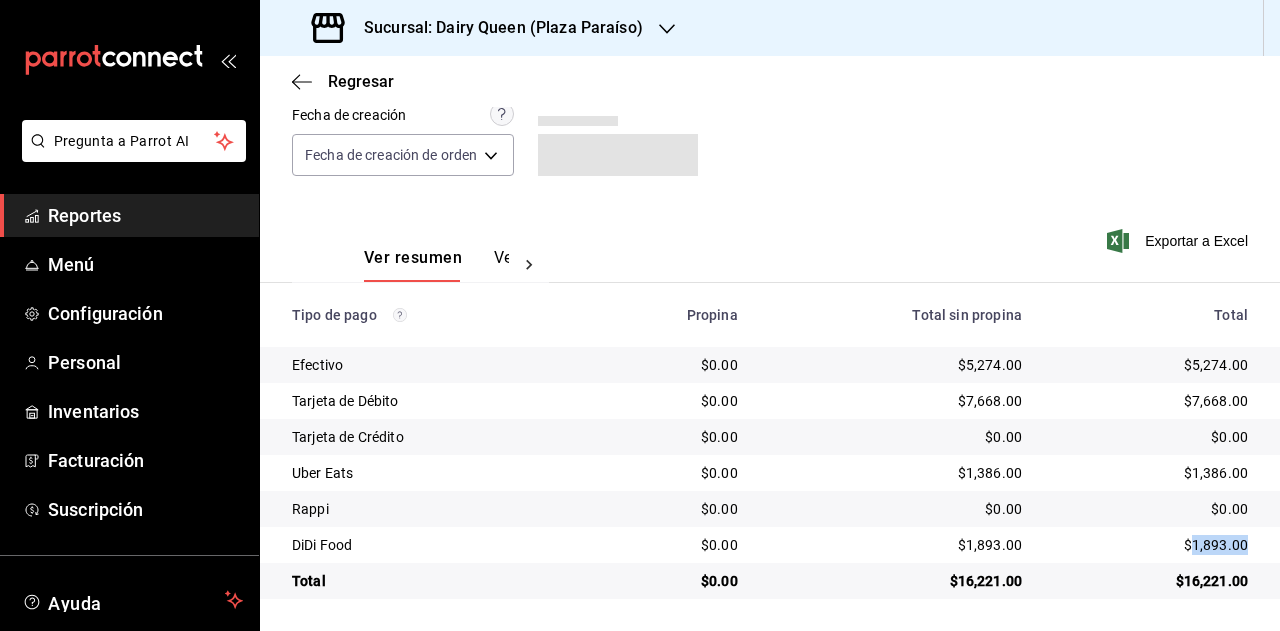 click on "$1,893.00" at bounding box center (1151, 545) 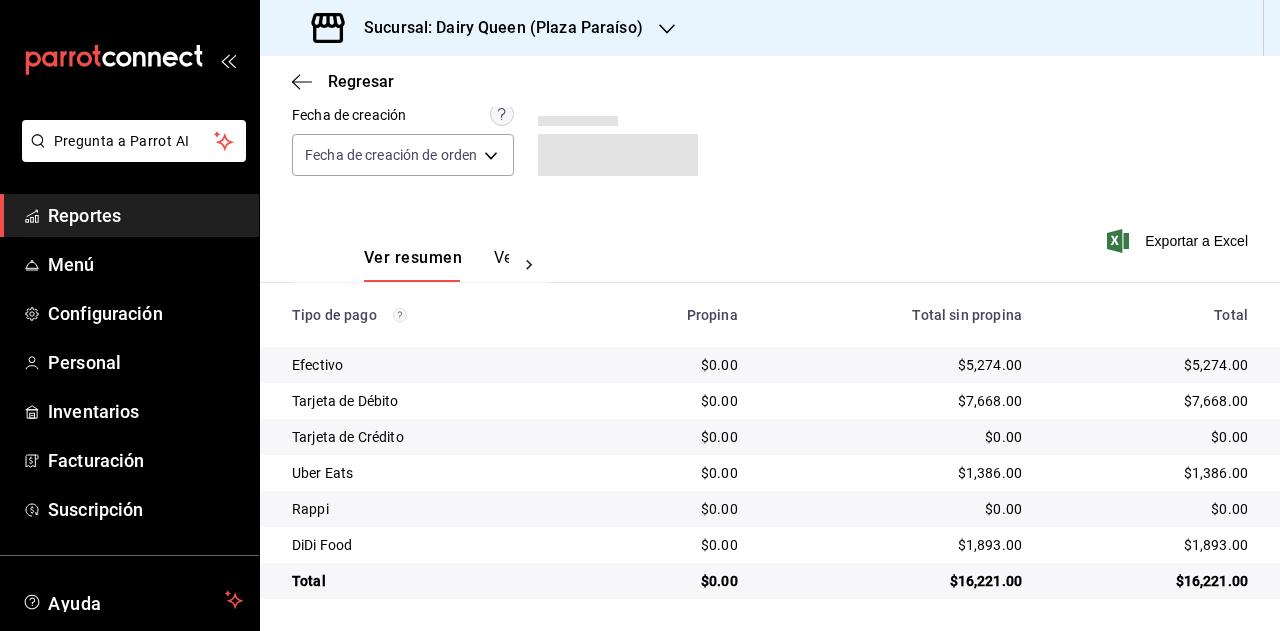 click on "Sucursal: Dairy Queen (Plaza Paraíso)" at bounding box center (479, 28) 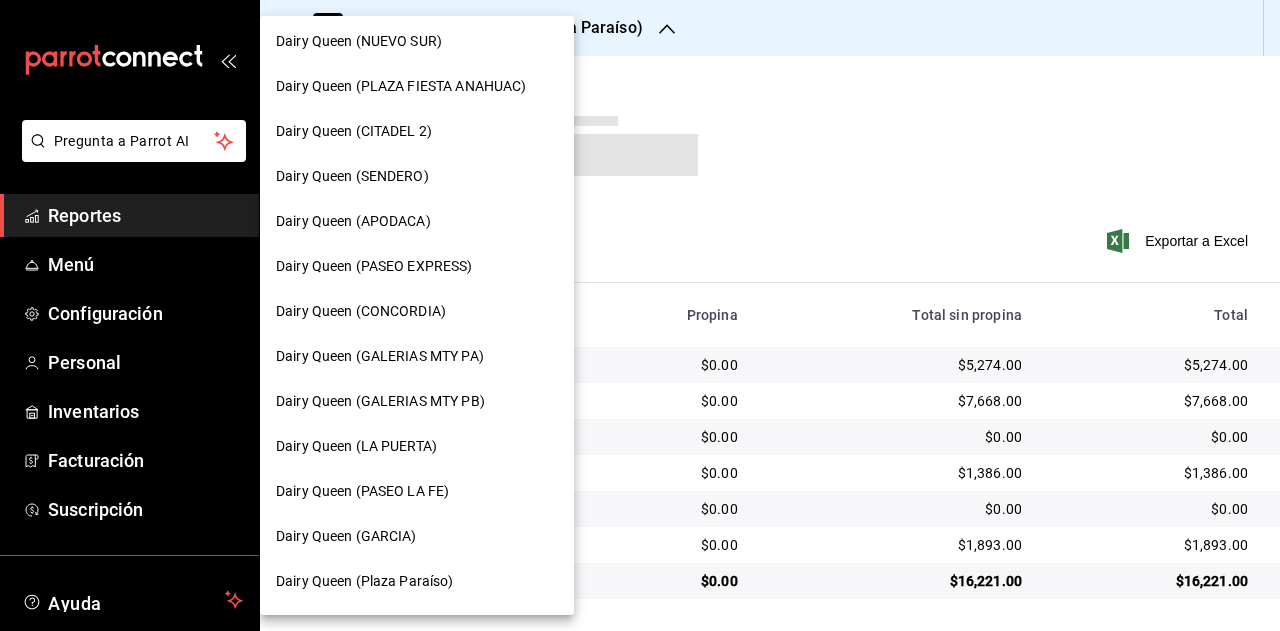 scroll, scrollTop: 700, scrollLeft: 0, axis: vertical 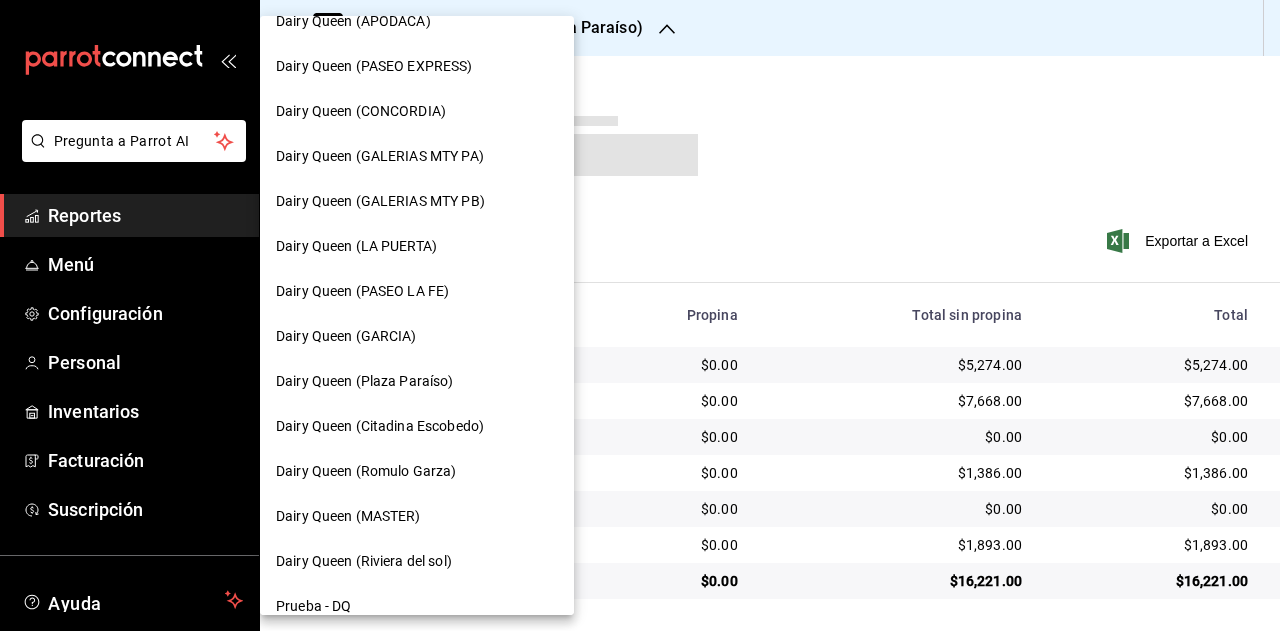 click on "Dairy Queen (Citadina Escobedo)" at bounding box center (380, 426) 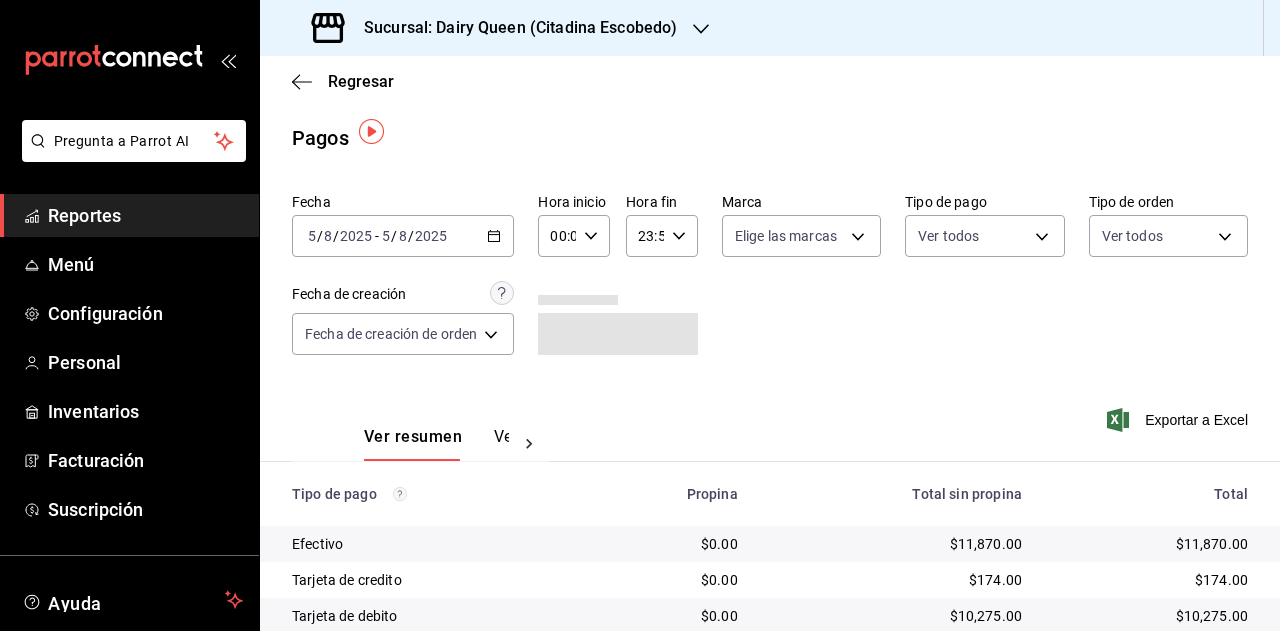 scroll, scrollTop: 179, scrollLeft: 0, axis: vertical 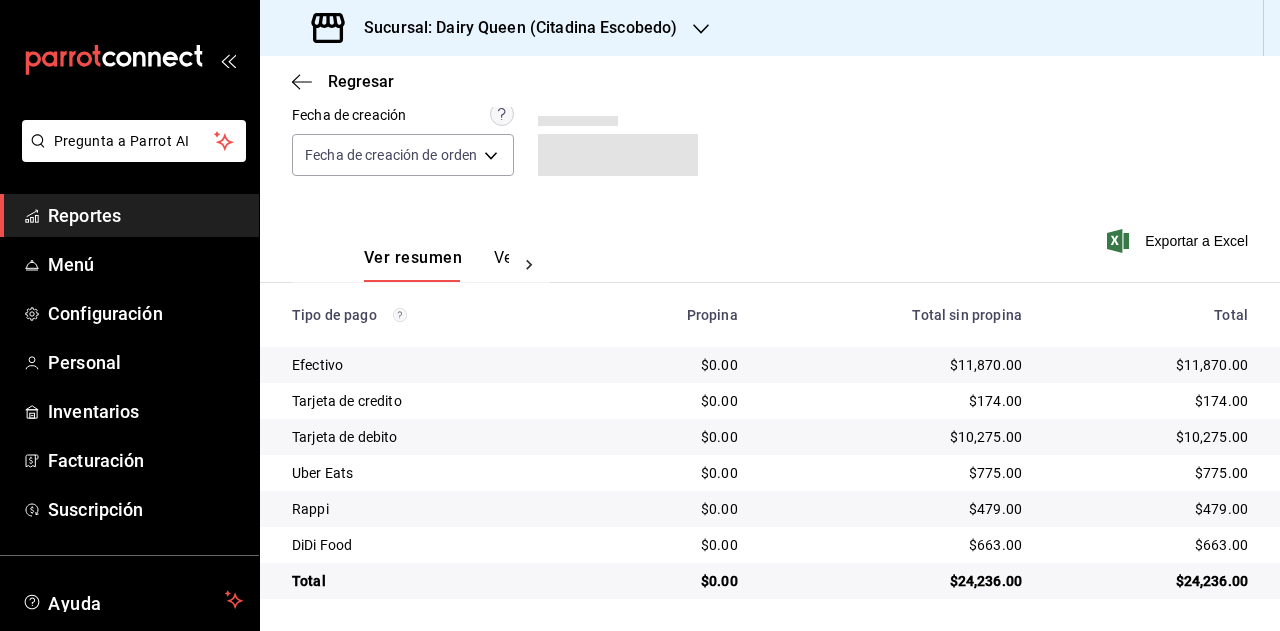 click on "$24,236.00" at bounding box center (1151, 581) 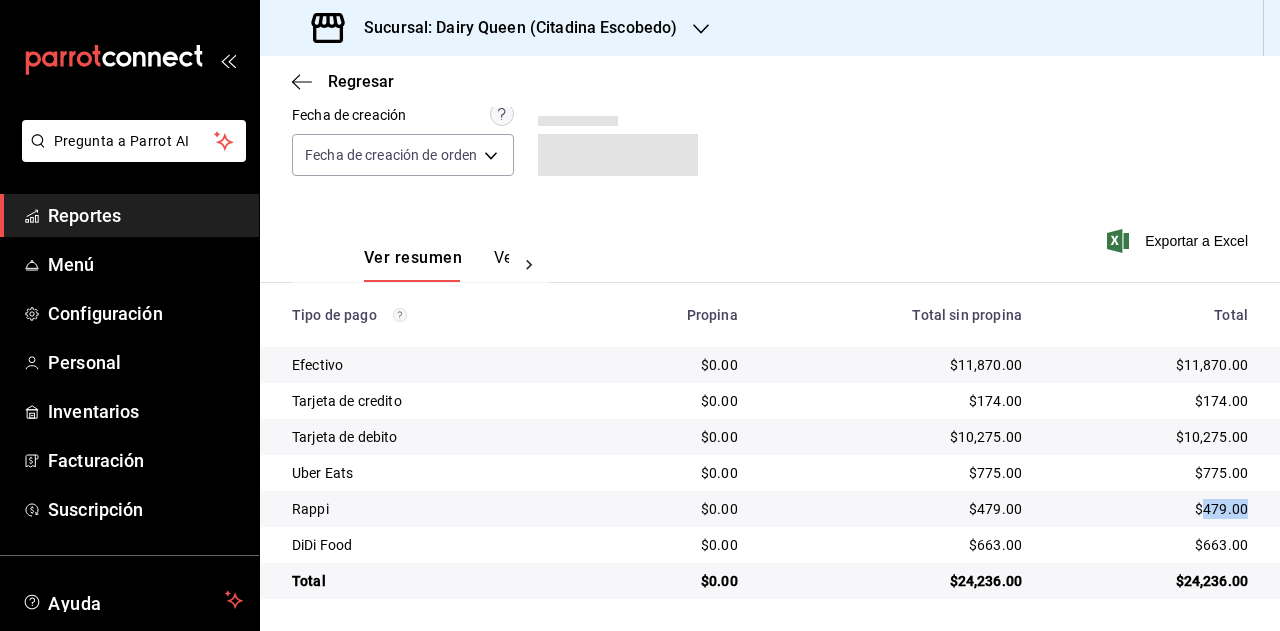 click on "$479.00" at bounding box center (1151, 509) 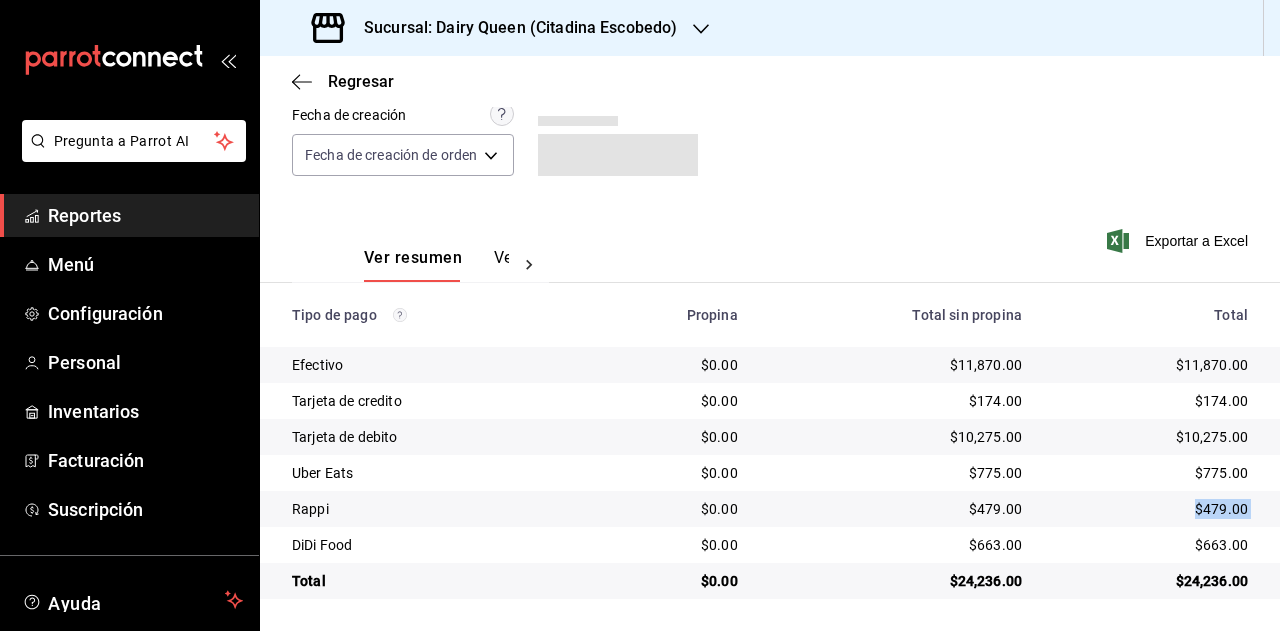 click on "$479.00" at bounding box center [1151, 509] 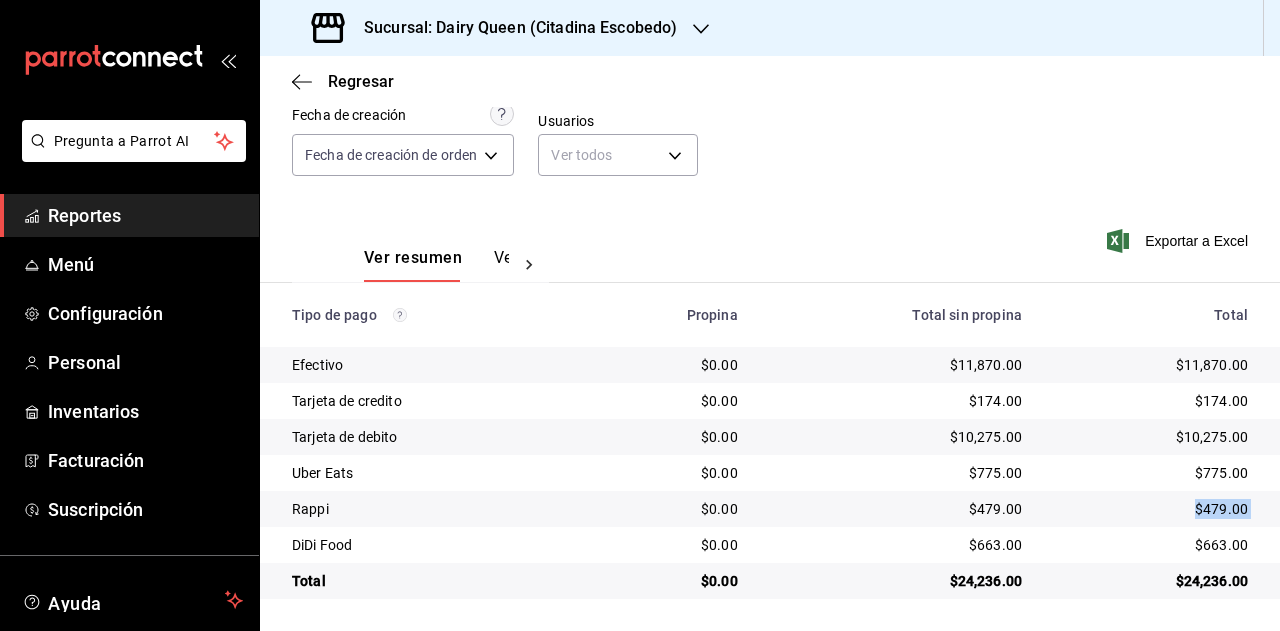 click on "$479.00" at bounding box center (1151, 509) 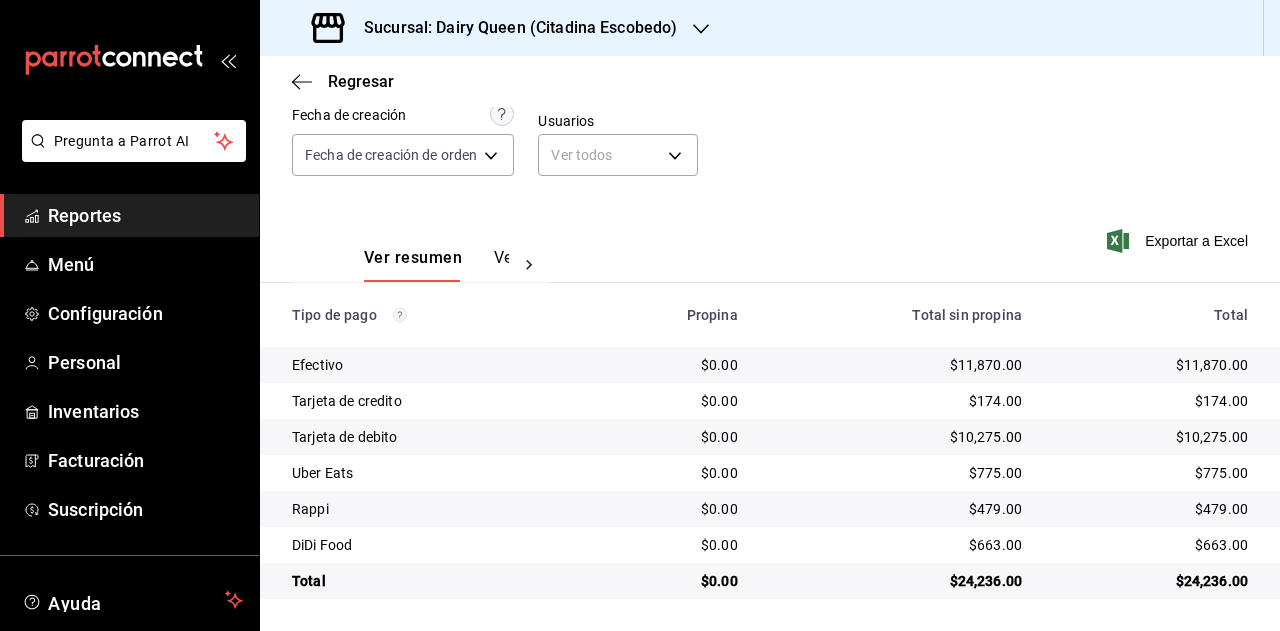 click on "$479.00" at bounding box center (1151, 509) 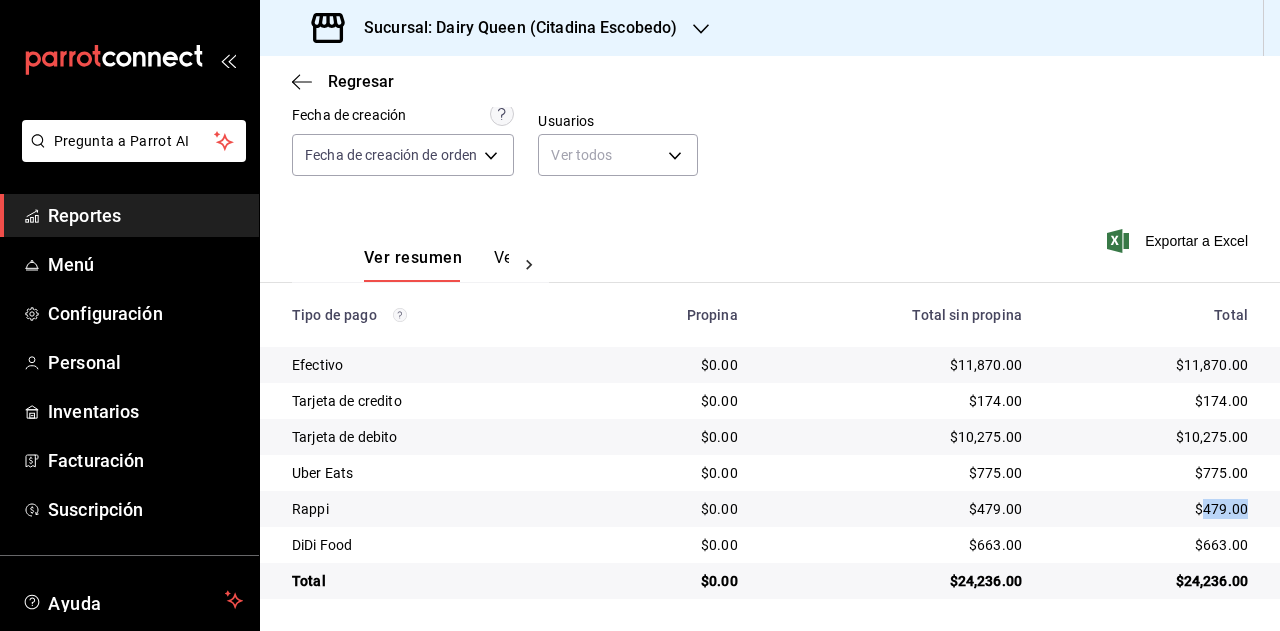 click on "$479.00" at bounding box center [1151, 509] 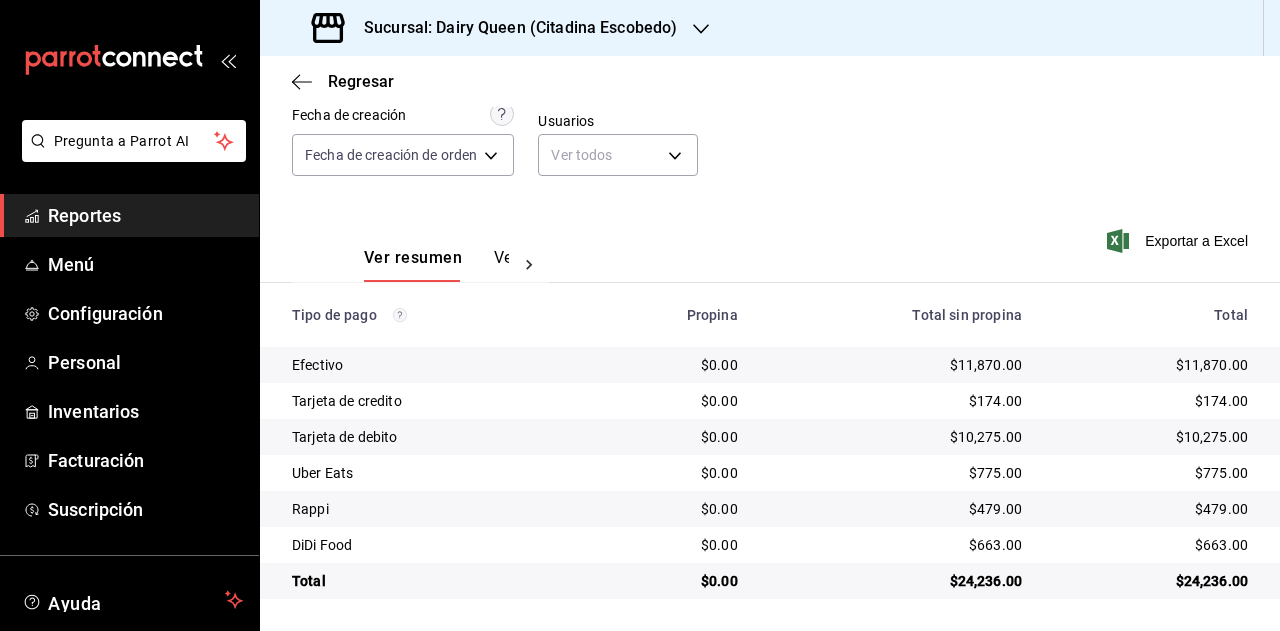 click on "$663.00" at bounding box center (1151, 545) 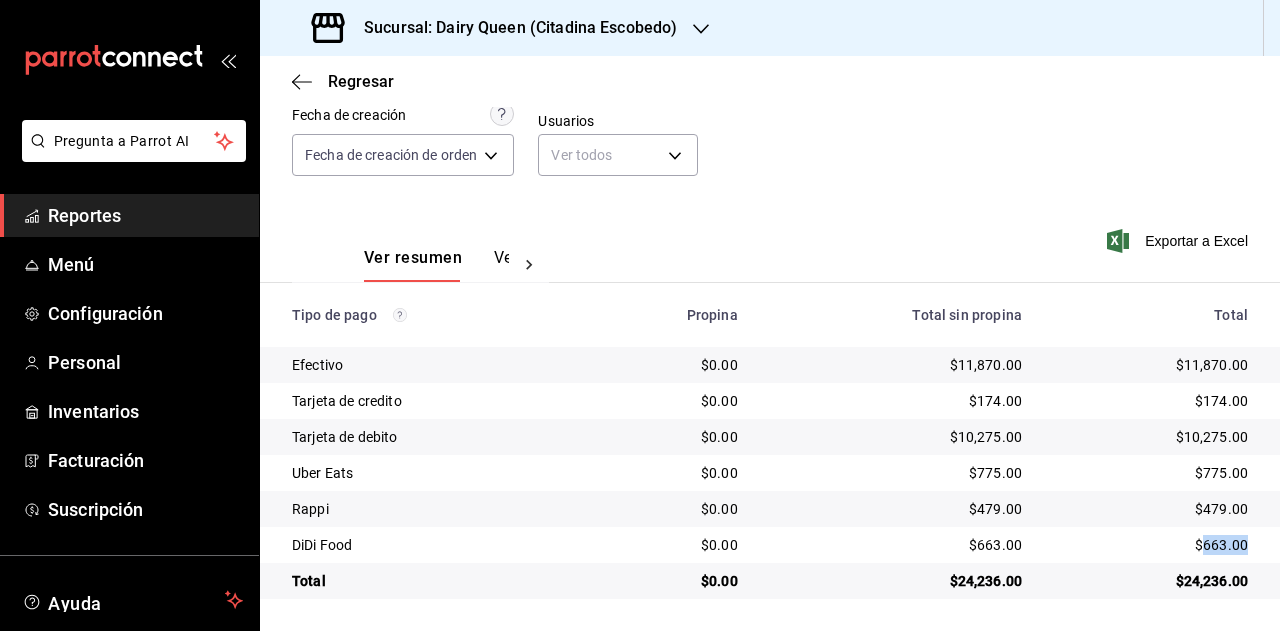 click on "$663.00" at bounding box center (1151, 545) 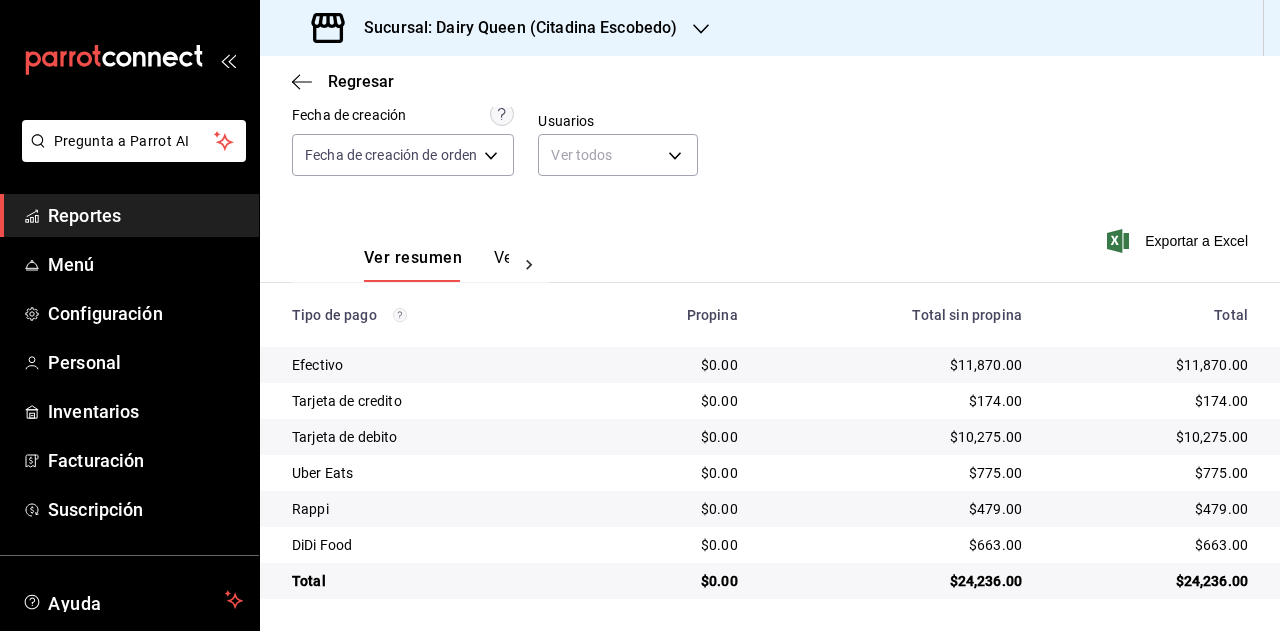 click on "Sucursal: Dairy Queen (Citadina Escobedo)" at bounding box center [512, 28] 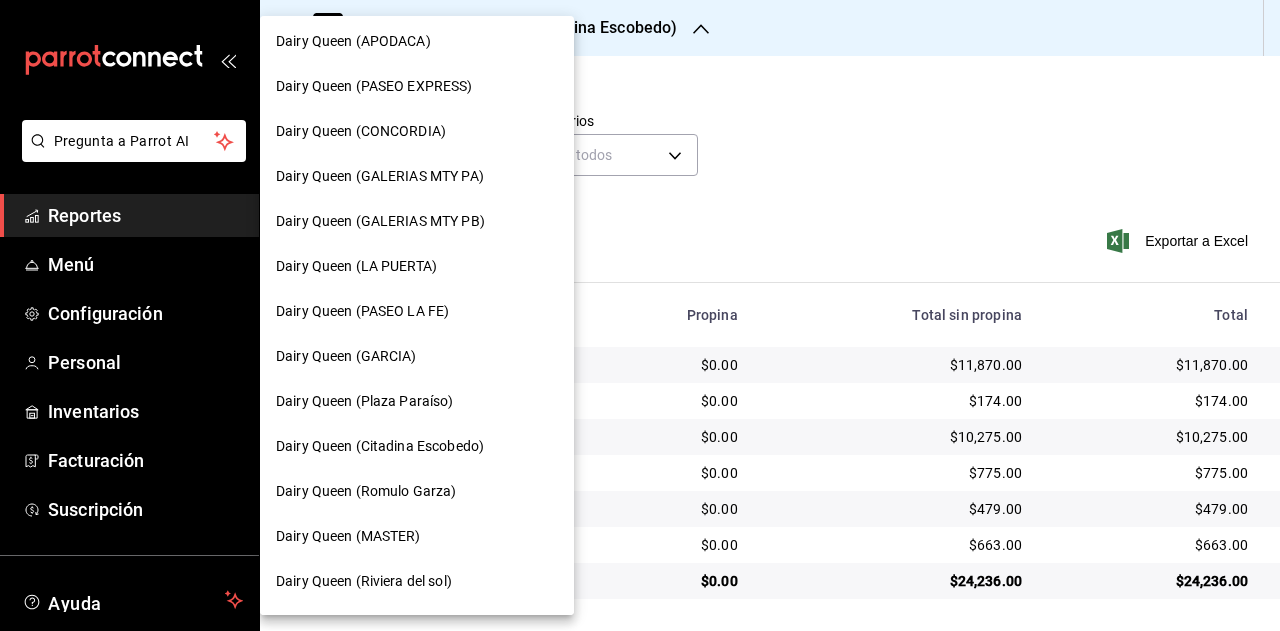 scroll, scrollTop: 700, scrollLeft: 0, axis: vertical 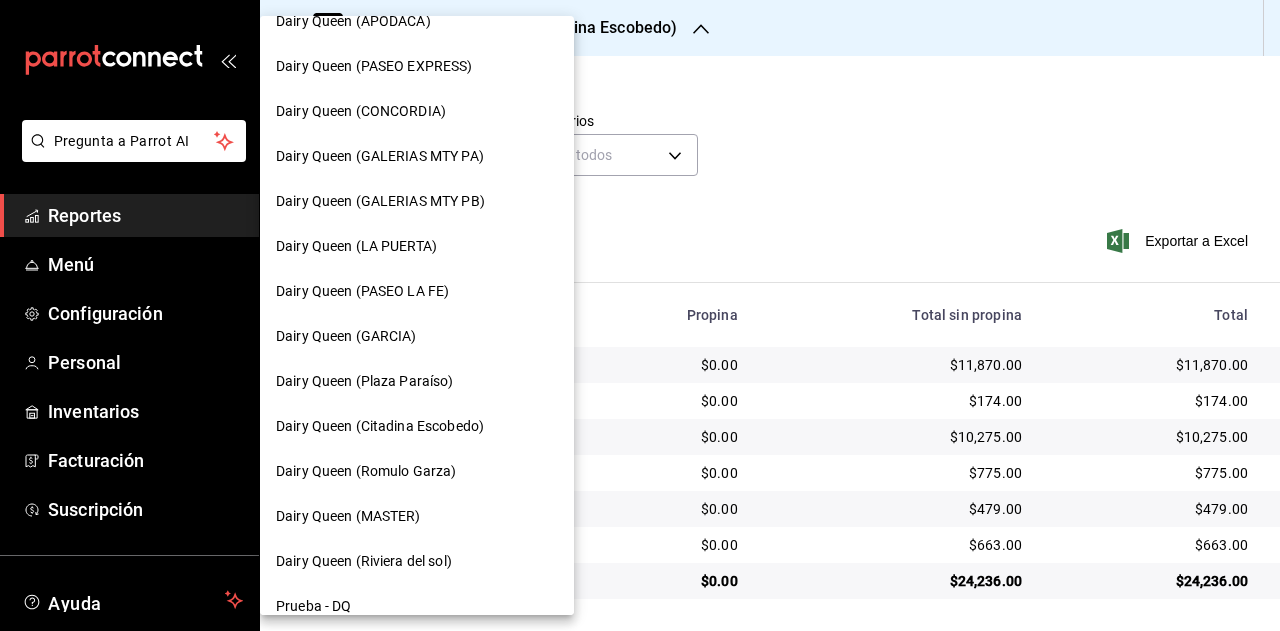 click on "Dairy Queen (Romulo Garza)" at bounding box center [366, 471] 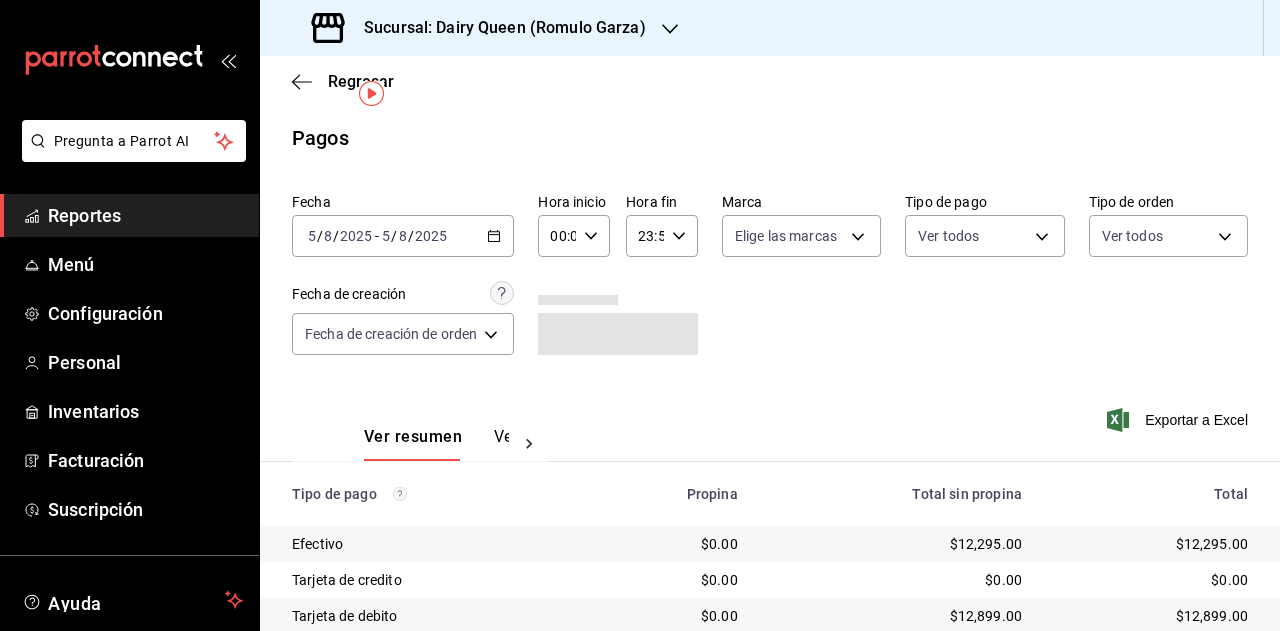 scroll, scrollTop: 179, scrollLeft: 0, axis: vertical 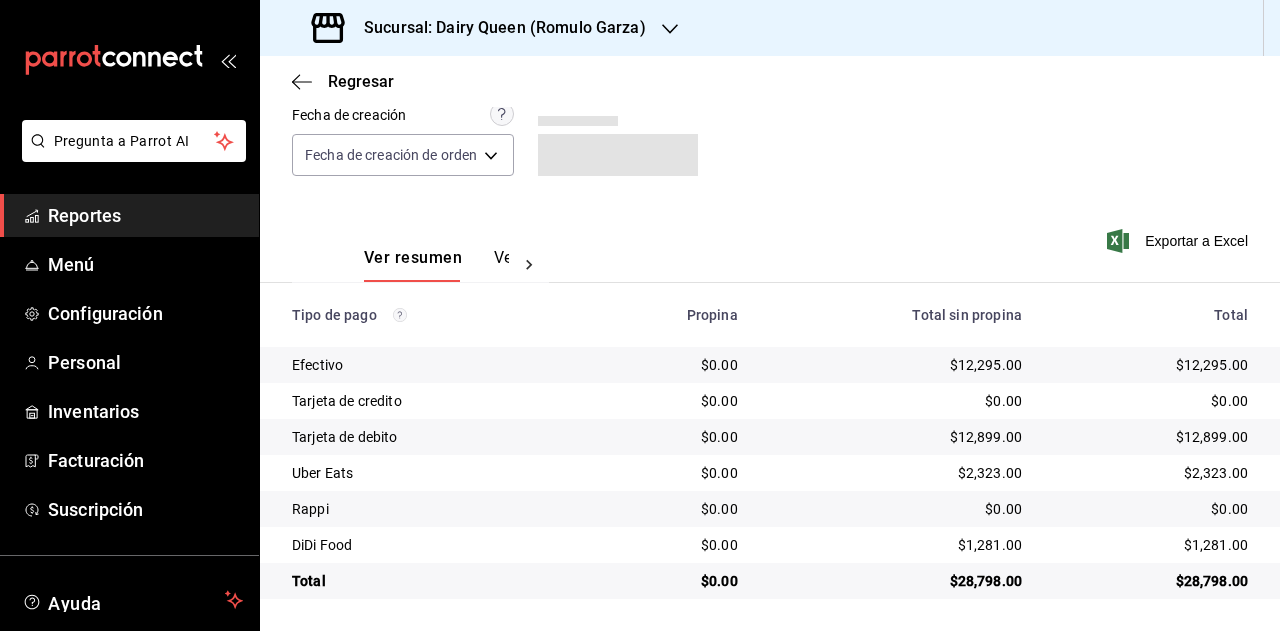 click on "$28,798.00" at bounding box center [1151, 581] 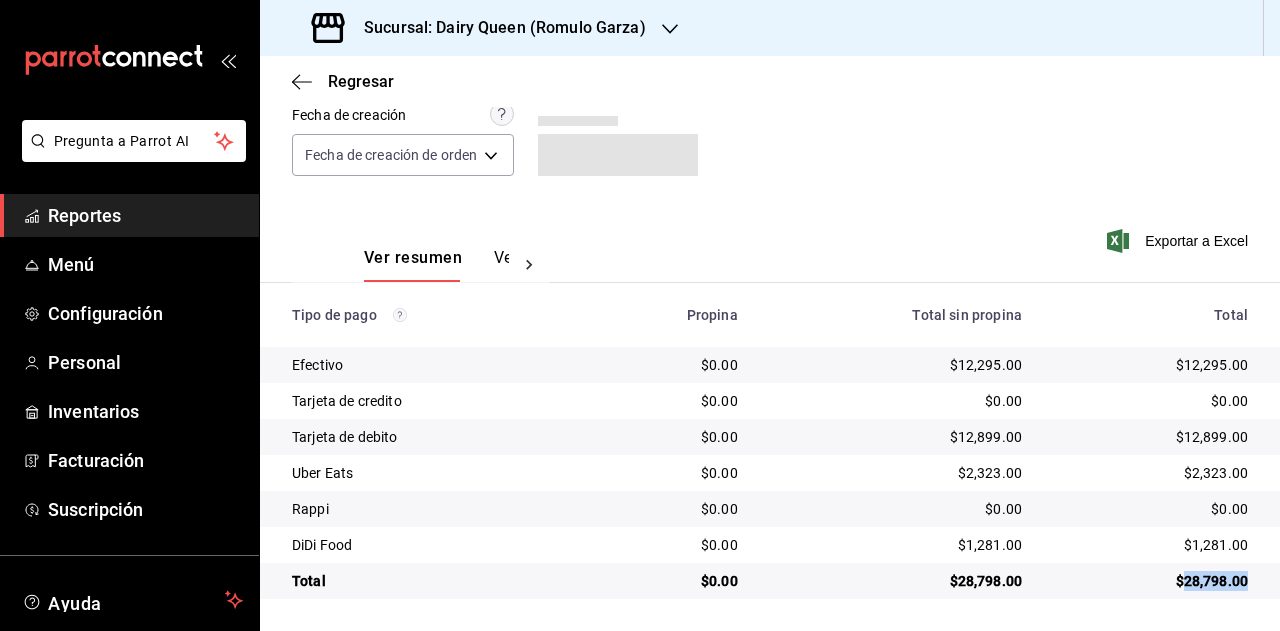 click on "$2,323.00" at bounding box center [1151, 473] 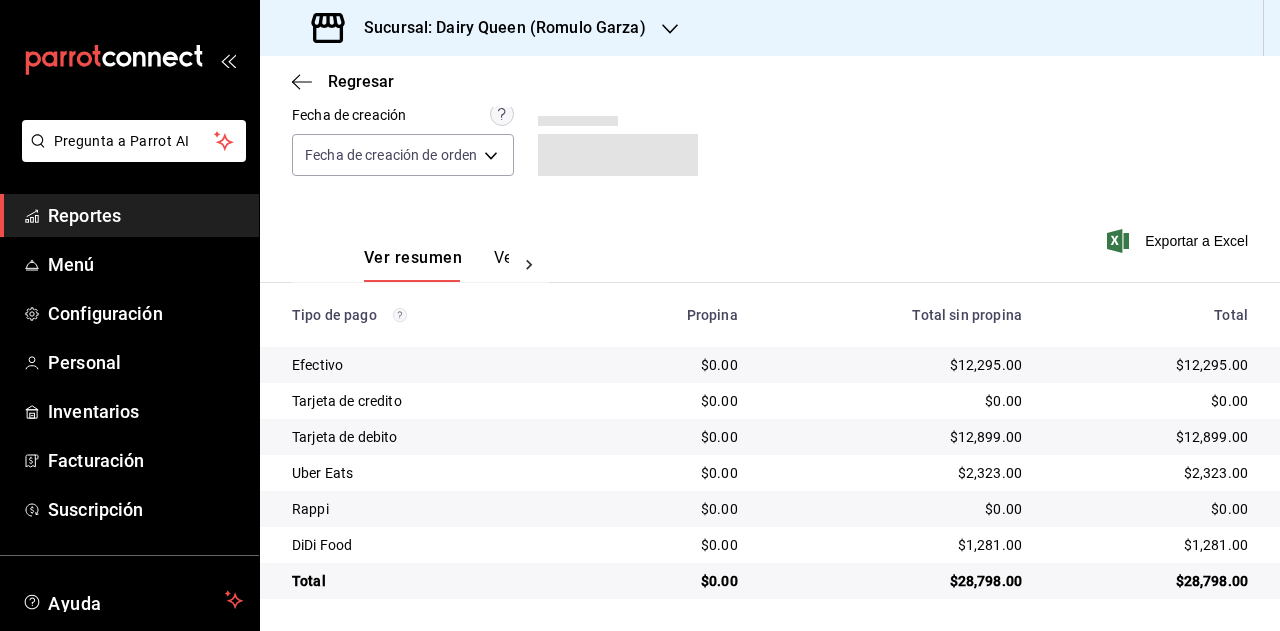click on "$1,281.00" at bounding box center (1151, 545) 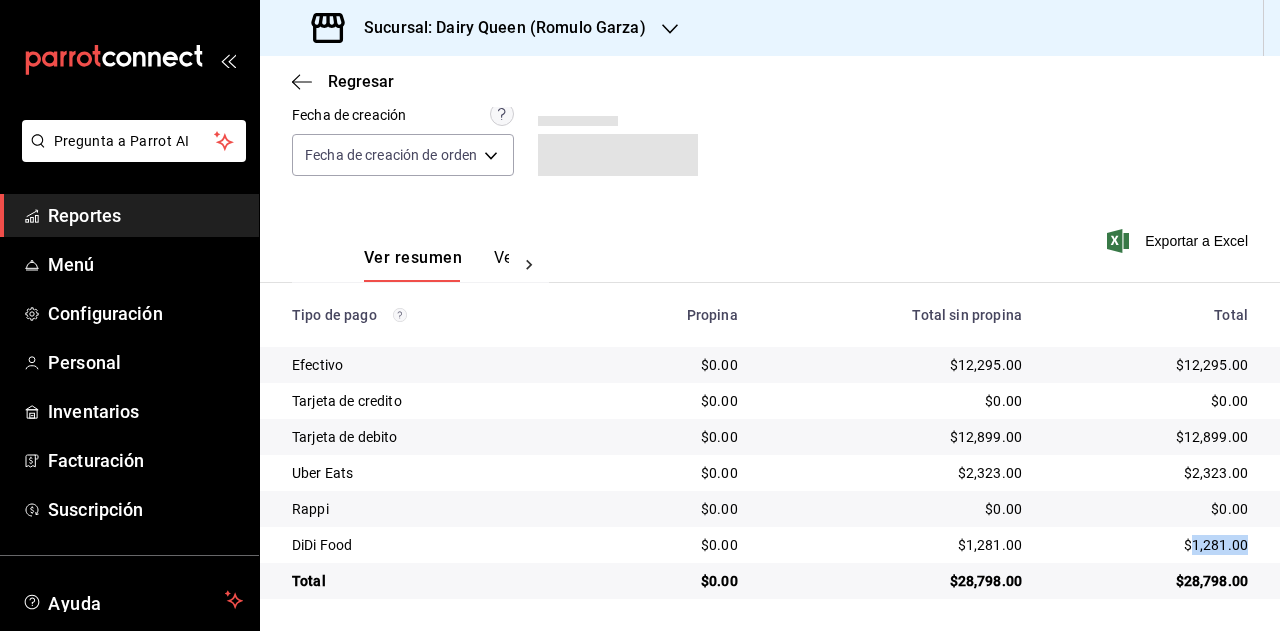 click on "$1,281.00" at bounding box center (1151, 545) 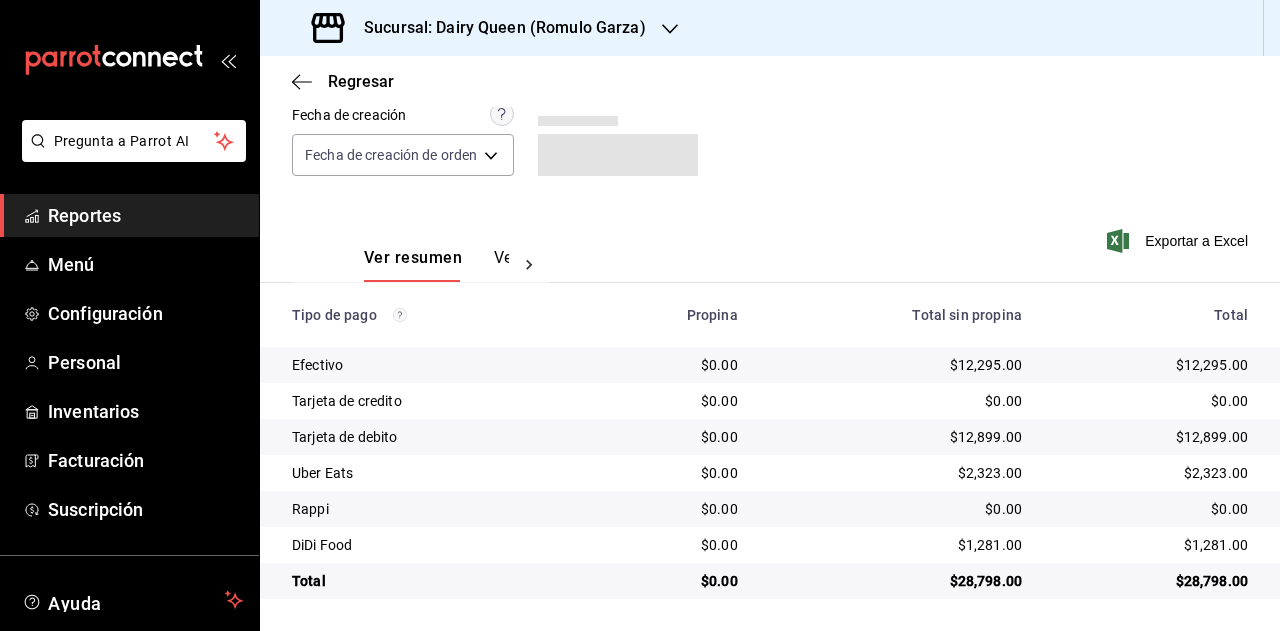click on "Sucursal: Dairy Queen (Romulo Garza)" at bounding box center (497, 28) 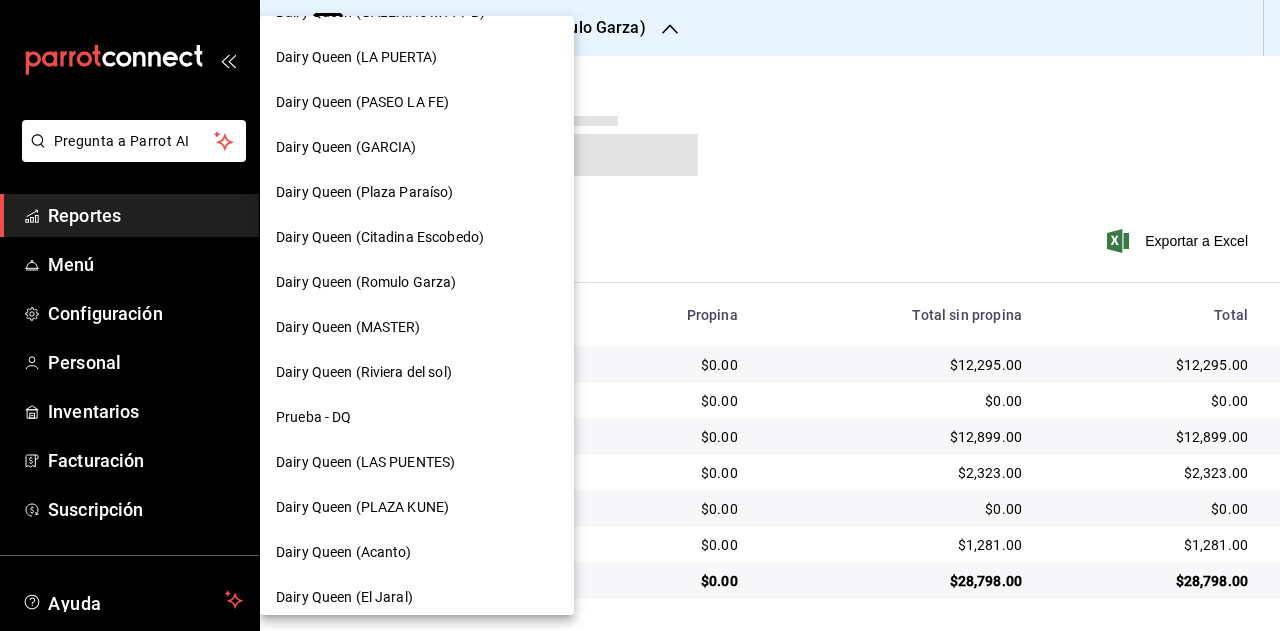 scroll, scrollTop: 902, scrollLeft: 0, axis: vertical 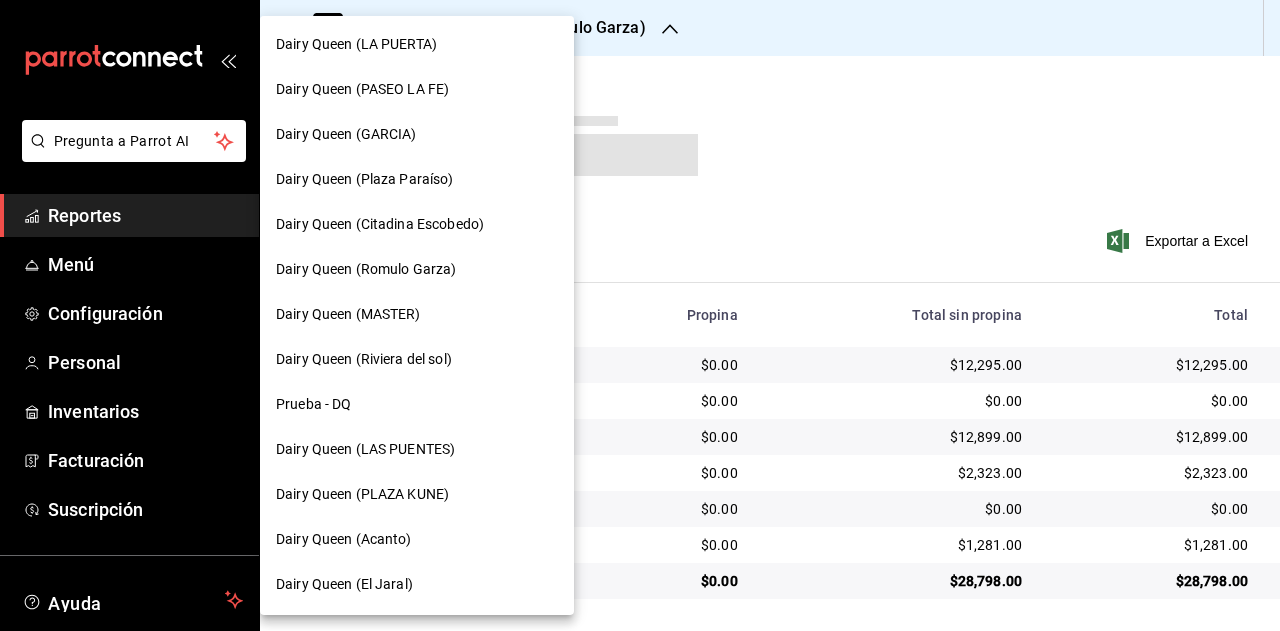 click on "Dairy Queen (Riviera del sol)" at bounding box center [364, 359] 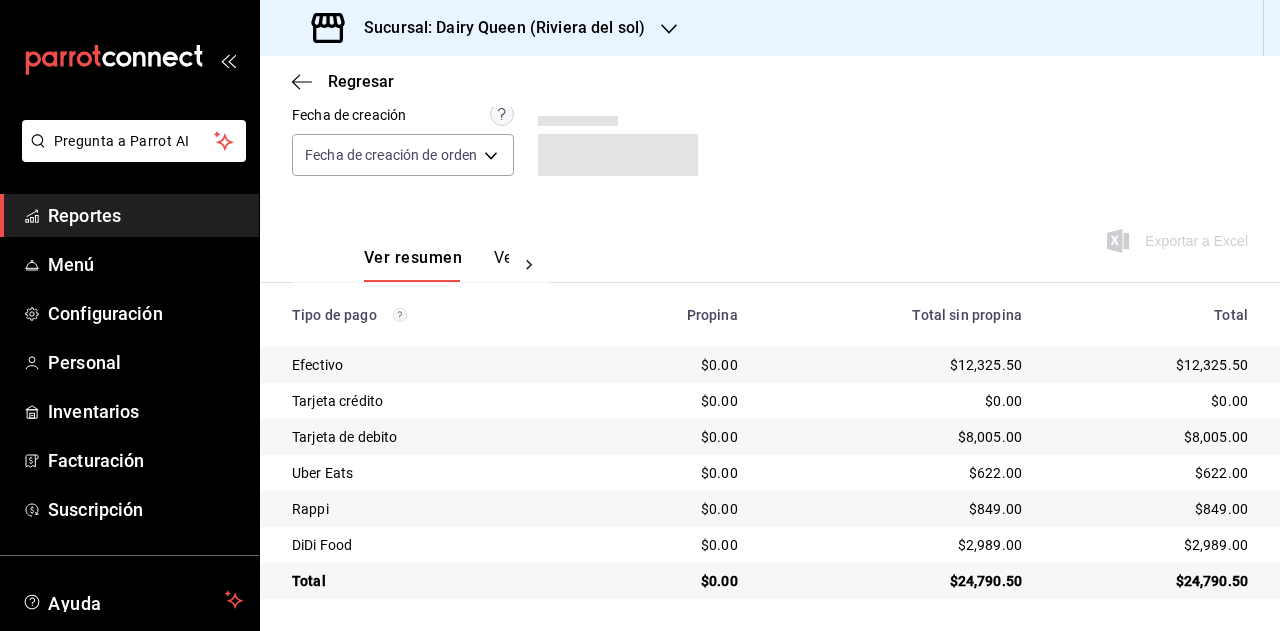 scroll, scrollTop: 179, scrollLeft: 0, axis: vertical 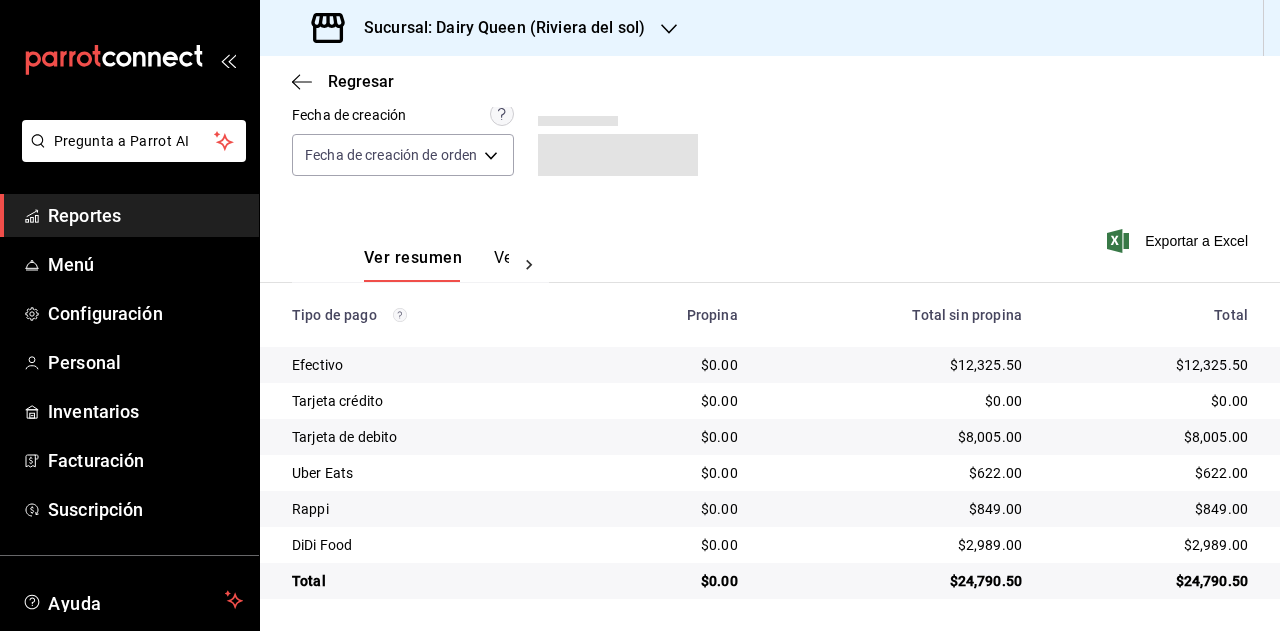 click on "$24,790.50" at bounding box center [1151, 581] 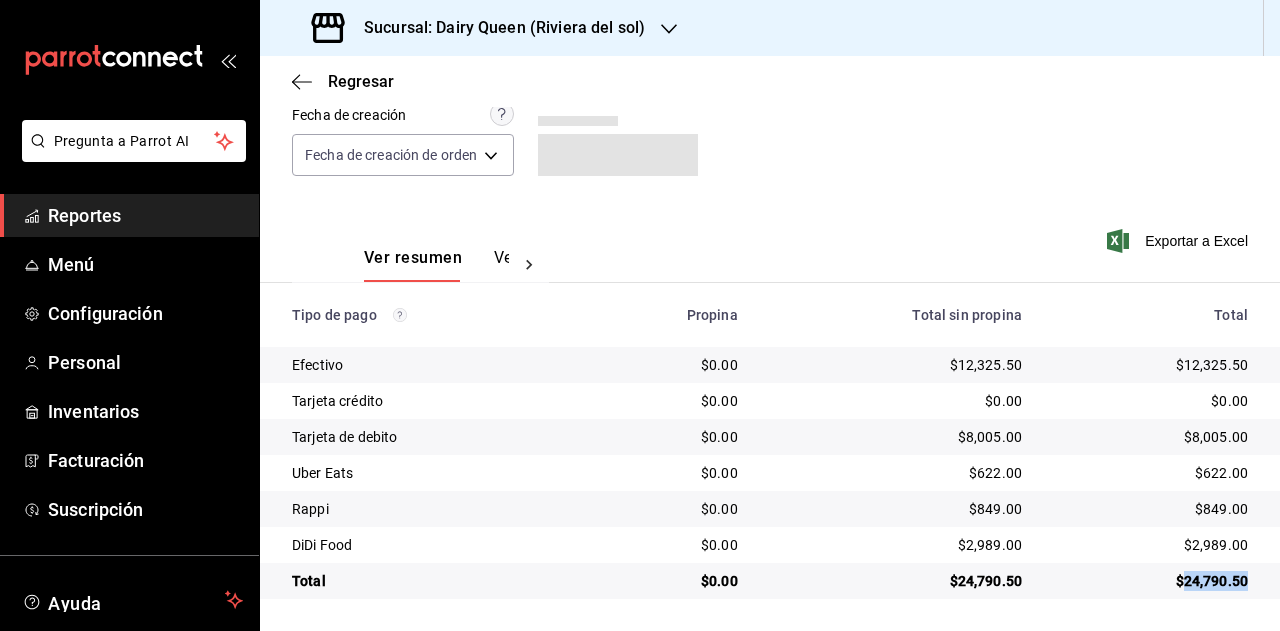 click on "$24,790.50" at bounding box center [1151, 581] 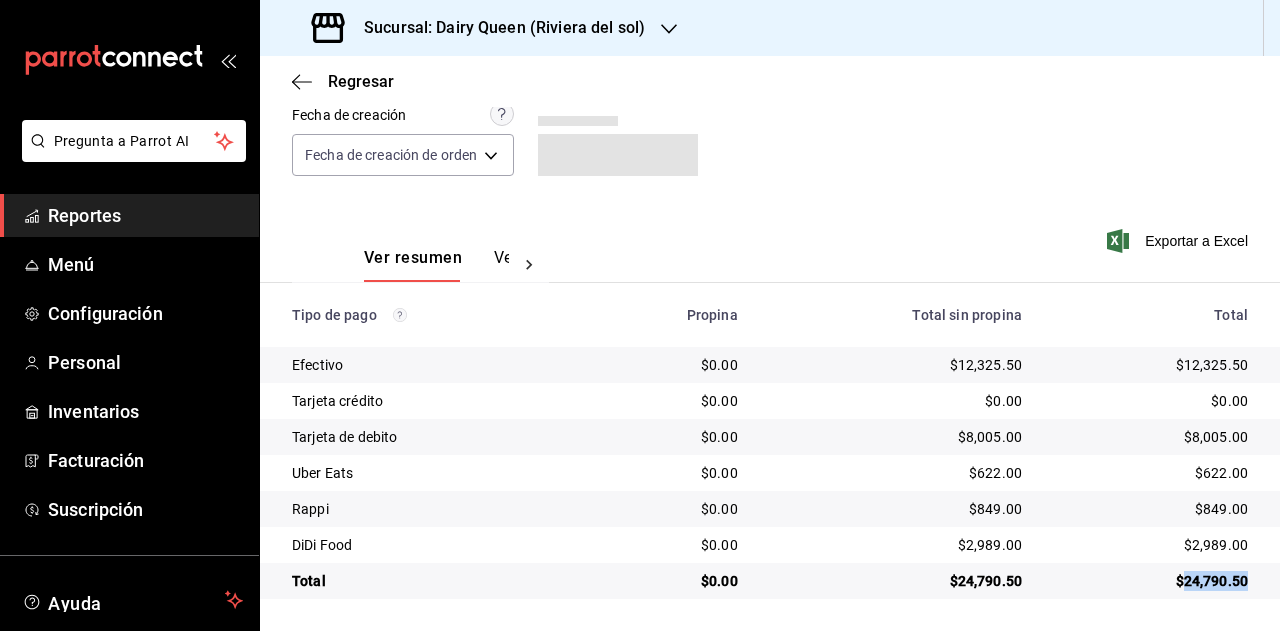 click on "$622.00" at bounding box center (1151, 473) 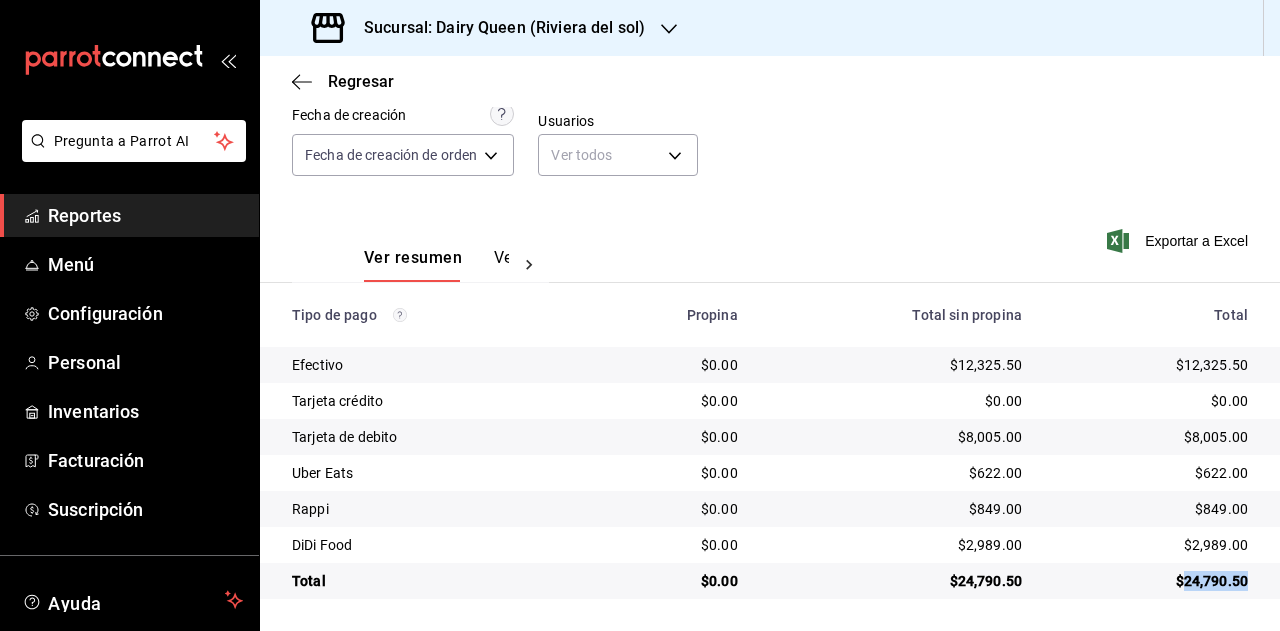 click on "$622.00" at bounding box center [1151, 473] 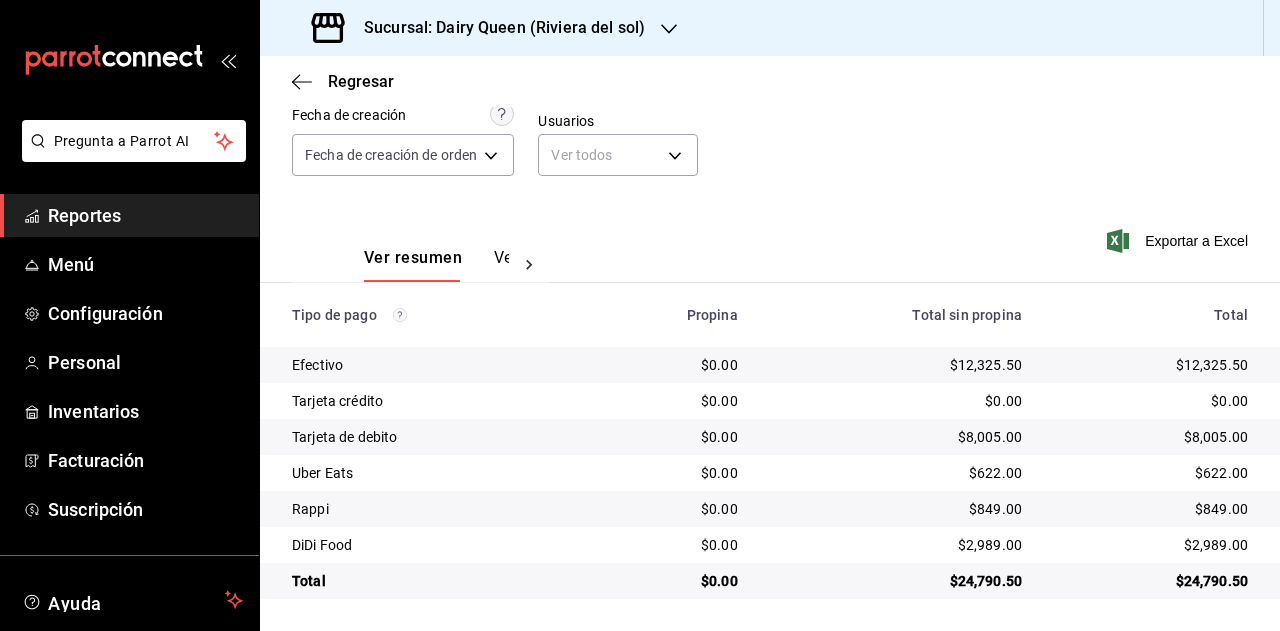 click on "$849.00" at bounding box center [1151, 509] 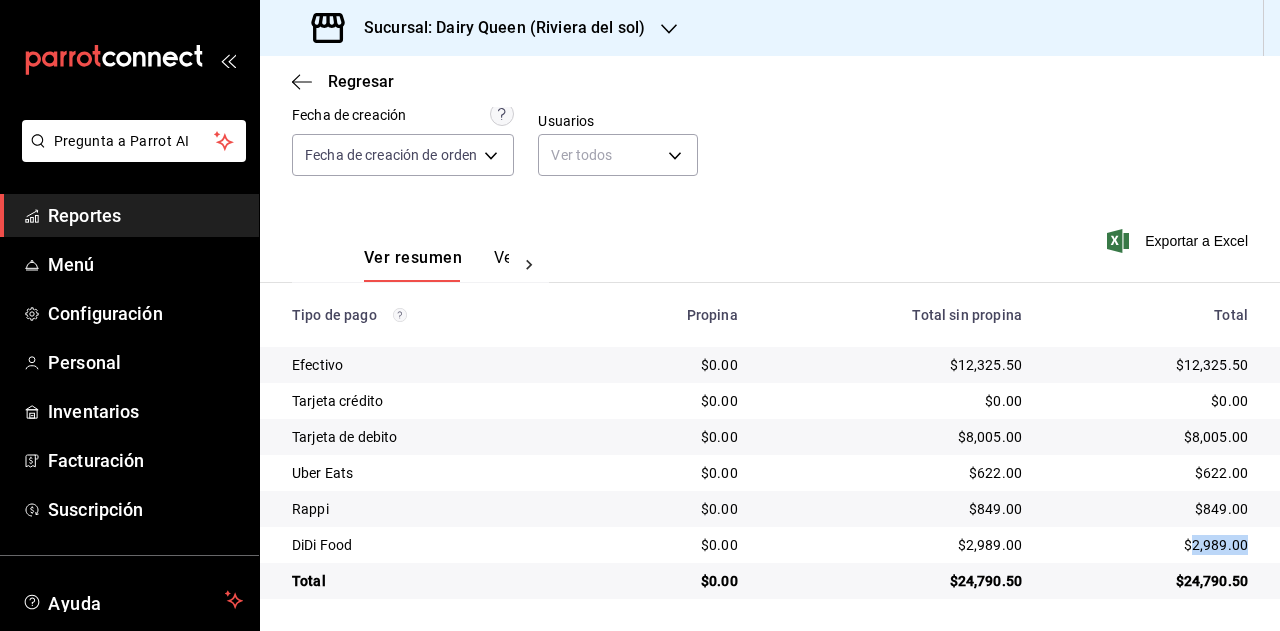 click on "$2,989.00" at bounding box center (1151, 545) 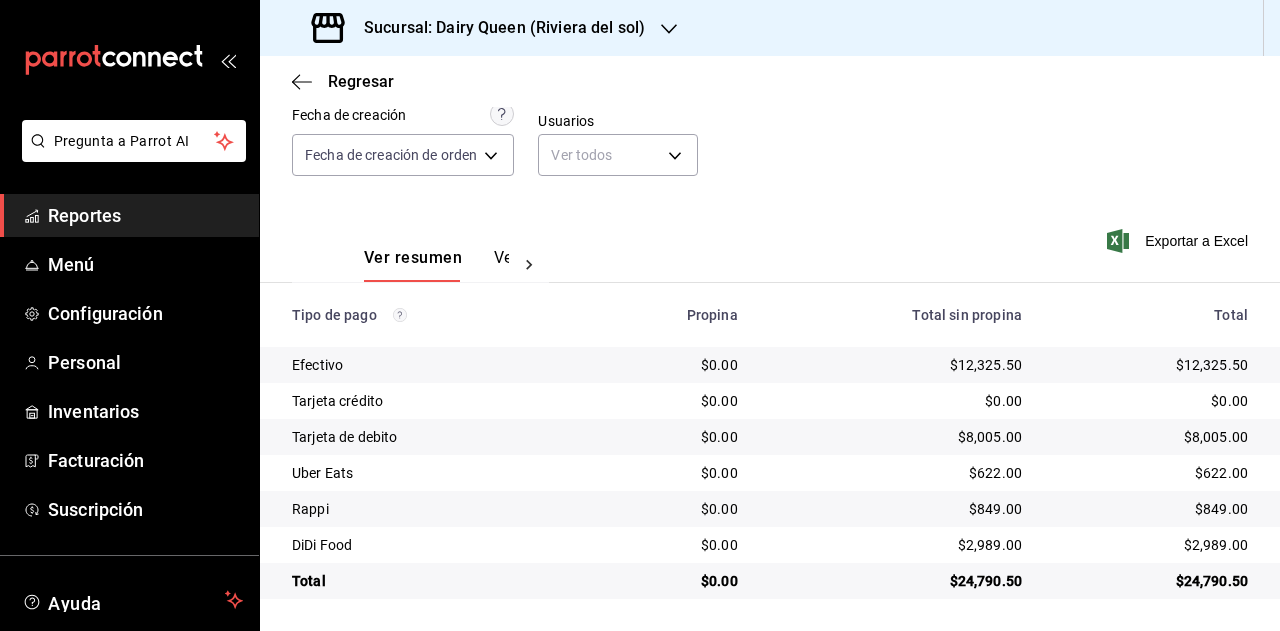 click on "Sucursal: Dairy Queen (Riviera del sol)" at bounding box center [480, 28] 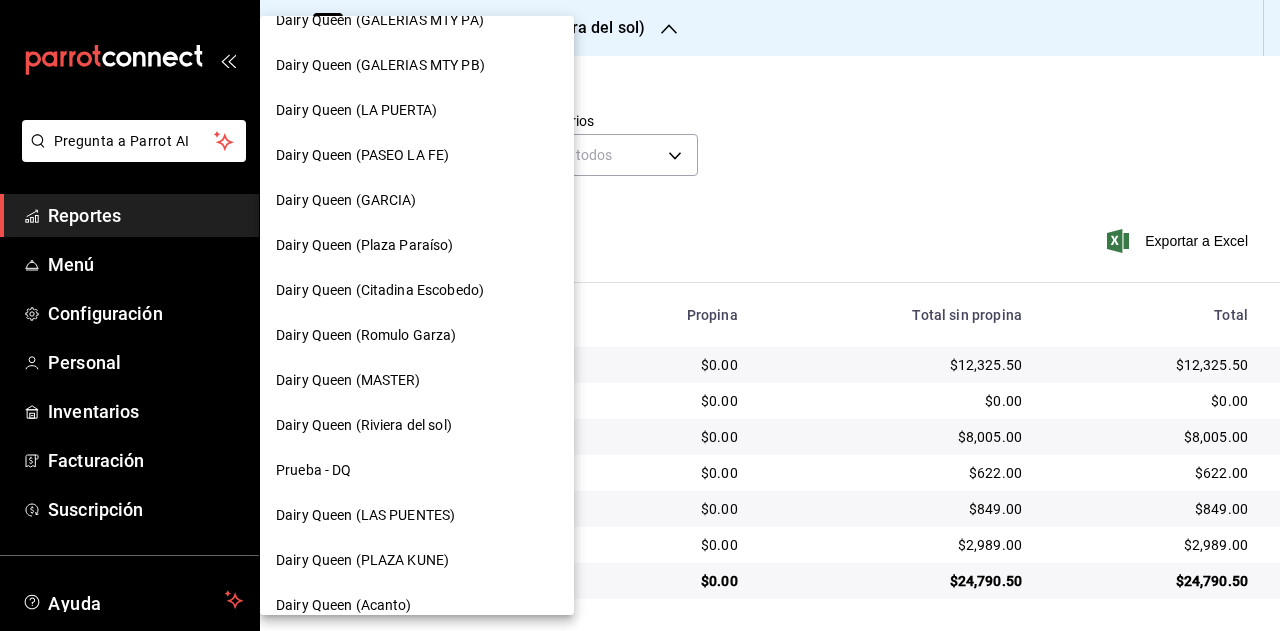 scroll, scrollTop: 902, scrollLeft: 0, axis: vertical 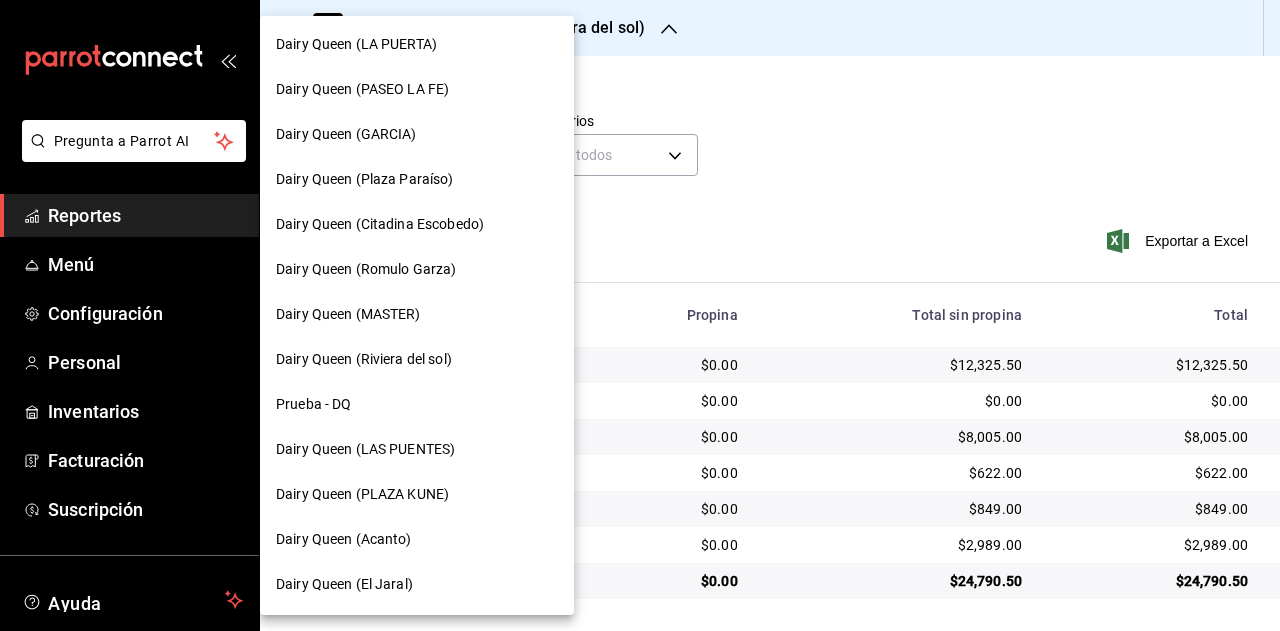 click on "Dairy Queen (LAS PUENTES)" at bounding box center [365, 449] 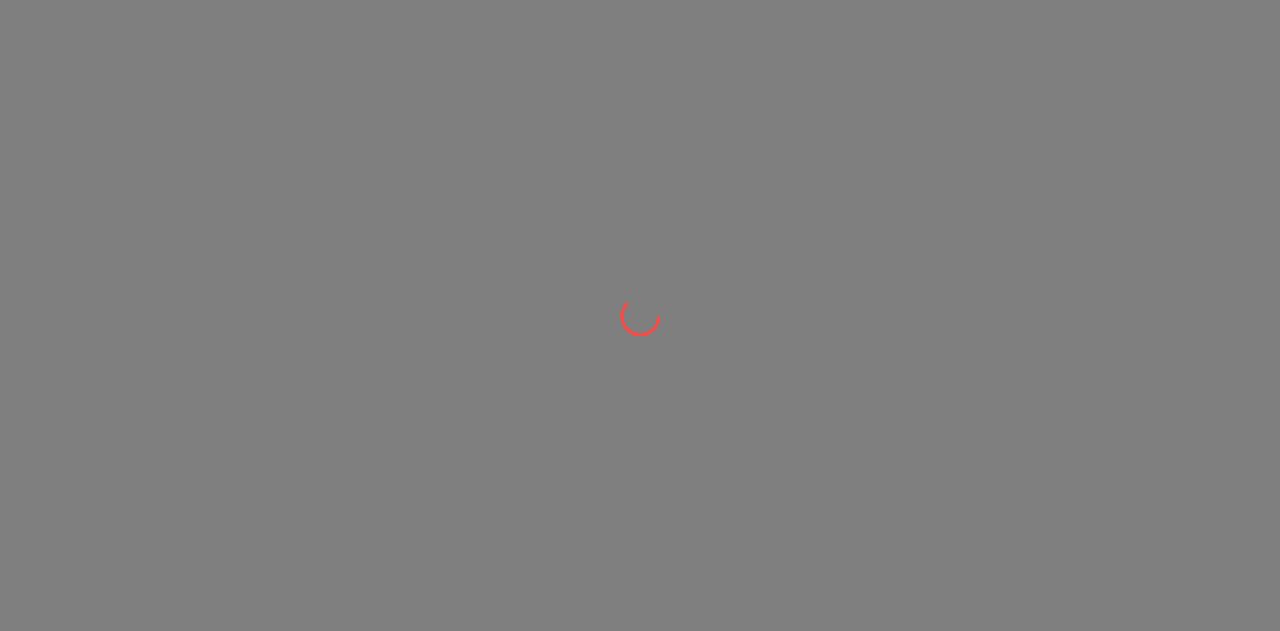 drag, startPoint x: 446, startPoint y: 451, endPoint x: 1037, endPoint y: 309, distance: 607.8199 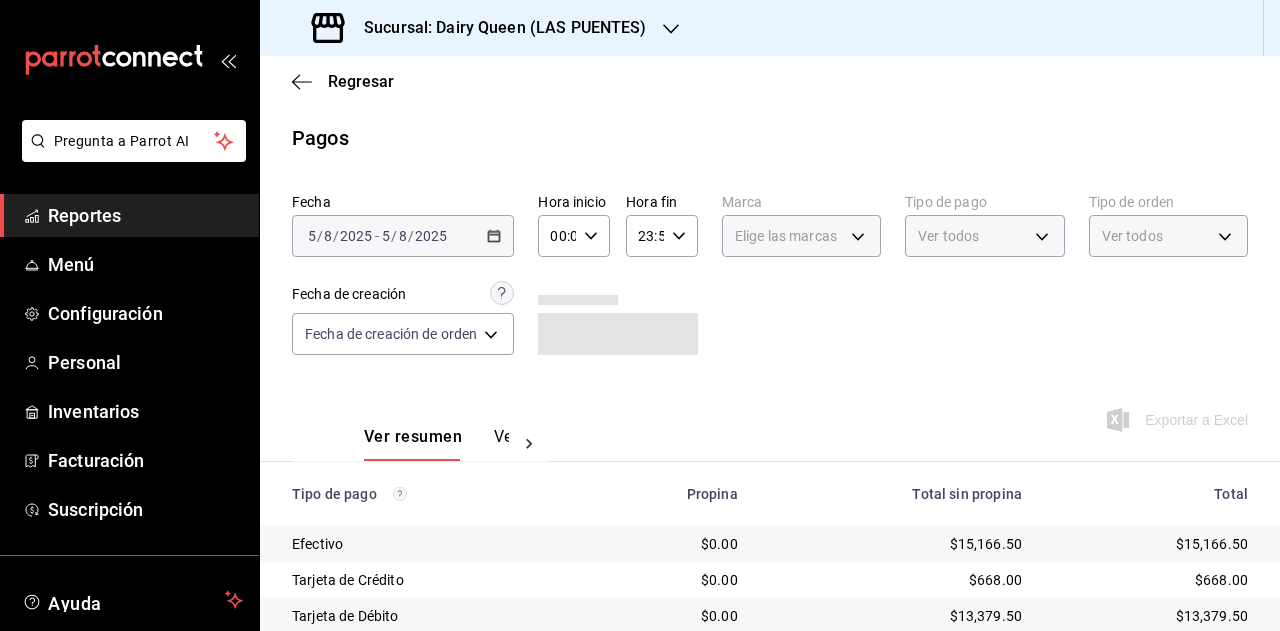 scroll, scrollTop: 179, scrollLeft: 0, axis: vertical 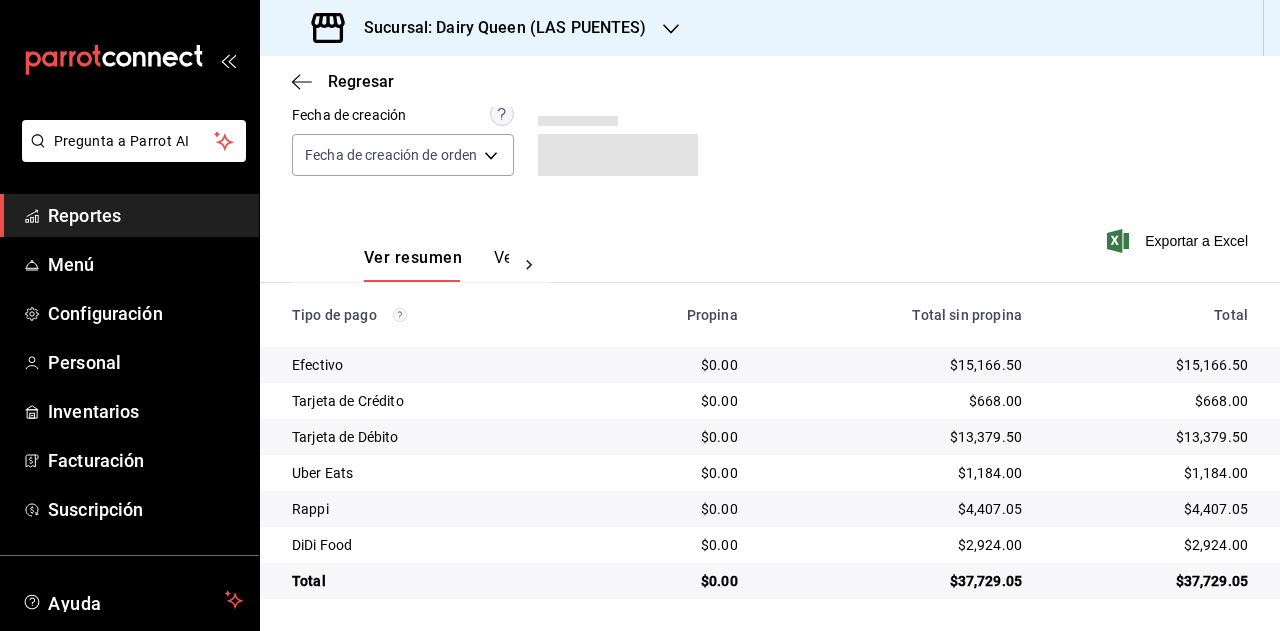 click on "$37,729.05" at bounding box center (1151, 581) 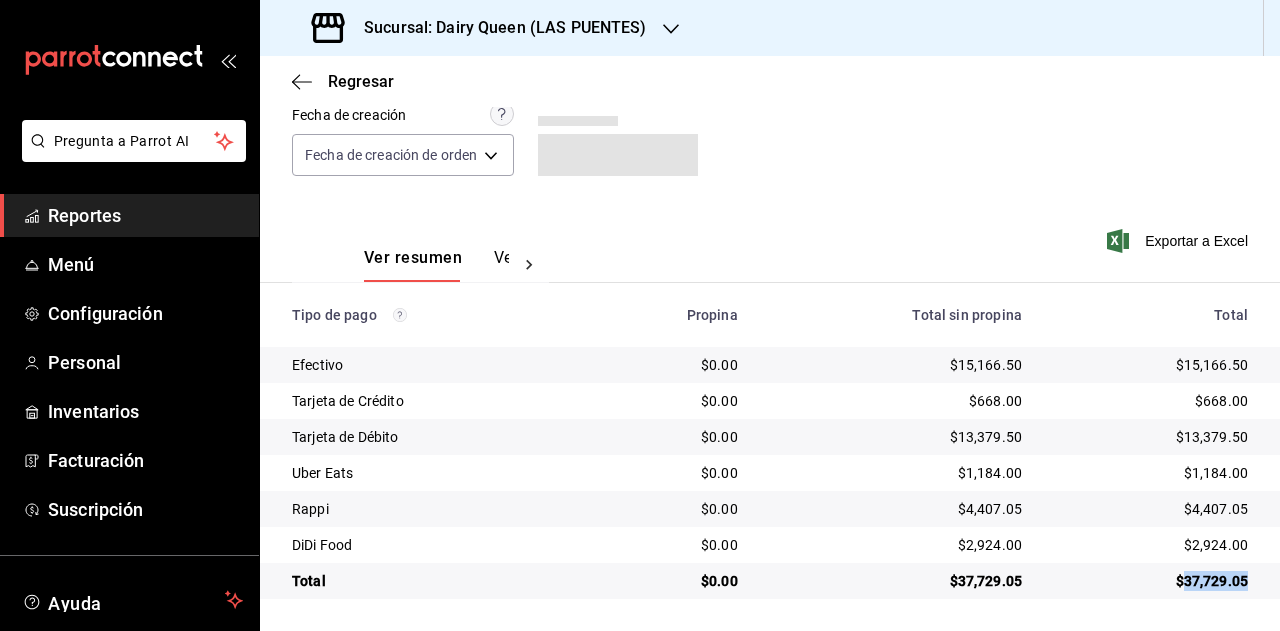 click on "$37,729.05" at bounding box center (1151, 581) 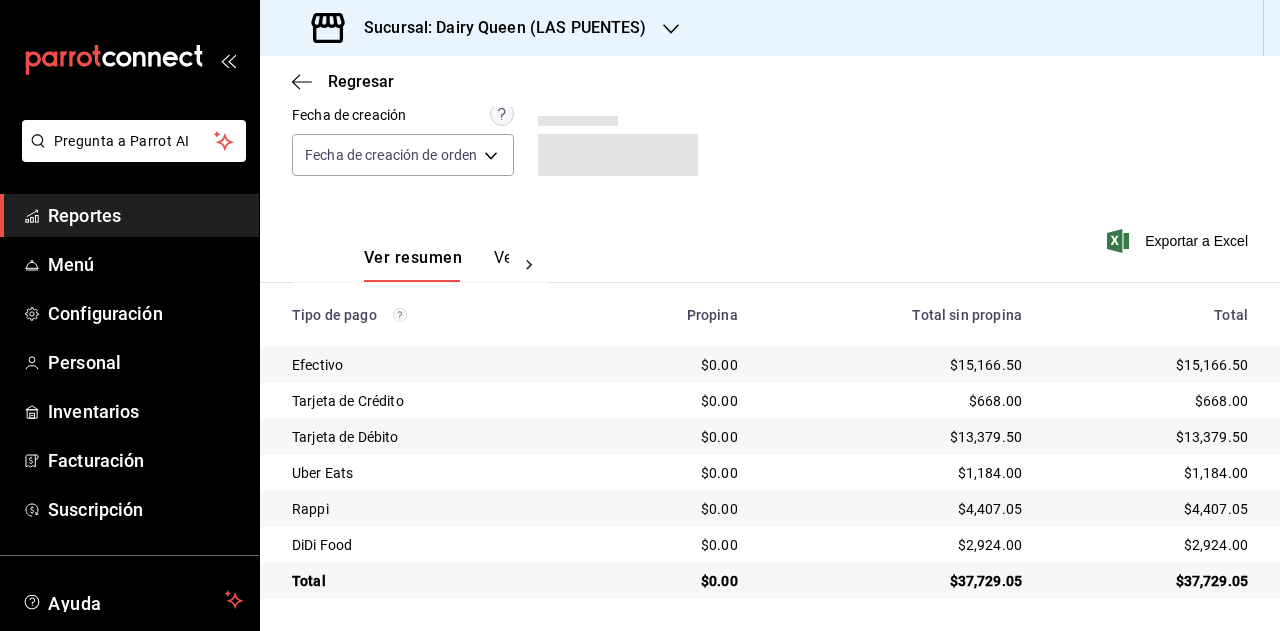 click on "$1,184.00" at bounding box center (1151, 473) 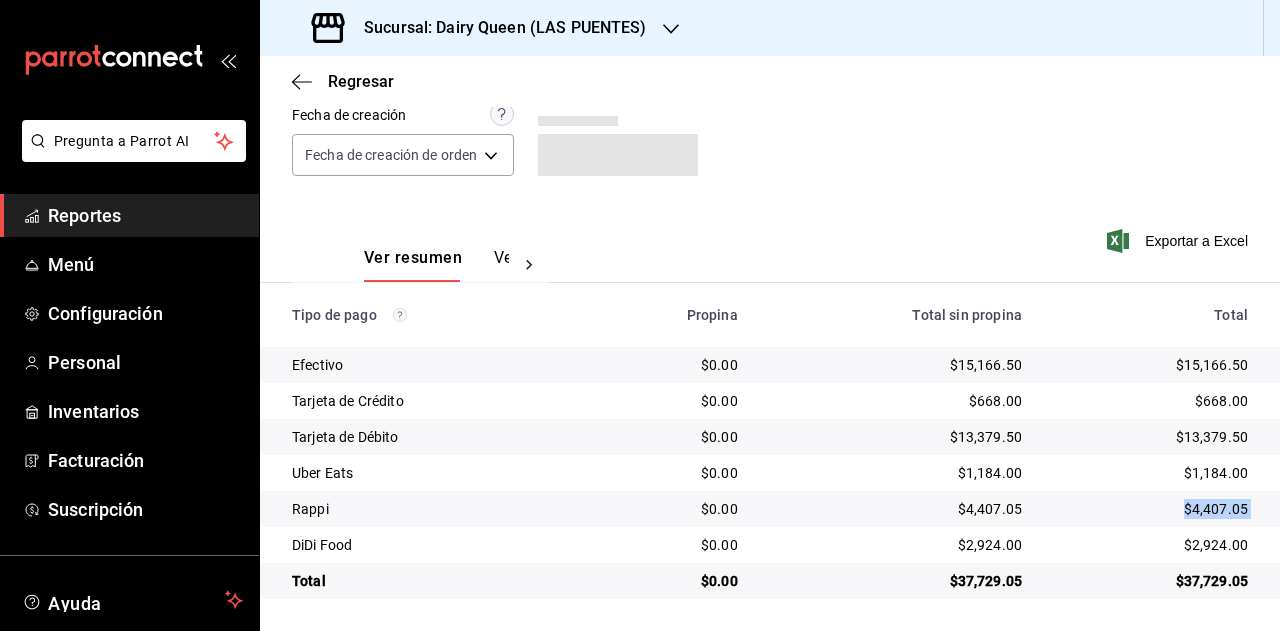 click on "$4,407.05" at bounding box center [1151, 509] 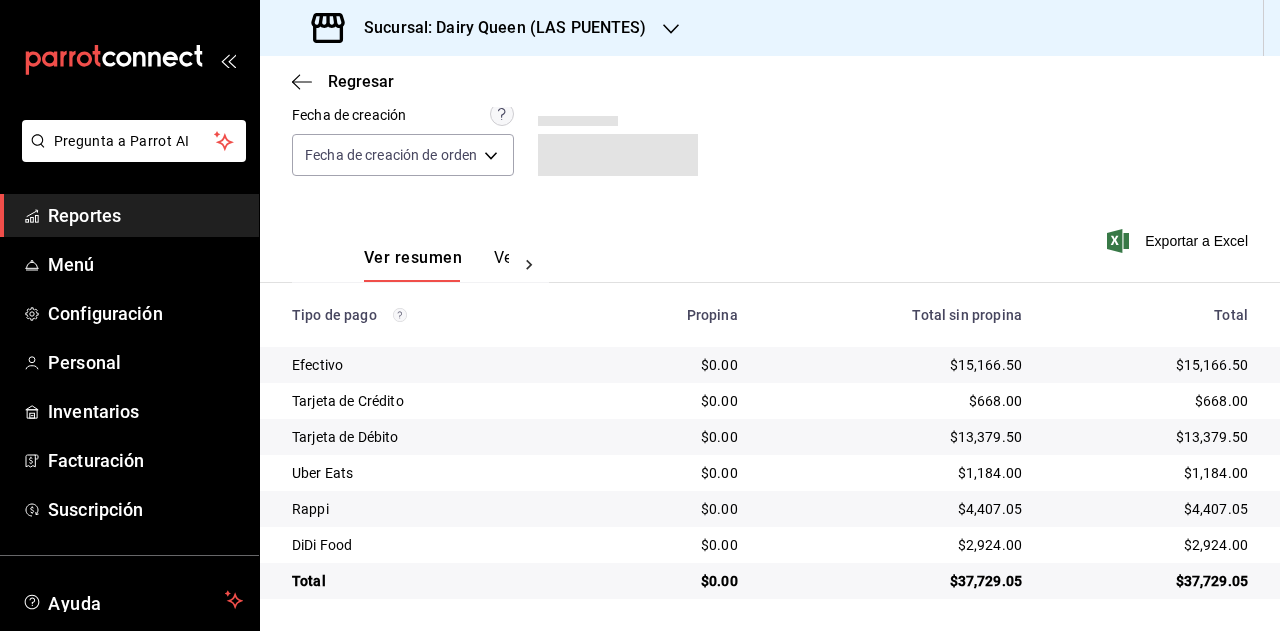 drag, startPoint x: 1108, startPoint y: 387, endPoint x: 1129, endPoint y: 441, distance: 57.939625 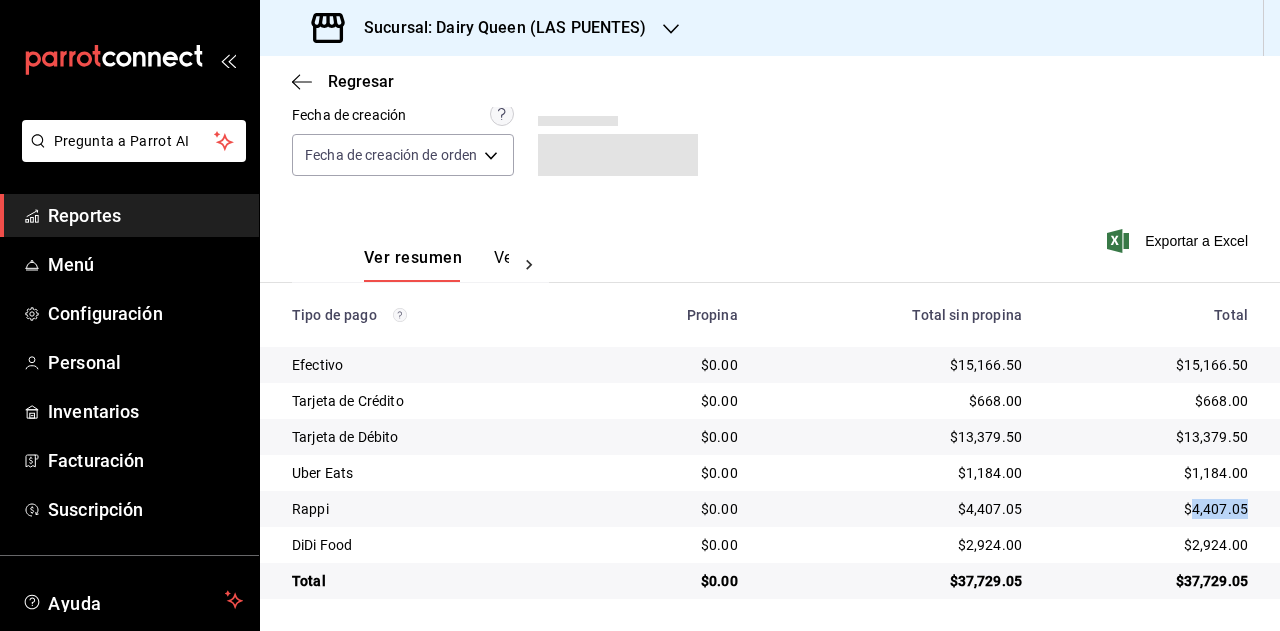click on "$4,407.05" at bounding box center (1151, 509) 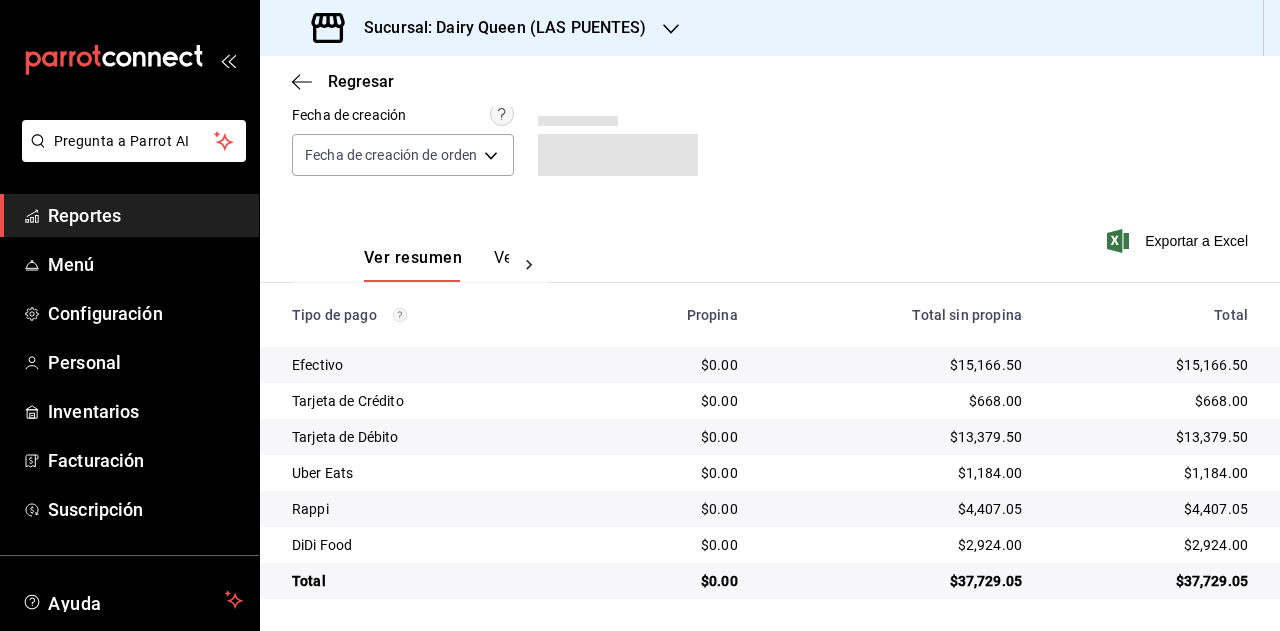 click on "$2,924.00" at bounding box center [1151, 545] 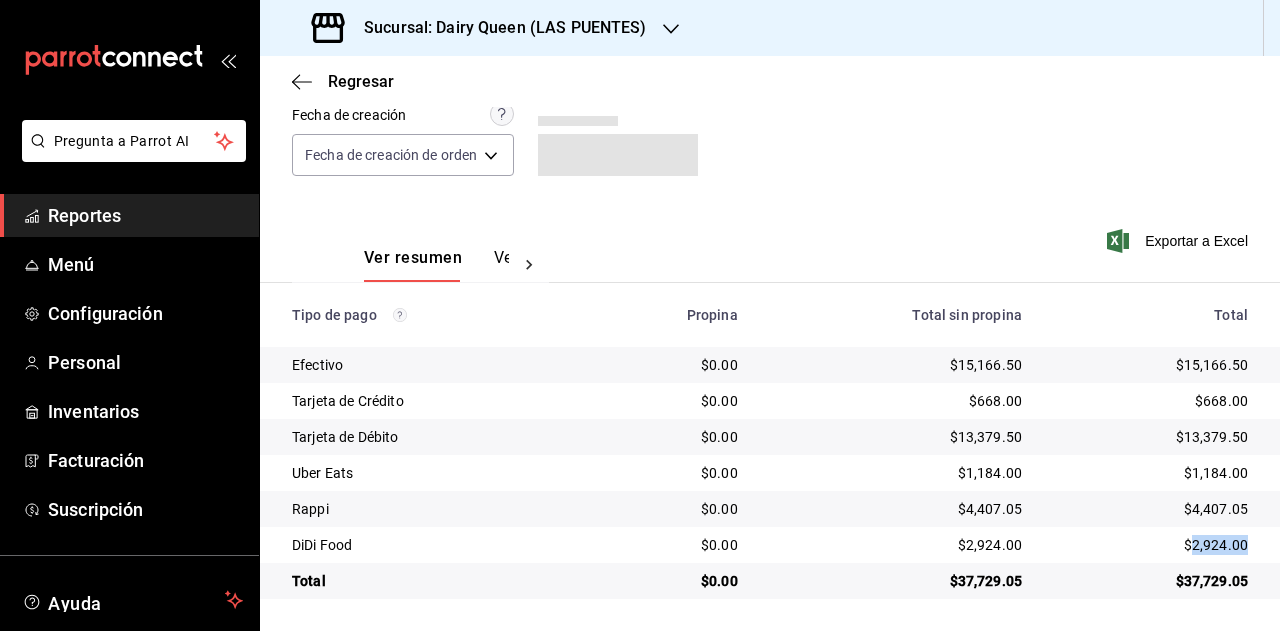 drag, startPoint x: 1202, startPoint y: 551, endPoint x: 1254, endPoint y: 535, distance: 54.405884 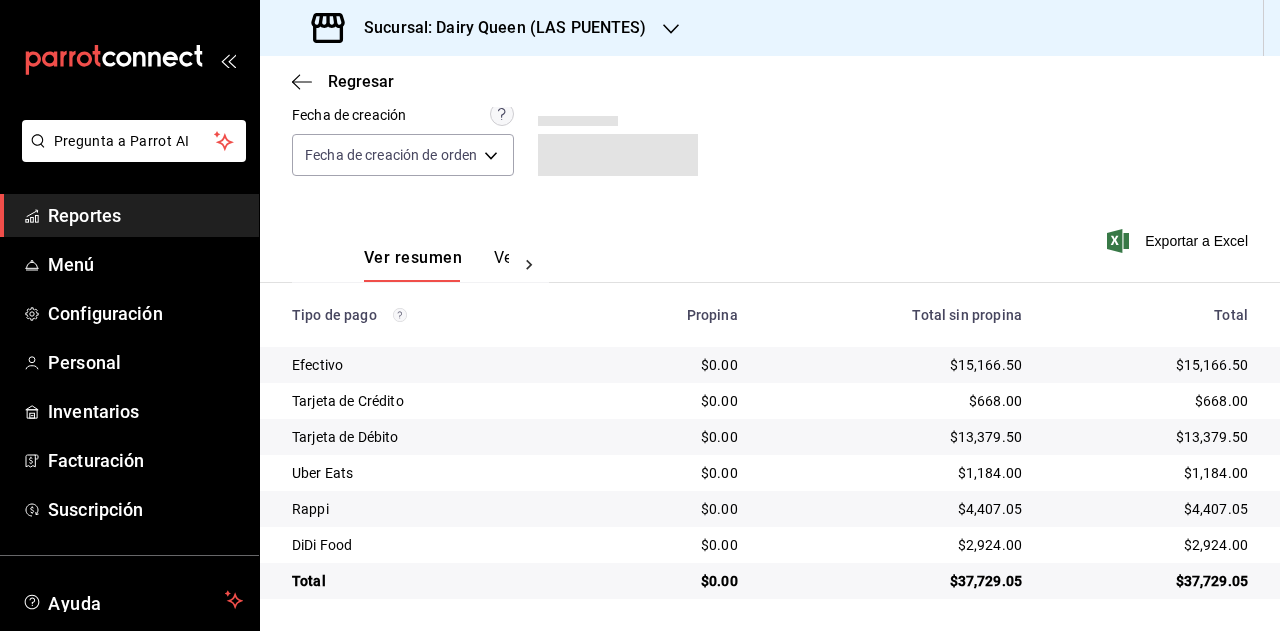 click on "Sucursal: Dairy Queen (LAS PUENTES)" at bounding box center [497, 28] 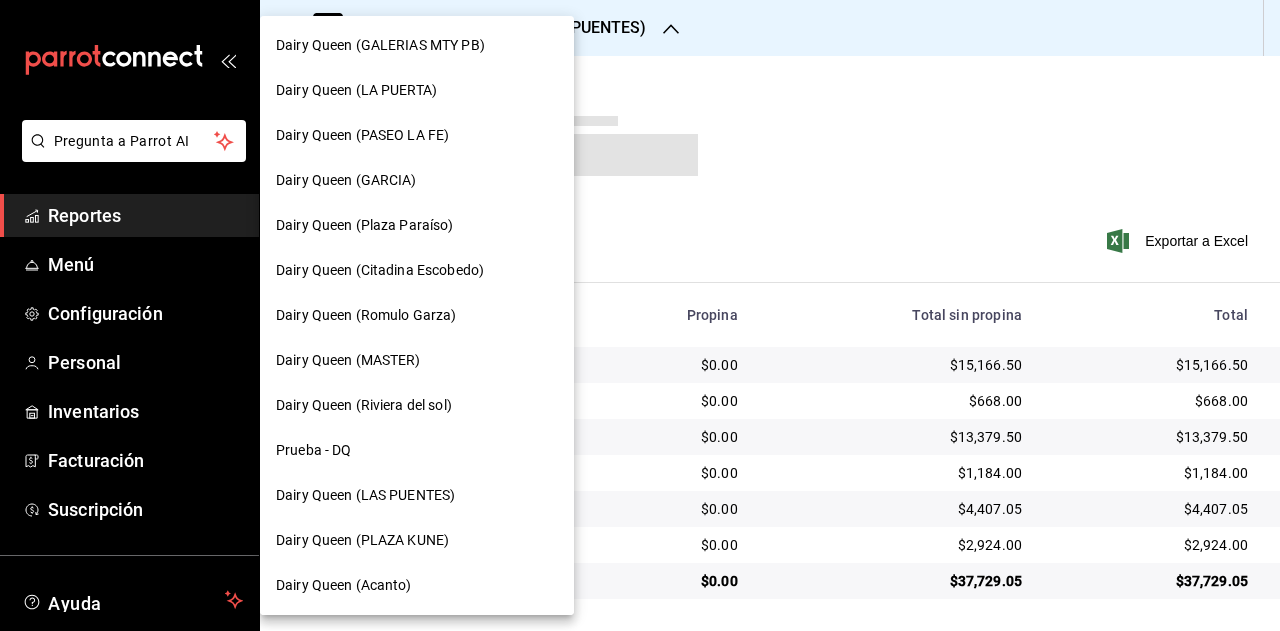 scroll, scrollTop: 902, scrollLeft: 0, axis: vertical 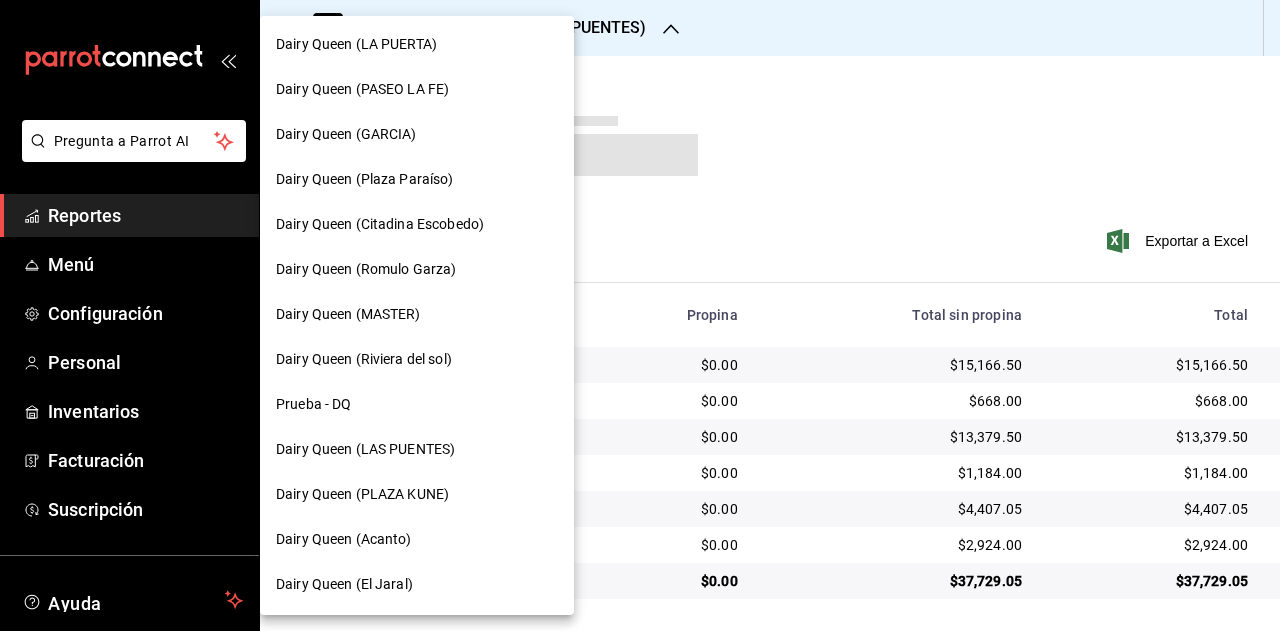 click on "Dairy Queen (PLAZA KUNE)" at bounding box center (417, 494) 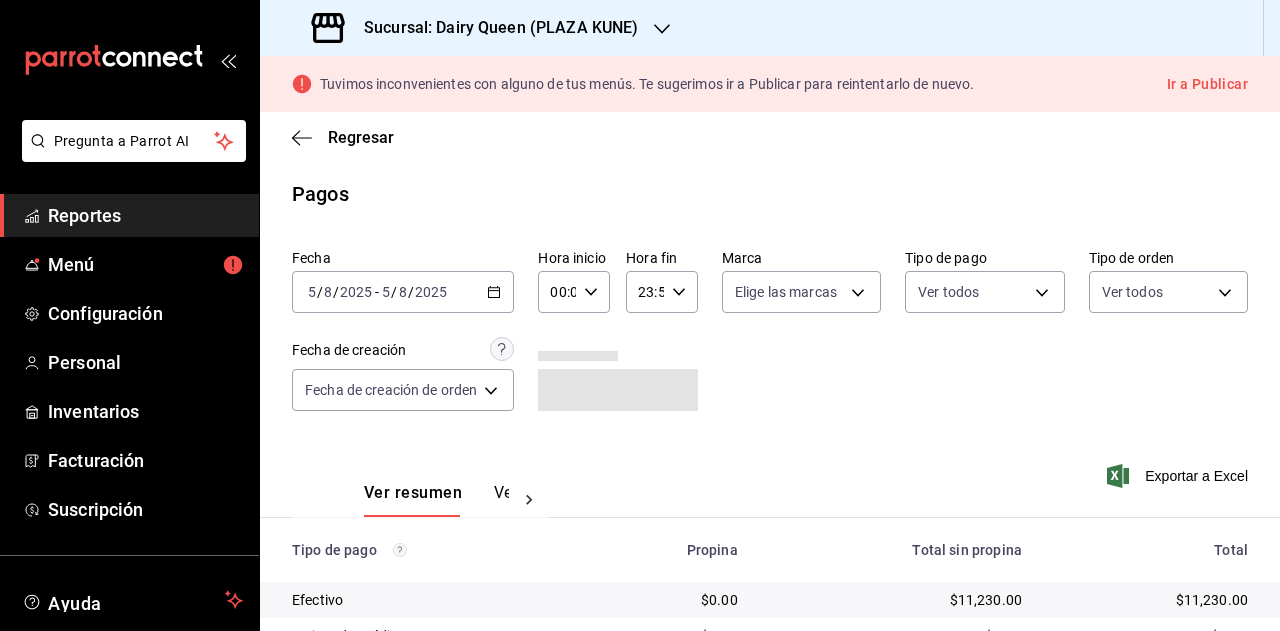 scroll, scrollTop: 235, scrollLeft: 0, axis: vertical 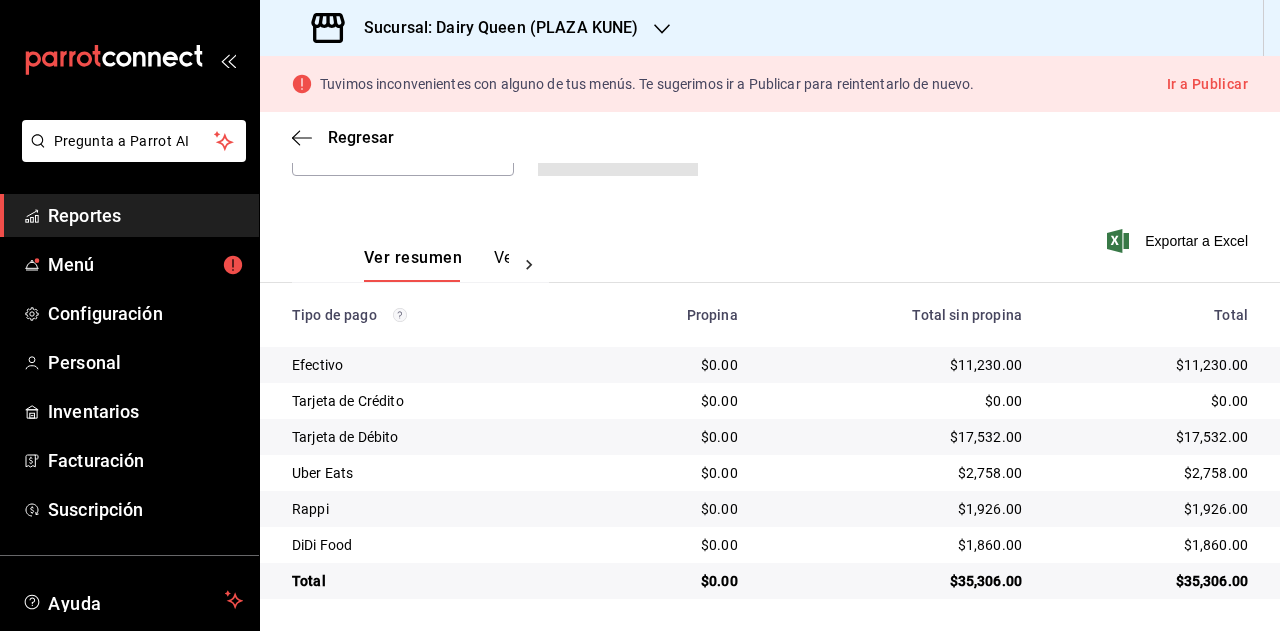 click on "$35,306.00" at bounding box center (1151, 581) 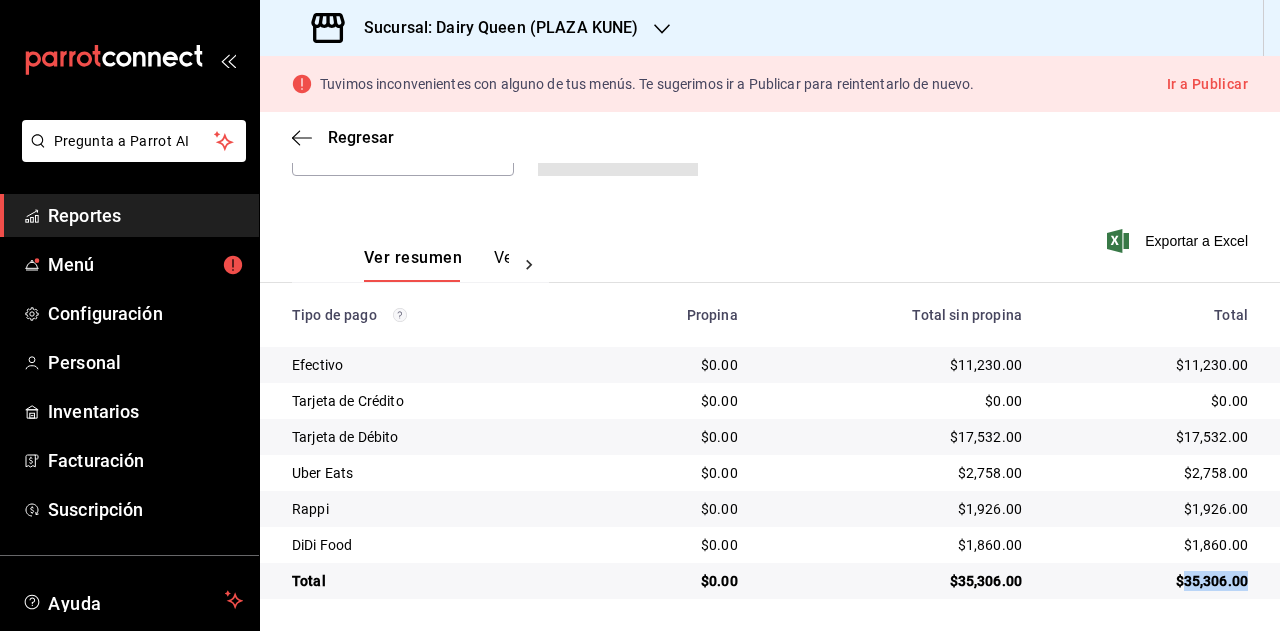 click on "$35,306.00" at bounding box center (1151, 581) 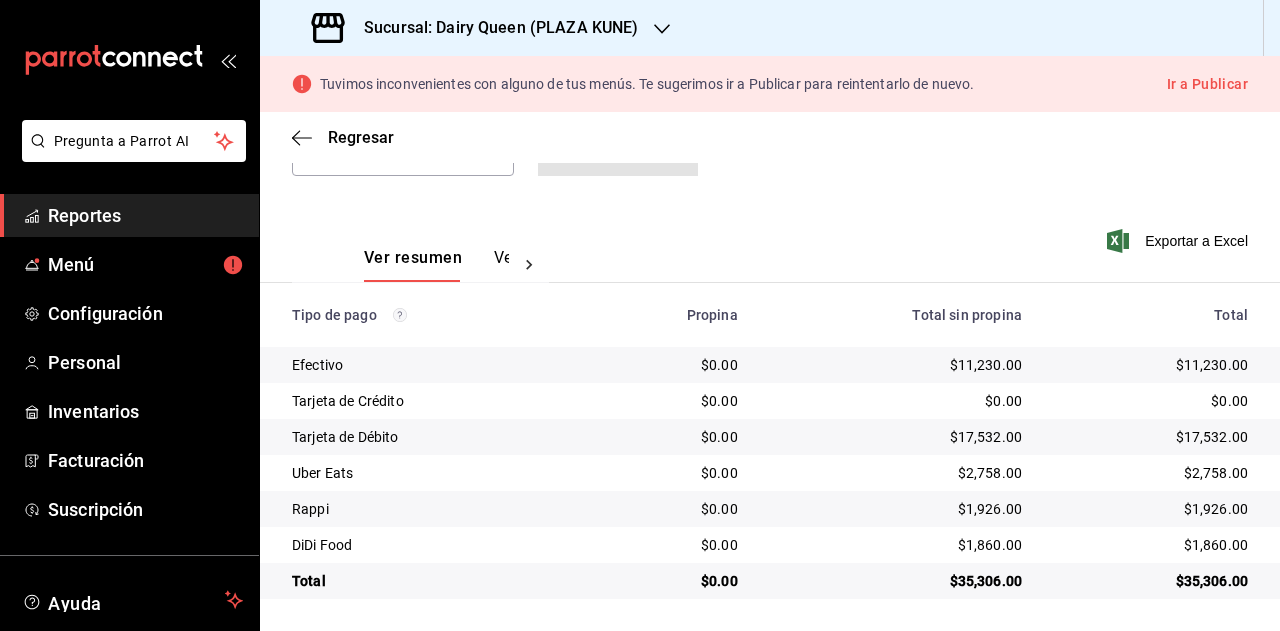 click on "$2,758.00" at bounding box center (1151, 473) 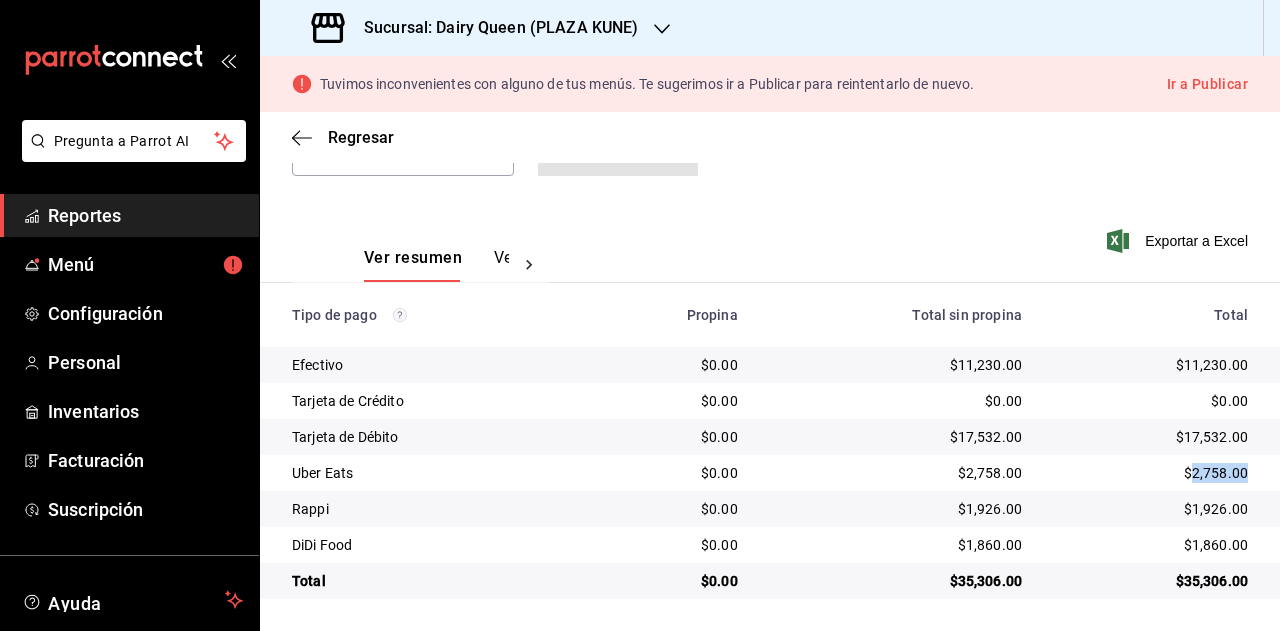 click on "$2,758.00" at bounding box center (1151, 473) 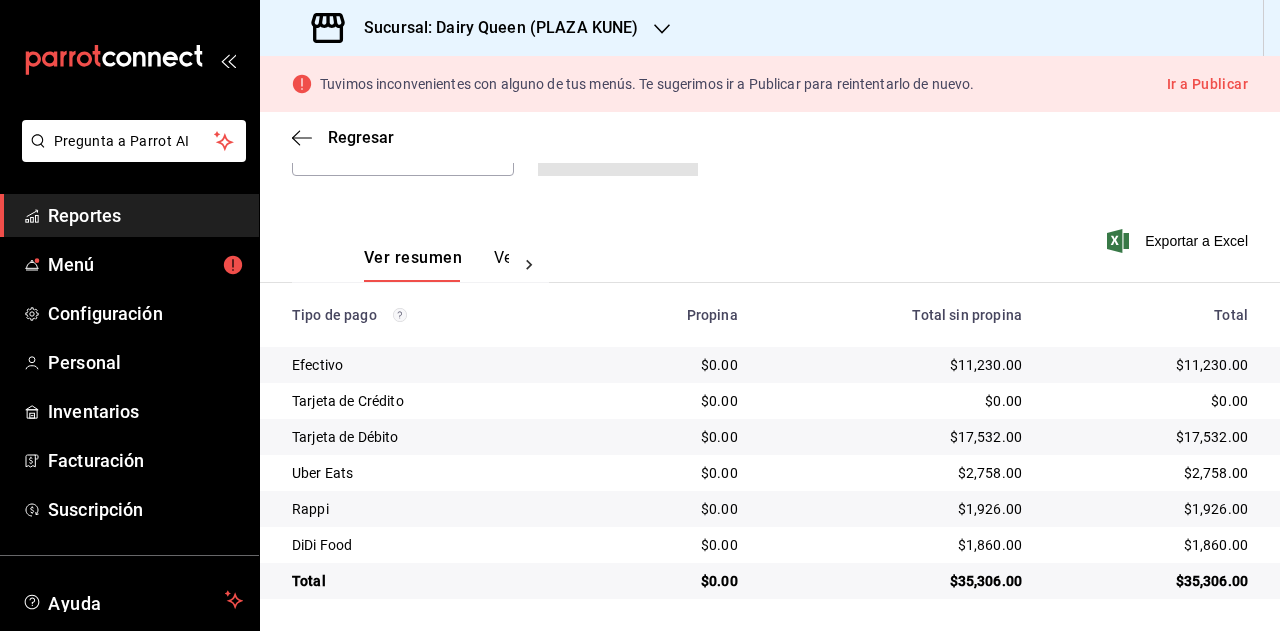 click on "$1,926.00" at bounding box center [1151, 509] 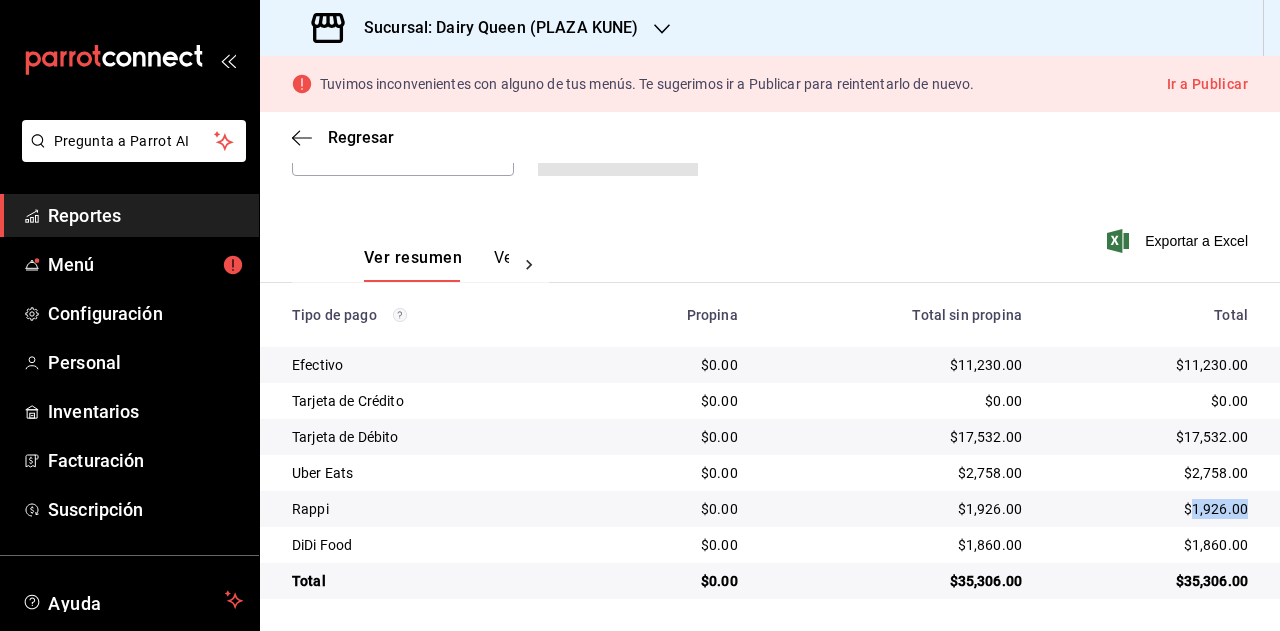 click on "$1,926.00" at bounding box center [1151, 509] 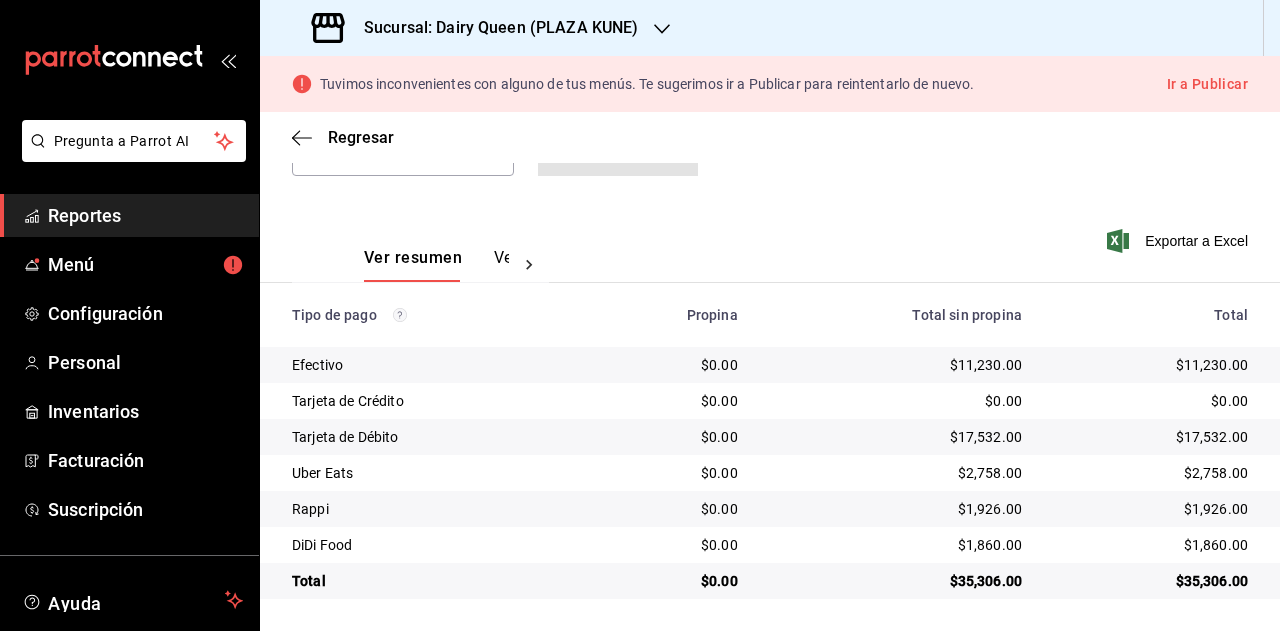 click on "$1,860.00" at bounding box center (1151, 545) 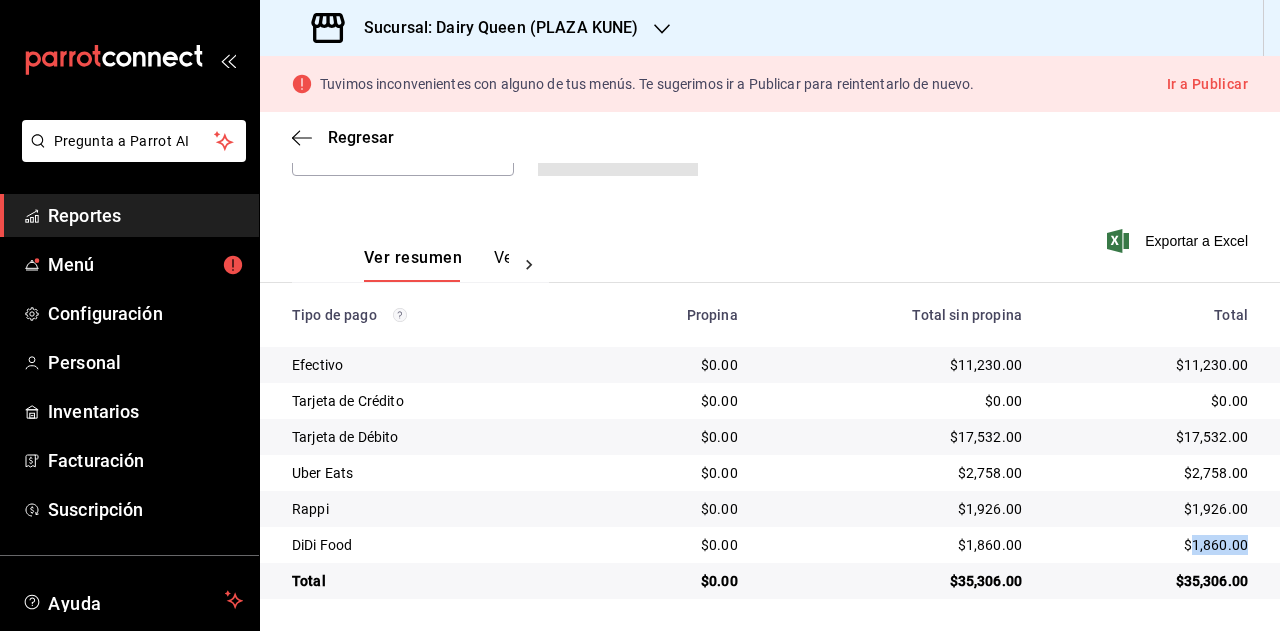 click on "$1,860.00" at bounding box center [1151, 545] 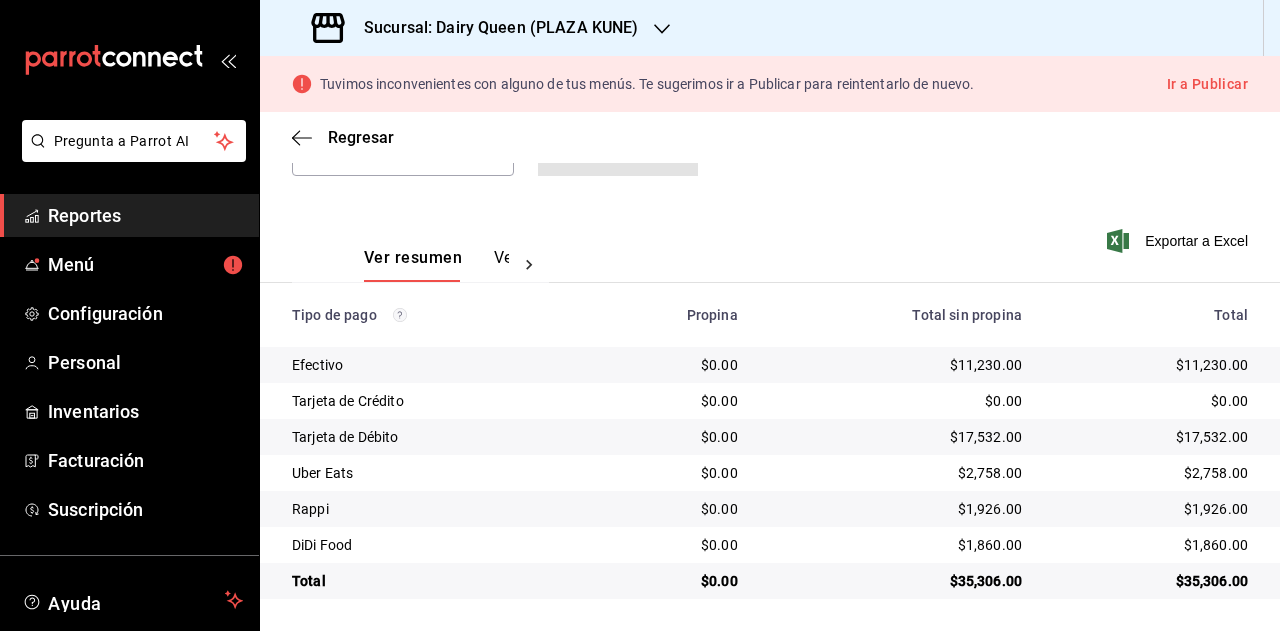 click on "Sucursal: Dairy Queen (PLAZA KUNE)" at bounding box center (493, 28) 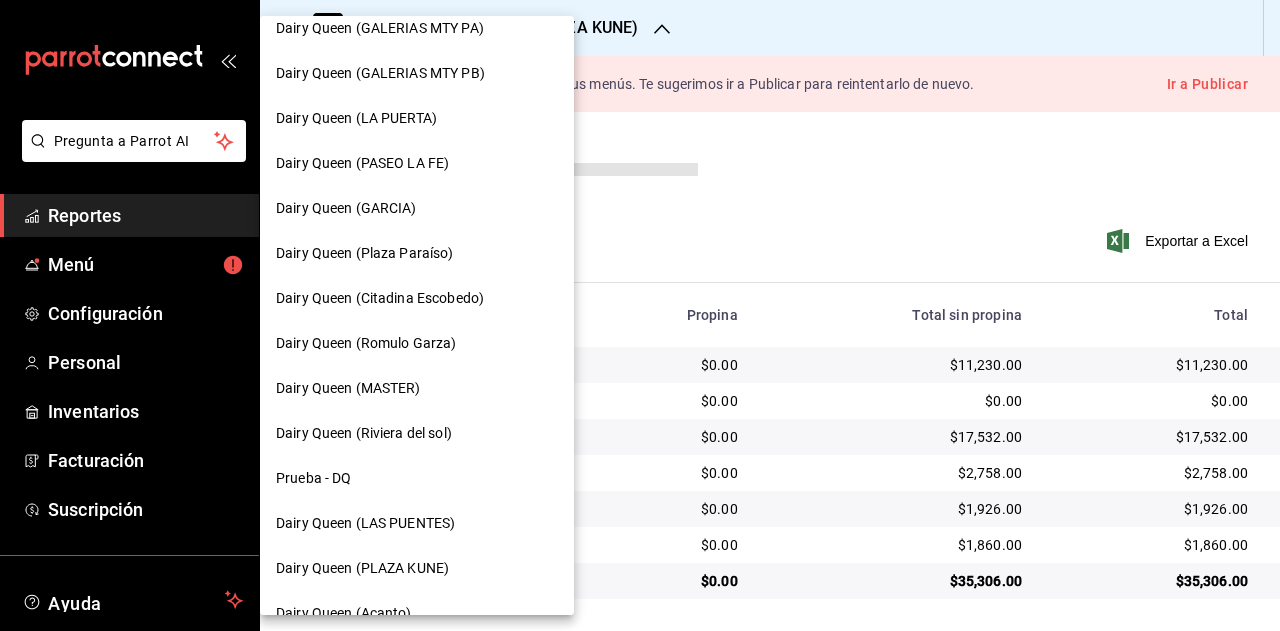 scroll, scrollTop: 902, scrollLeft: 0, axis: vertical 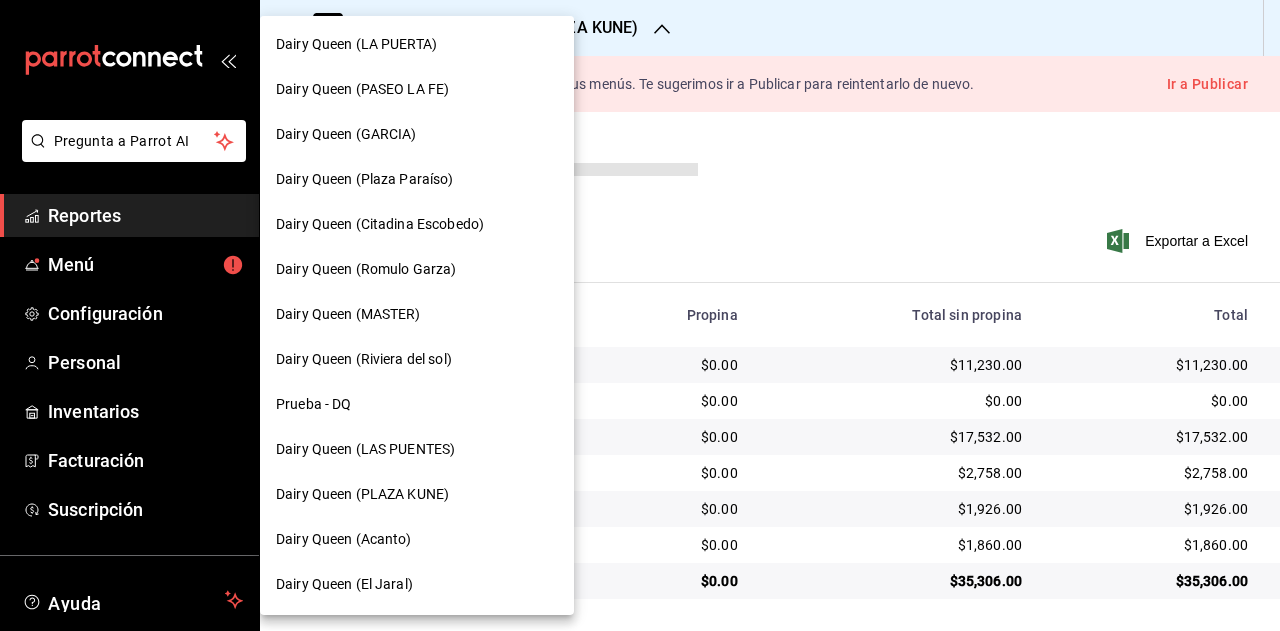 click on "Dairy Queen (Acanto)" at bounding box center (417, 539) 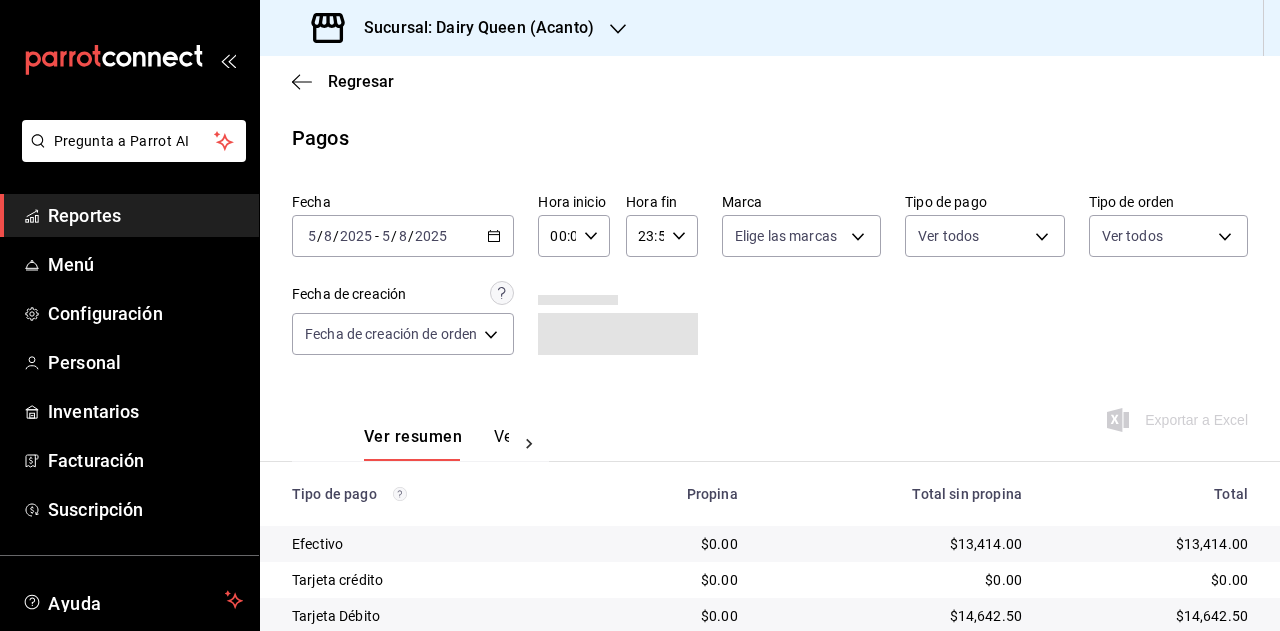 scroll, scrollTop: 179, scrollLeft: 0, axis: vertical 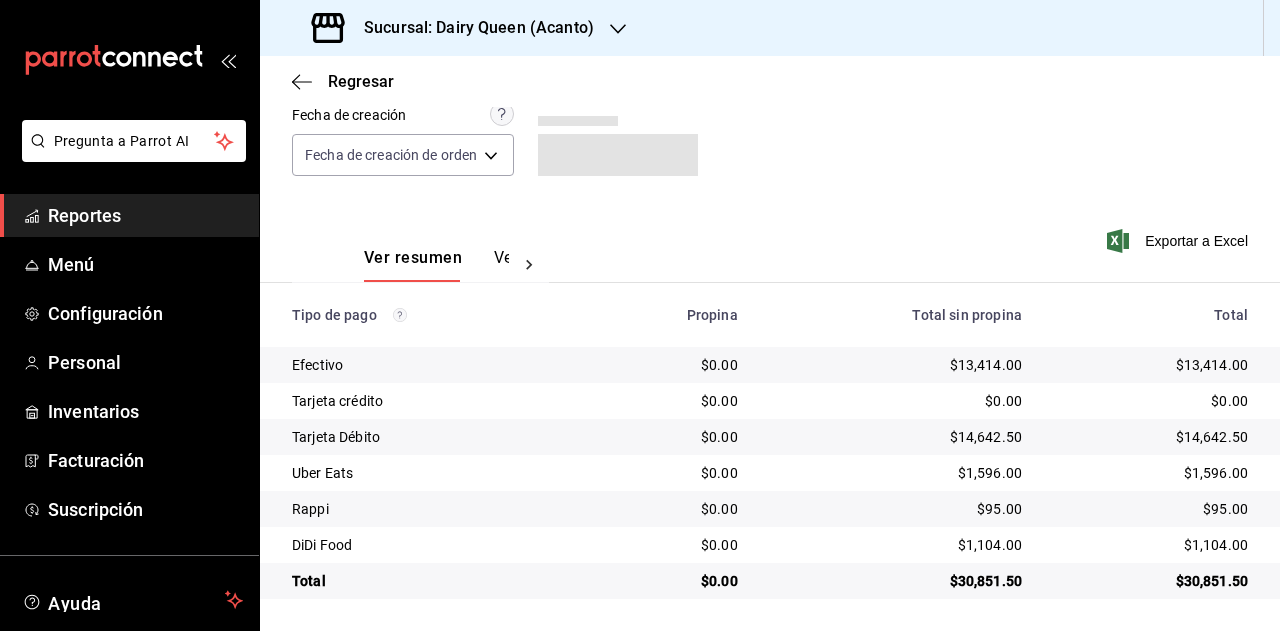 click on "$30,851.50" at bounding box center [1151, 581] 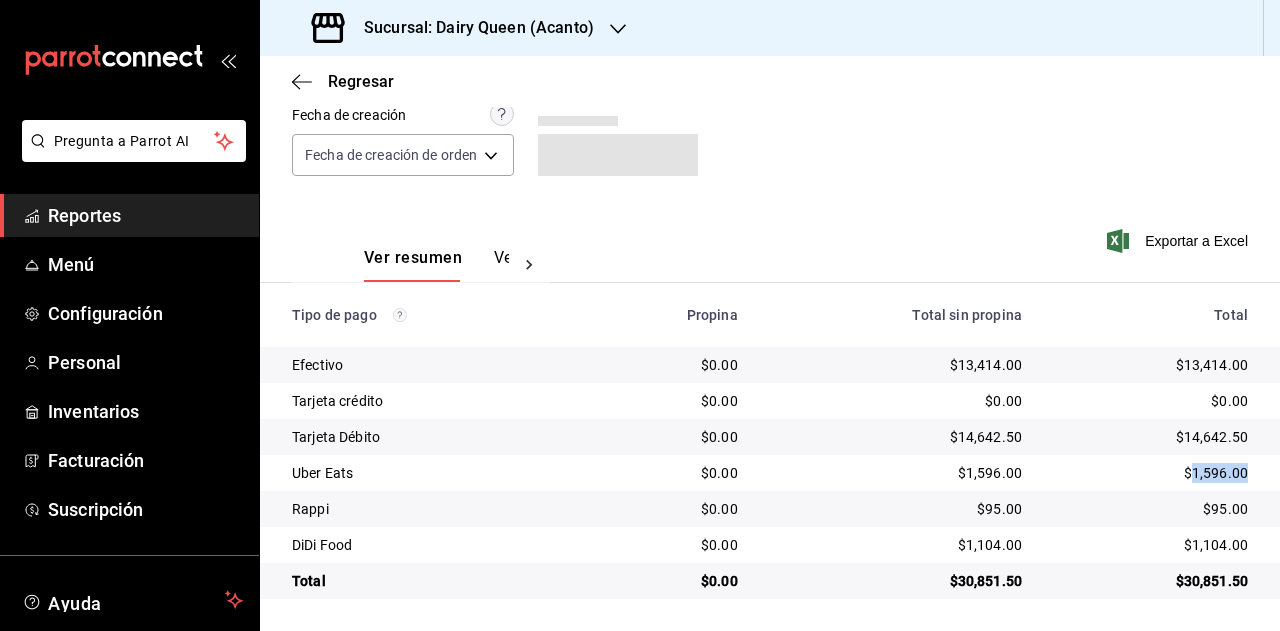 drag, startPoint x: 1208, startPoint y: 474, endPoint x: 1224, endPoint y: 471, distance: 16.27882 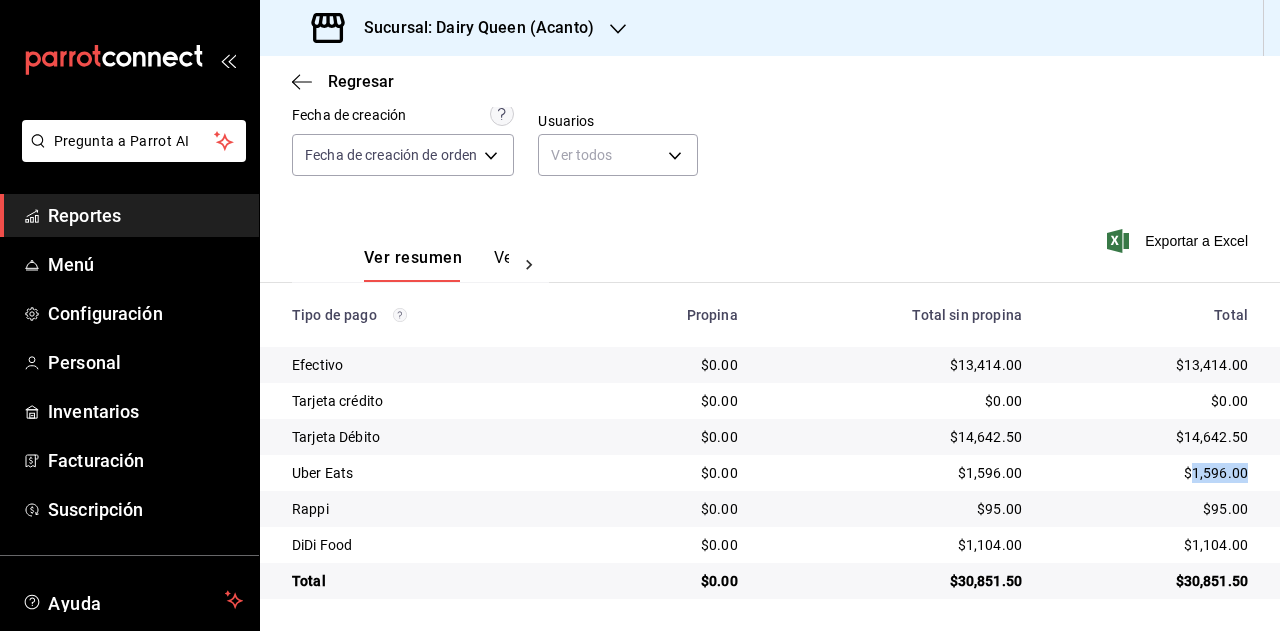 click on "$95.00" at bounding box center [1151, 509] 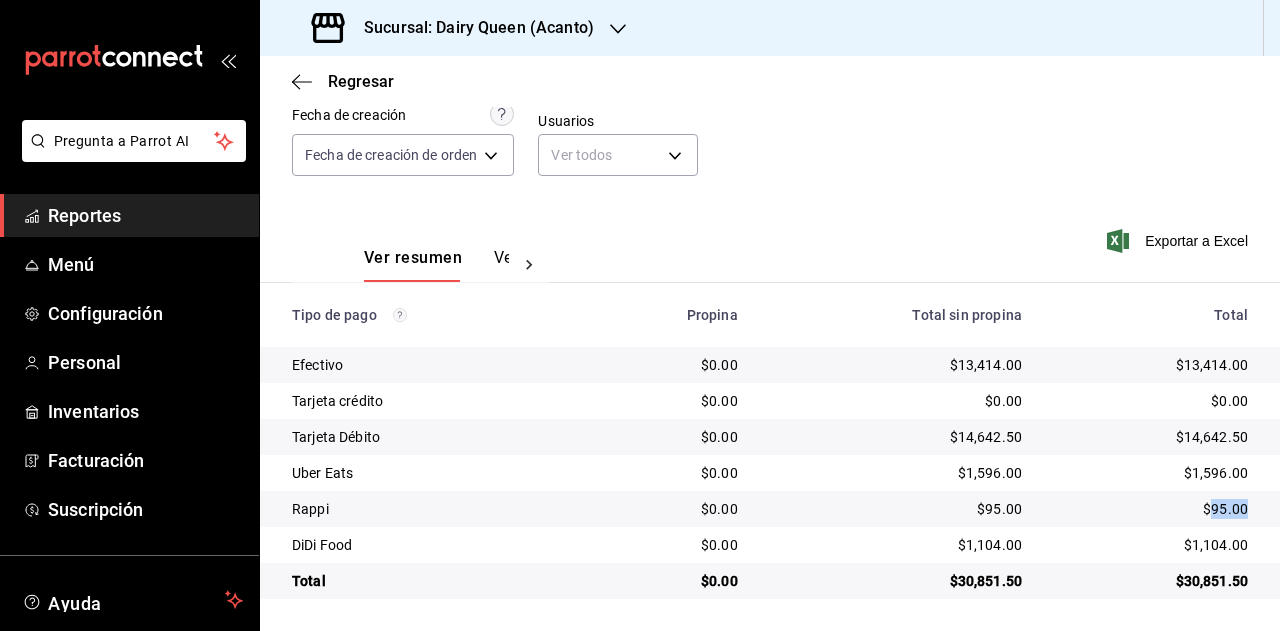 click on "$95.00" at bounding box center [1151, 509] 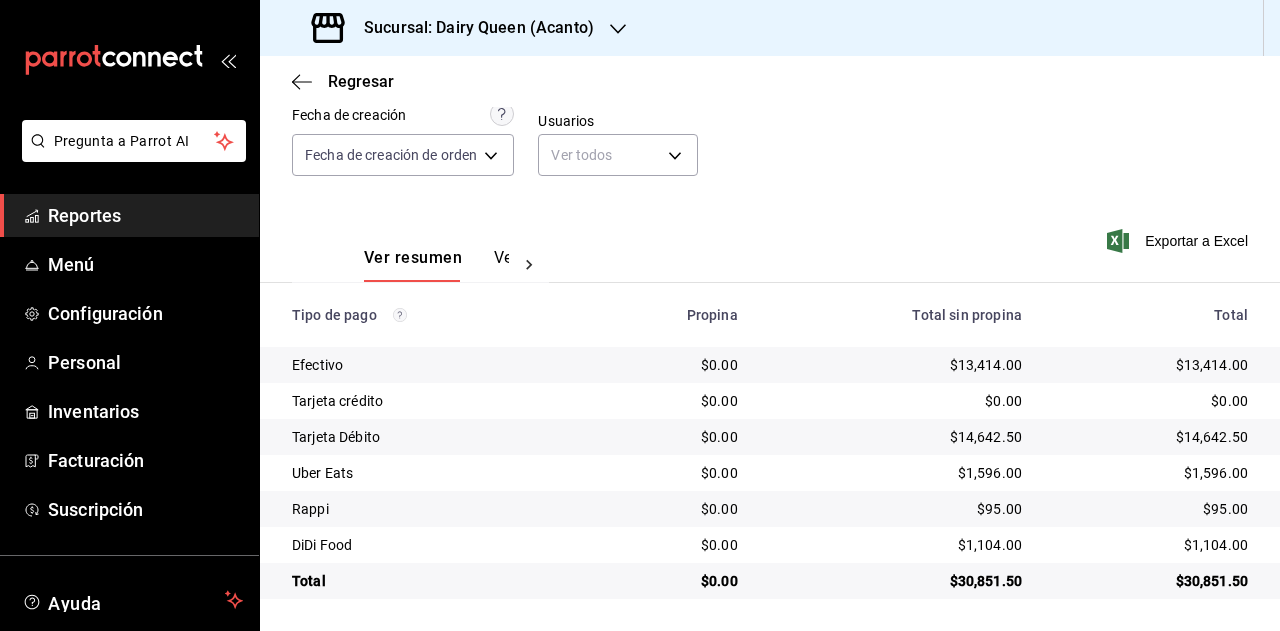 click on "$1,104.00" at bounding box center [1151, 545] 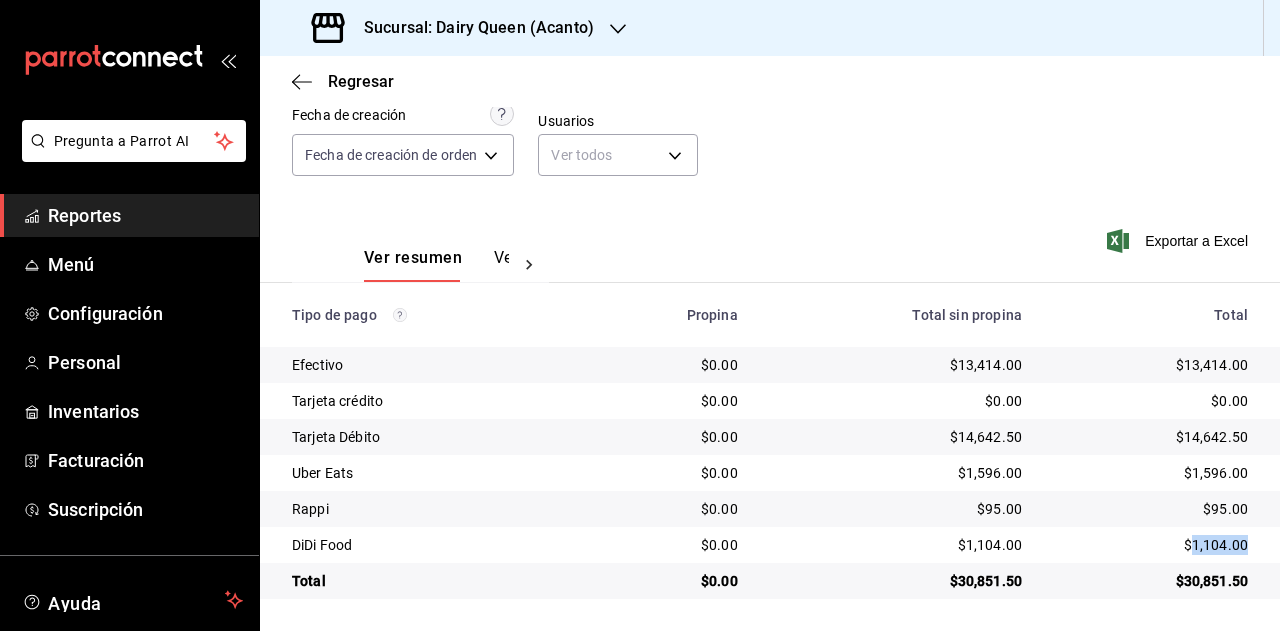 click on "$1,104.00" at bounding box center (1151, 545) 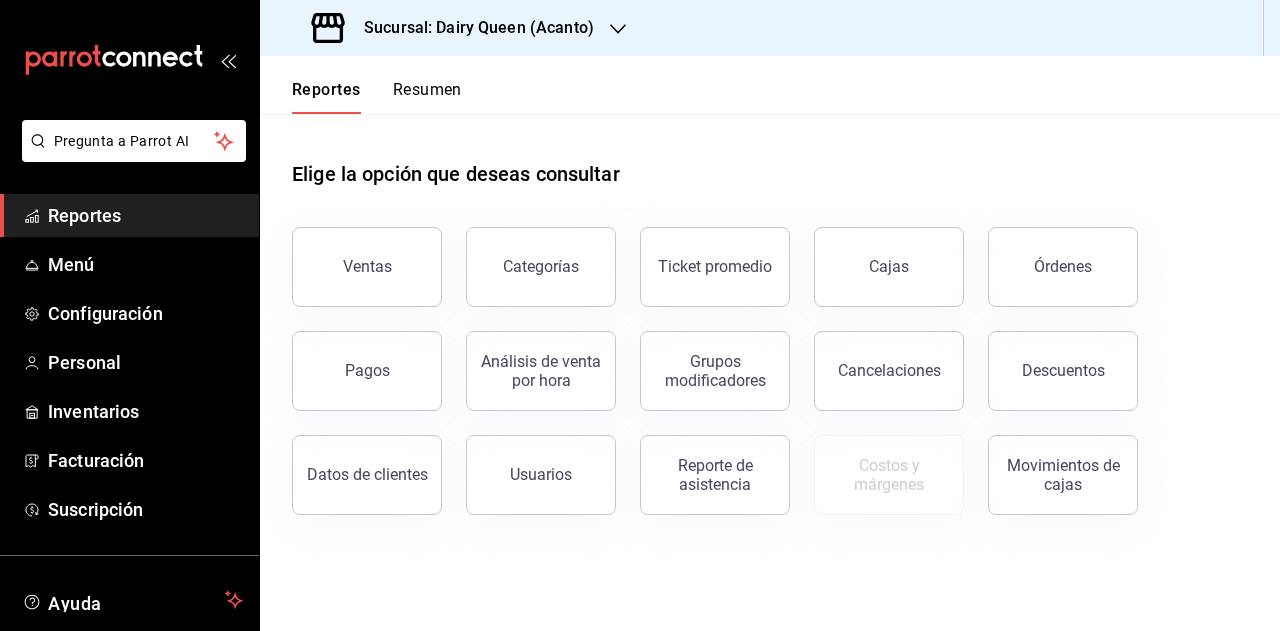 click on "Reportes Resumen Elige la opción que deseas consultar Ventas Categorías Ticket promedio Cajas Órdenes Pagos Análisis de venta por hora Grupos modificadores Cancelaciones Descuentos Datos de clientes Usuarios Reporte de asistencia Costos y márgenes Movimientos de cajas" at bounding box center (770, 343) 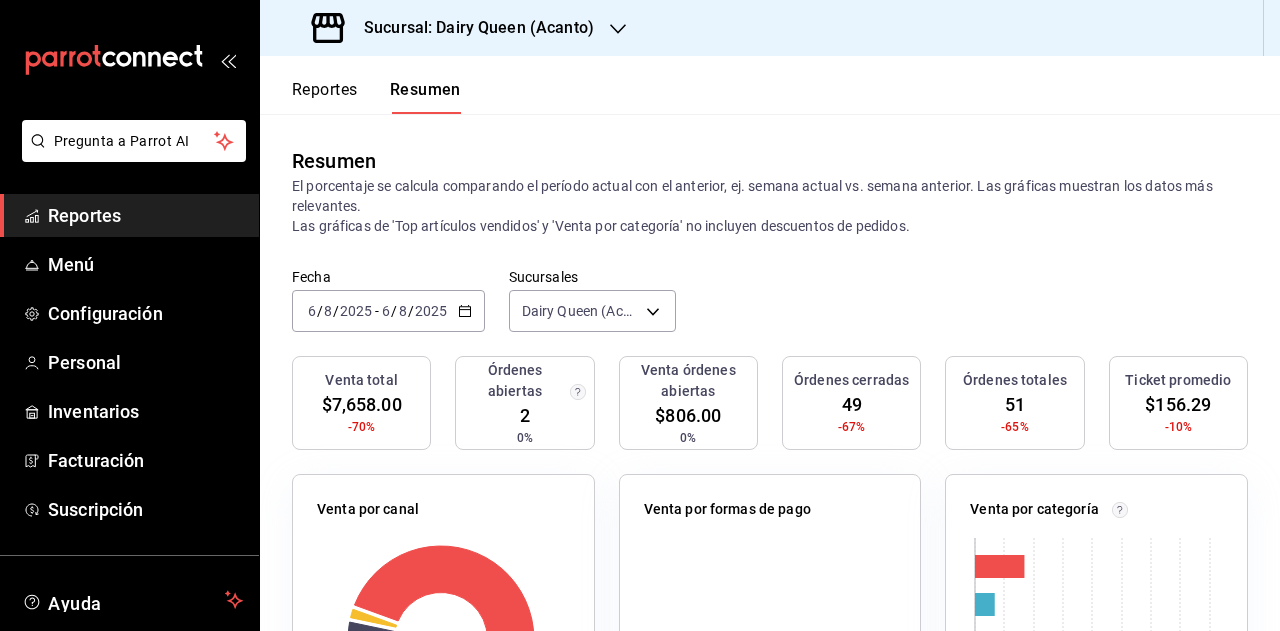 click on "/" at bounding box center [394, 311] 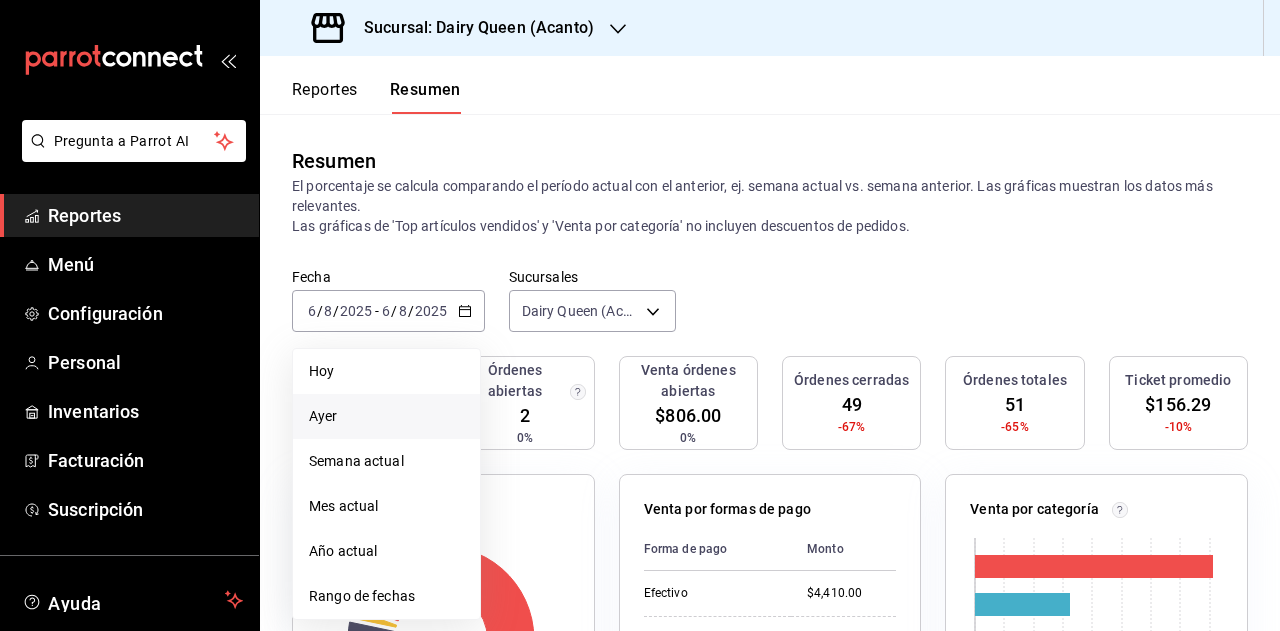 click on "Ayer" at bounding box center (386, 416) 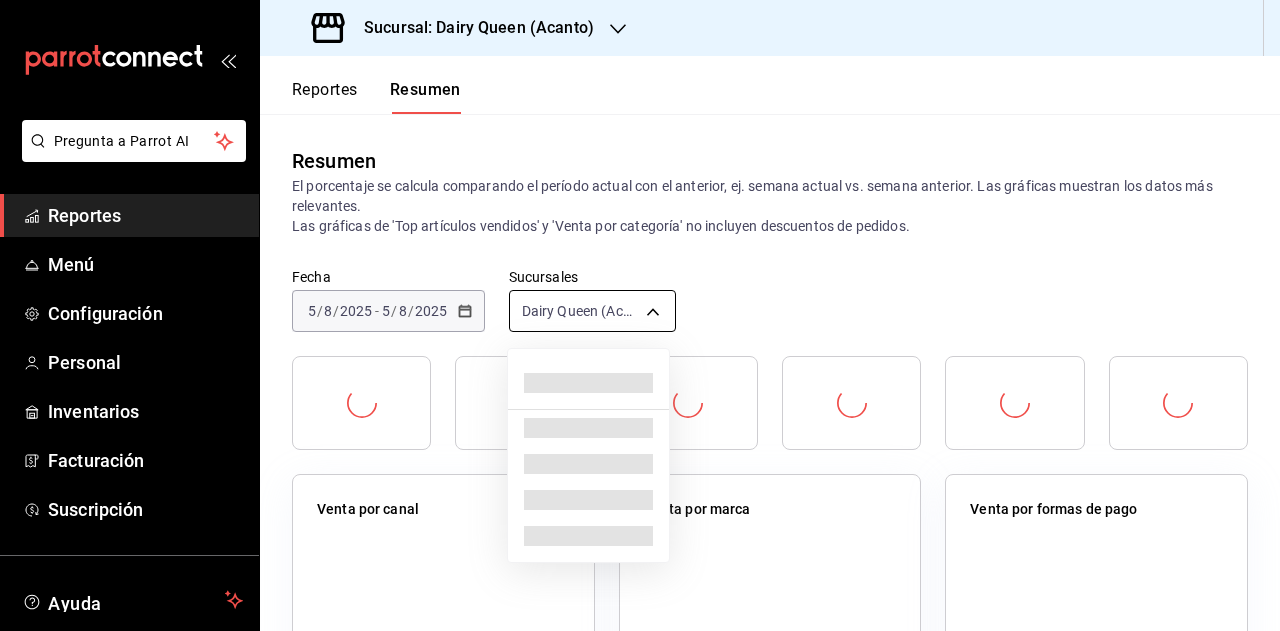 click on "Pregunta a Parrot AI Reportes   Menú   Configuración   Personal   Inventarios   Facturación   Suscripción   Ayuda Recomienda Parrot   Super Admin Parrot   Sugerir nueva función   Sucursal: Dairy Queen ([CITY]) Reportes Resumen Resumen El porcentaje se calcula comparando el período actual con el anterior, ej. semana actual vs. semana anterior. Las gráficas muestran los datos más relevantes.  Las gráficas de 'Top artículos vendidos' y 'Venta por categoría' no incluyen descuentos de pedidos. Fecha [DATE] [DATE] - [DATE] [DATE] Sucursales Dairy Queen ([CITY]) [object Object] Venta por canal Venta por marca  Venta por formas de pago Venta por categoría Top artículos vendidos Reseñas de clientes por periodo   Venta por periodo GANA 1 MES GRATIS EN TU SUSCRIPCIÓN AQUÍ Ver video tutorial Ir a video Pregunta a Parrot AI Reportes   Menú   Configuración   Personal   Inventarios   Facturación   Suscripción   Ayuda Recomienda Parrot   Super Admin Parrot   Sugerir nueva función" at bounding box center [640, 315] 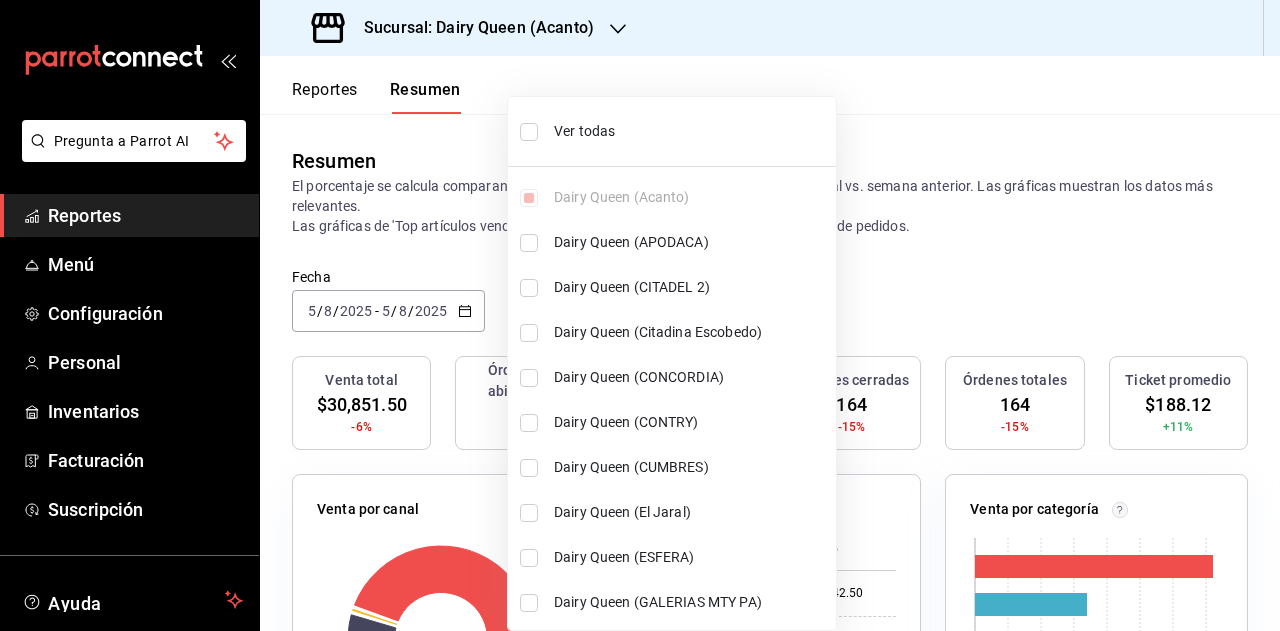 click on "Ver todas" at bounding box center (672, 131) 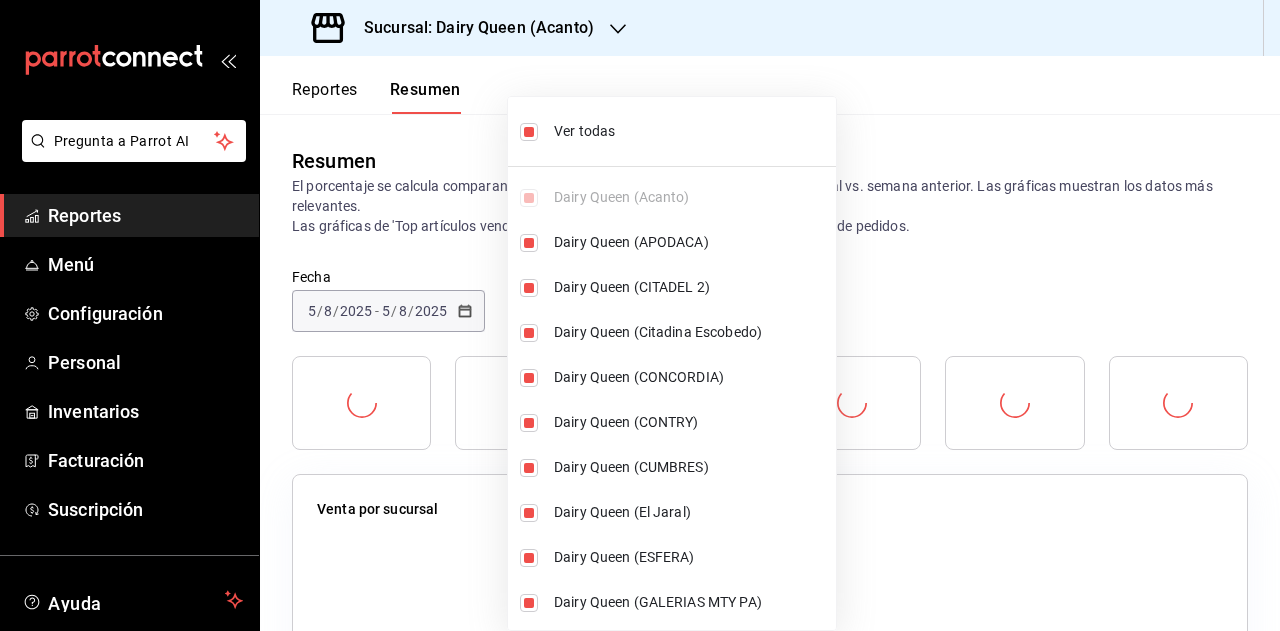 click at bounding box center [640, 315] 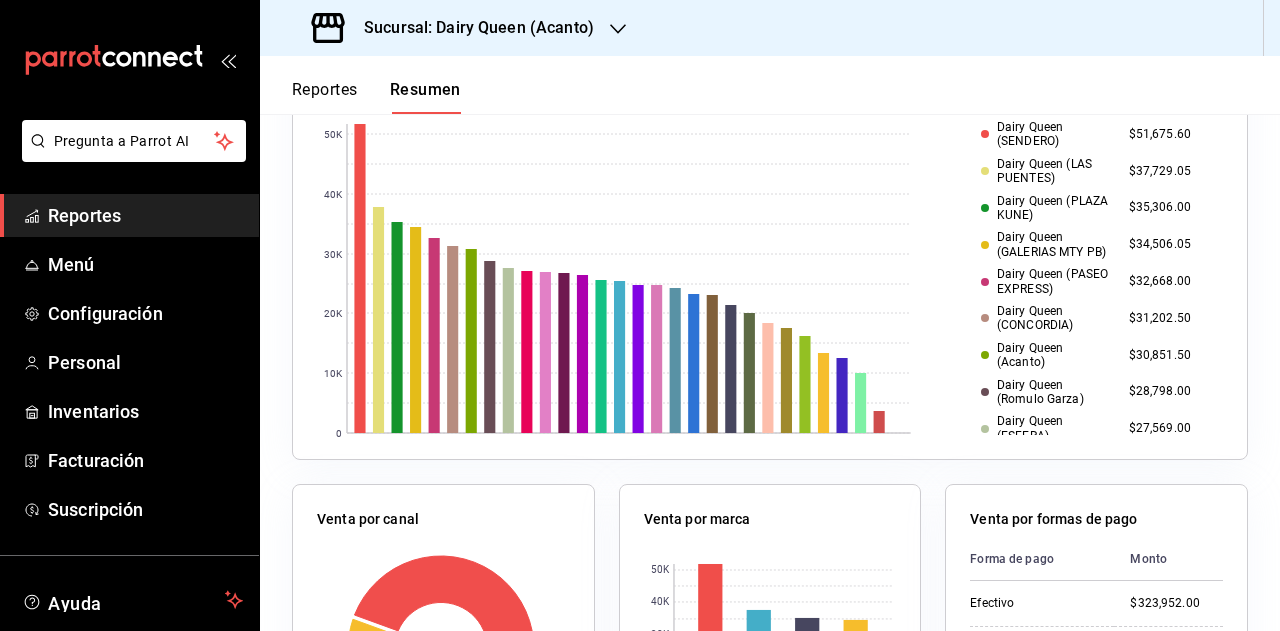 scroll, scrollTop: 600, scrollLeft: 0, axis: vertical 